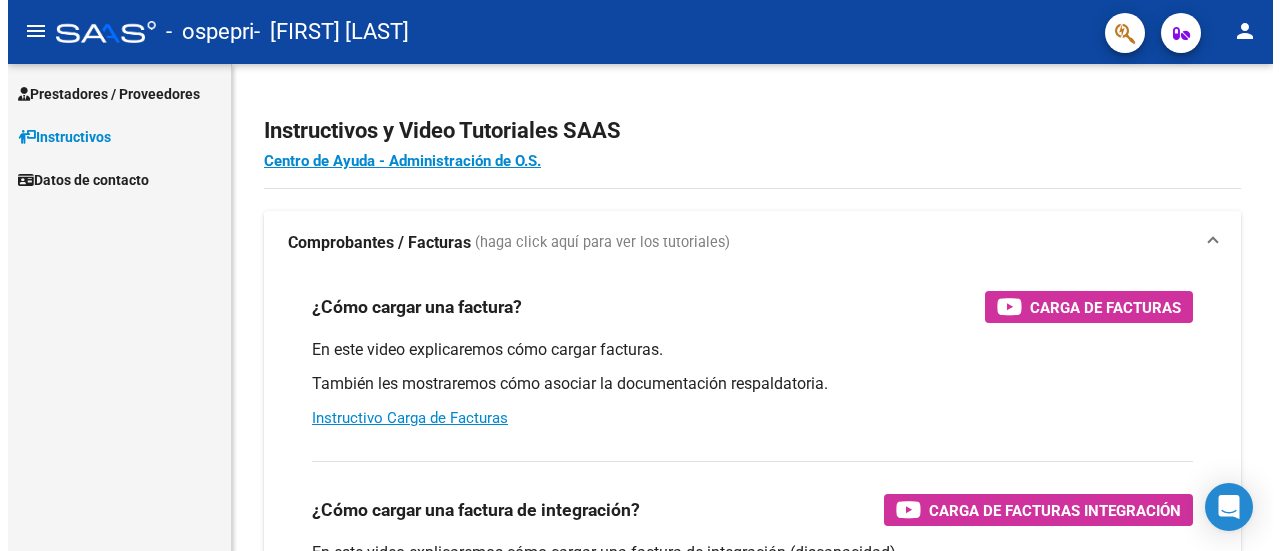 scroll, scrollTop: 0, scrollLeft: 0, axis: both 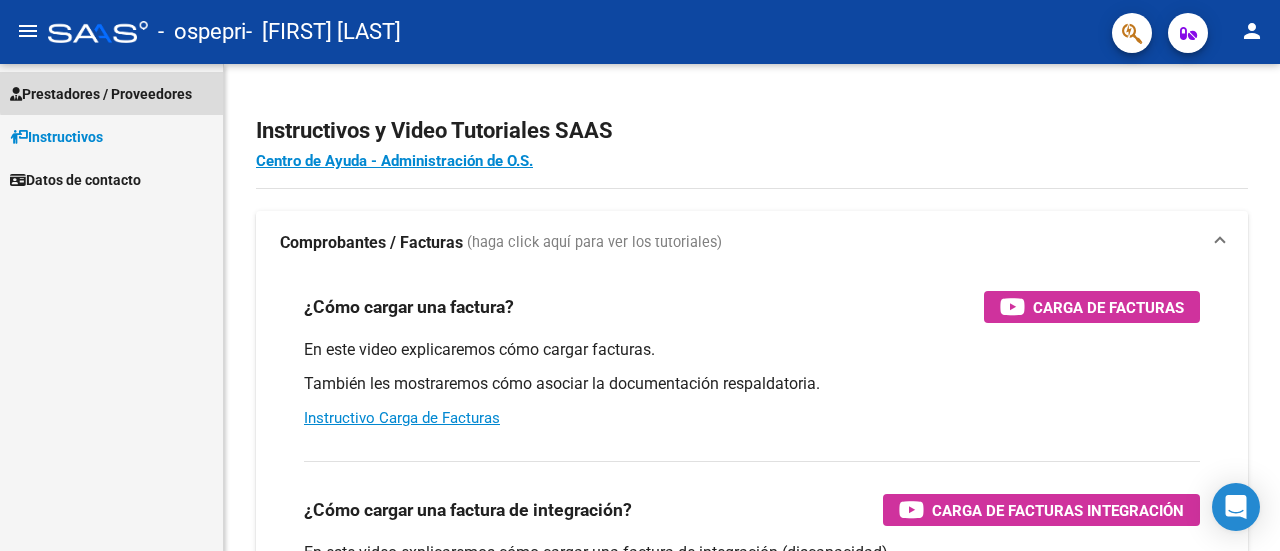 click on "Prestadores / Proveedores" at bounding box center [101, 94] 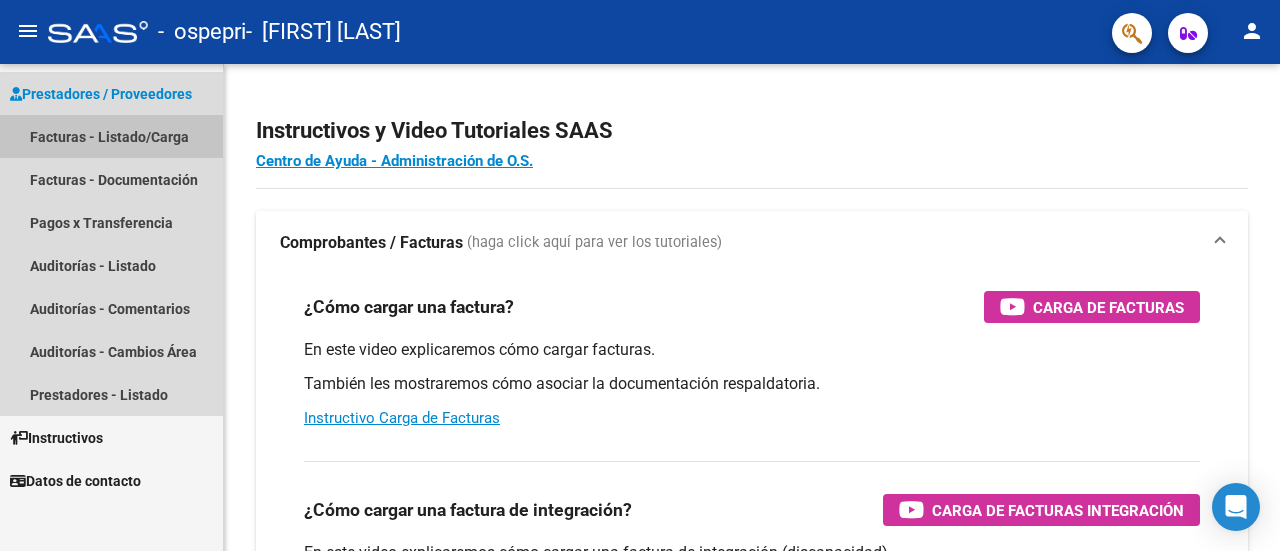 click on "Facturas - Listado/Carga" at bounding box center (111, 136) 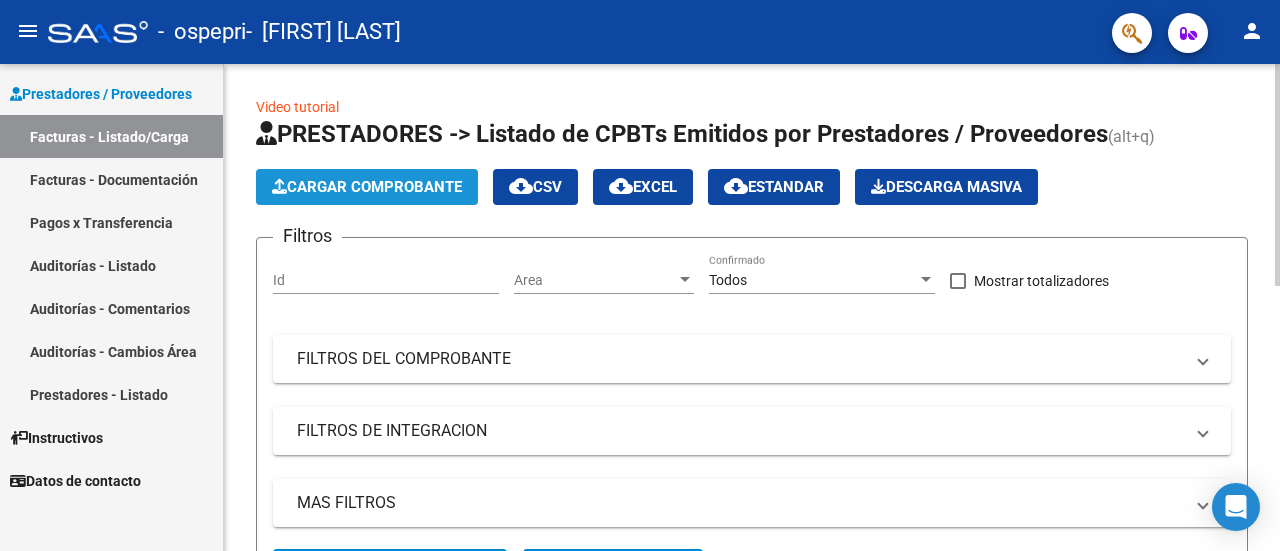 click on "Cargar Comprobante" 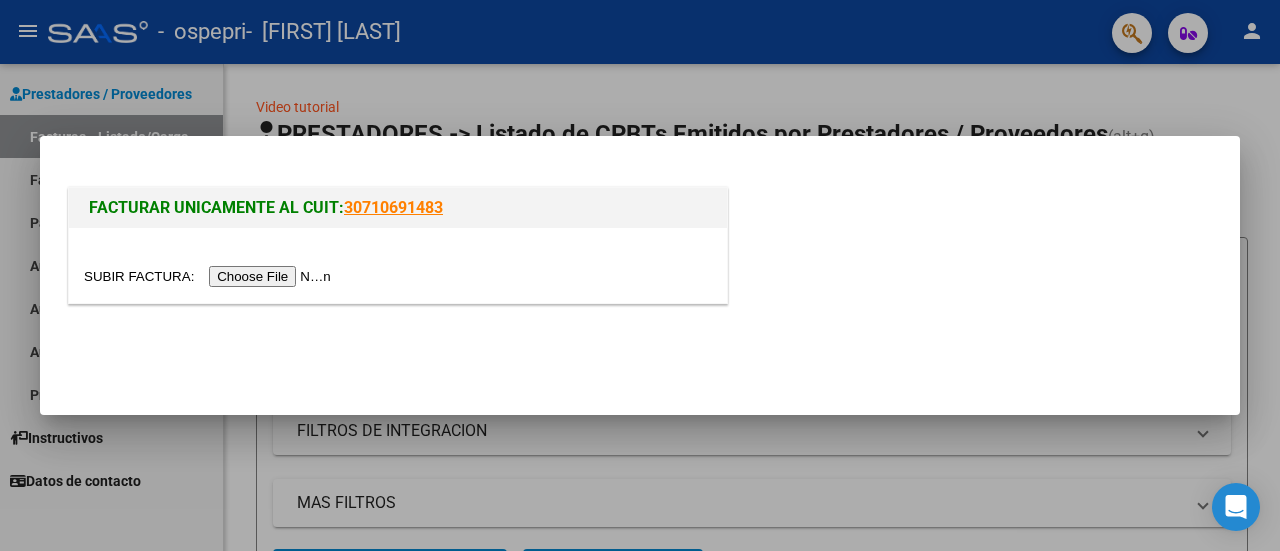 click at bounding box center [210, 276] 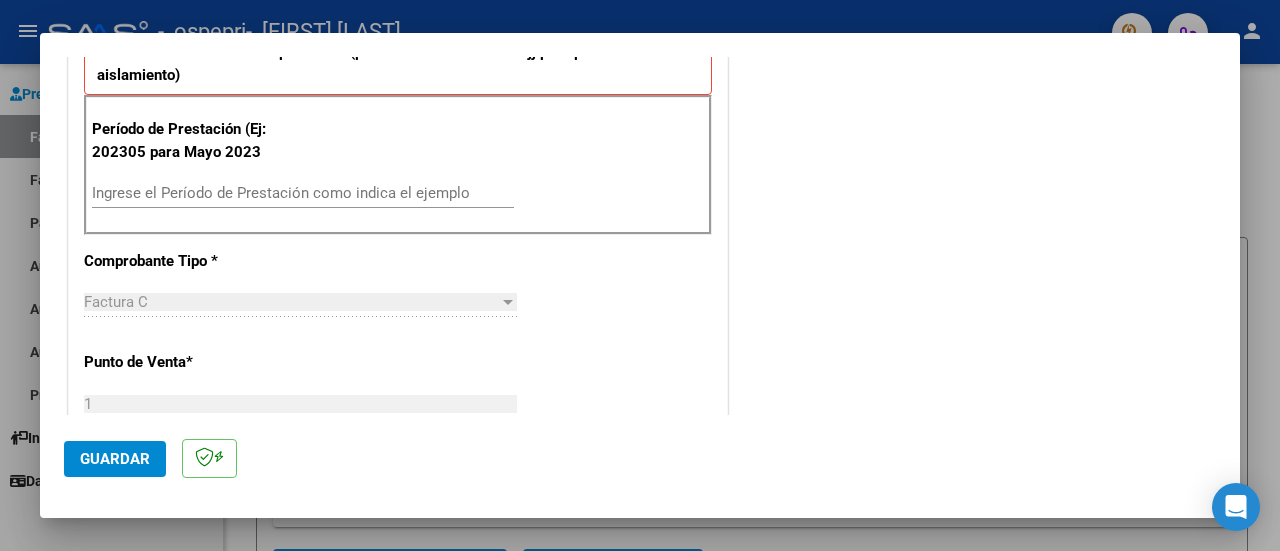 scroll, scrollTop: 606, scrollLeft: 0, axis: vertical 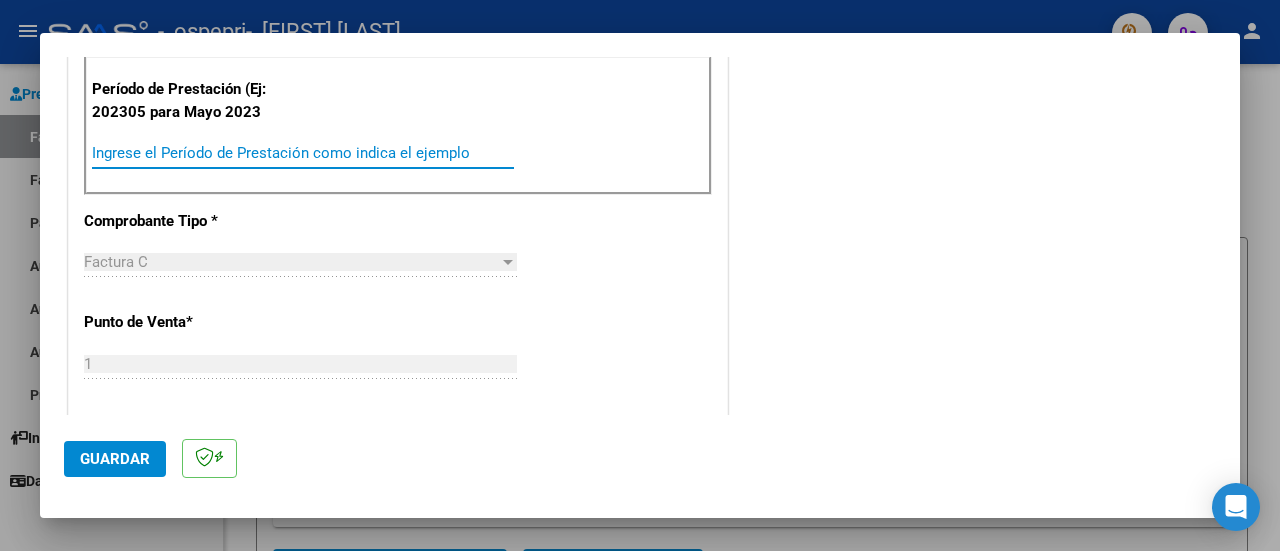 click on "Ingrese el Período de Prestación como indica el ejemplo" at bounding box center (303, 153) 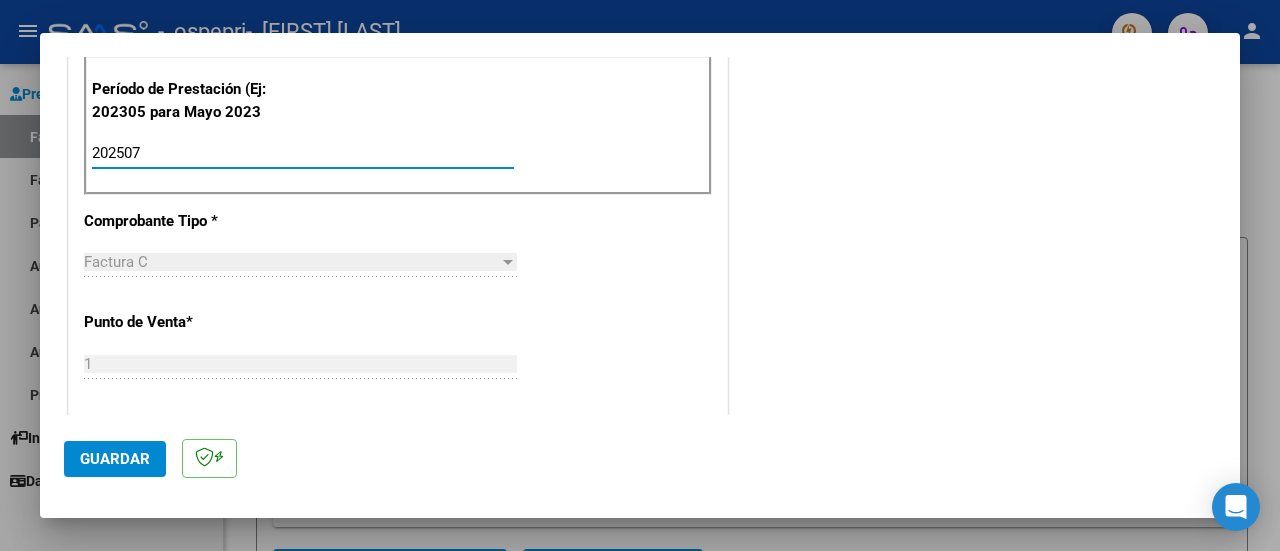 type on "202507" 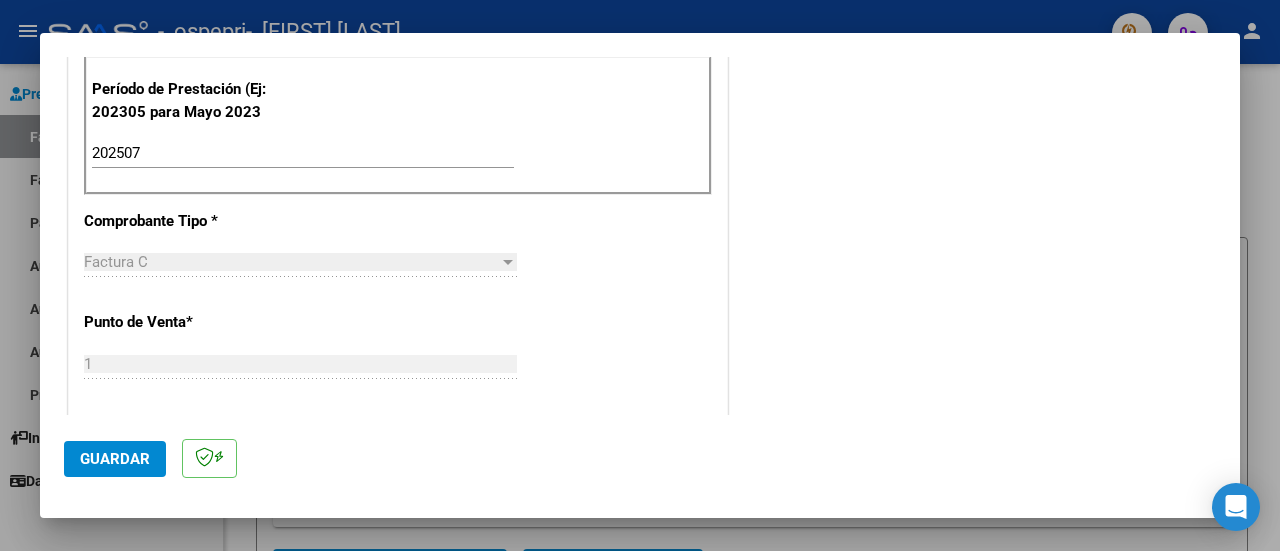 click on "CUIT  *   27-11099961-0 Ingresar CUIT  ANALISIS PRESTADOR  Area destinado * Integración Seleccionar Area Luego de guardar debe preaprobar la factura asociandola a un legajo de integración y subir la documentación respaldatoria (planilla de asistencia o ddjj para período de aislamiento)  Período de Prestación (Ej: 202305 para Mayo 2023    202507 Ingrese el Período de Prestación como indica el ejemplo   Comprobante Tipo * Factura C Seleccionar Tipo Punto de Venta  *   1 Ingresar el Nro.  Número  *   51 Ingresar el Nro.  Monto  *   $ 178.136,76 Ingresar el monto  Fecha del Cpbt.  *   2025-08-02 Ingresar la fecha  CAE / CAEA (no ingrese CAI)    75310800998732 Ingresar el CAE o CAEA (no ingrese CAI)  Fecha de Vencimiento    Ingresar la fecha  Ref. Externa    Ingresar la ref.  N° Liquidación    Ingresar el N° Liquidación" at bounding box center [398, 458] 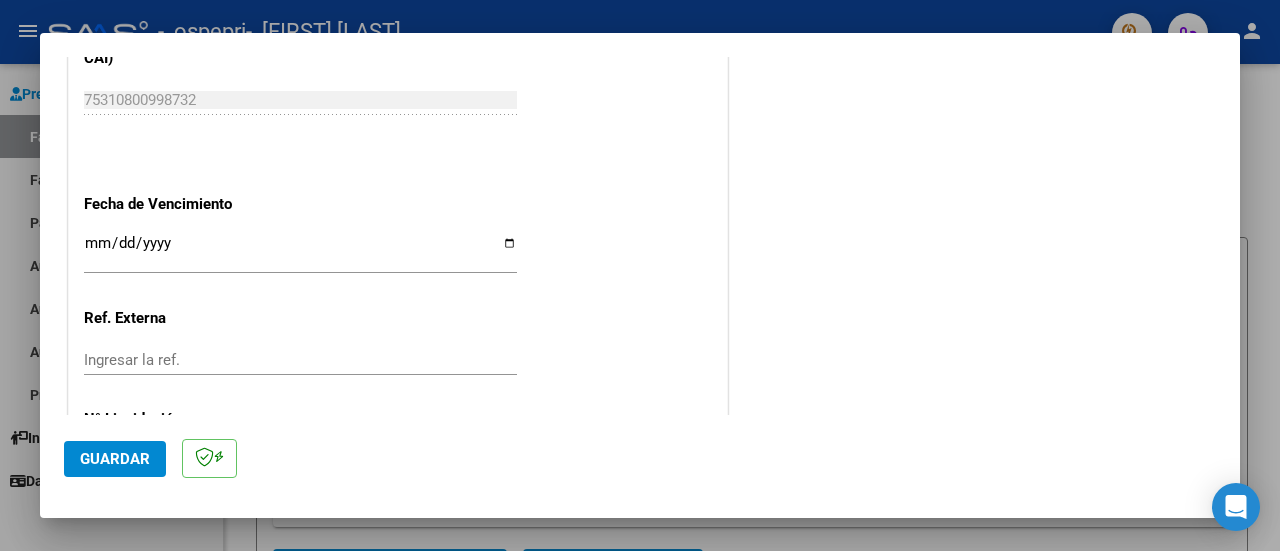 scroll, scrollTop: 1332, scrollLeft: 0, axis: vertical 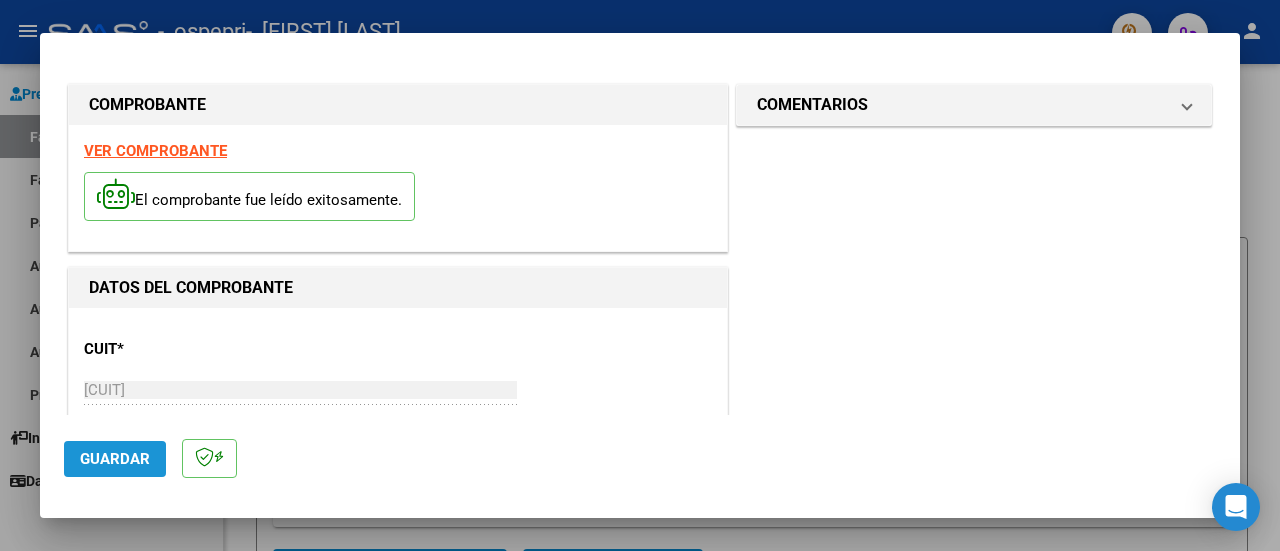 click on "Guardar" 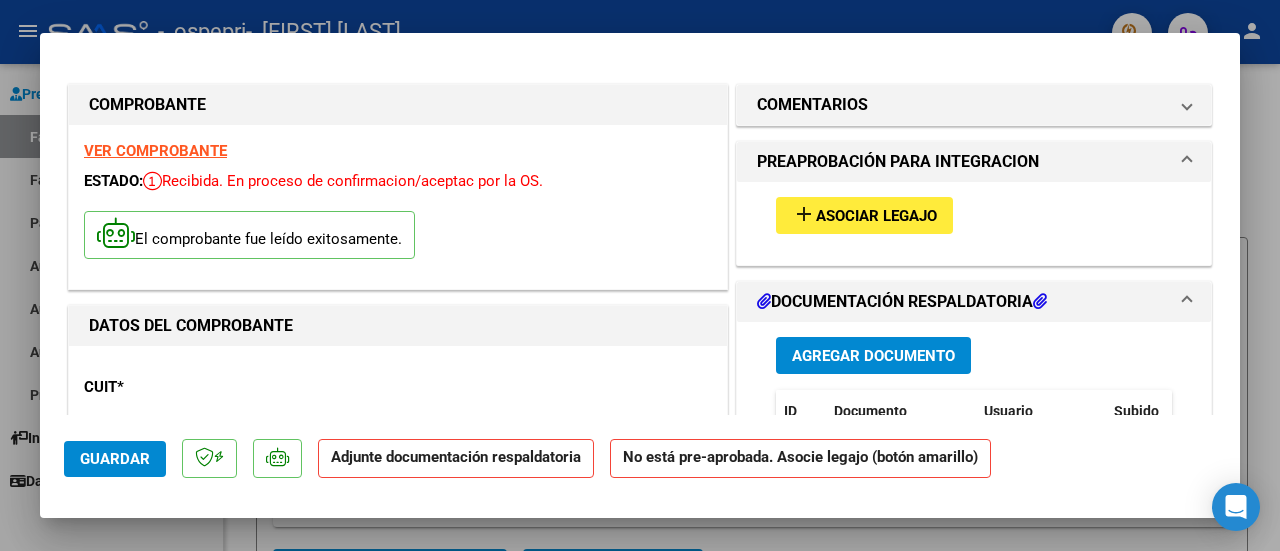 click on "Asociar Legajo" at bounding box center (876, 216) 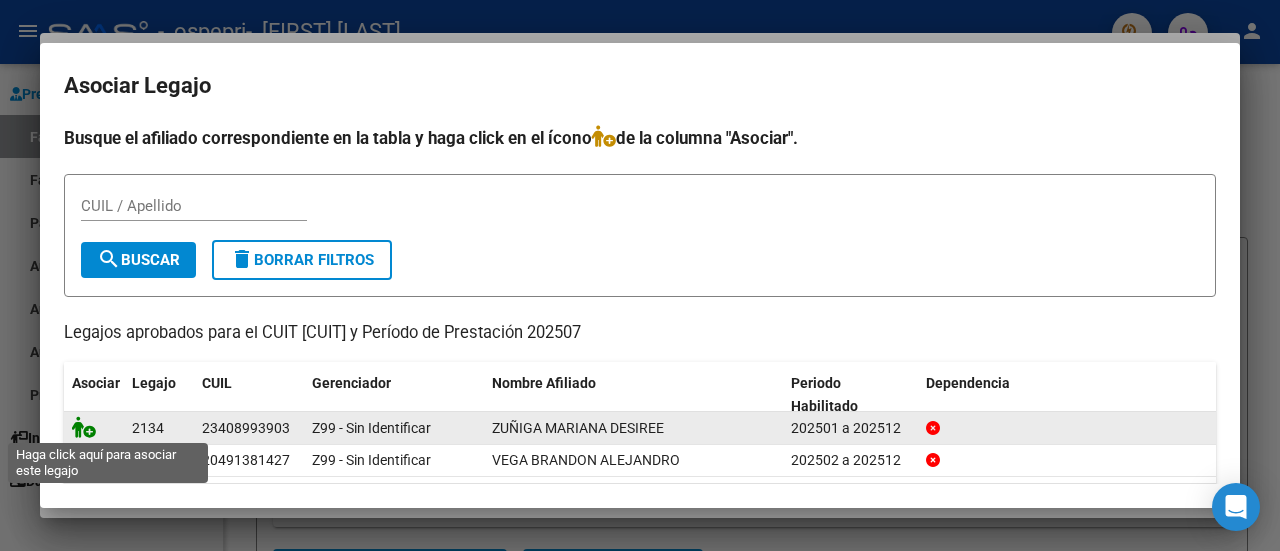 click 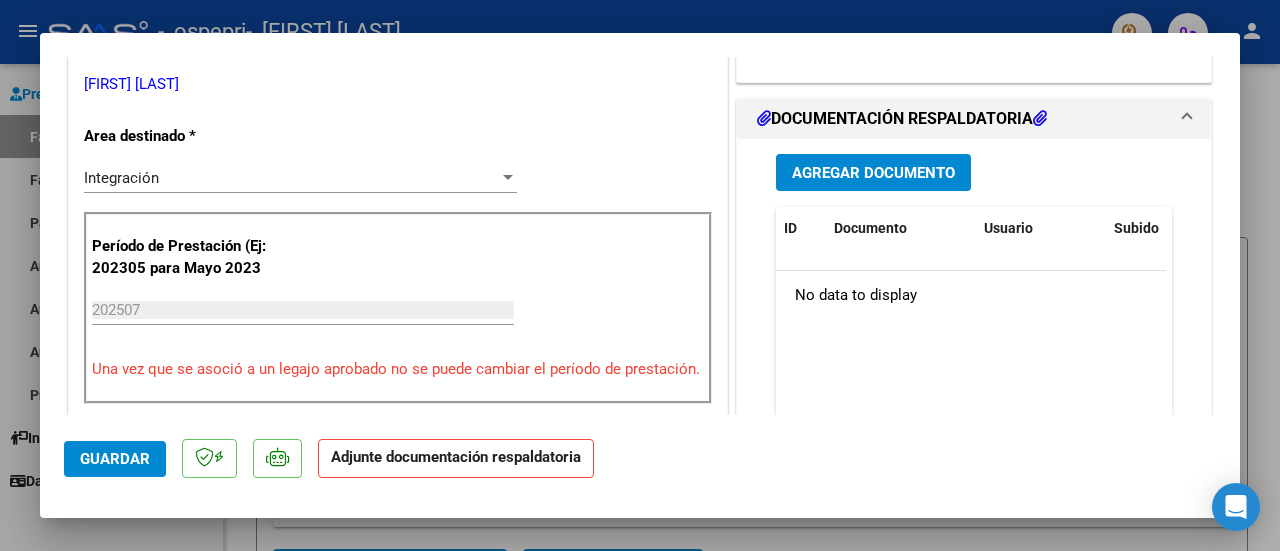 scroll, scrollTop: 454, scrollLeft: 0, axis: vertical 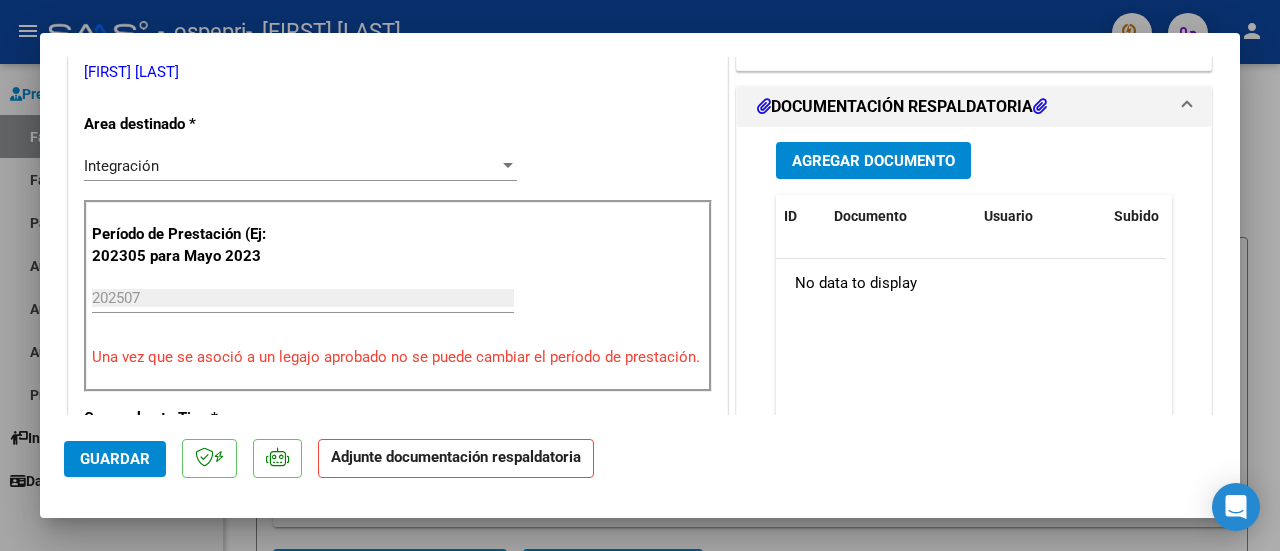 click on "Agregar Documento" at bounding box center (873, 161) 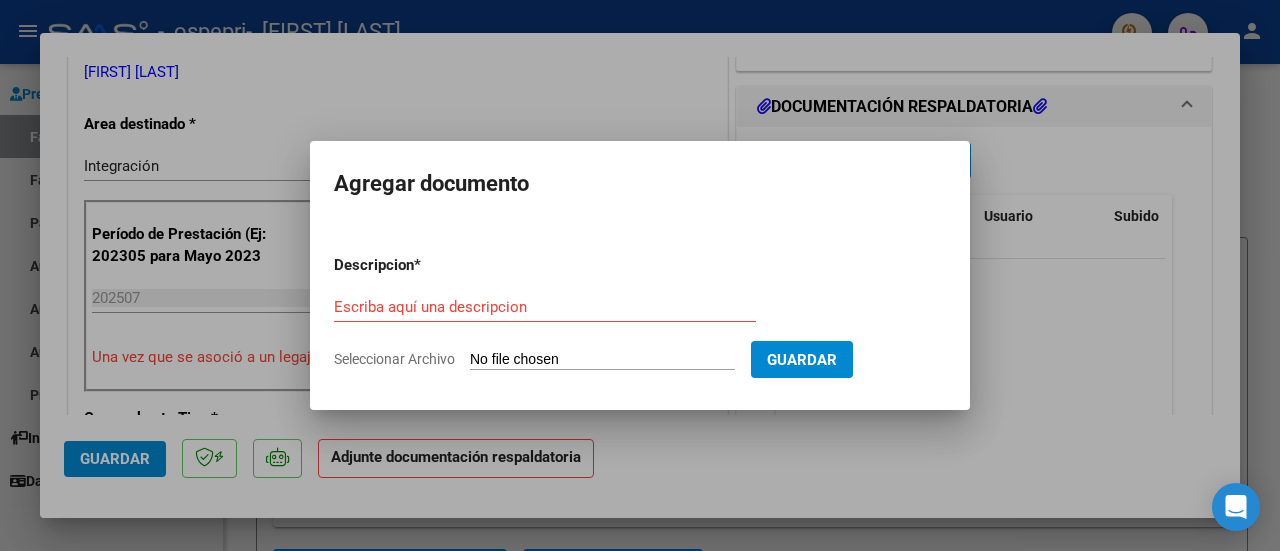 click on "Escriba aquí una descripcion" at bounding box center (545, 307) 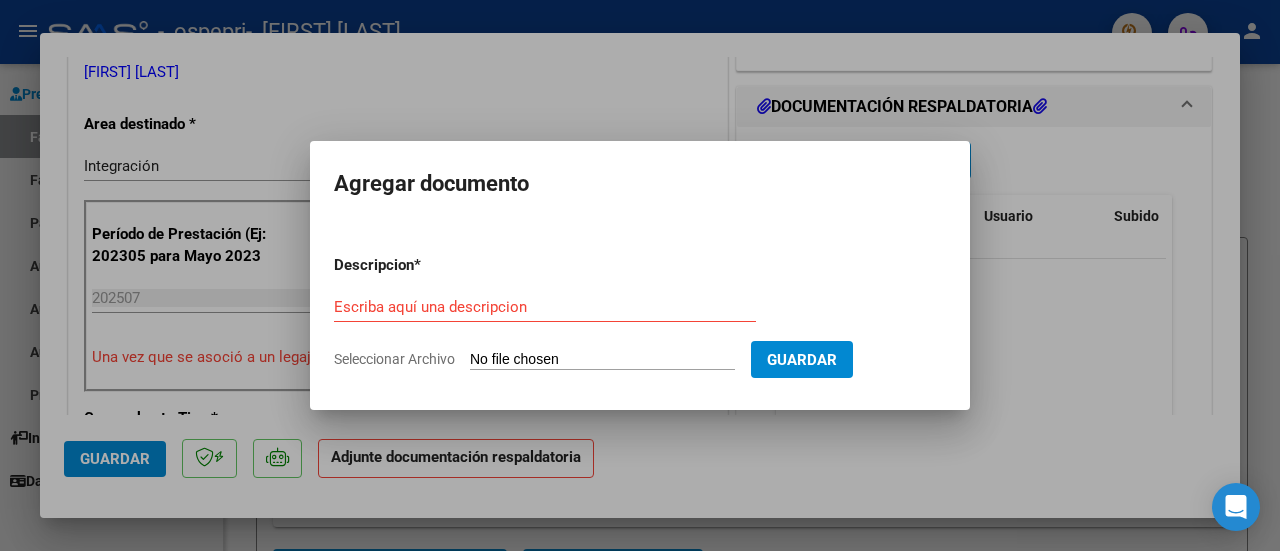 type on "C:\fakepath\PRELIQ JULIO ZUÑIGA PSM.pdf" 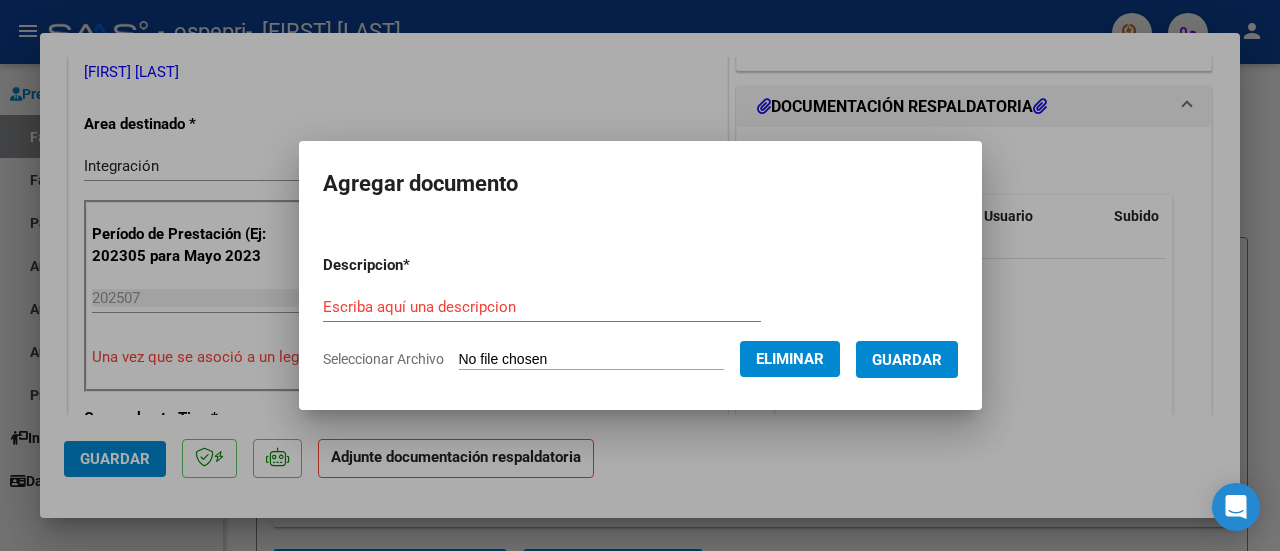 drag, startPoint x: 416, startPoint y: 287, endPoint x: 379, endPoint y: 309, distance: 43.046486 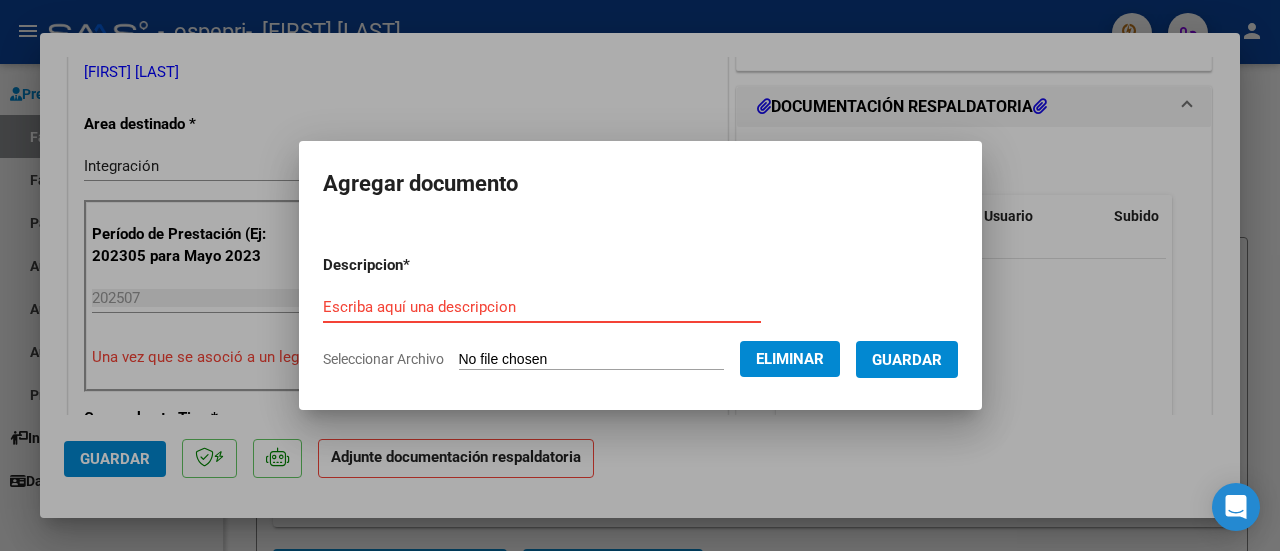 click on "Escriba aquí una descripcion" at bounding box center [542, 307] 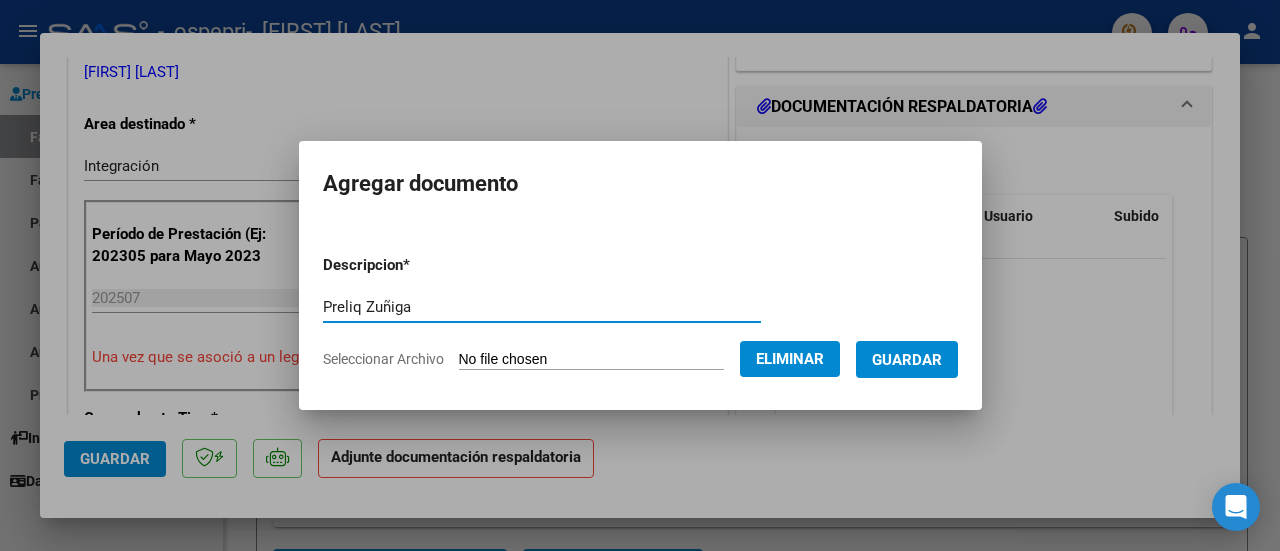 type on "PRELIQ ZUÑIGA" 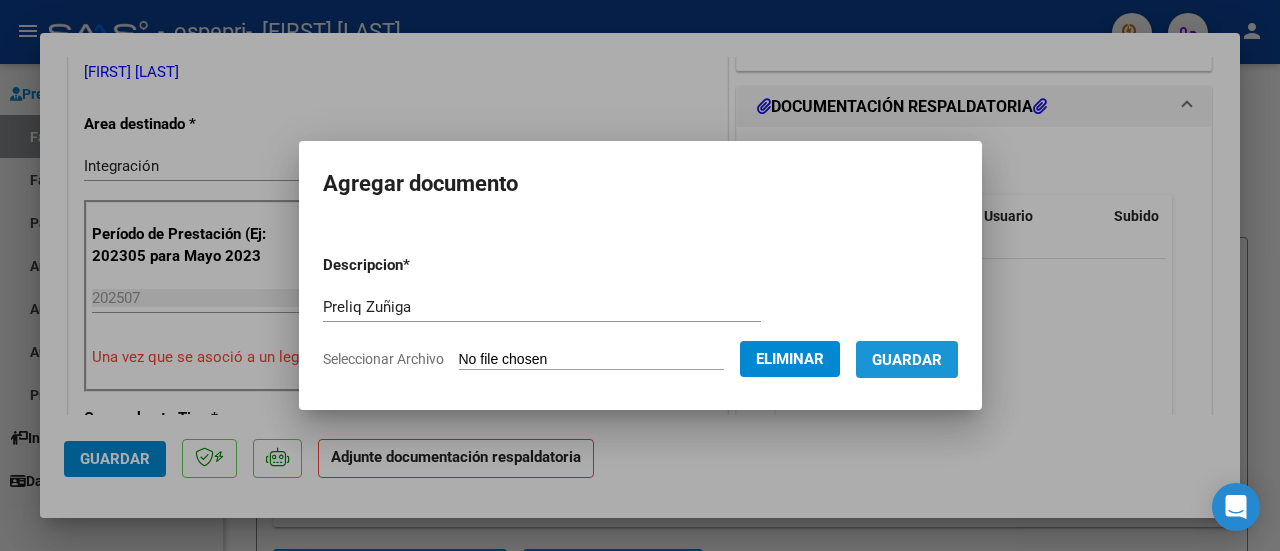 click on "Guardar" at bounding box center [907, 360] 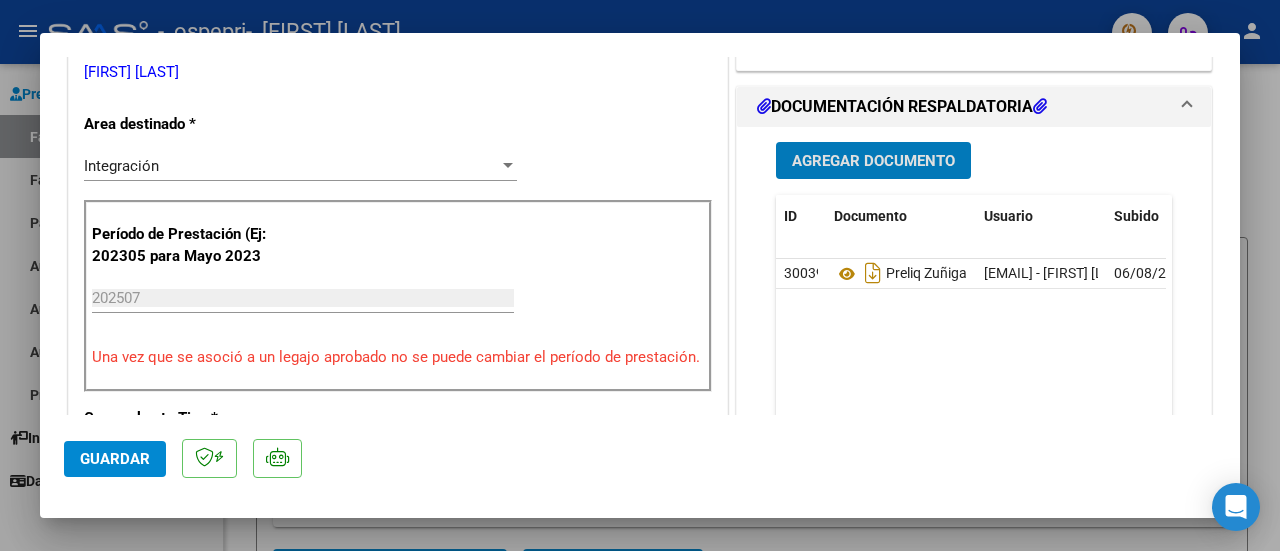 scroll, scrollTop: 767, scrollLeft: 0, axis: vertical 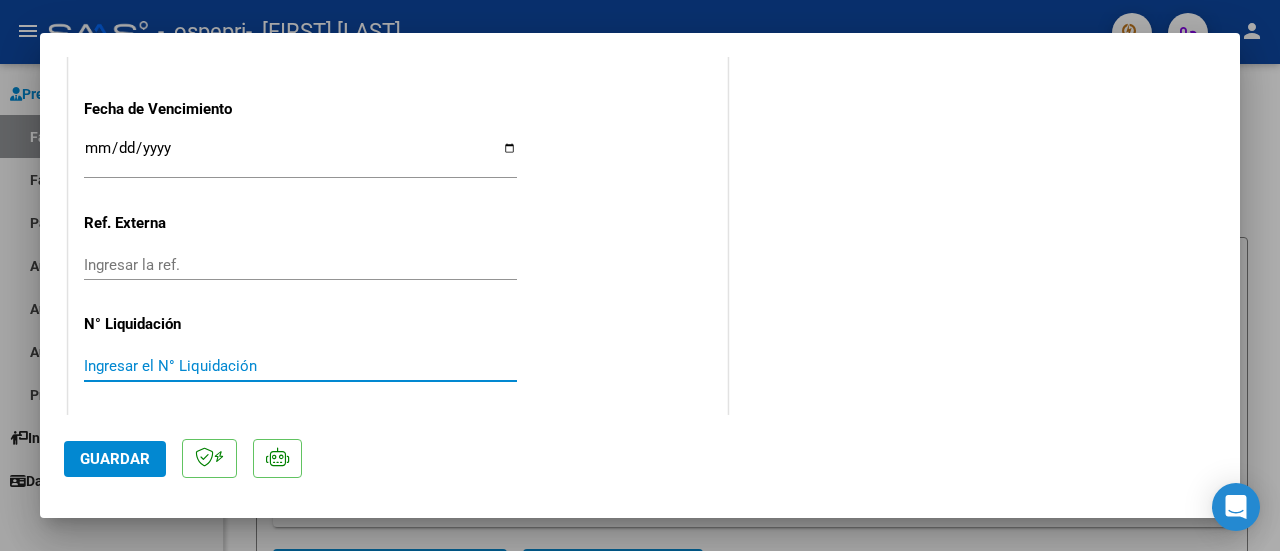 click on "Ingresar el N° Liquidación" at bounding box center (300, 366) 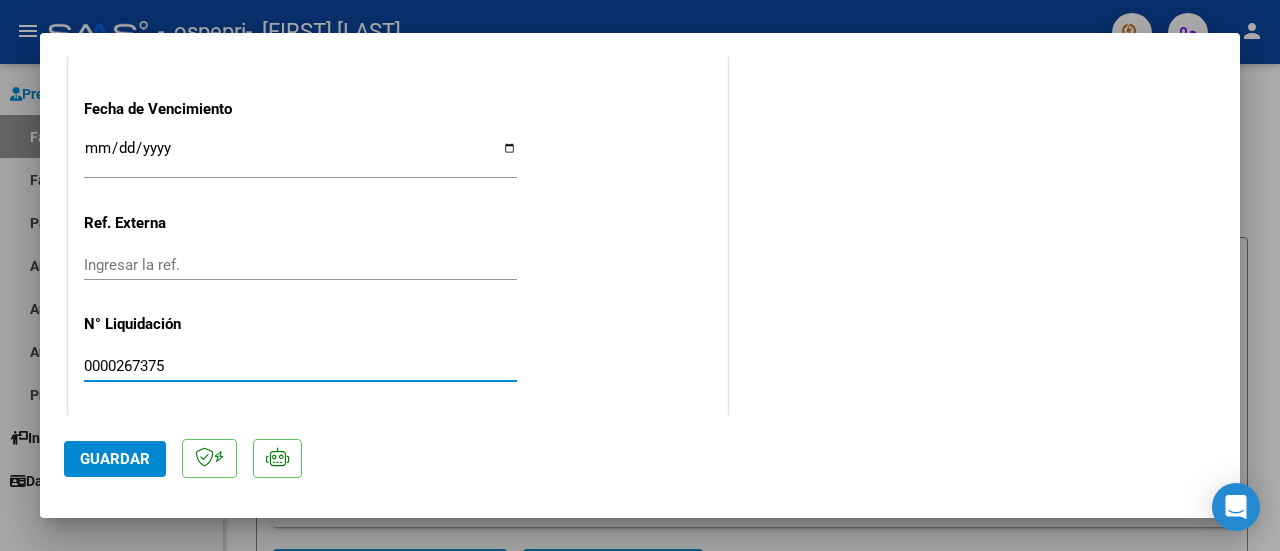 type on "0000267375" 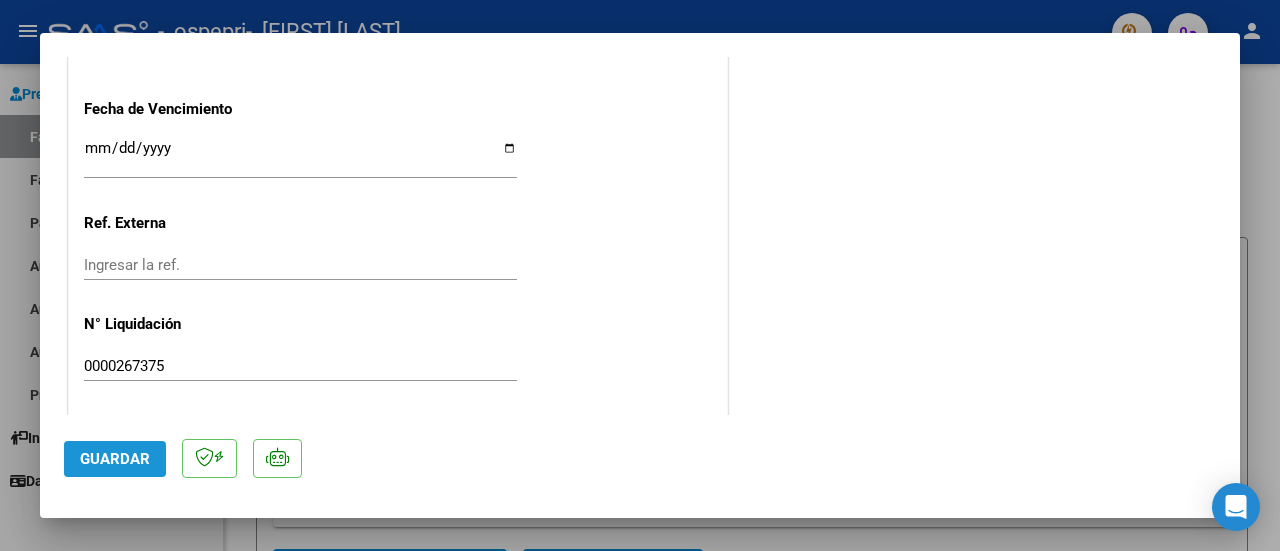 click on "Guardar" 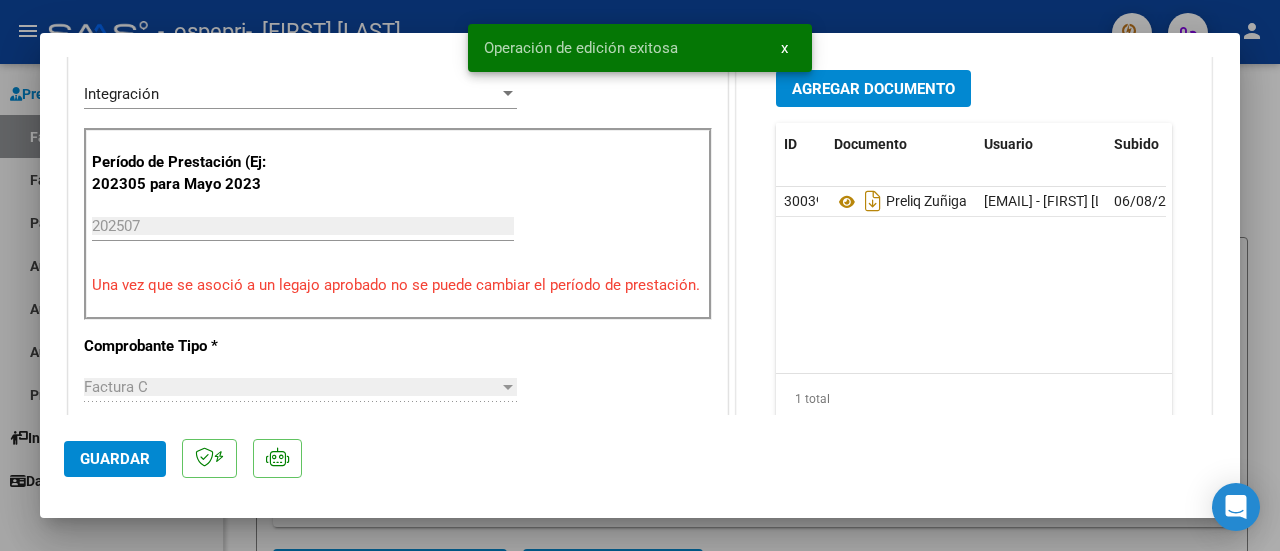 scroll, scrollTop: 527, scrollLeft: 0, axis: vertical 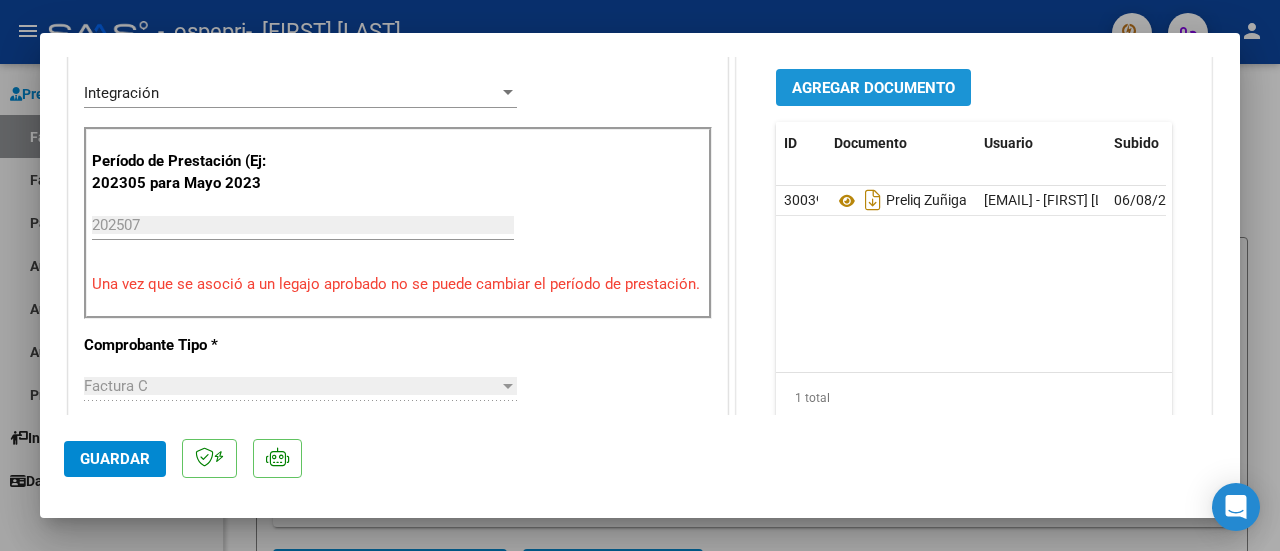 click on "Agregar Documento" at bounding box center [873, 88] 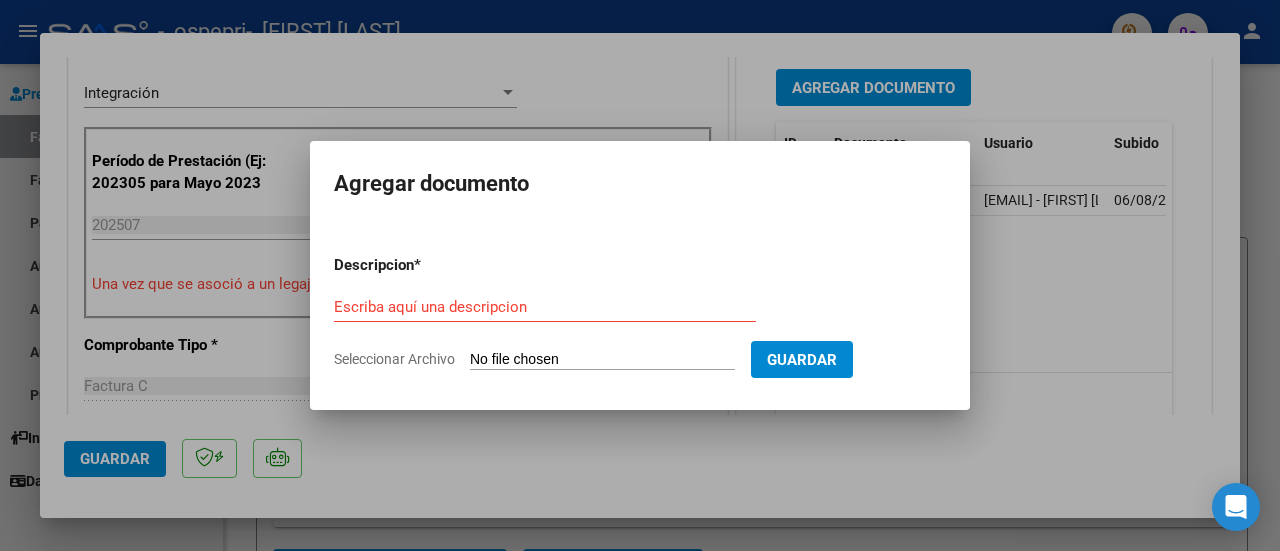 click on "Seleccionar Archivo" at bounding box center (602, 360) 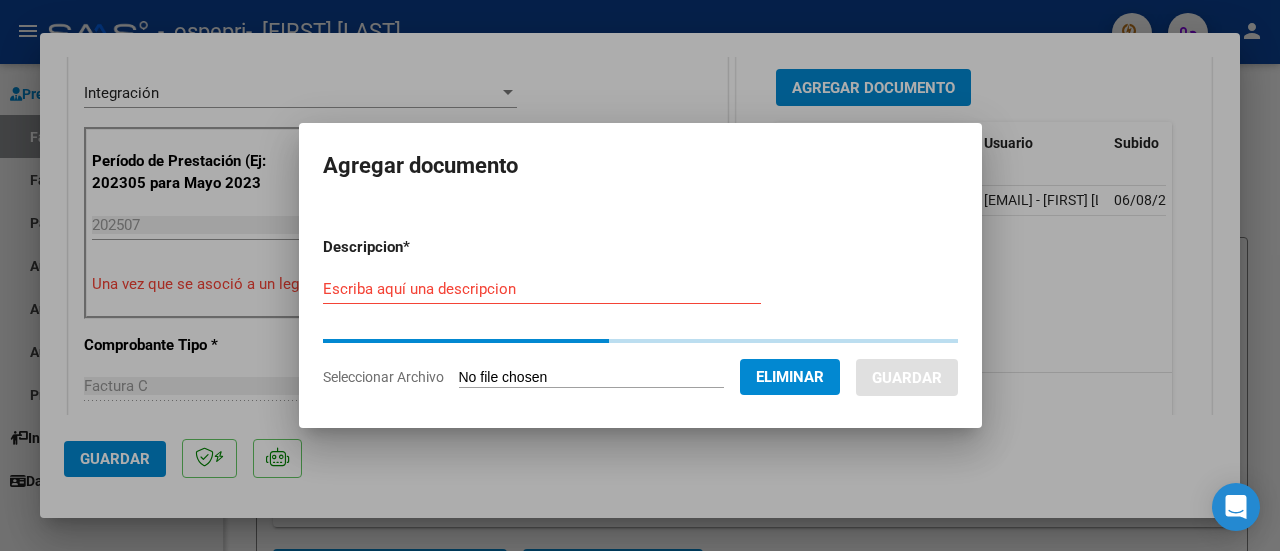 click on "Descripcion  *   Escriba aquí una descripcion  Seleccionar Archivo Eliminar Guardar" at bounding box center (640, 312) 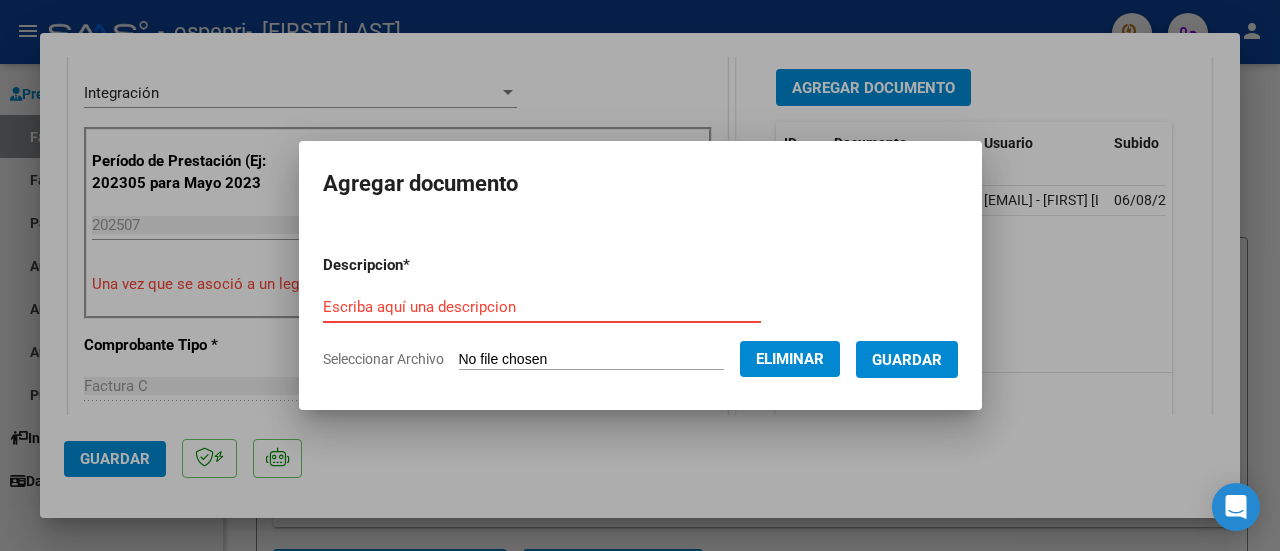 click on "Escriba aquí una descripcion" at bounding box center [542, 307] 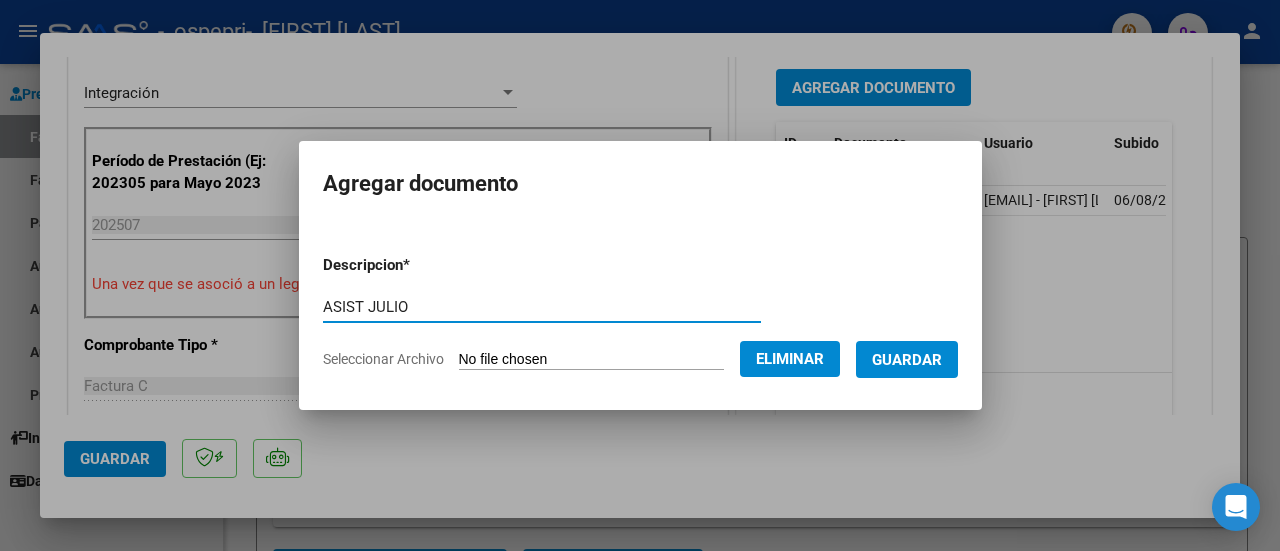 type on "ASIST JULIO" 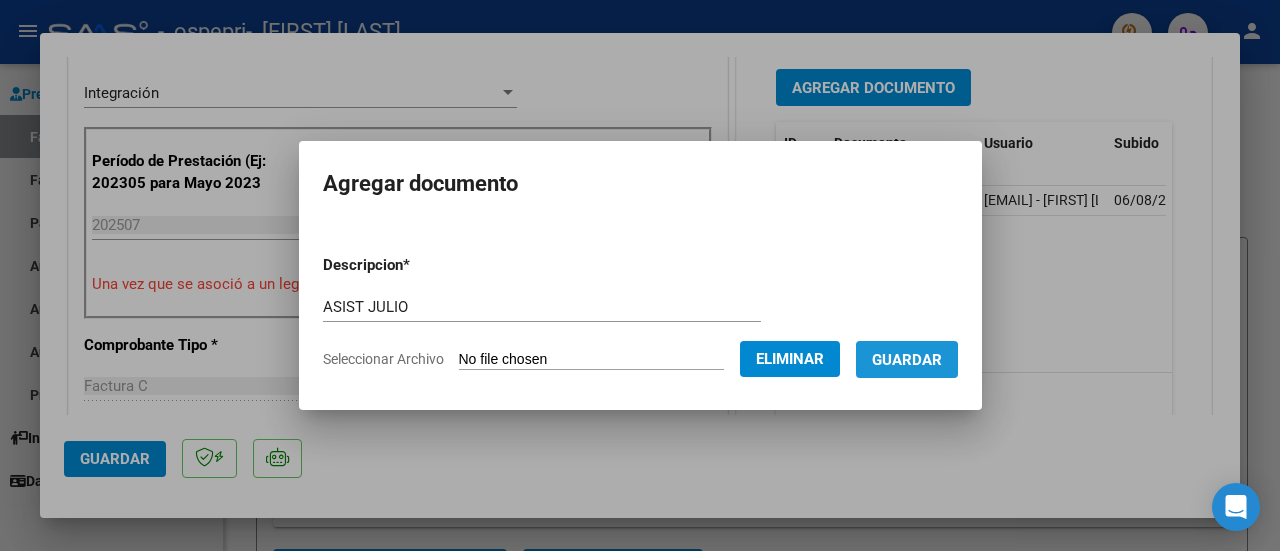 click on "Guardar" at bounding box center (907, 360) 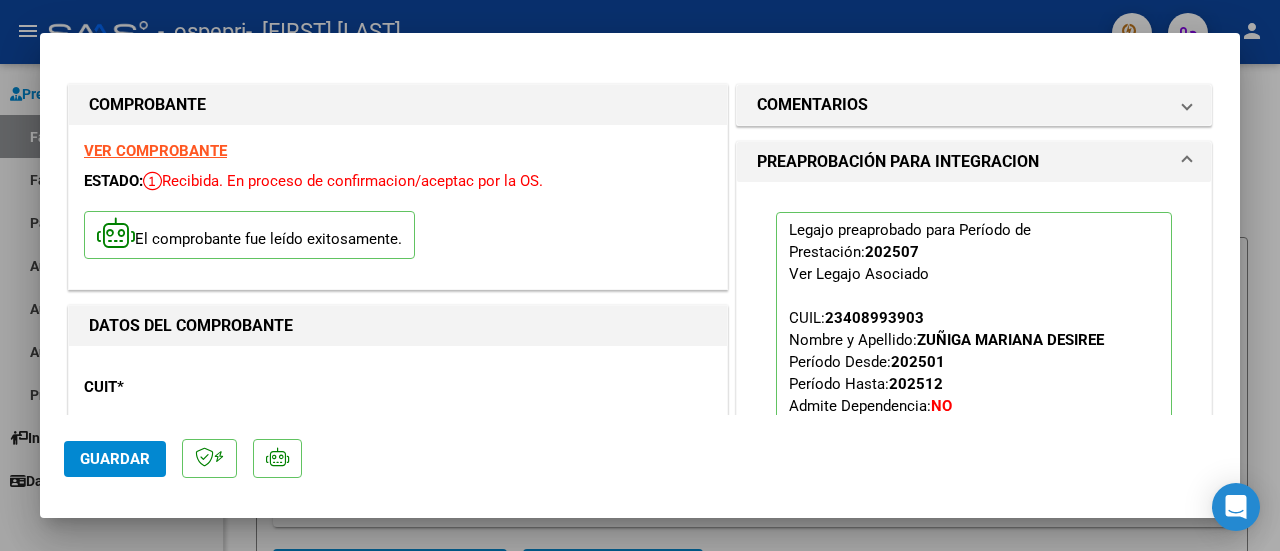 scroll, scrollTop: 1450, scrollLeft: 0, axis: vertical 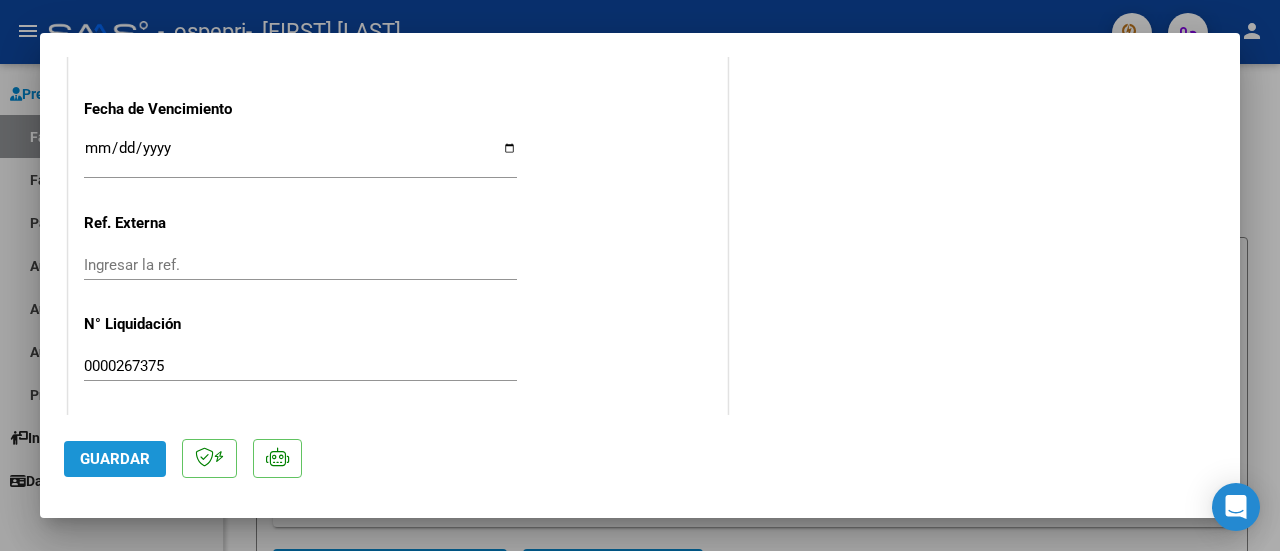 click on "Guardar" 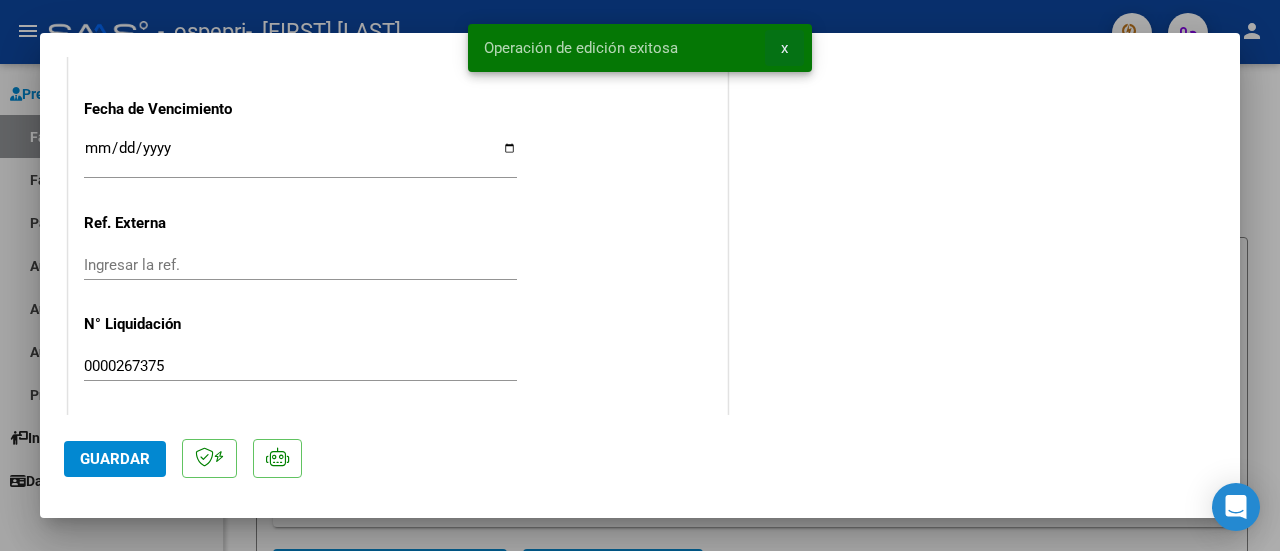 click on "x" at bounding box center [784, 48] 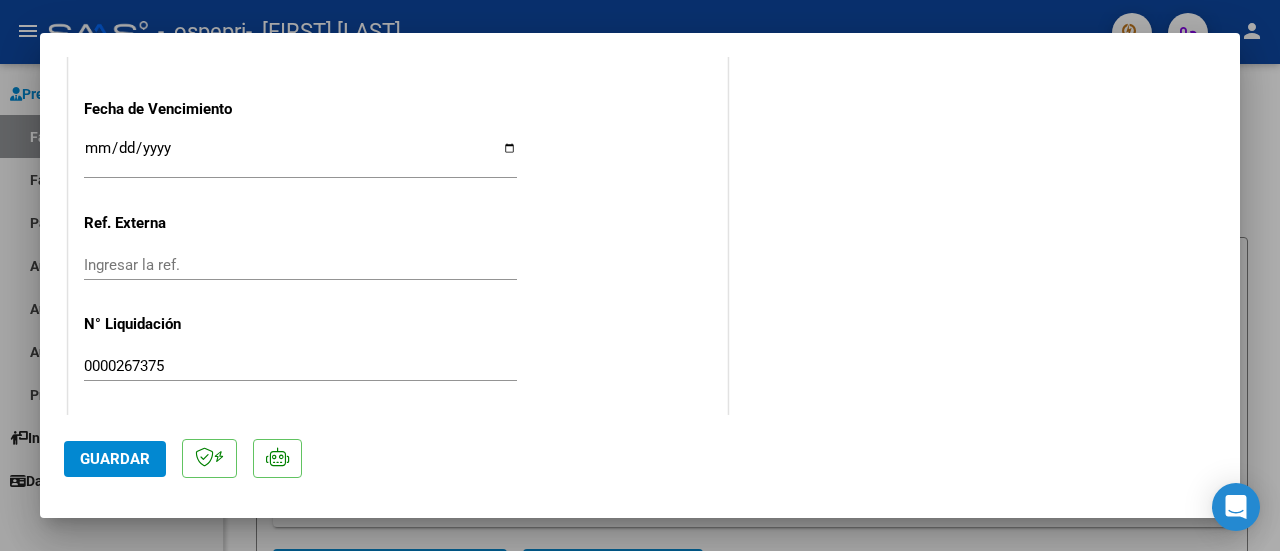 click at bounding box center (640, 275) 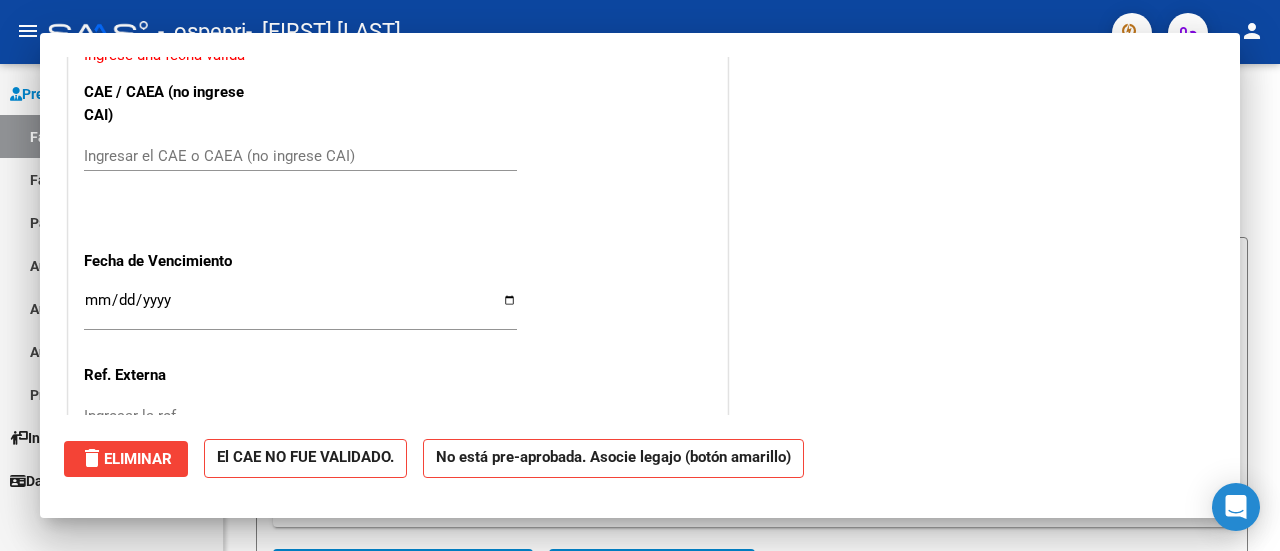 scroll, scrollTop: 0, scrollLeft: 0, axis: both 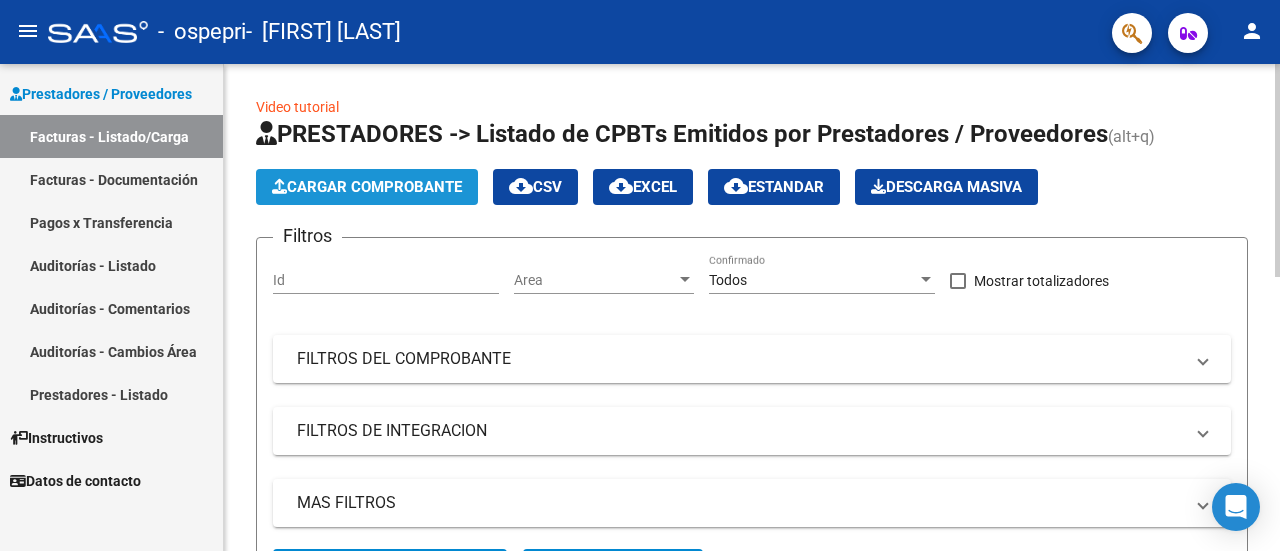 click on "Cargar Comprobante" 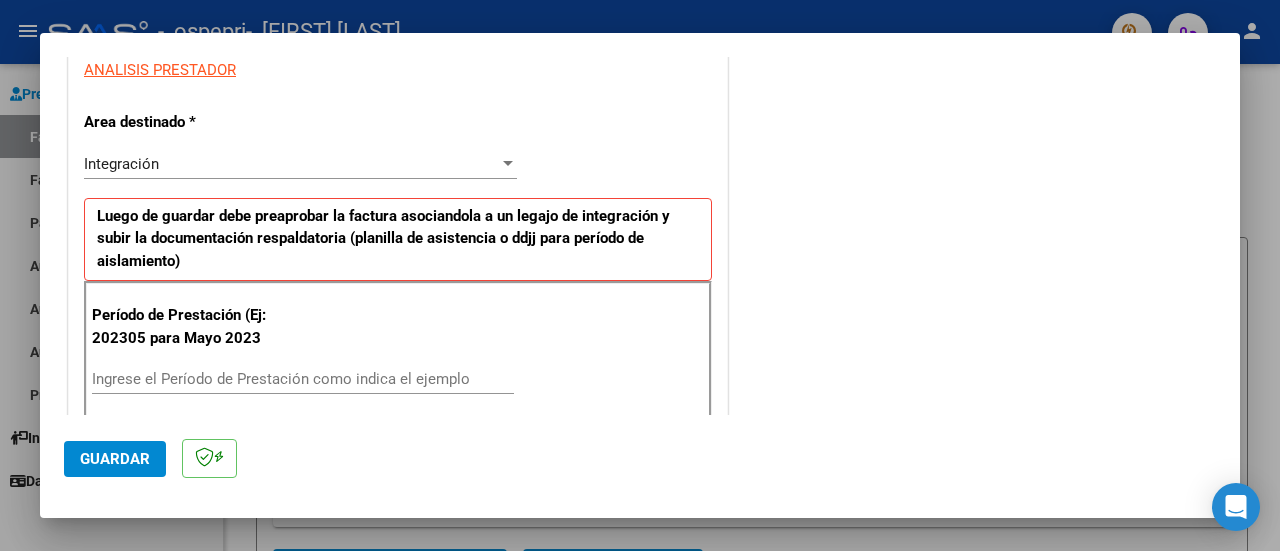 scroll, scrollTop: 376, scrollLeft: 0, axis: vertical 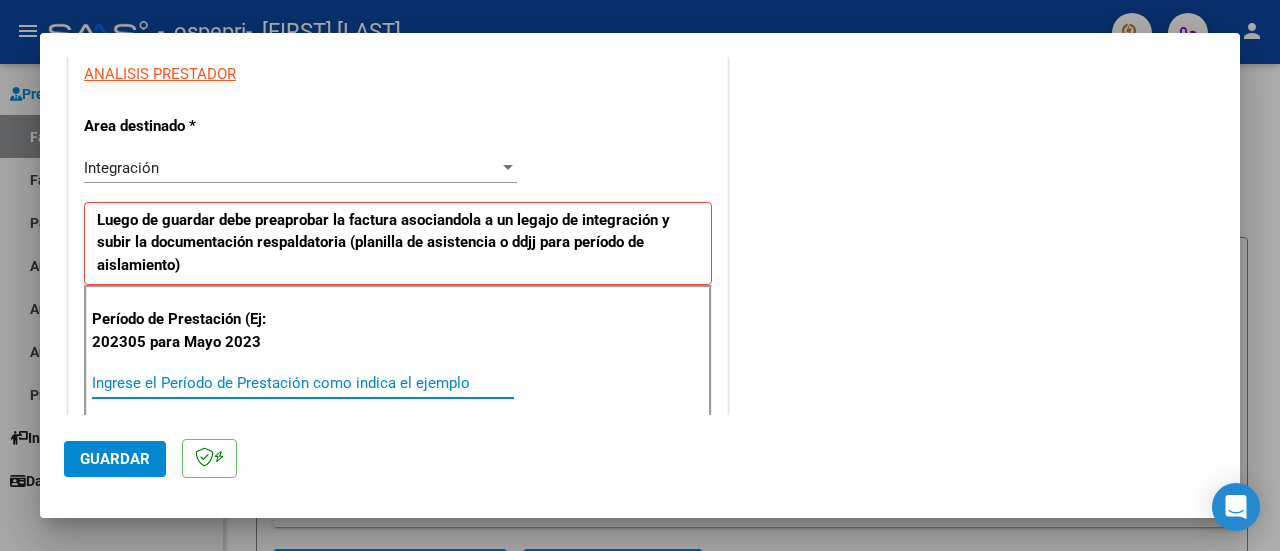click on "Ingrese el Período de Prestación como indica el ejemplo" at bounding box center (303, 383) 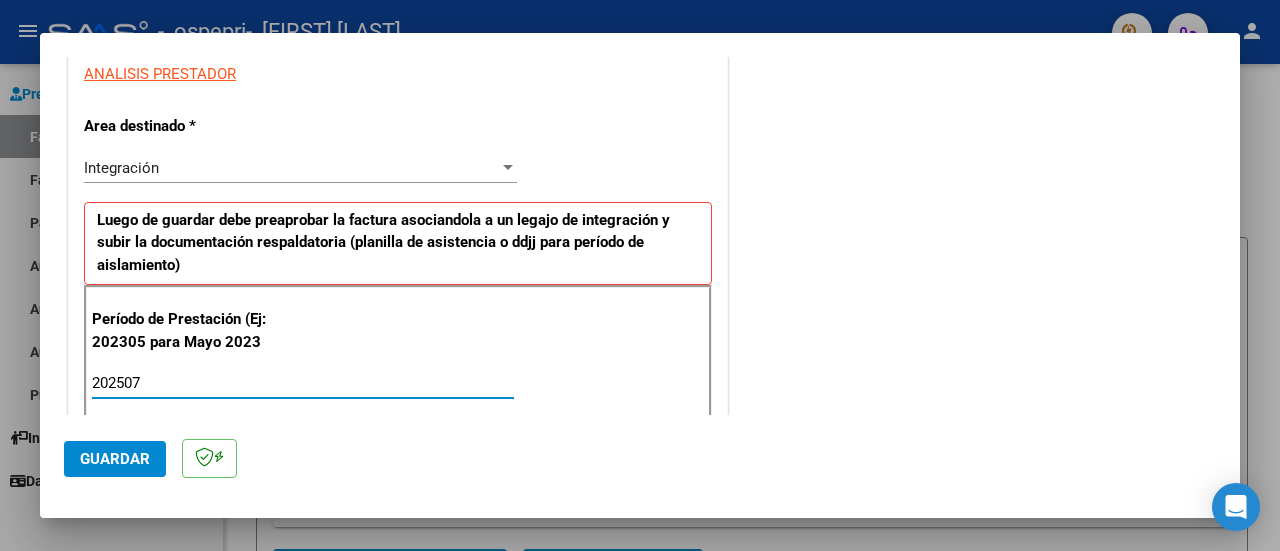 type on "202507" 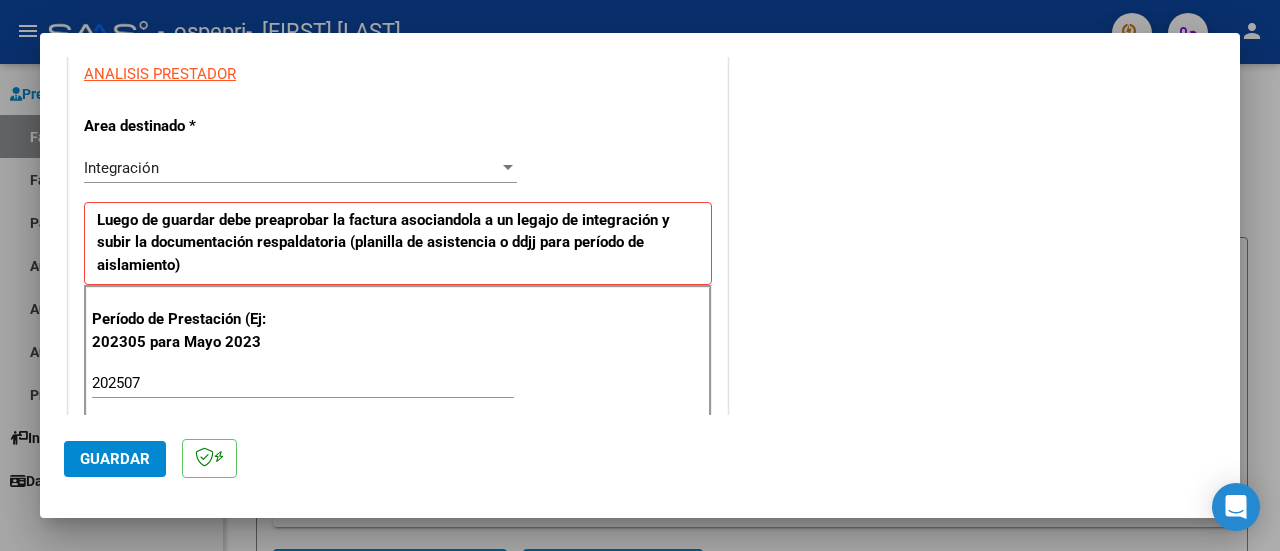 click at bounding box center [640, 275] 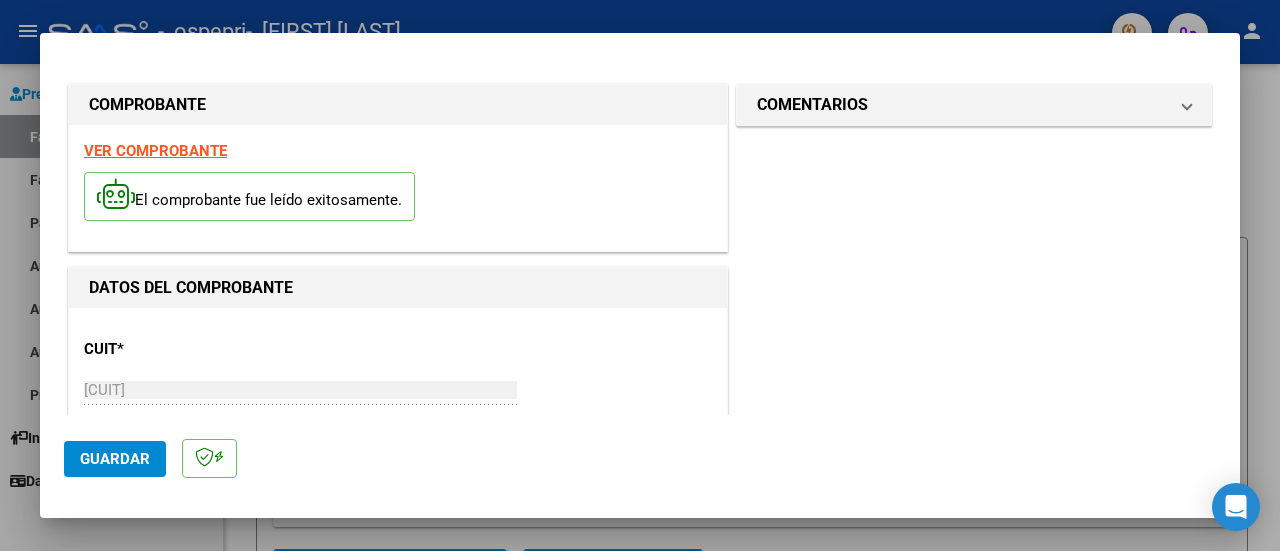 click on "Cargar Comprobante
cloud_download  CSV  cloud_download  EXCEL  cloud_download  Estandar   Descarga Masiva" 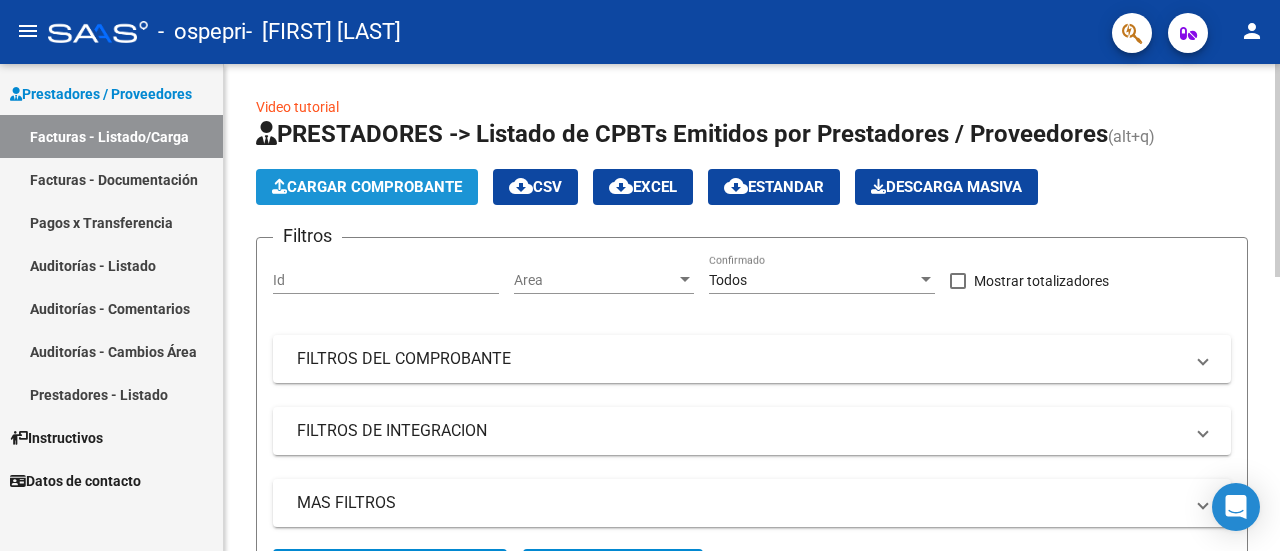 click on "Cargar Comprobante" 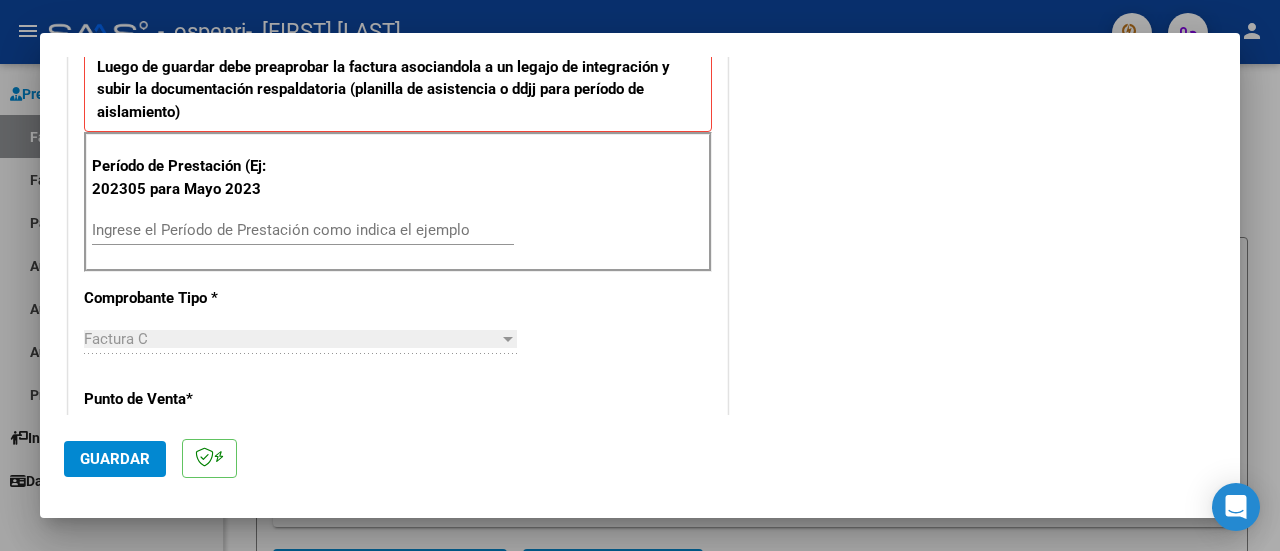 scroll, scrollTop: 526, scrollLeft: 0, axis: vertical 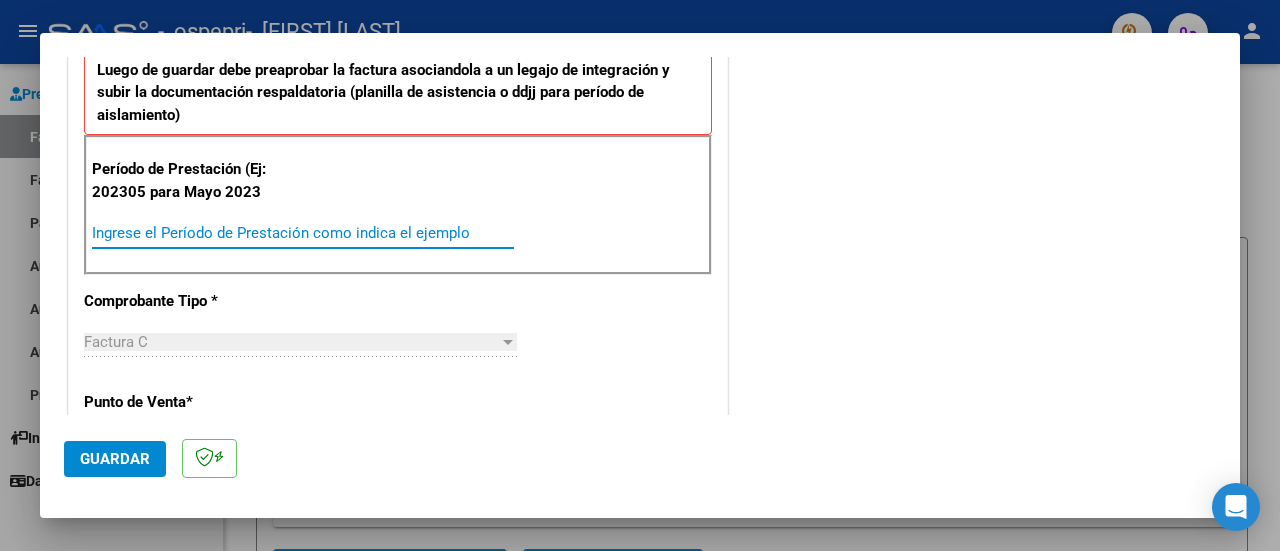 click on "Ingrese el Período de Prestación como indica el ejemplo" at bounding box center [303, 233] 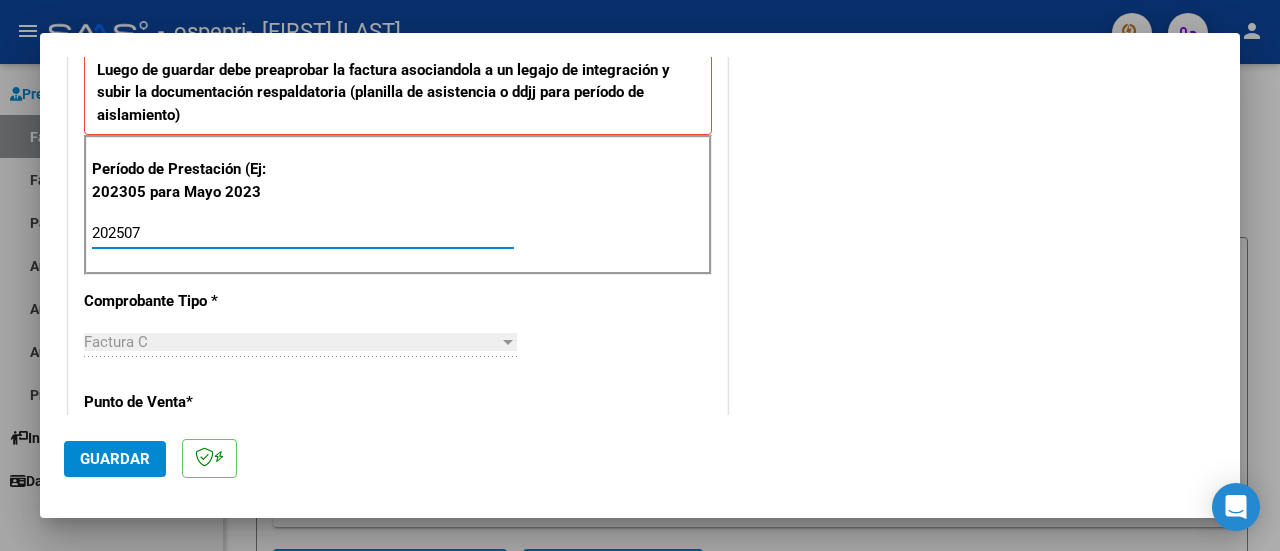 type on "202507" 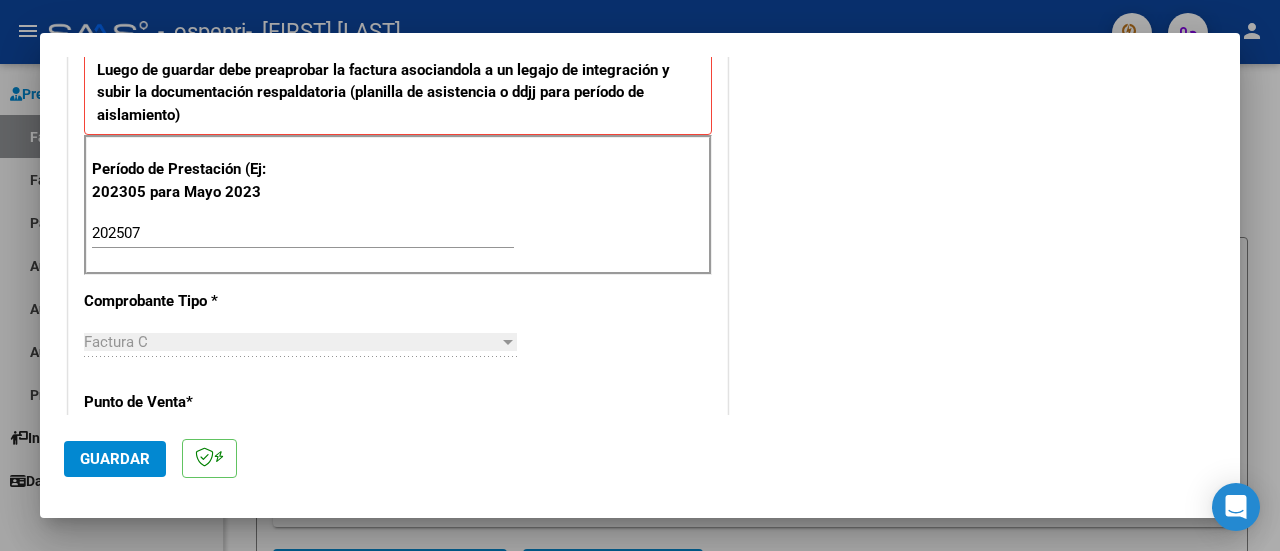 click on "COMENTARIOS Comentarios del Prestador / Gerenciador:" at bounding box center (974, 426) 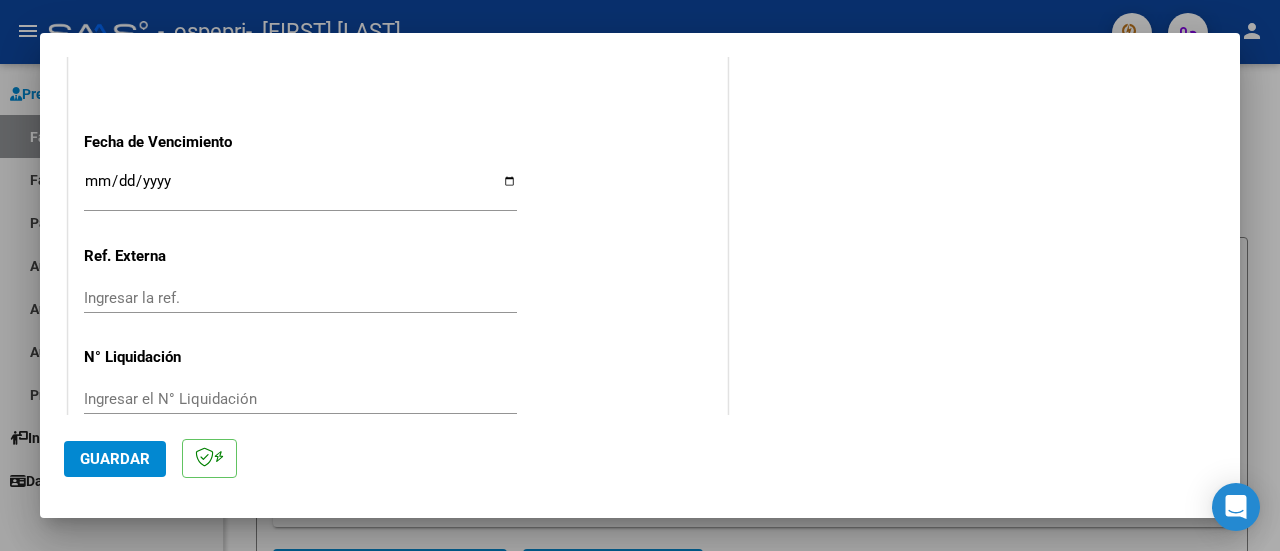 scroll, scrollTop: 1404, scrollLeft: 0, axis: vertical 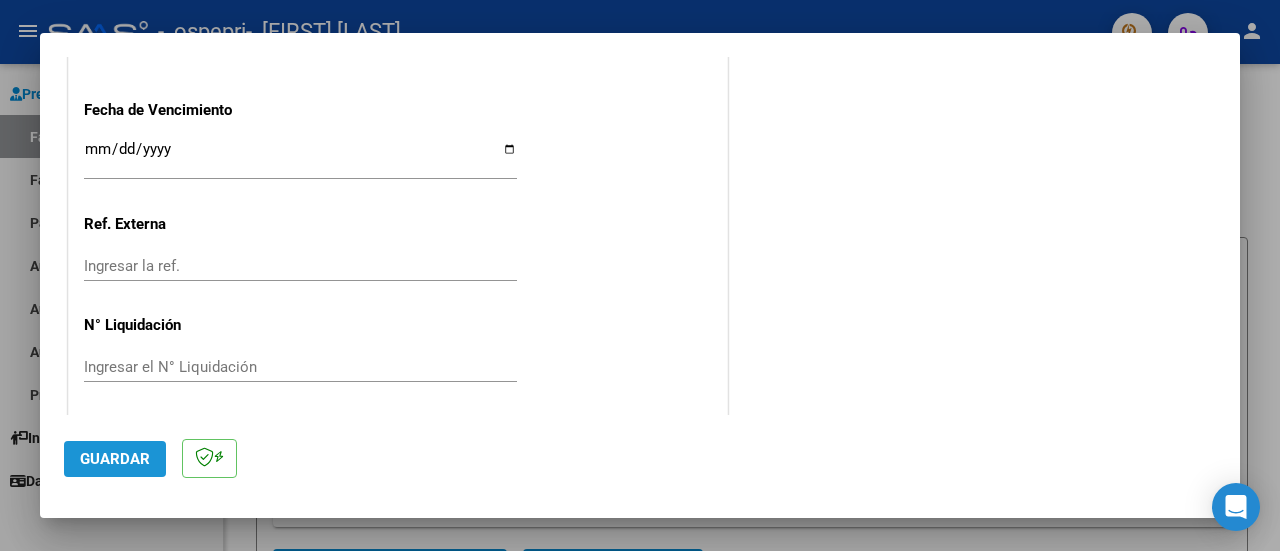 click on "Guardar" 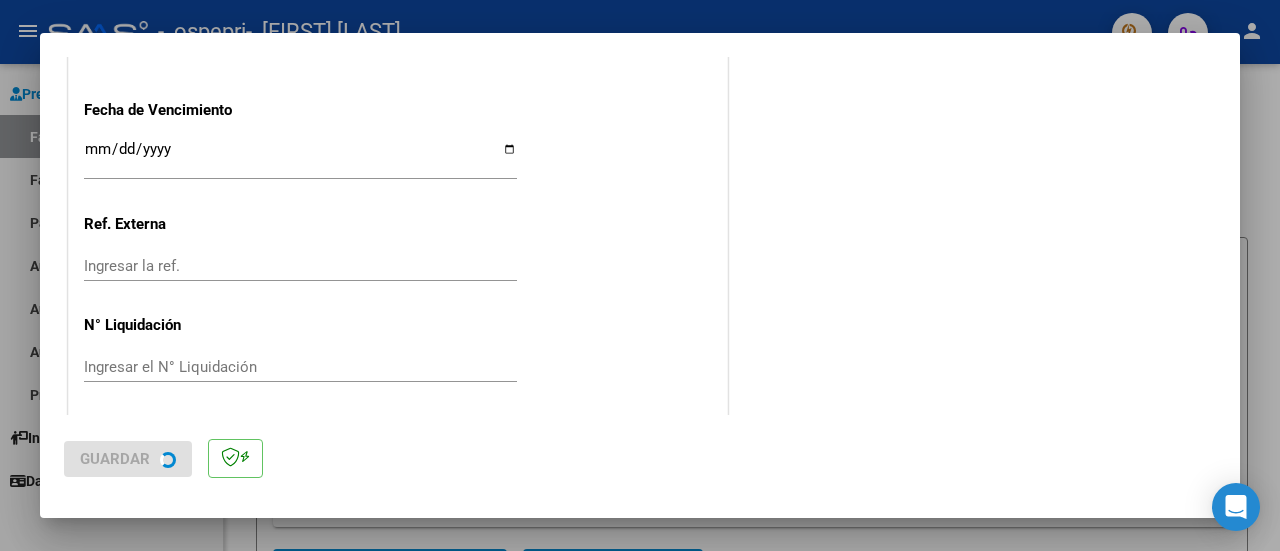 scroll, scrollTop: 0, scrollLeft: 0, axis: both 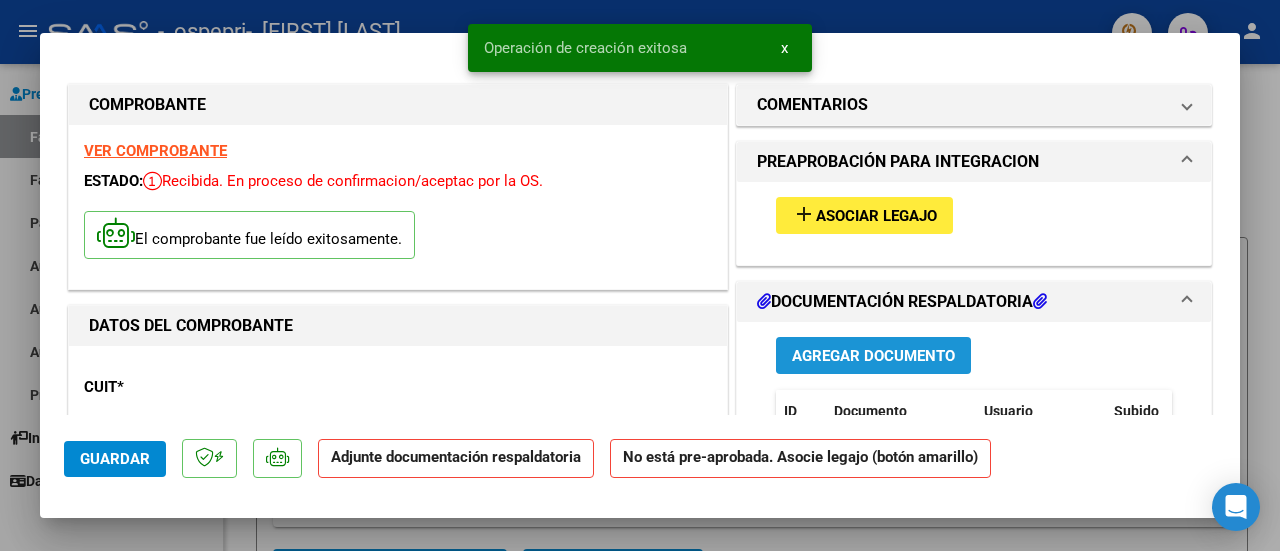 click on "Agregar Documento" at bounding box center (873, 356) 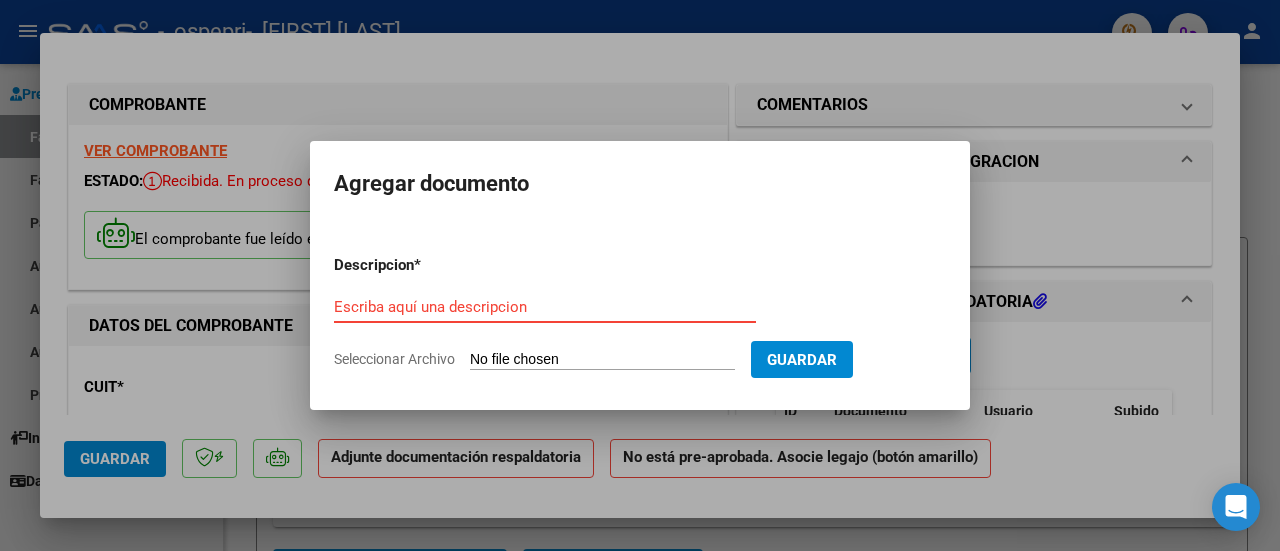 type on "C:\fakepath\ASIST PSM VEGA JULIO.pdf" 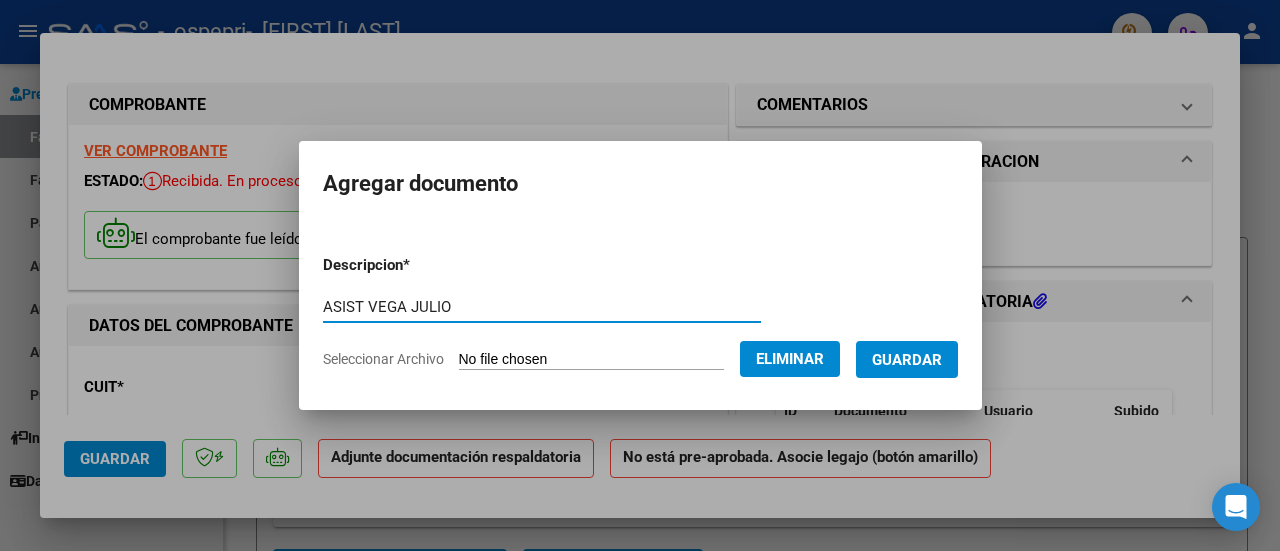 type on "ASIST VEGA JULIO" 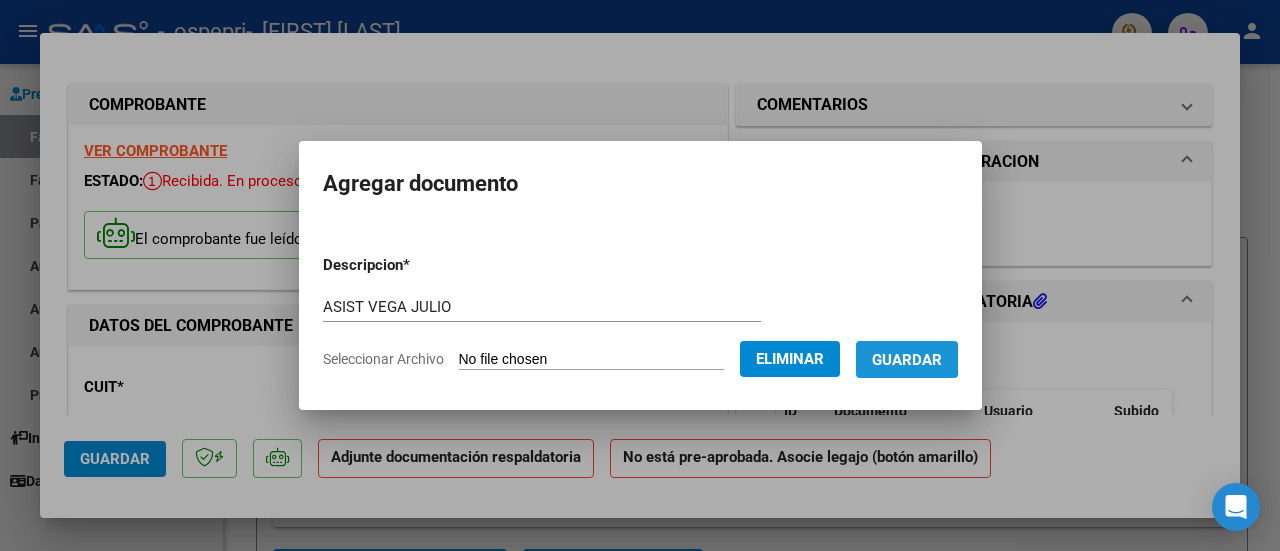 click on "Guardar" at bounding box center (907, 360) 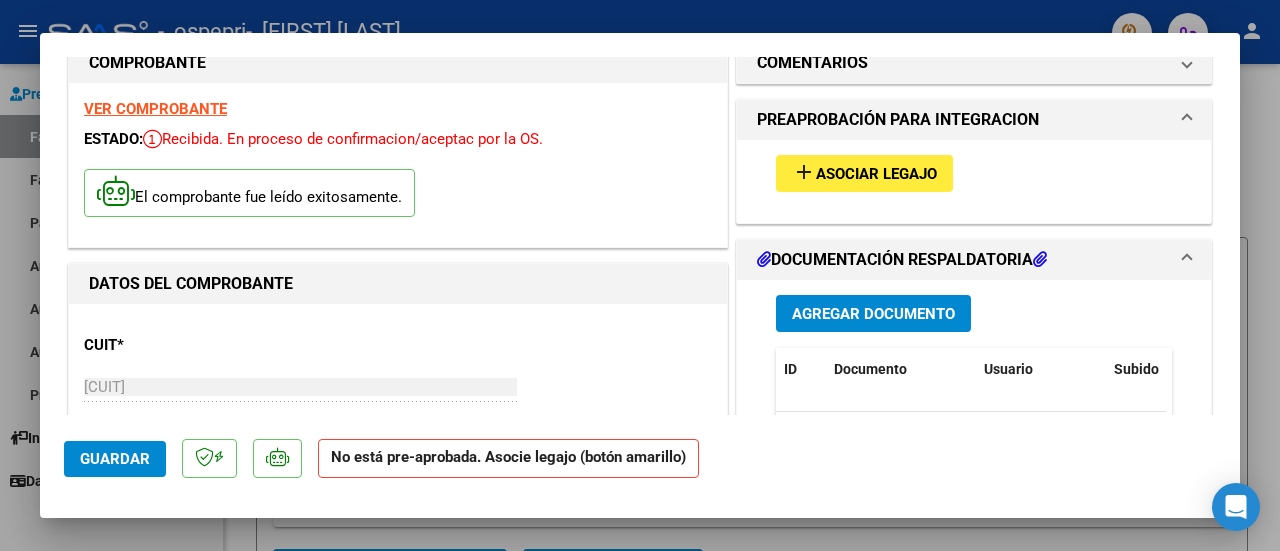 scroll, scrollTop: 38, scrollLeft: 0, axis: vertical 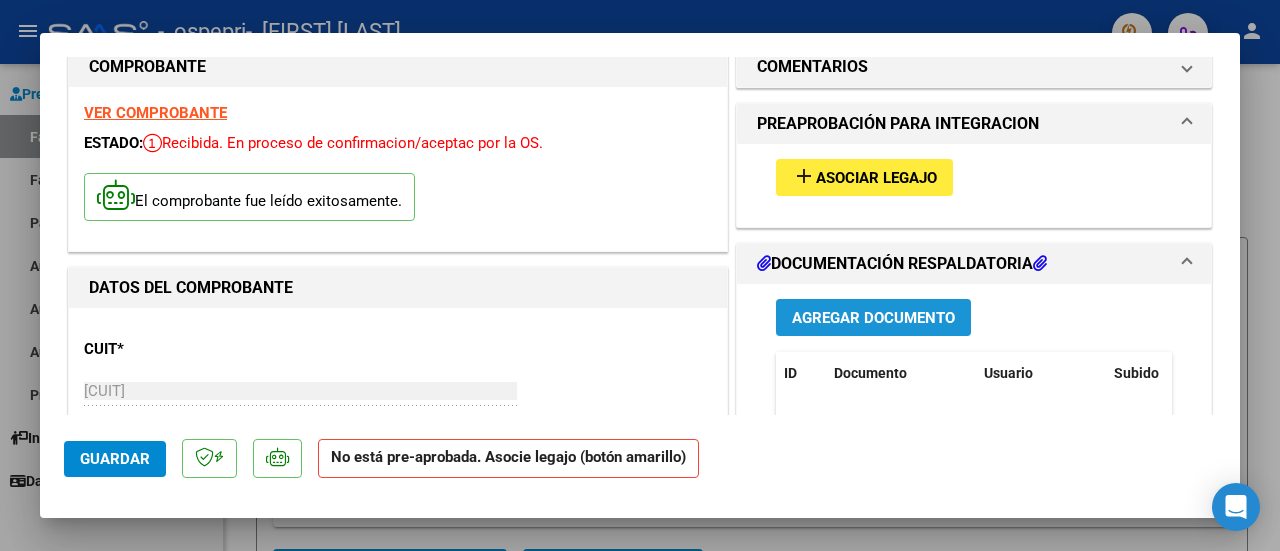 click on "Agregar Documento" at bounding box center [873, 318] 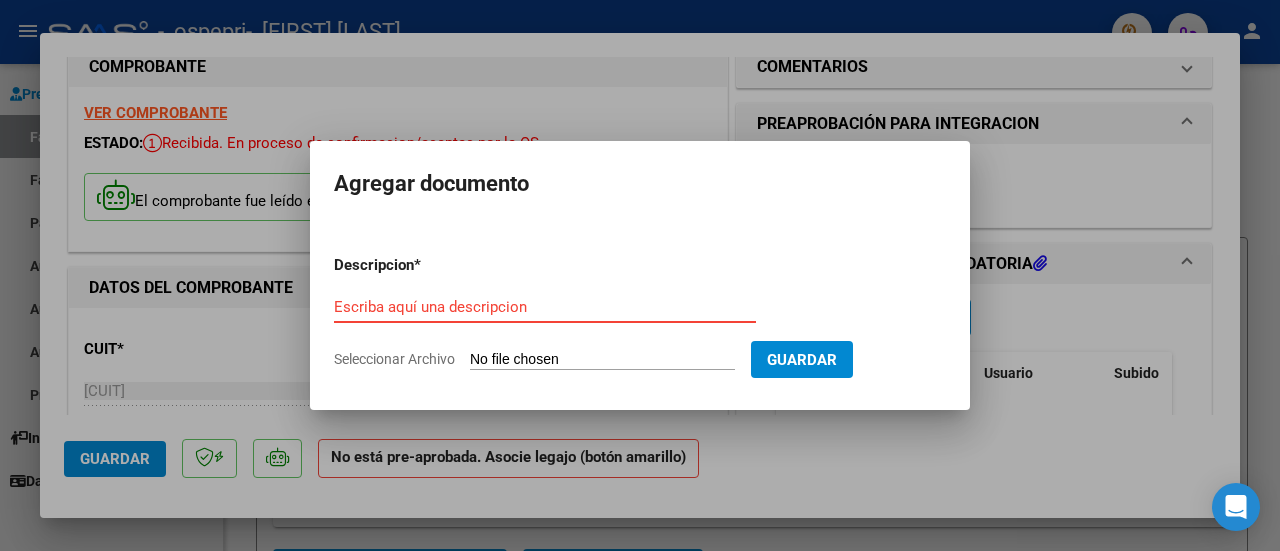 type on "C:\fakepath\PRELIQ VEGA JULIO PSM.pdf" 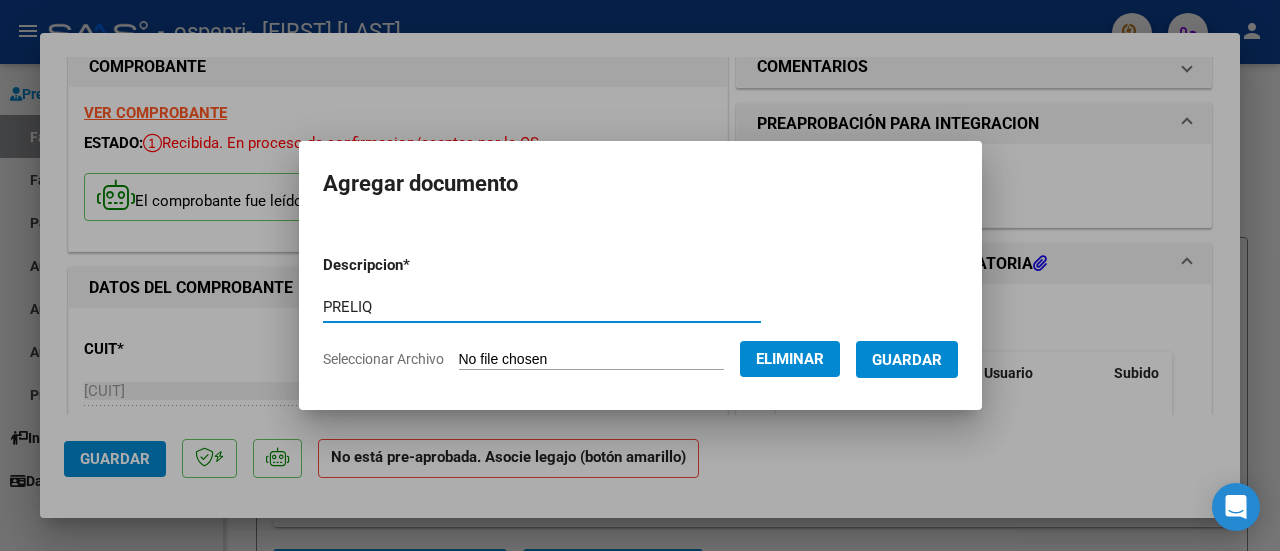 type on "PRELIQ" 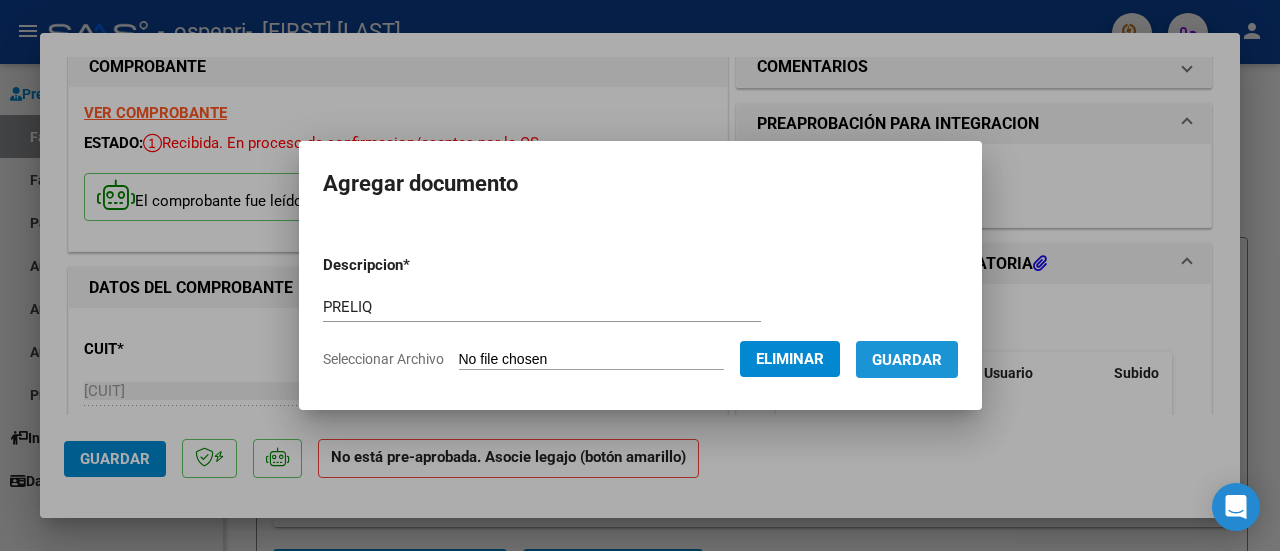 click on "Guardar" at bounding box center [907, 360] 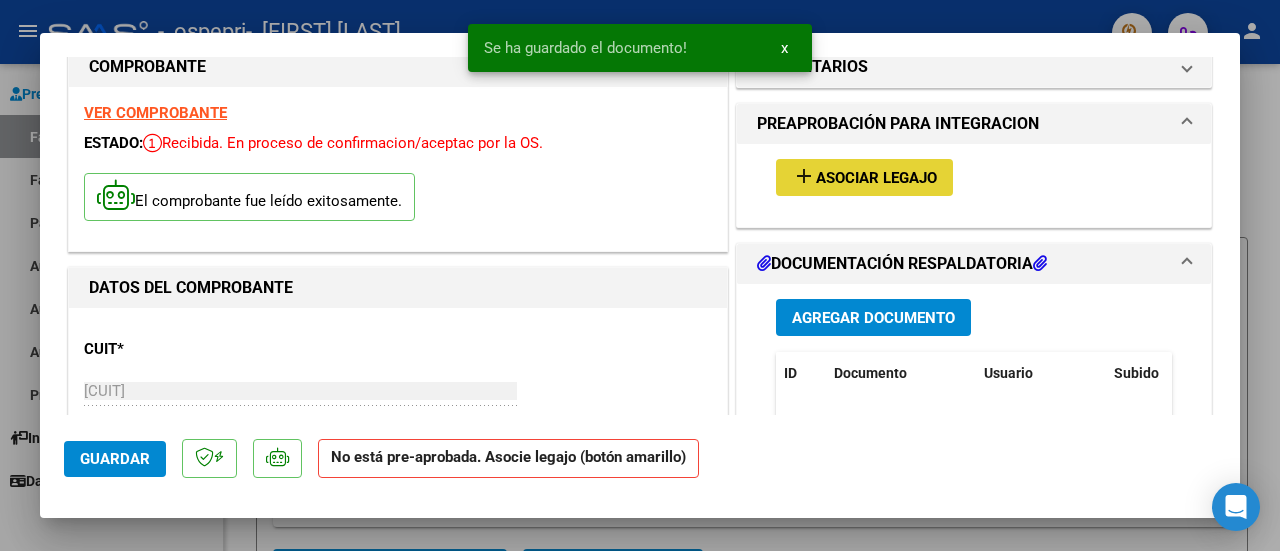 click on "Asociar Legajo" at bounding box center (876, 178) 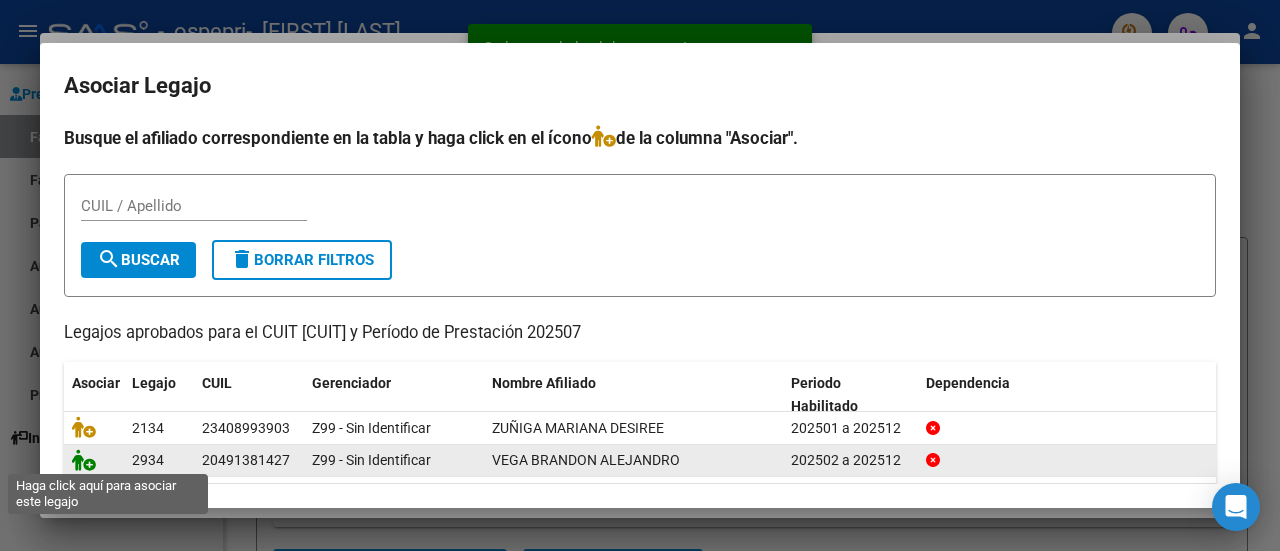 click 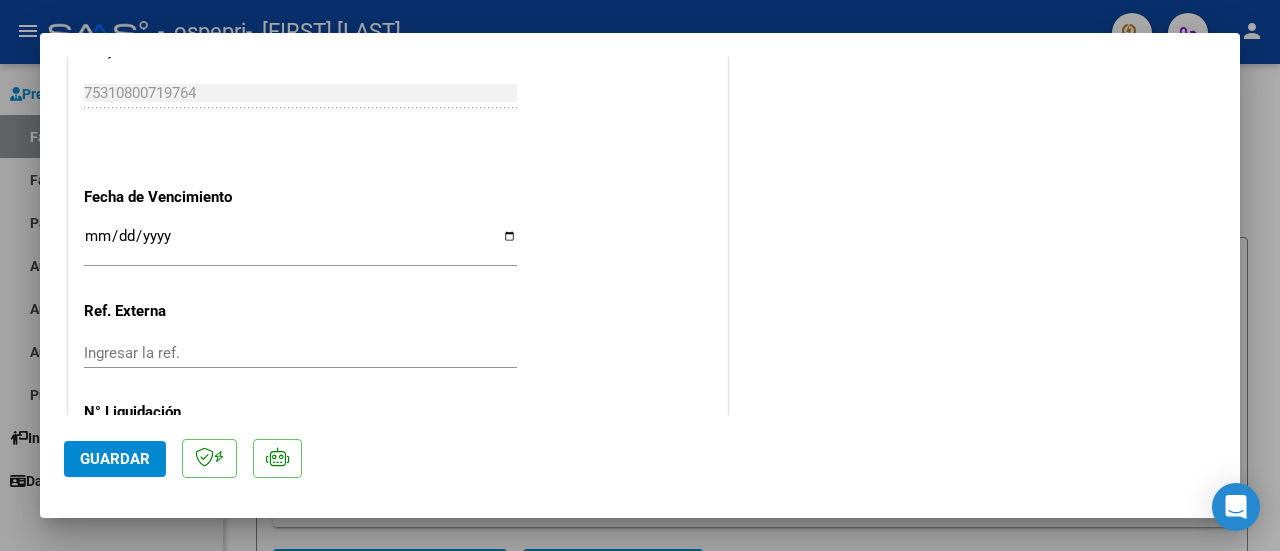 scroll, scrollTop: 1450, scrollLeft: 0, axis: vertical 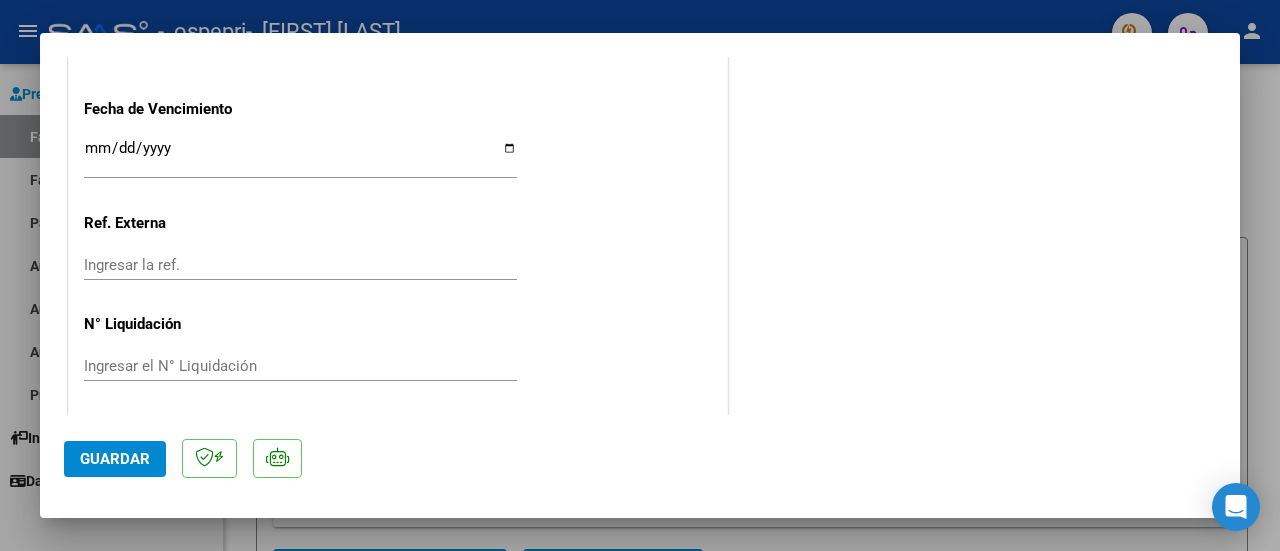 click on "Ingresar el N° Liquidación" 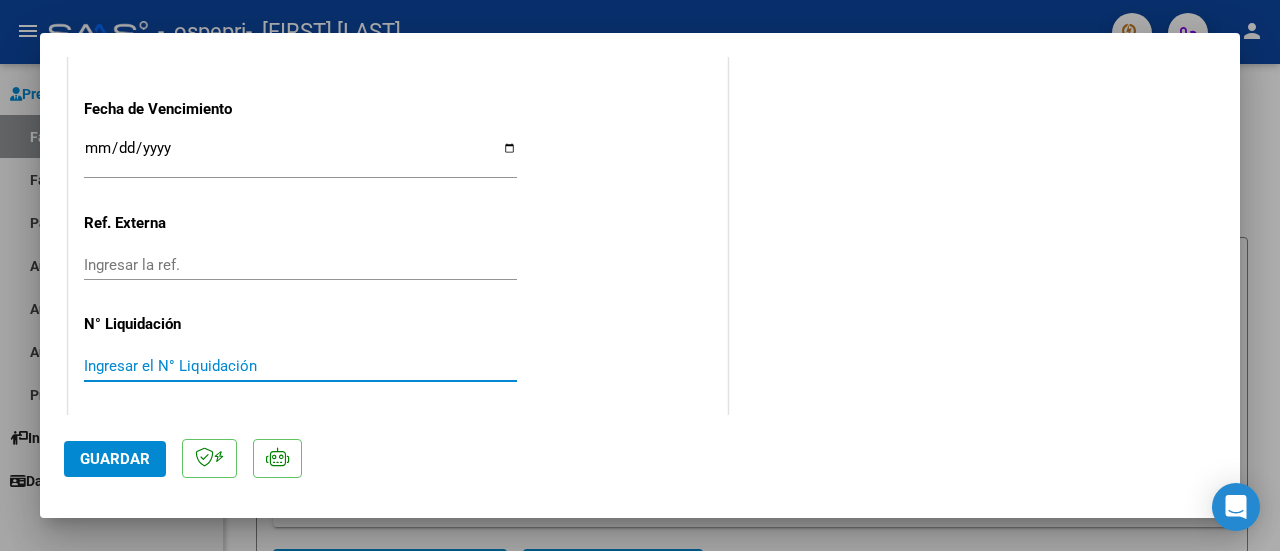 click on "Ingresar el N° Liquidación" at bounding box center [300, 366] 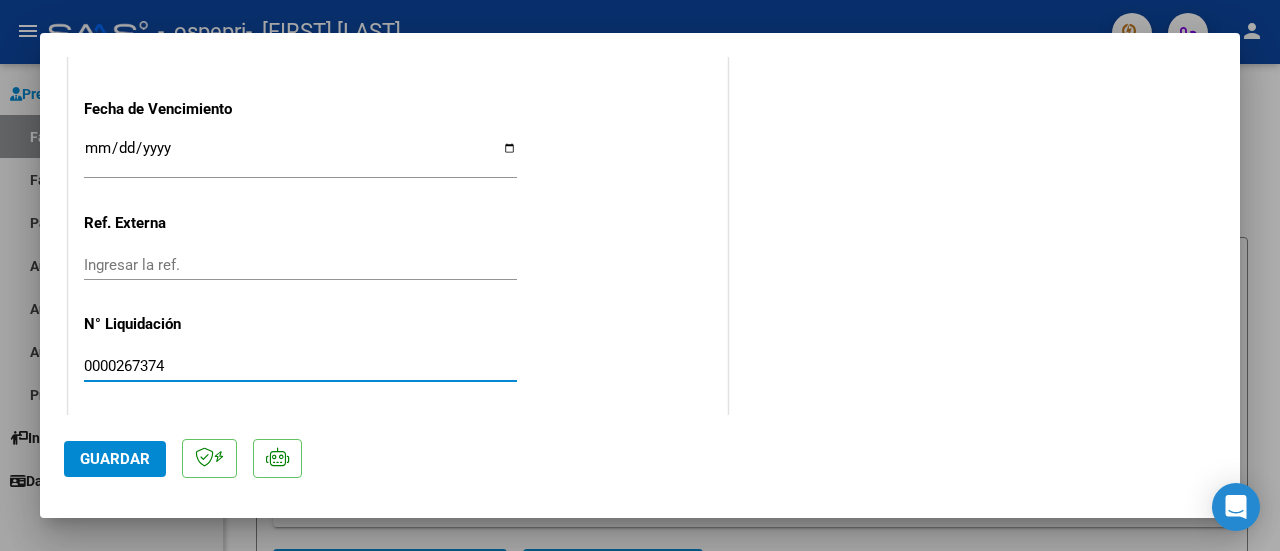 type on "0000267374" 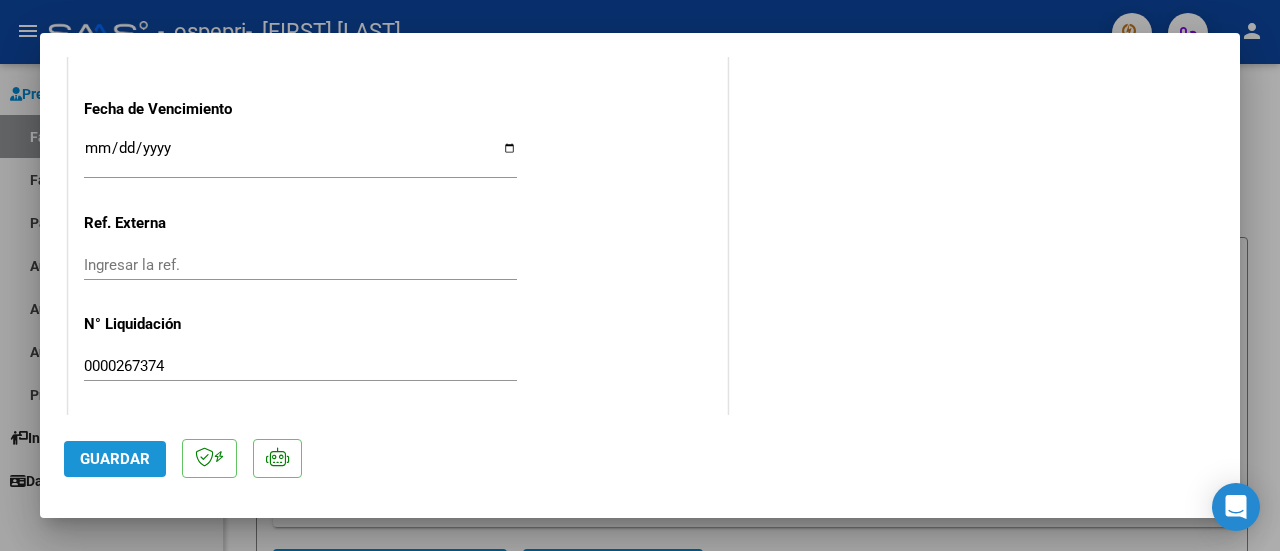 click on "Guardar" 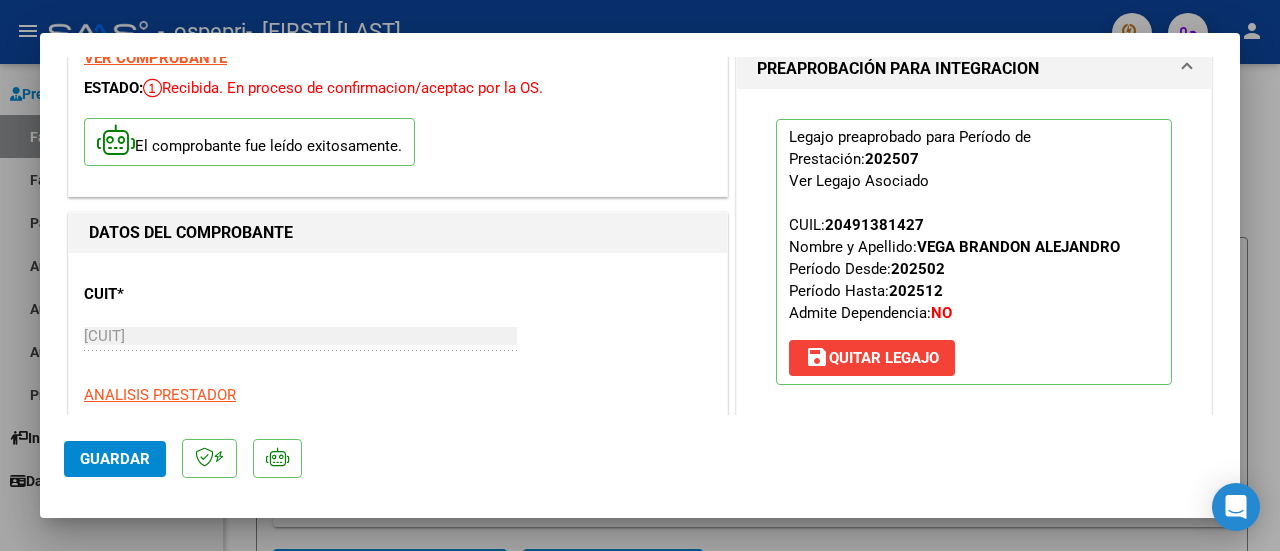 scroll, scrollTop: 0, scrollLeft: 0, axis: both 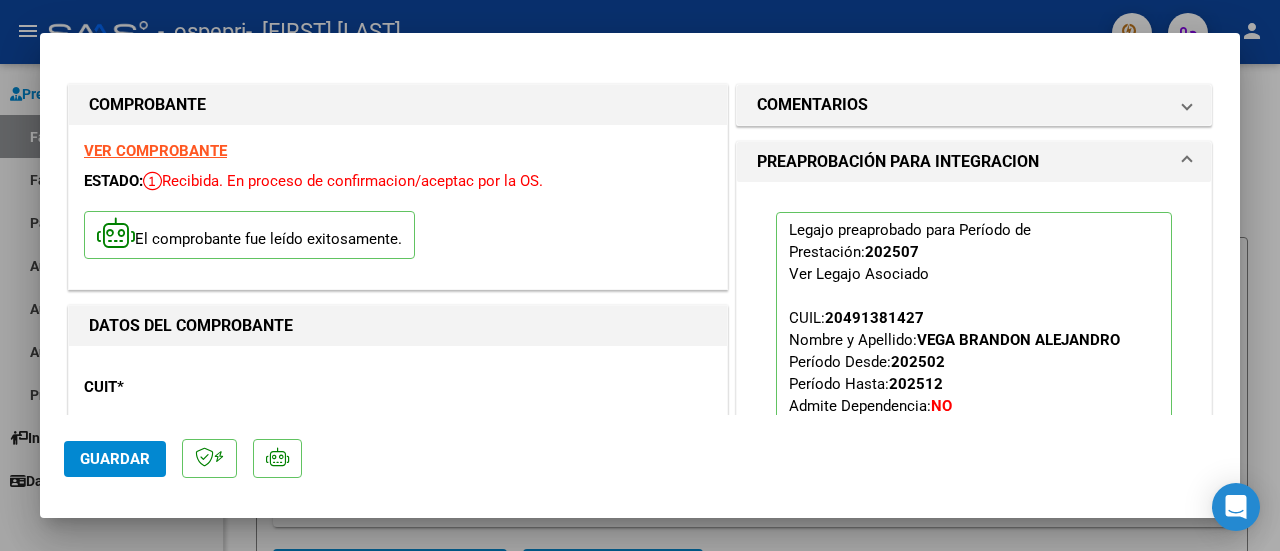 click at bounding box center [640, 275] 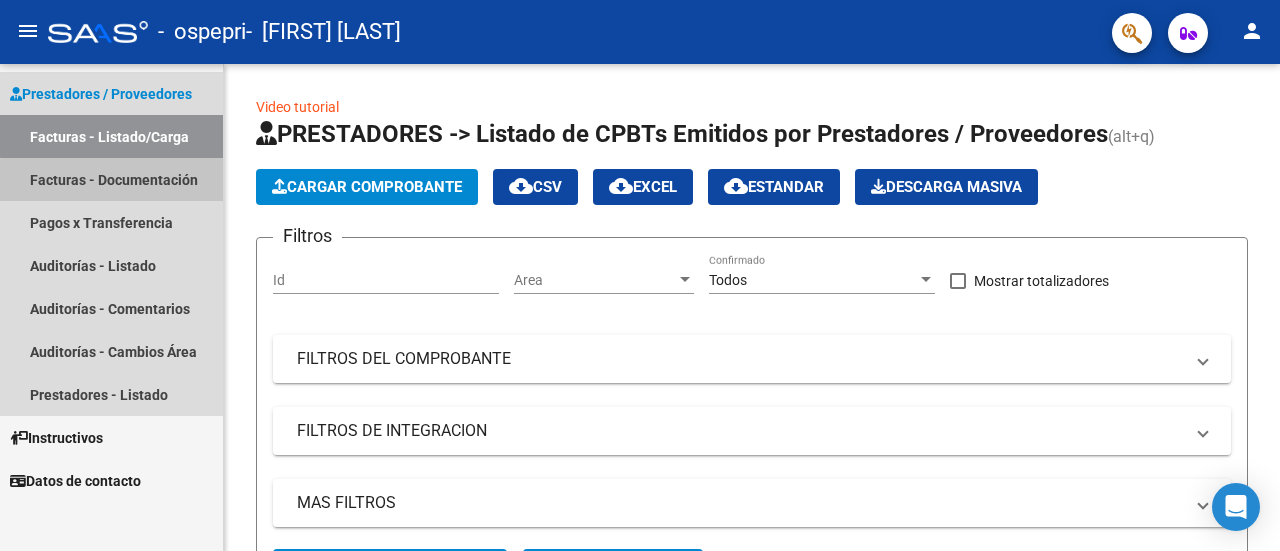 click on "Facturas - Documentación" at bounding box center (111, 179) 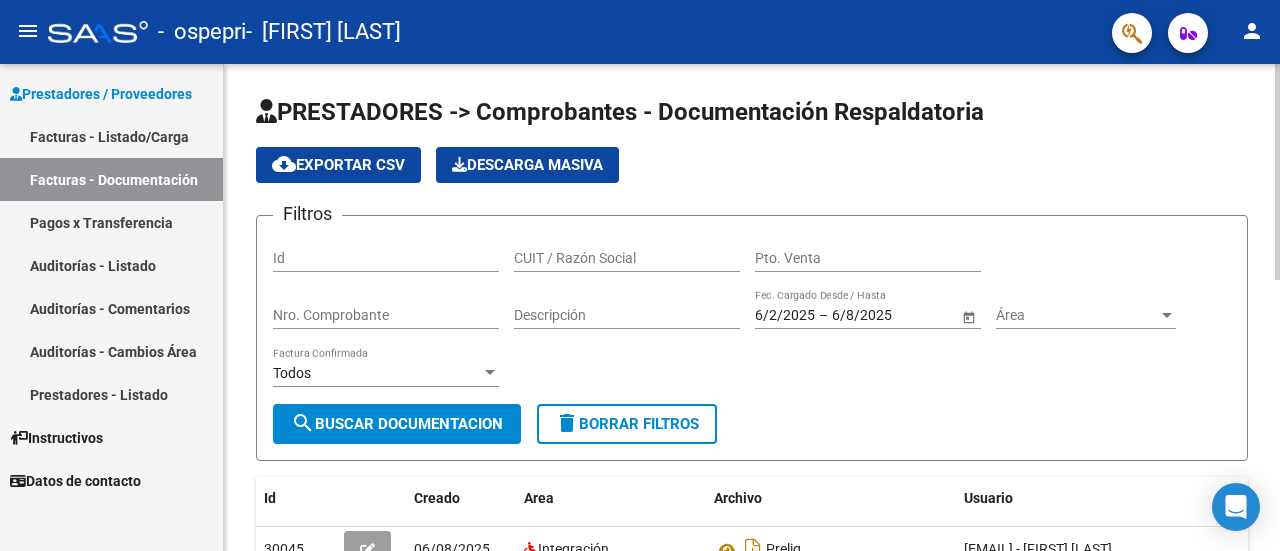 scroll, scrollTop: 487, scrollLeft: 0, axis: vertical 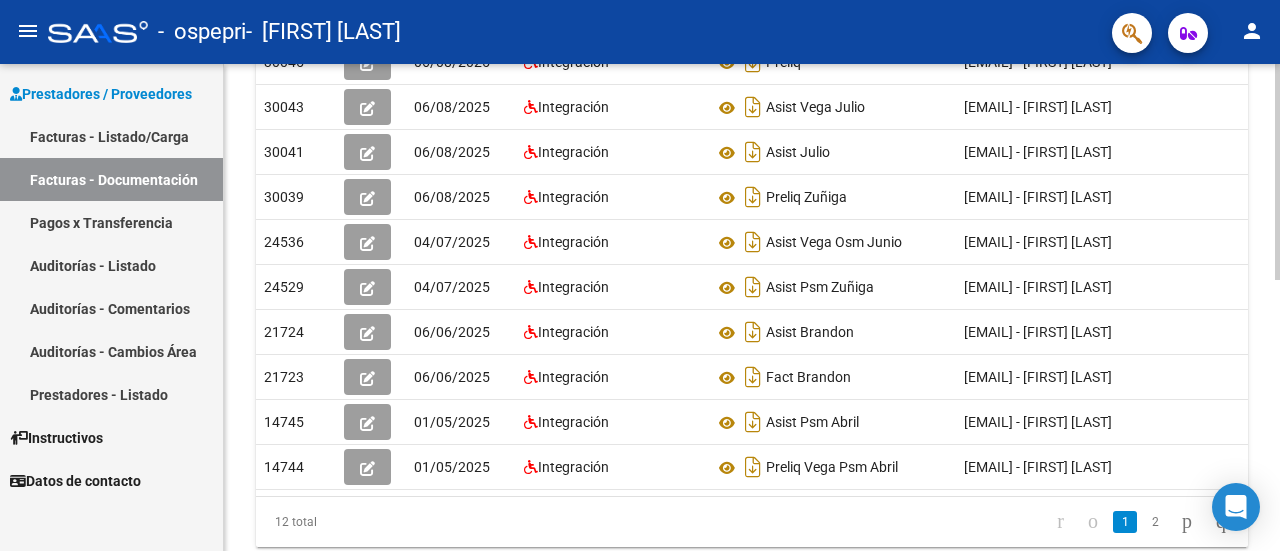 click 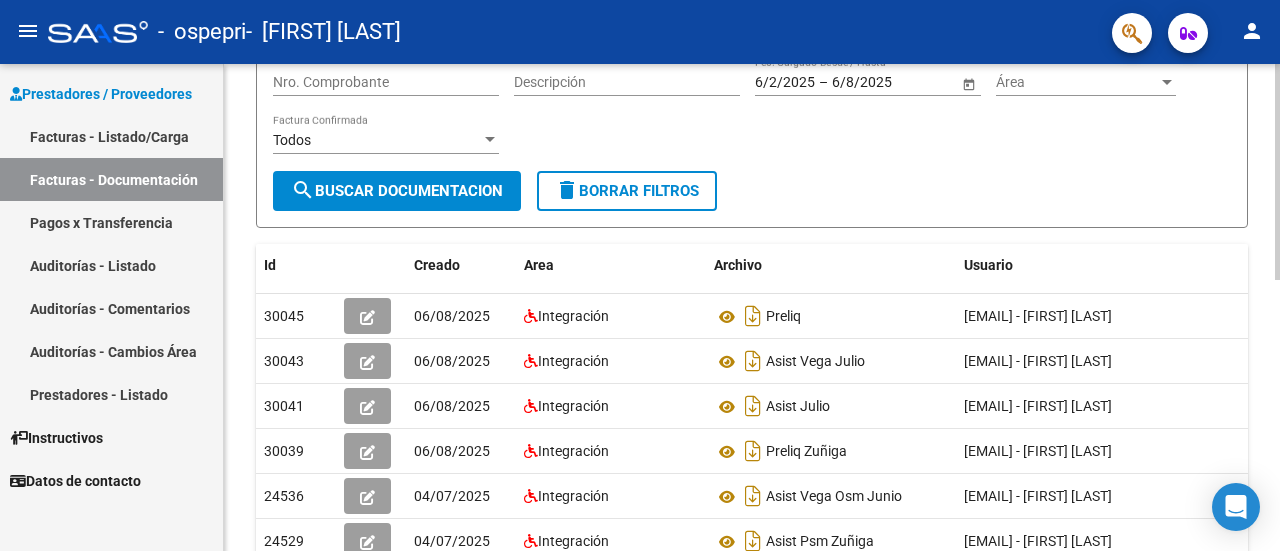 click 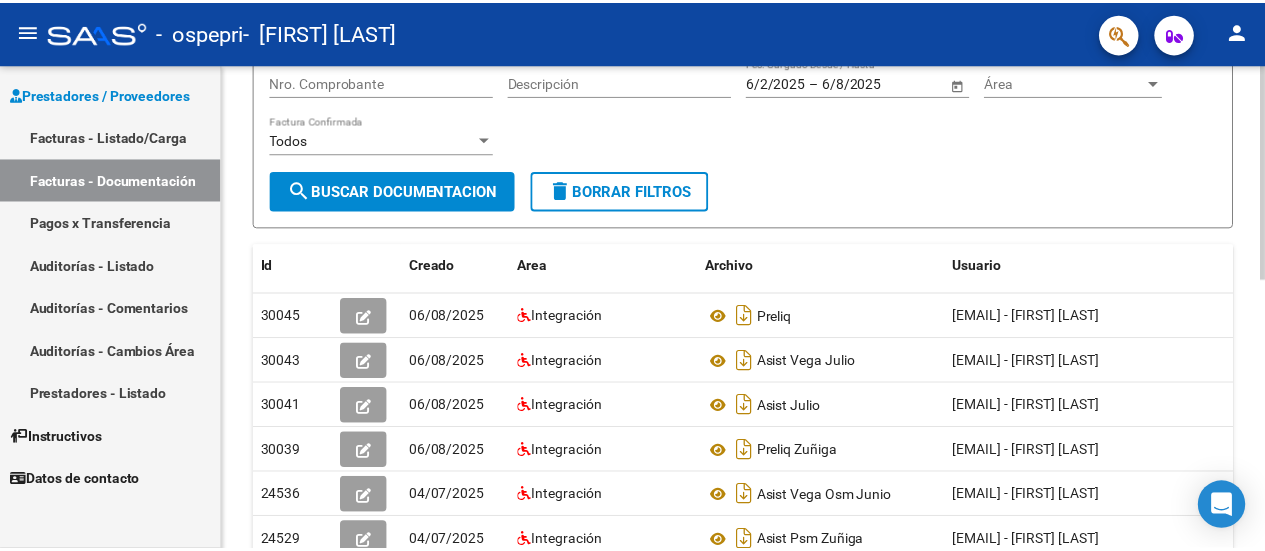 scroll, scrollTop: 231, scrollLeft: 0, axis: vertical 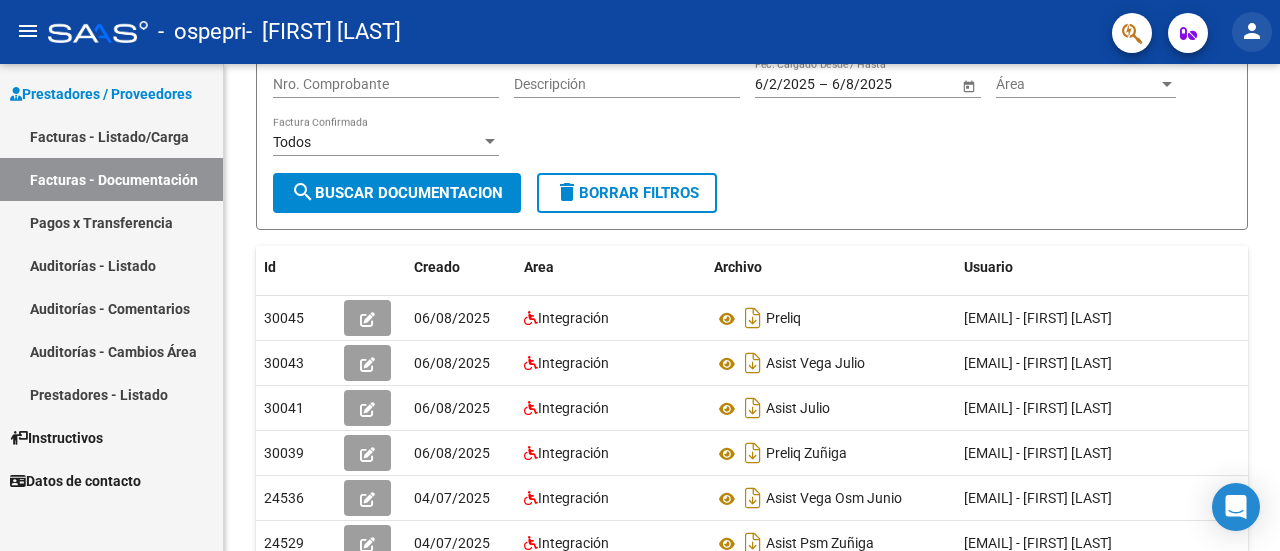 click on "person" 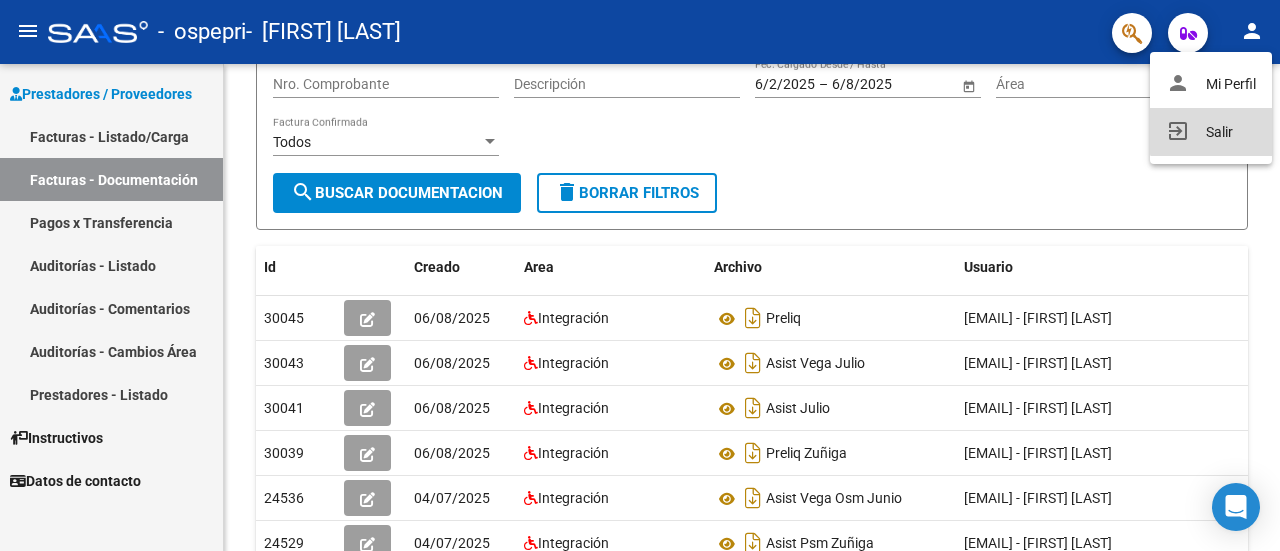click on "exit_to_app  Salir" at bounding box center (1211, 132) 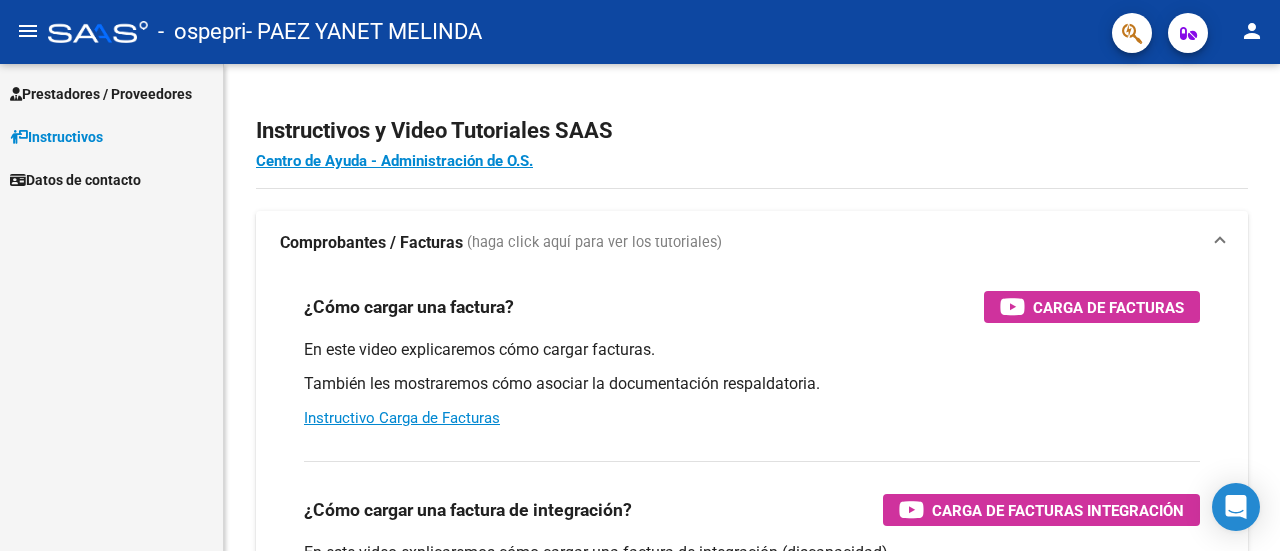 scroll, scrollTop: 0, scrollLeft: 0, axis: both 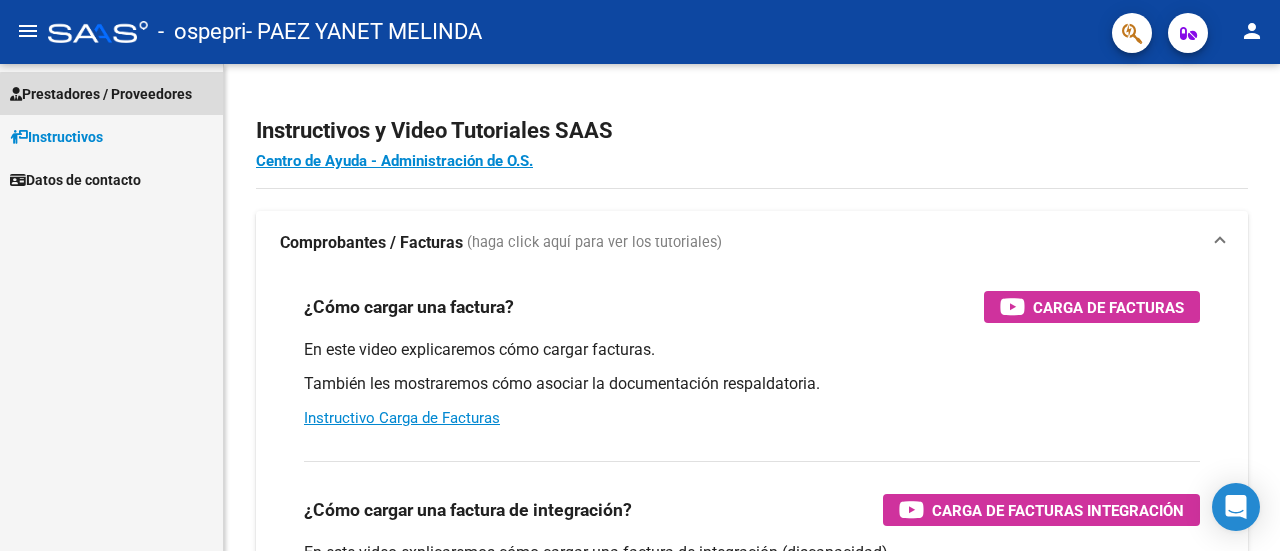 click on "Prestadores / Proveedores" at bounding box center [101, 94] 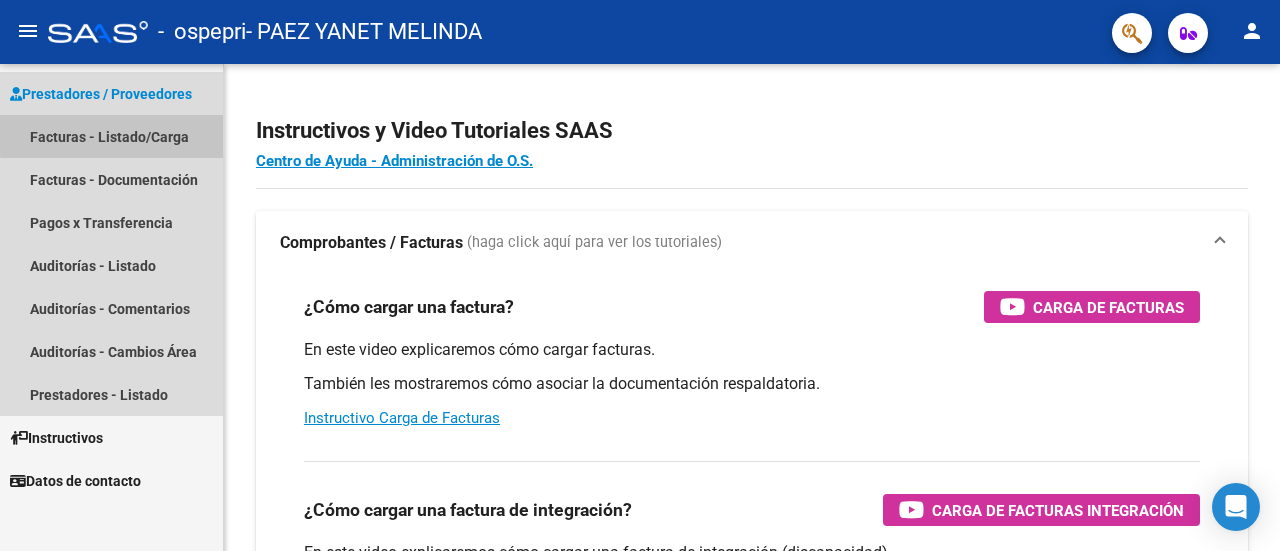 click on "Facturas - Listado/Carga" at bounding box center [111, 136] 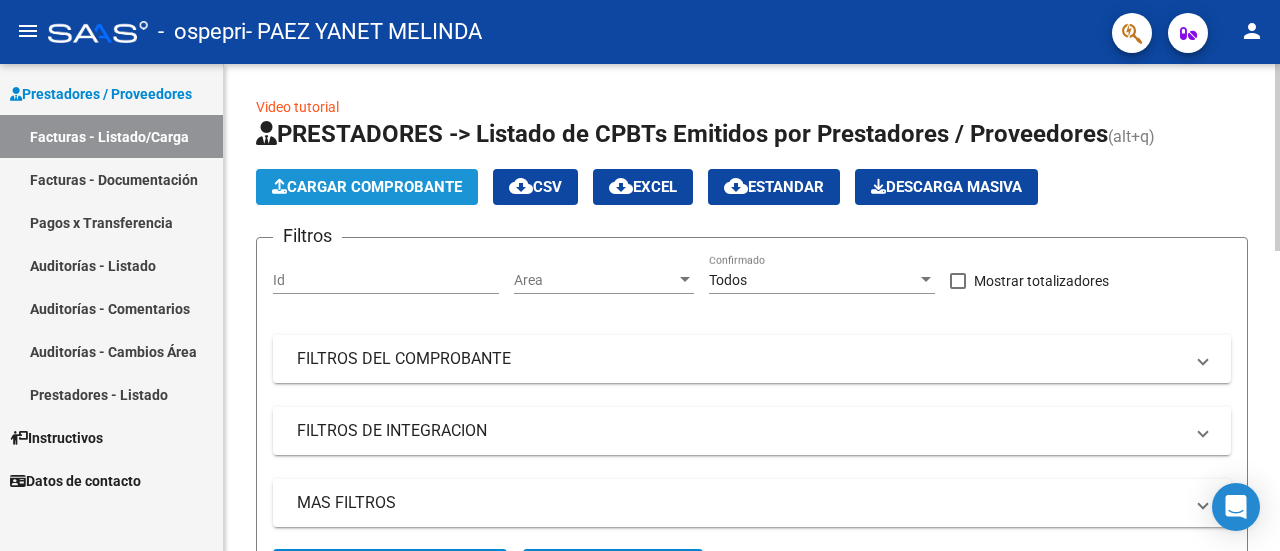 click on "Cargar Comprobante" 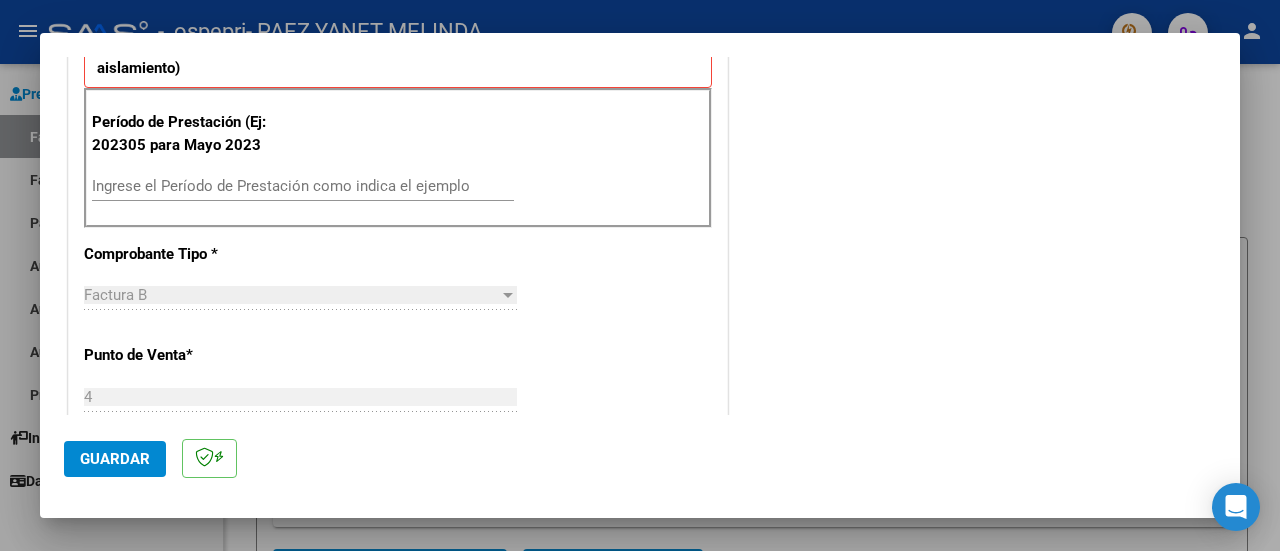 scroll, scrollTop: 588, scrollLeft: 0, axis: vertical 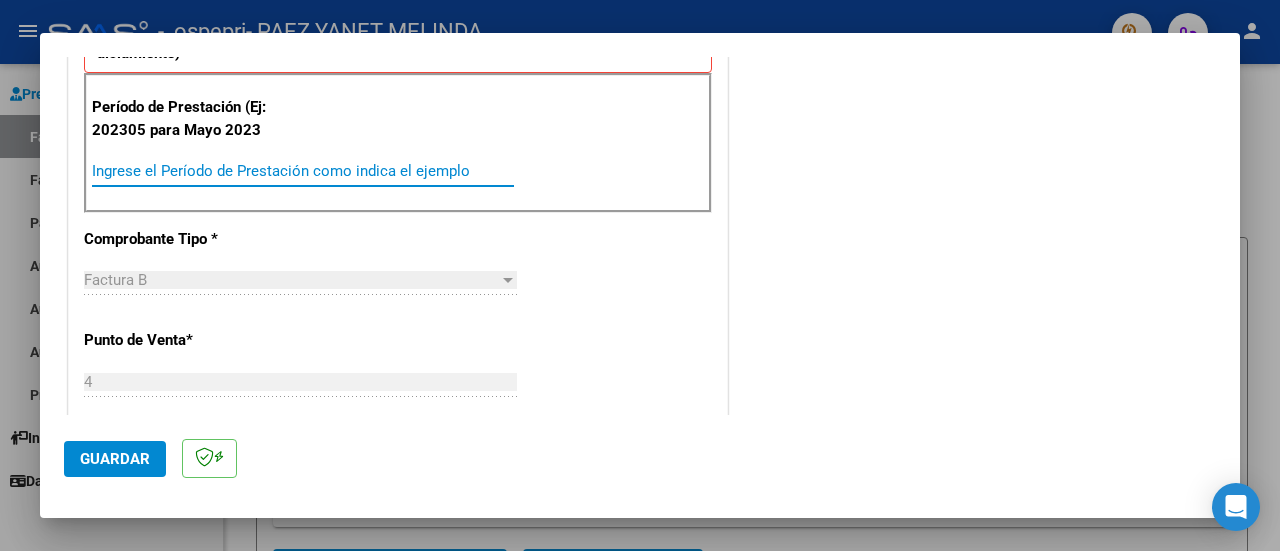 click on "Ingrese el Período de Prestación como indica el ejemplo" at bounding box center (303, 171) 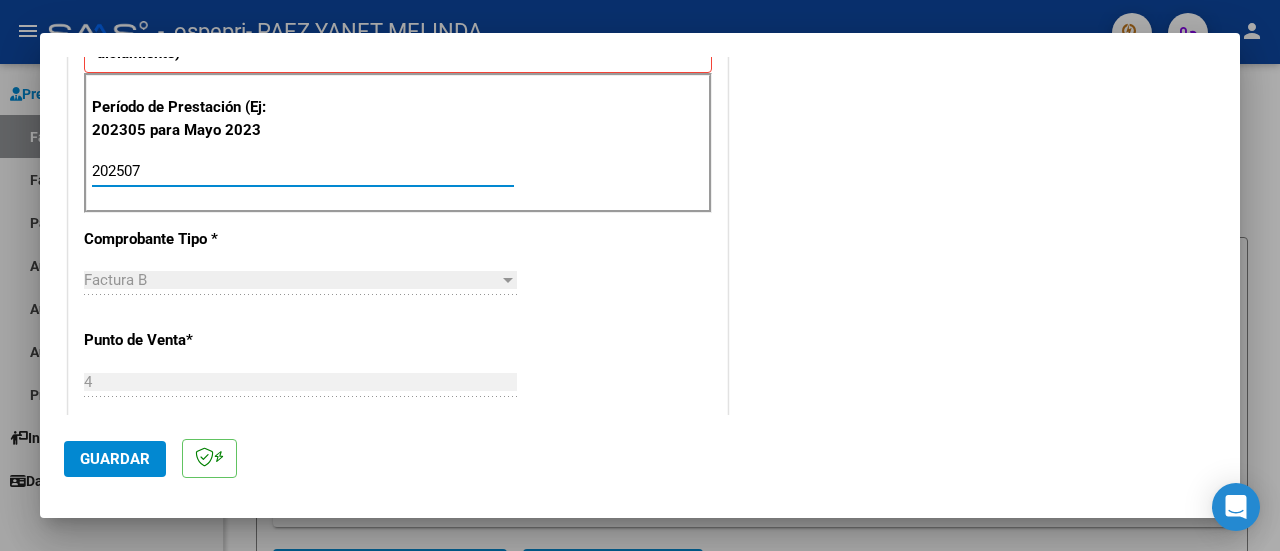 type on "202507" 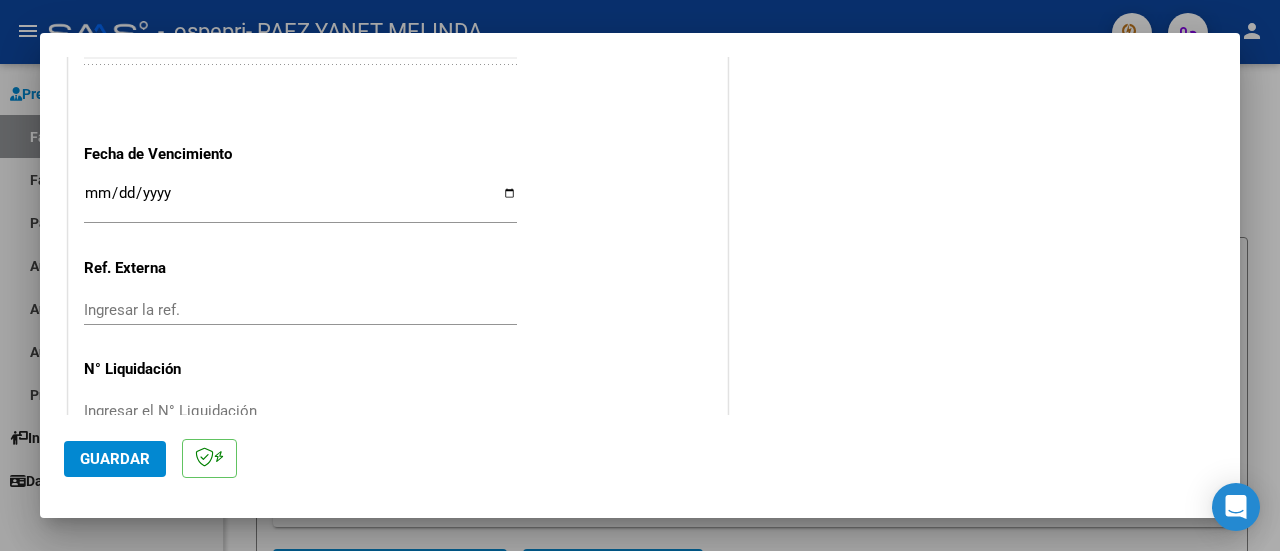 scroll, scrollTop: 1404, scrollLeft: 0, axis: vertical 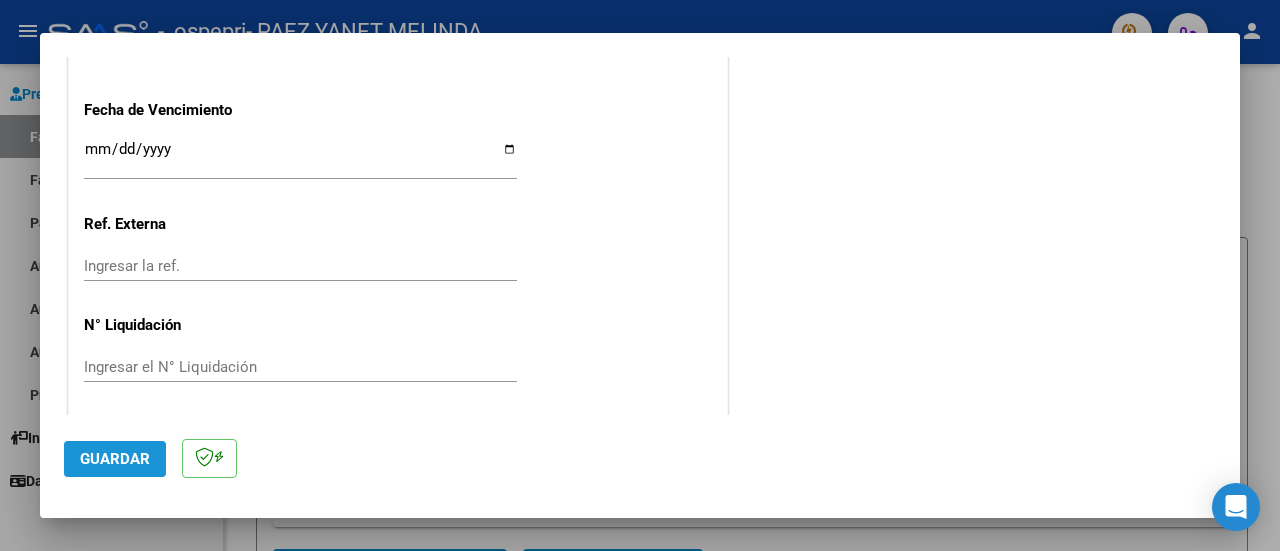 click on "Guardar" 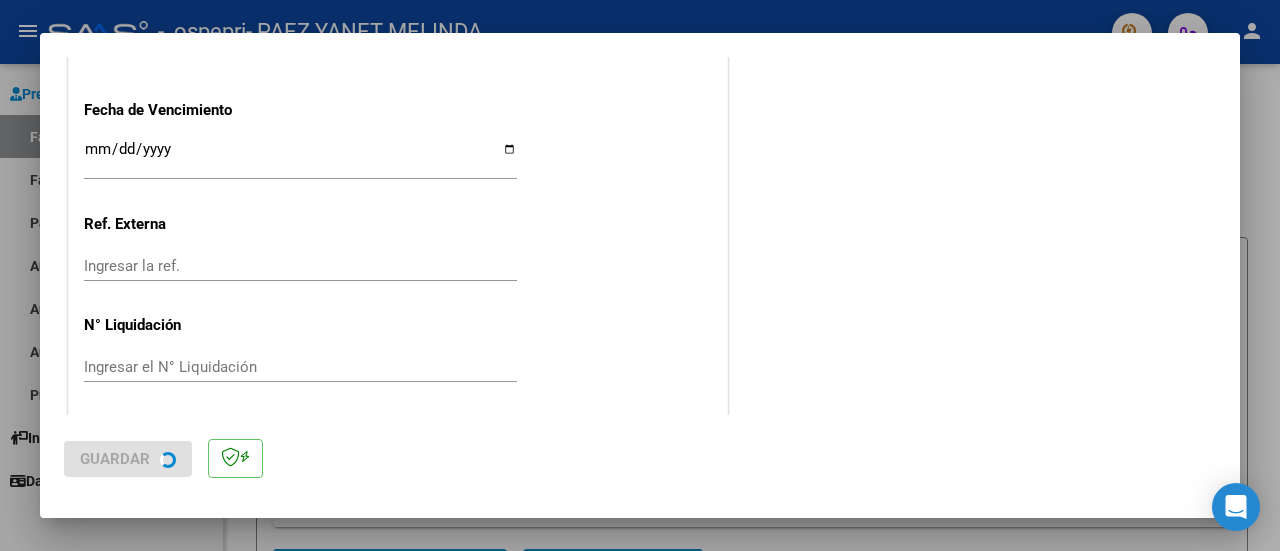 scroll, scrollTop: 0, scrollLeft: 0, axis: both 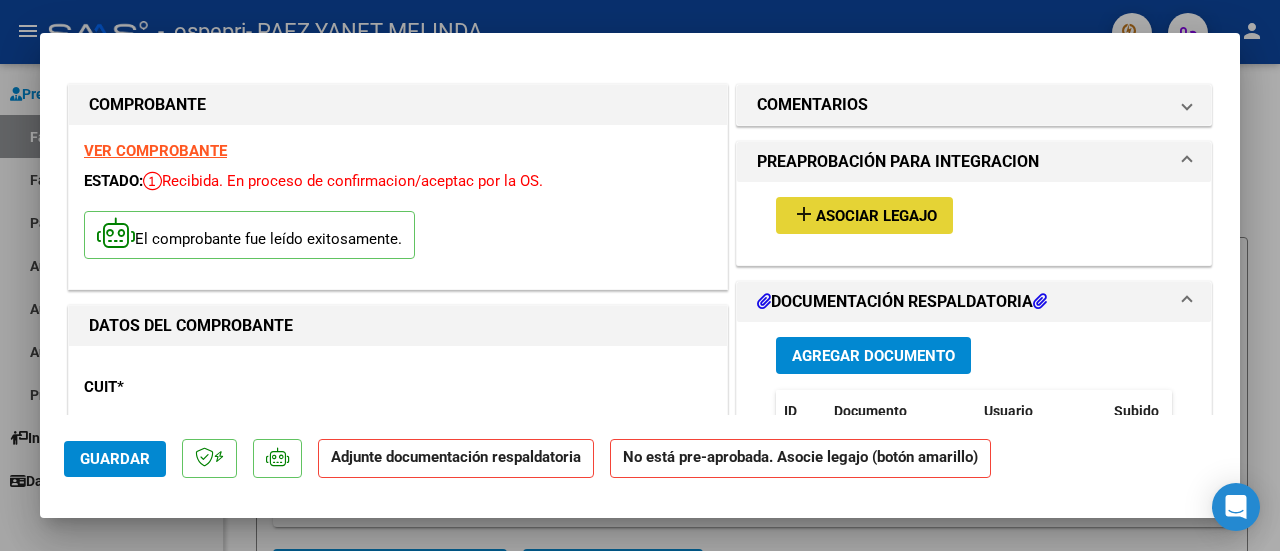 click on "Asociar Legajo" at bounding box center (876, 216) 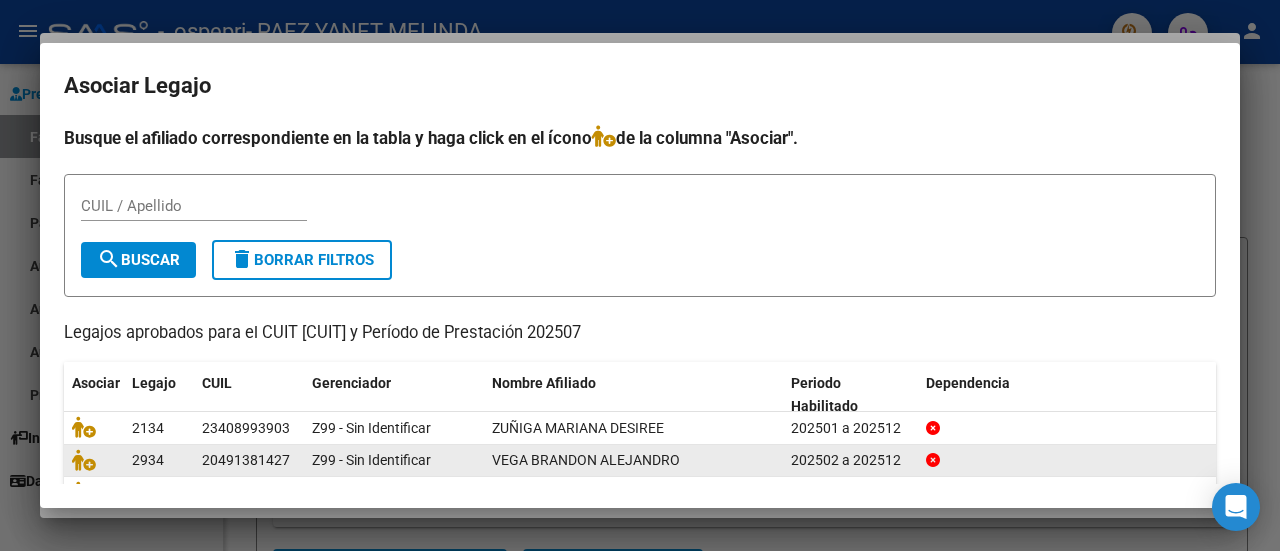 click on "2934" 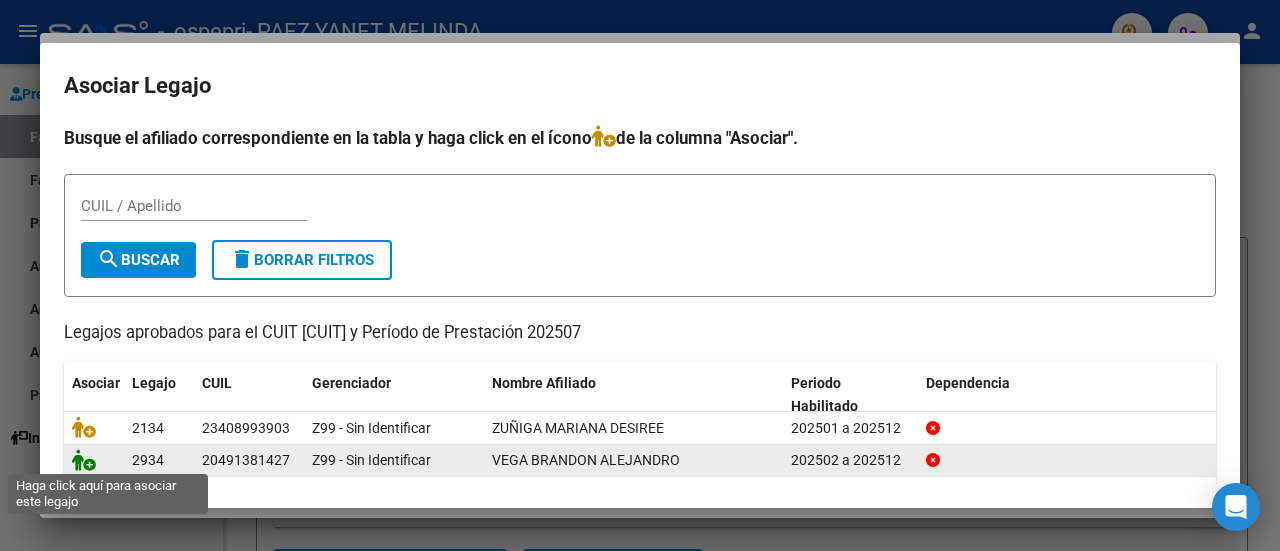 click 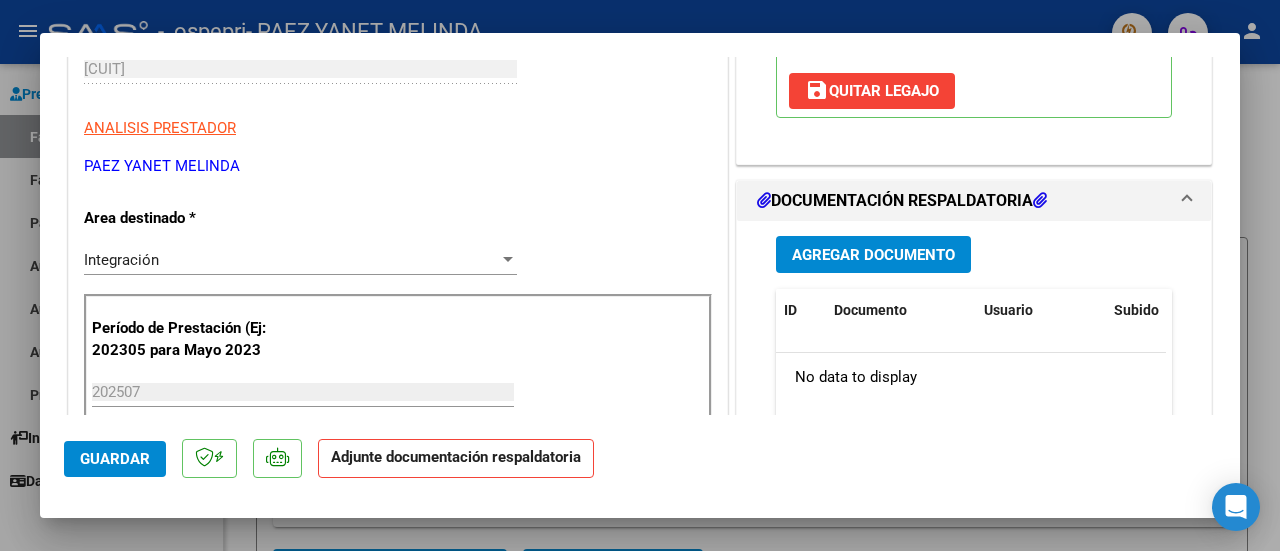 scroll, scrollTop: 353, scrollLeft: 0, axis: vertical 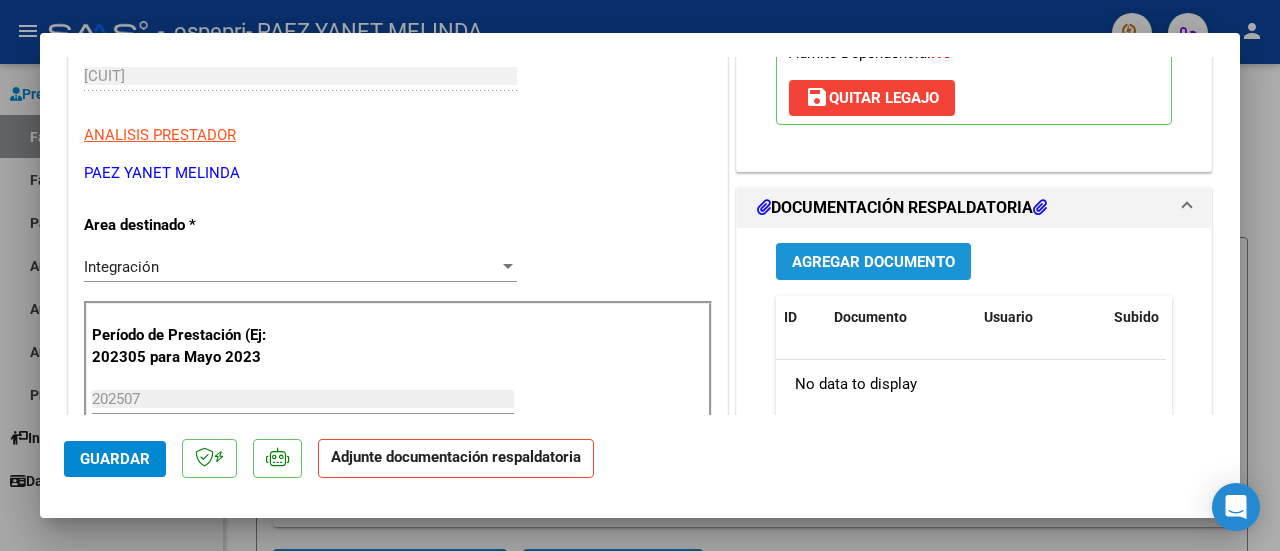 click on "Agregar Documento" at bounding box center [873, 261] 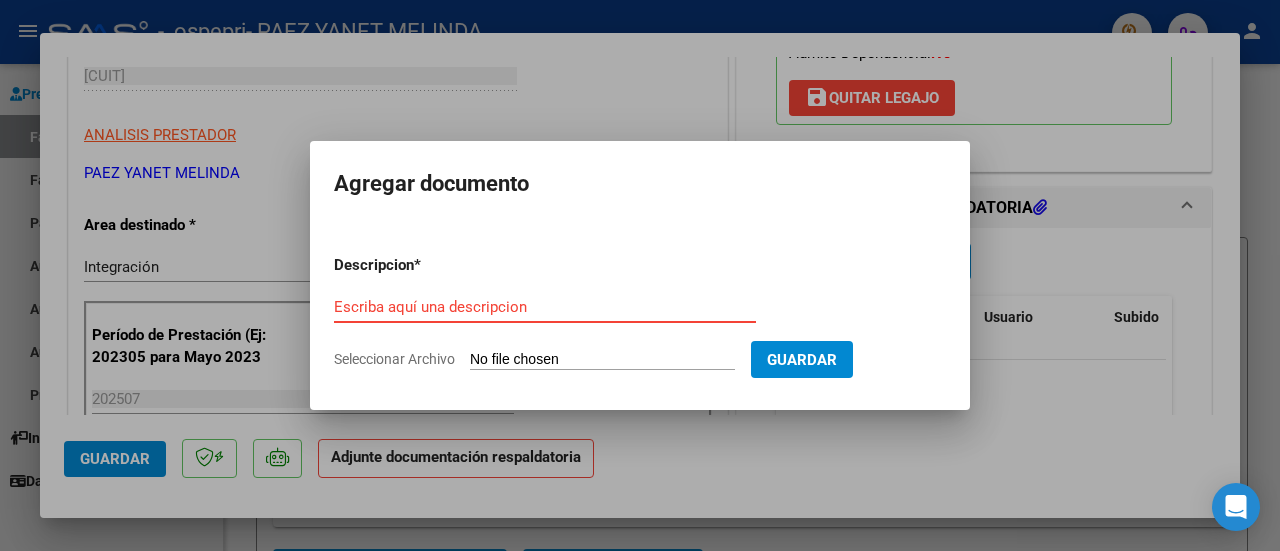 type on "C:\fakepath\ASIST VEGA FONO JULIO.pdf" 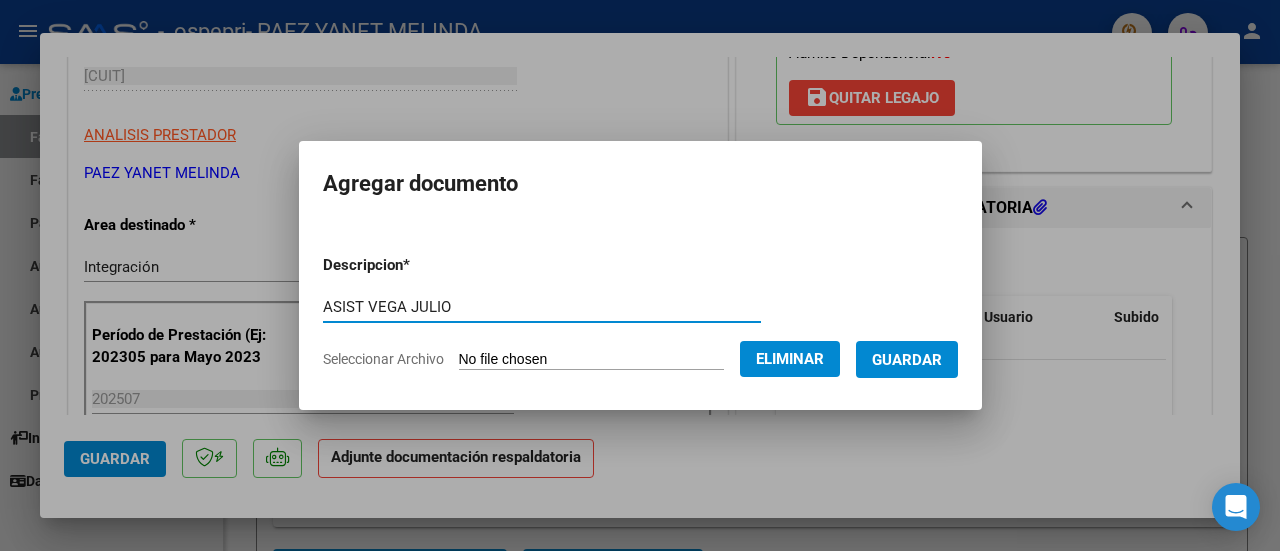type on "ASIST VEGA JULIO" 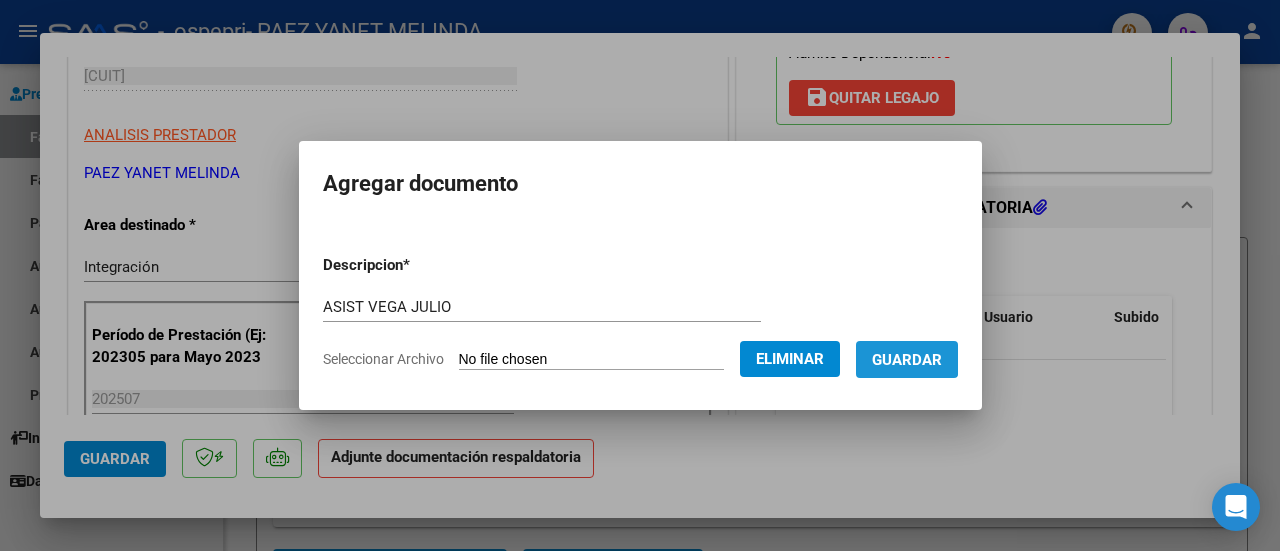 click on "Guardar" at bounding box center (907, 359) 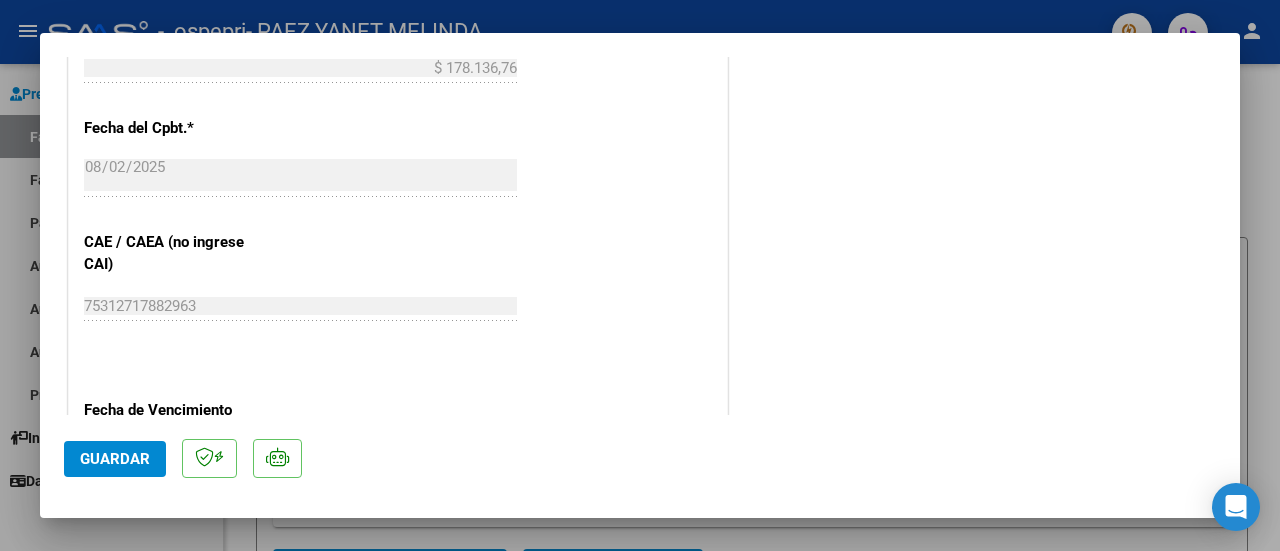 scroll, scrollTop: 1293, scrollLeft: 0, axis: vertical 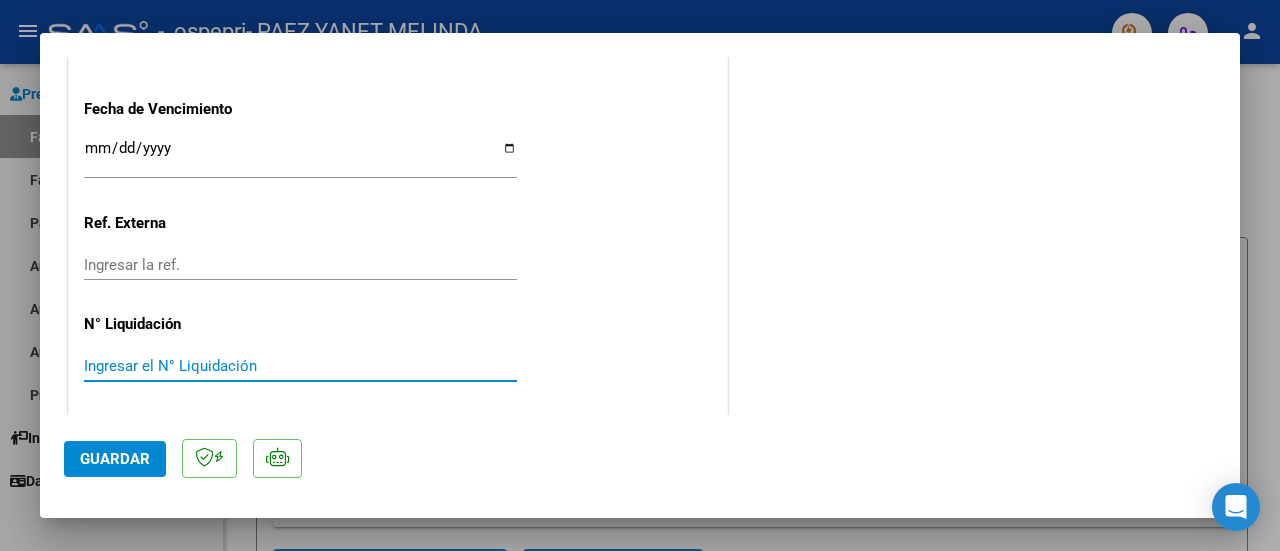 click on "Ingresar el N° Liquidación" at bounding box center (300, 366) 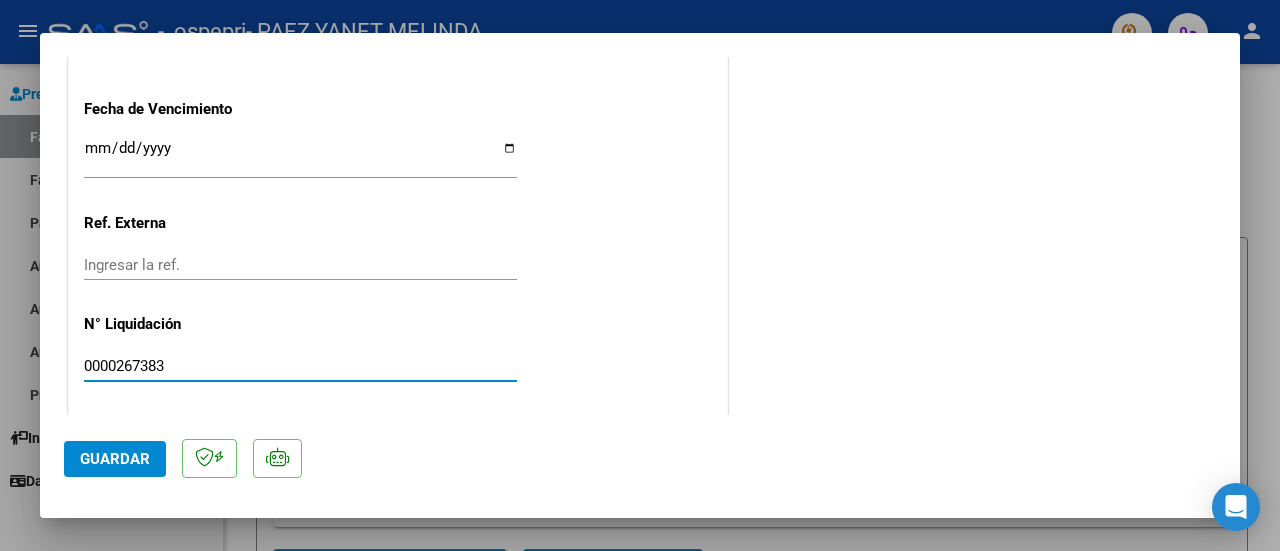 type on "0000267383" 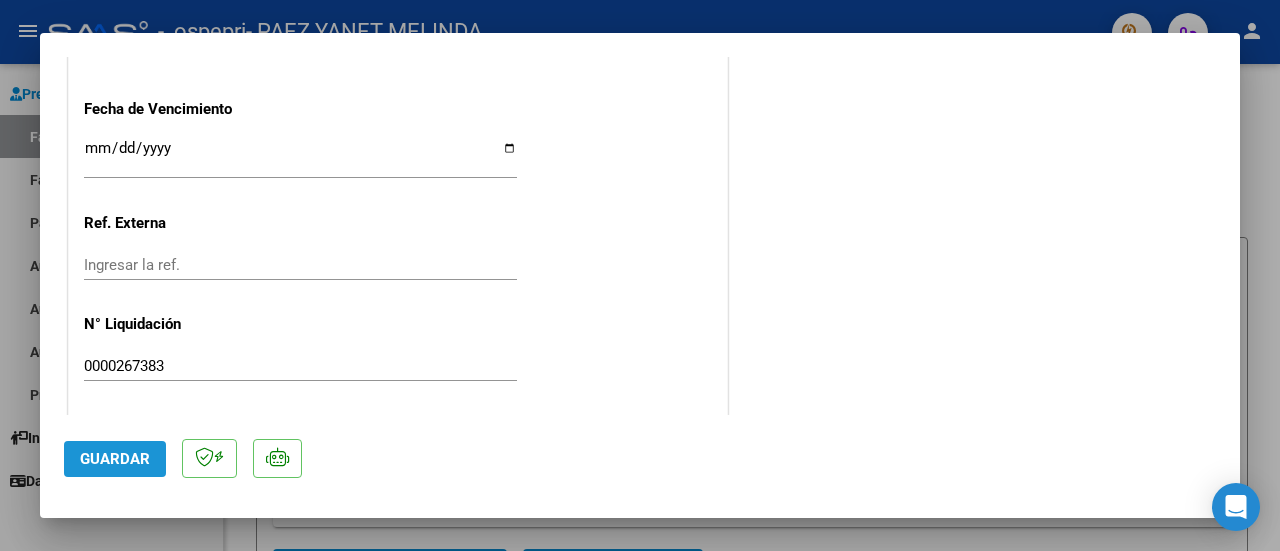click on "Guardar" 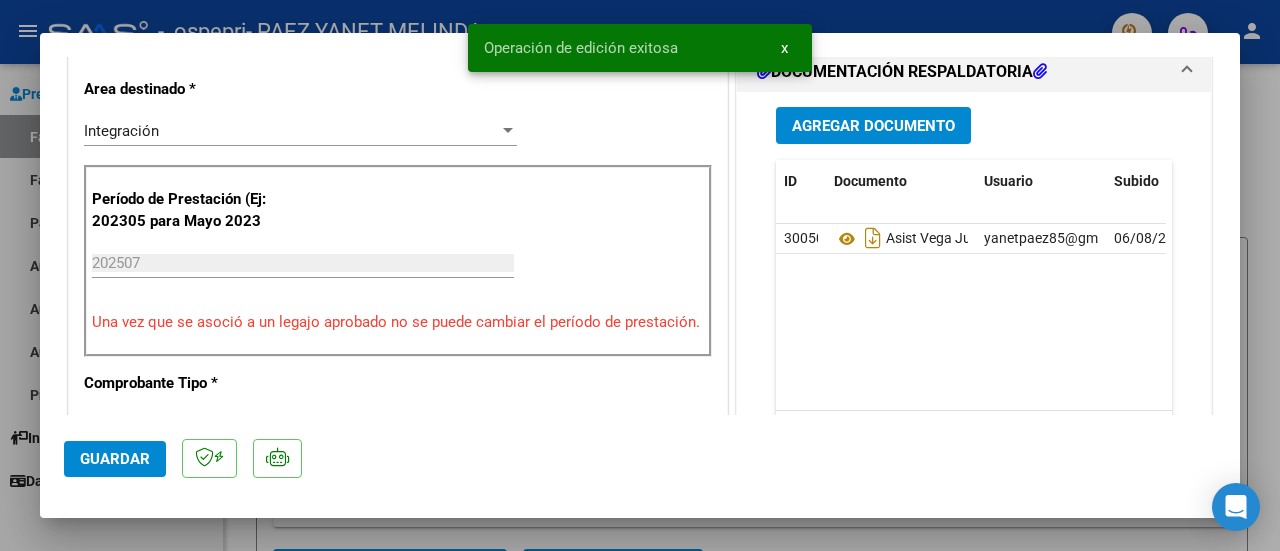 scroll, scrollTop: 444, scrollLeft: 0, axis: vertical 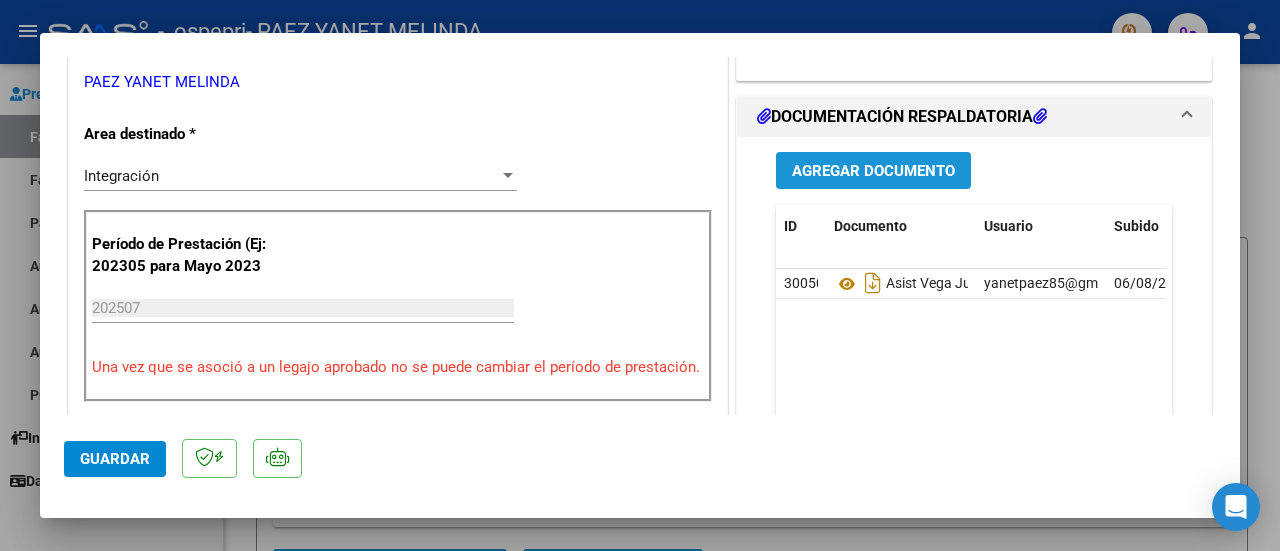 click on "Agregar Documento" at bounding box center [873, 171] 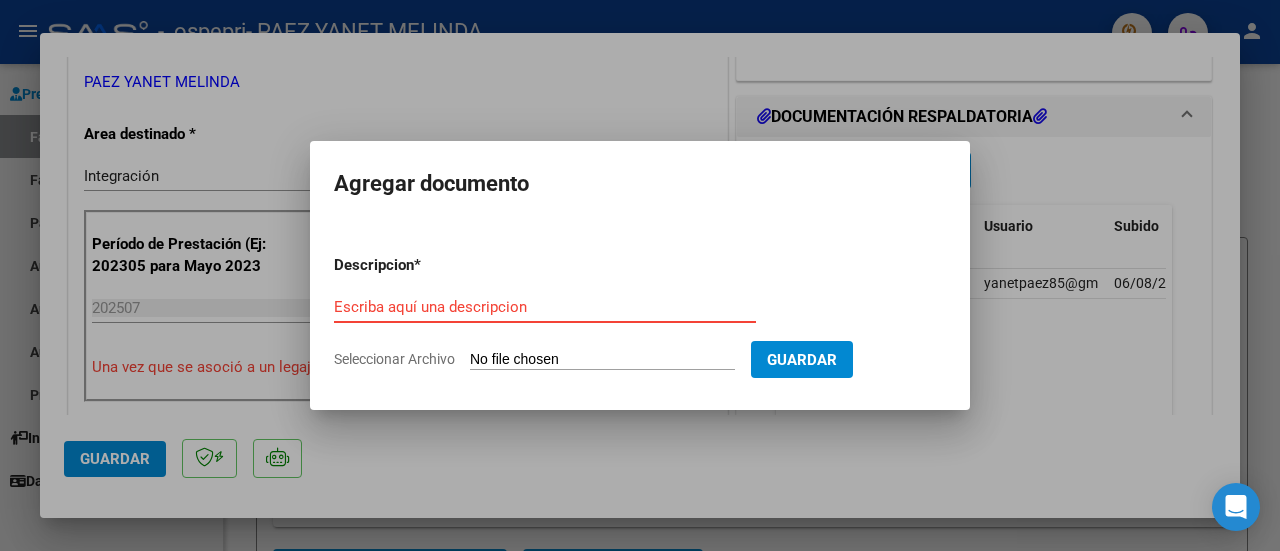 type on "C:\fakepath\PRELIQ FONO VEGA JULIO.pdf" 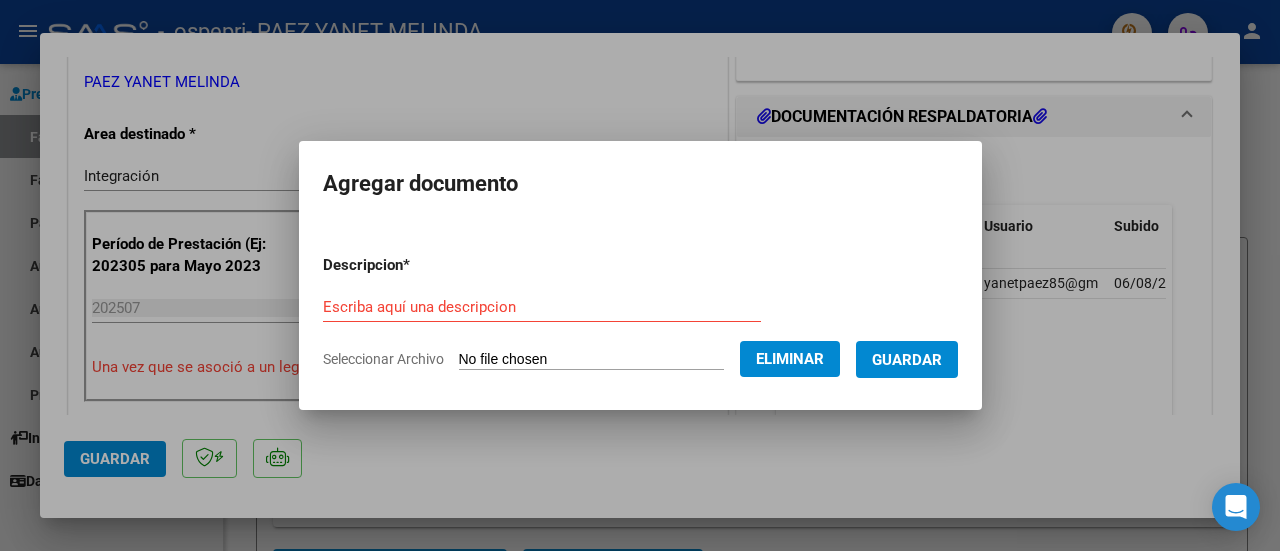 click on "Escriba aquí una descripcion" at bounding box center [542, 307] 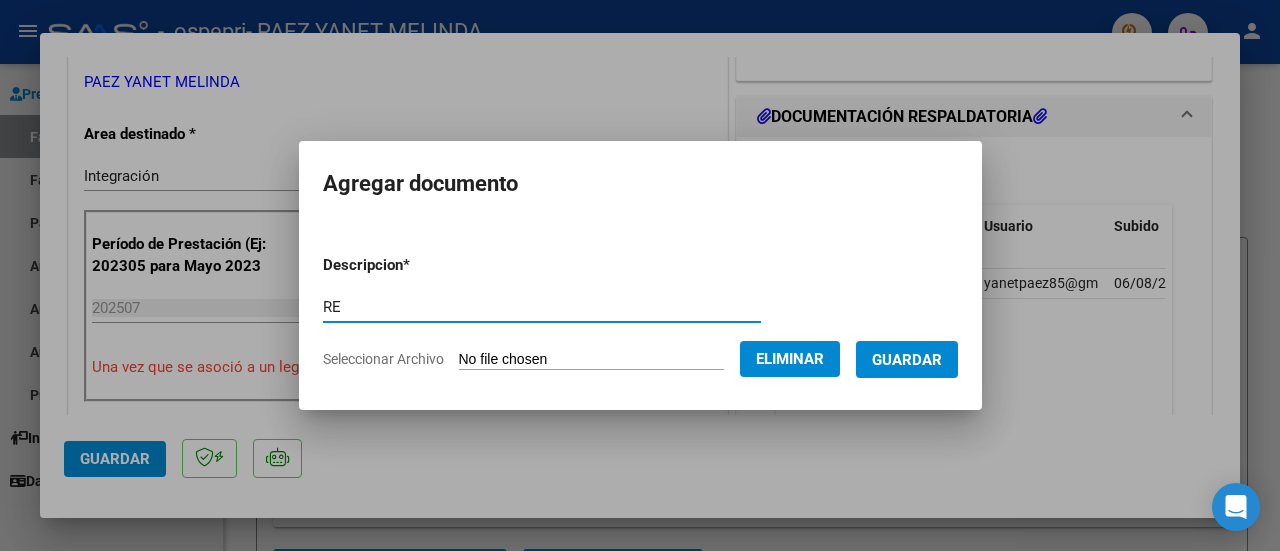 type on "R" 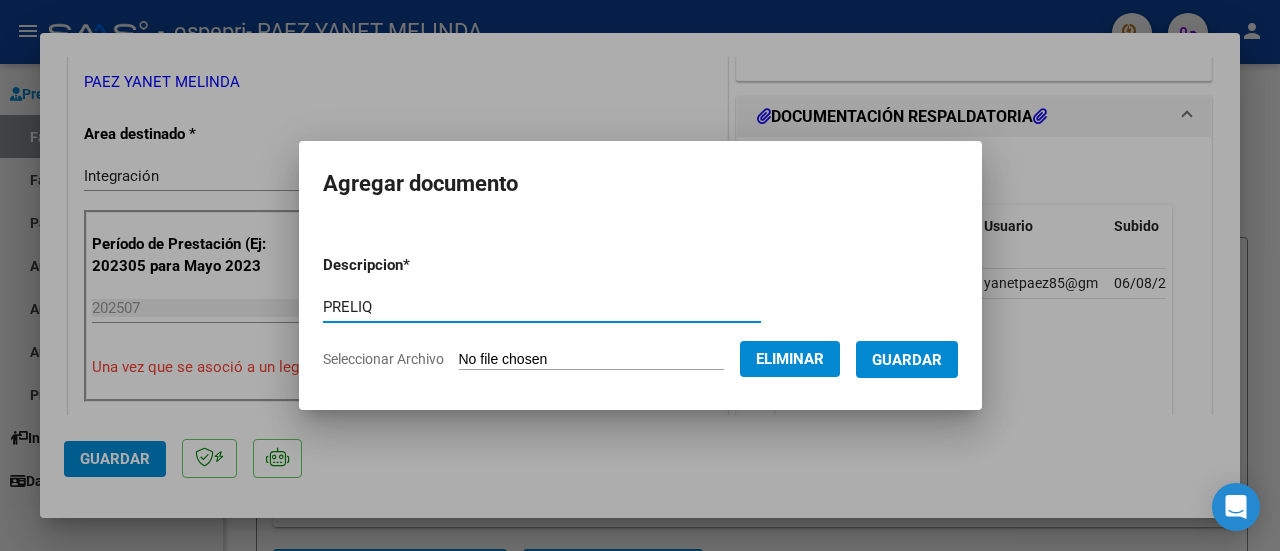 type on "PRELIQ" 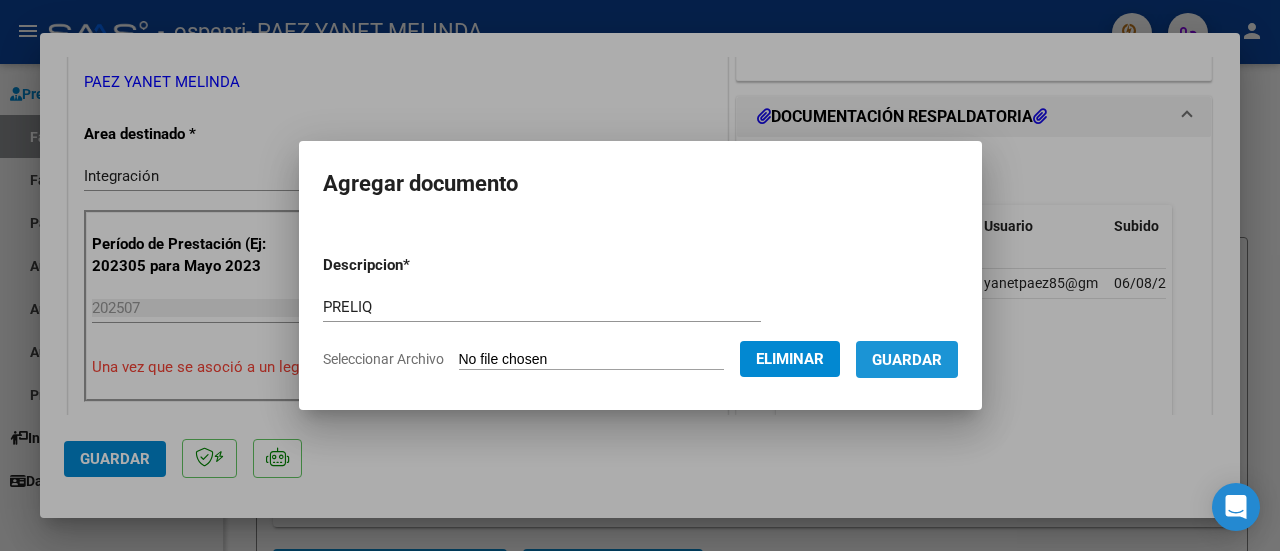 click on "Guardar" at bounding box center (907, 360) 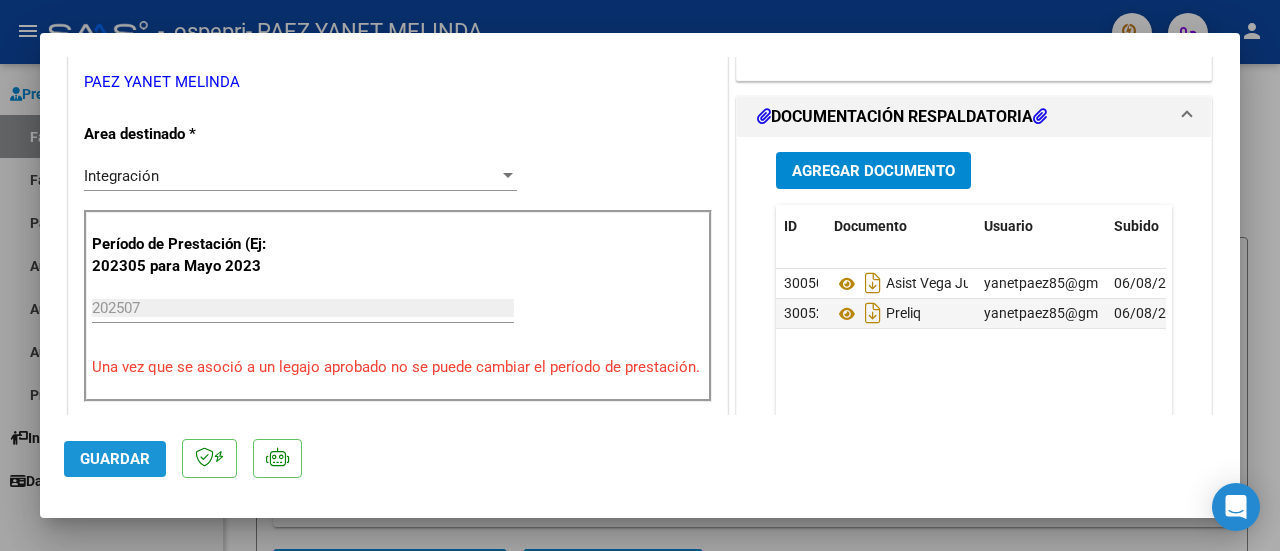 click on "Guardar" 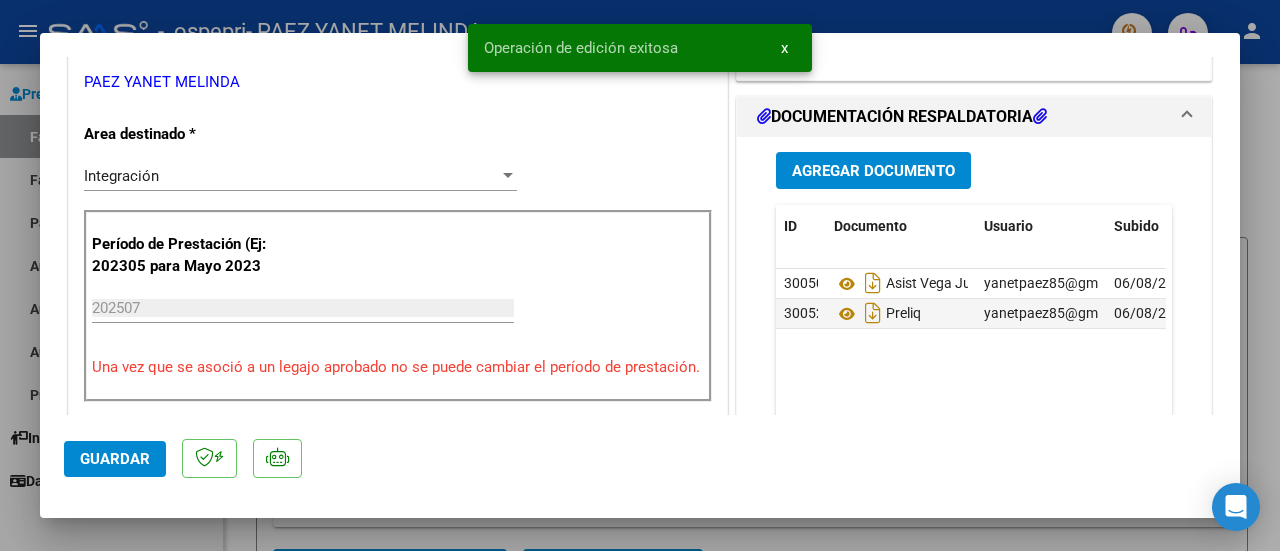 click at bounding box center [640, 275] 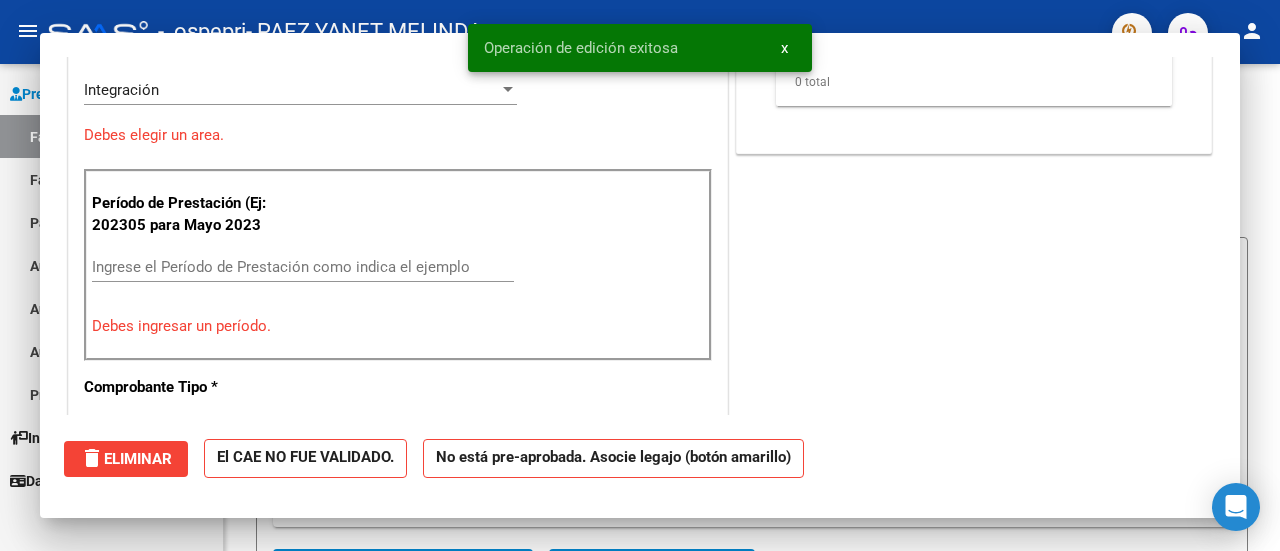 scroll, scrollTop: 0, scrollLeft: 0, axis: both 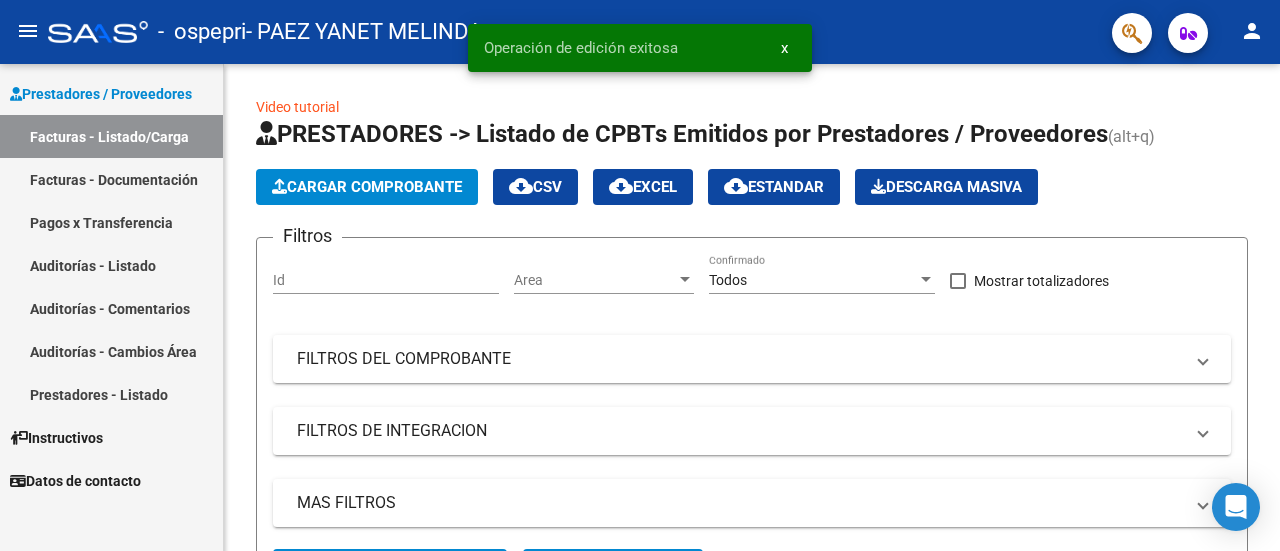 click on "Facturas - Documentación" at bounding box center [111, 179] 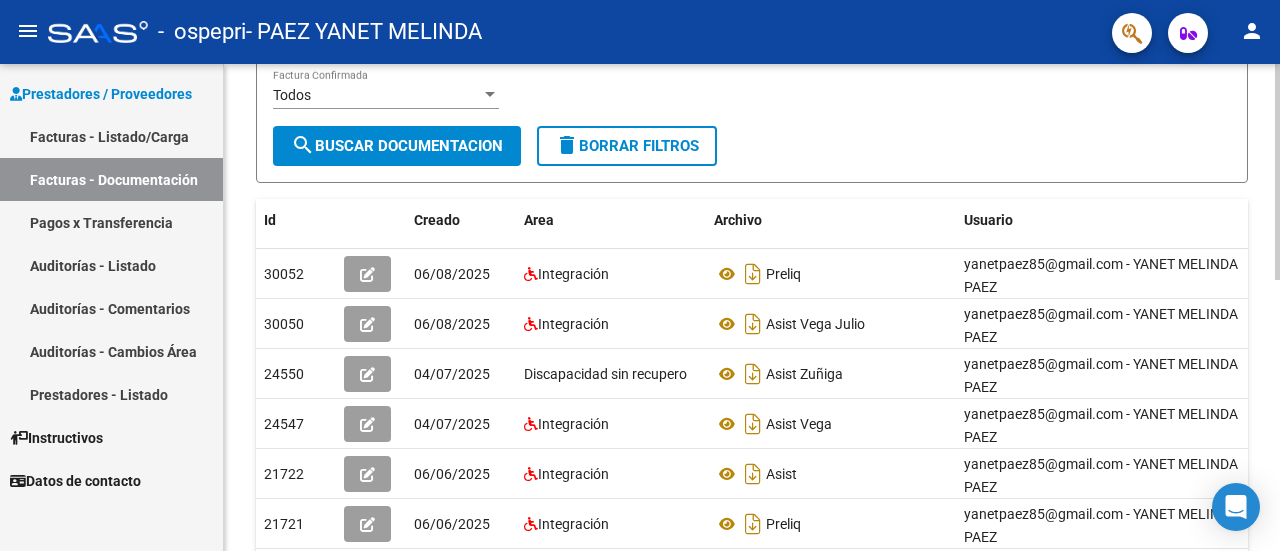 scroll, scrollTop: 312, scrollLeft: 0, axis: vertical 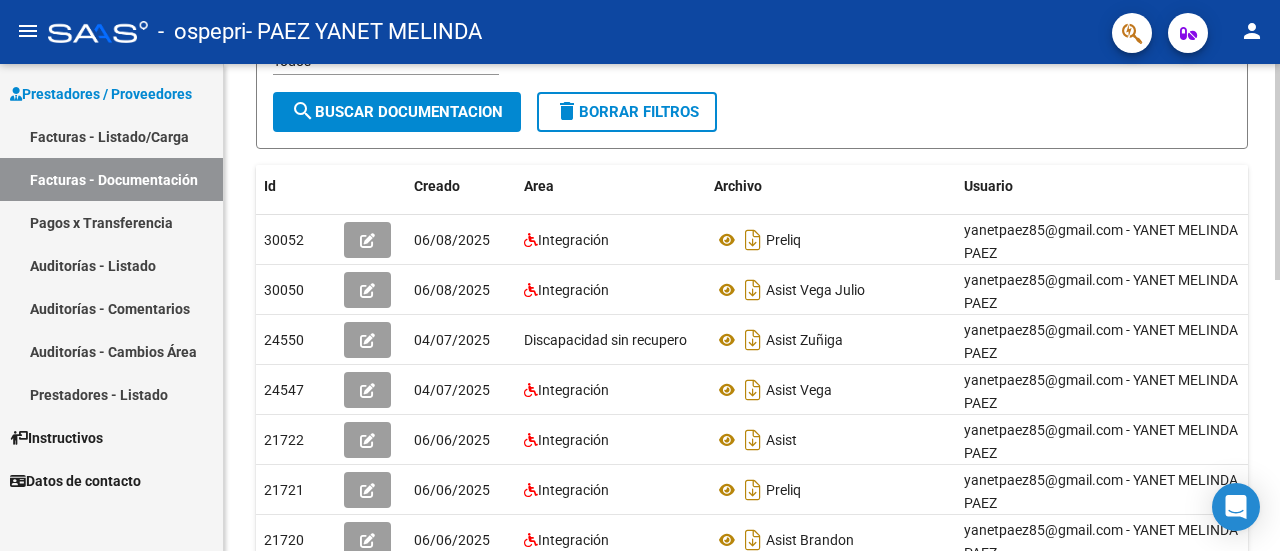 click 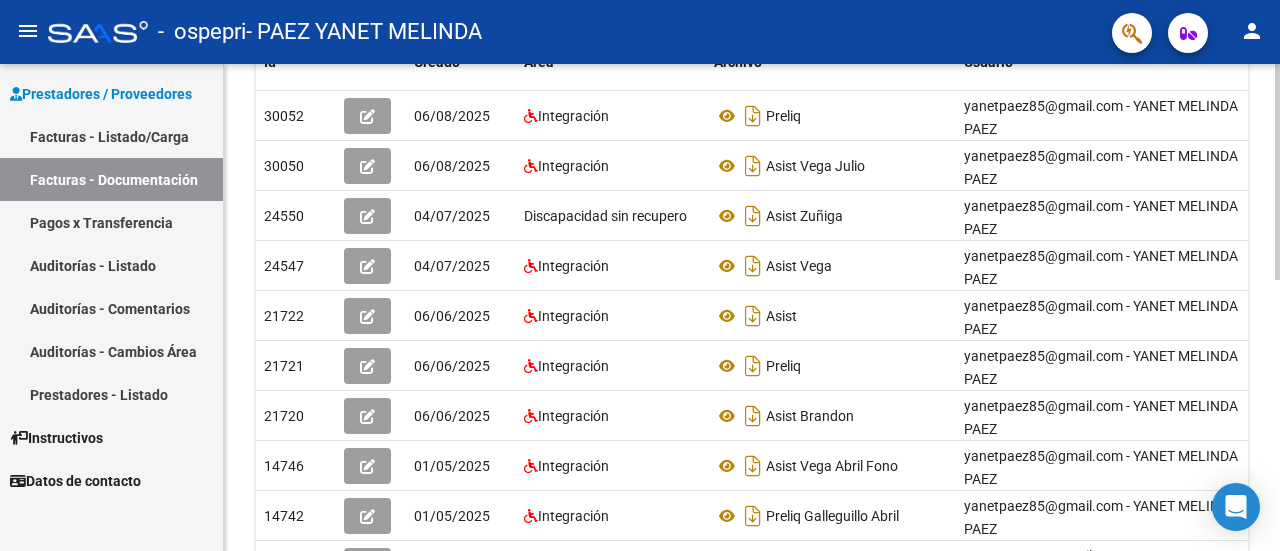 scroll, scrollTop: 406, scrollLeft: 0, axis: vertical 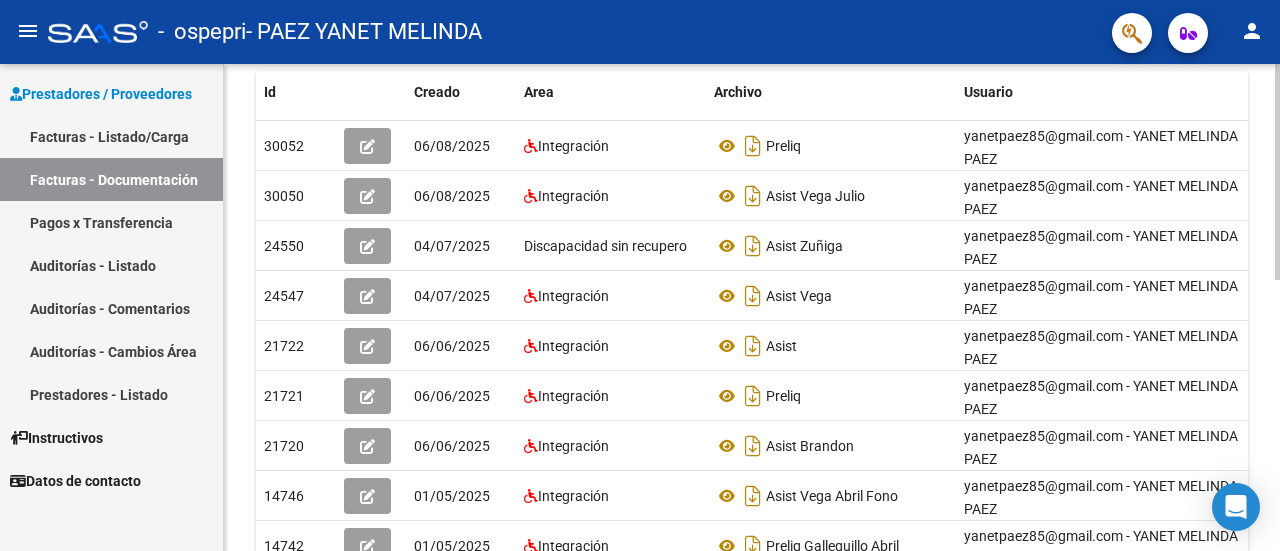 click 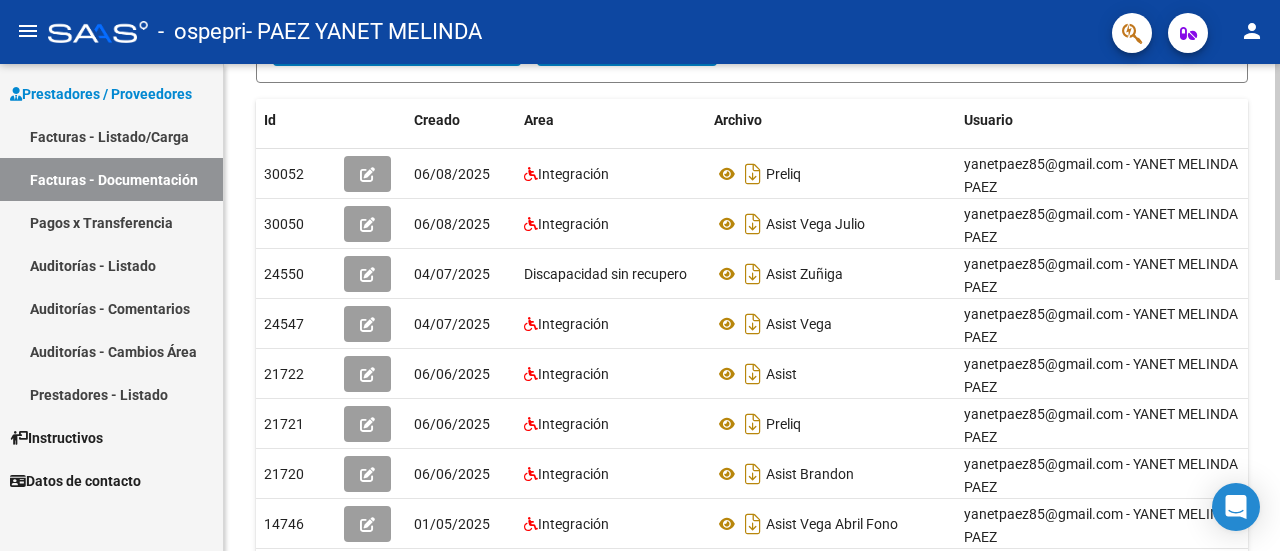 scroll, scrollTop: 377, scrollLeft: 0, axis: vertical 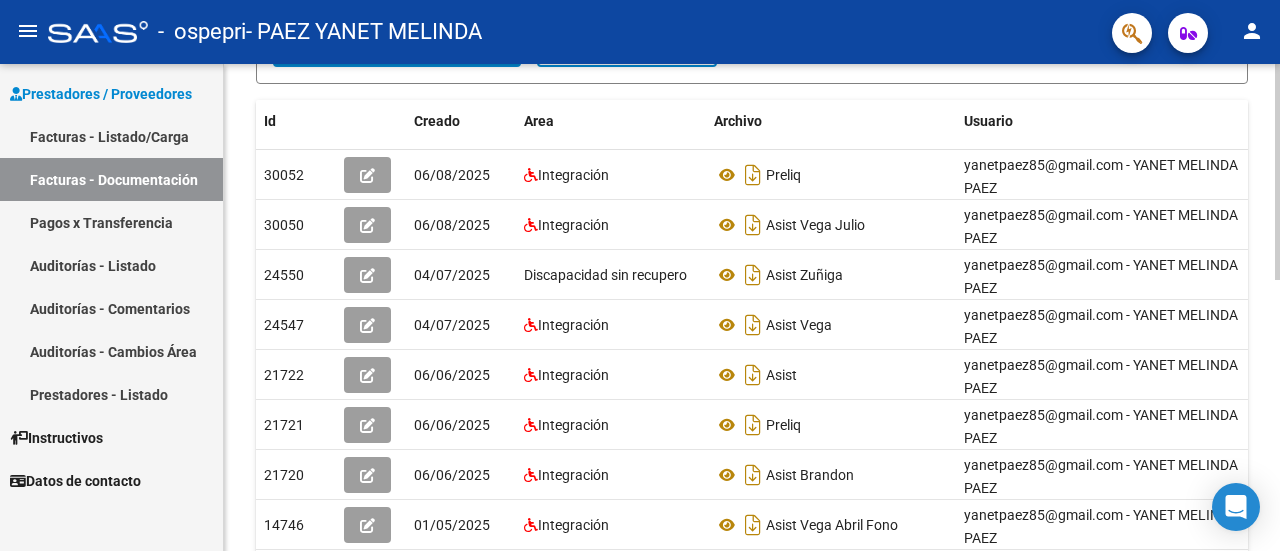 click 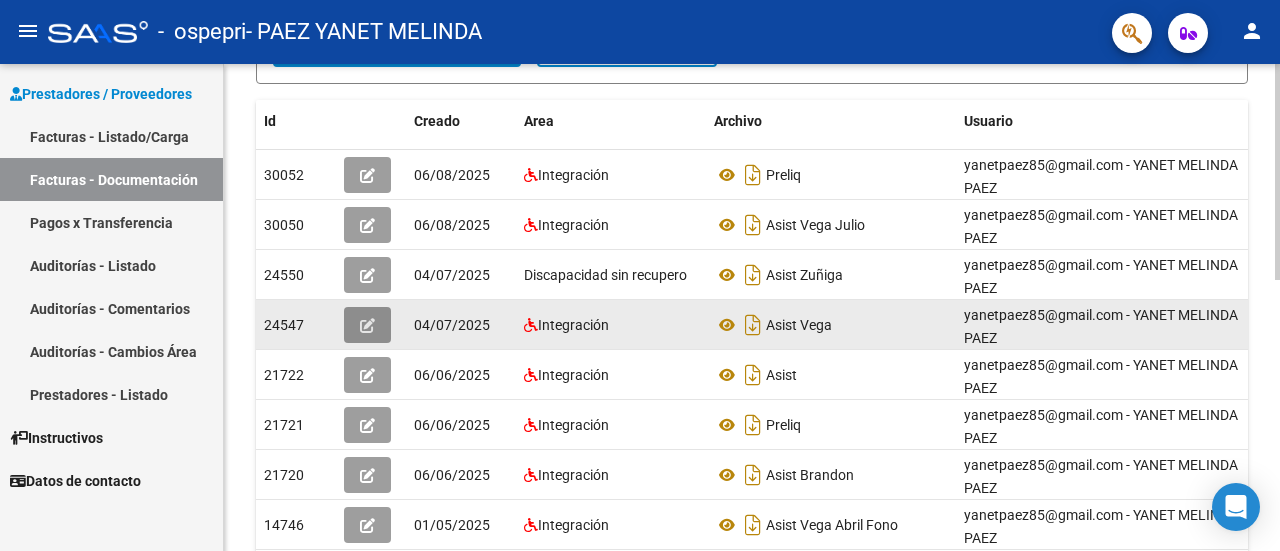 click 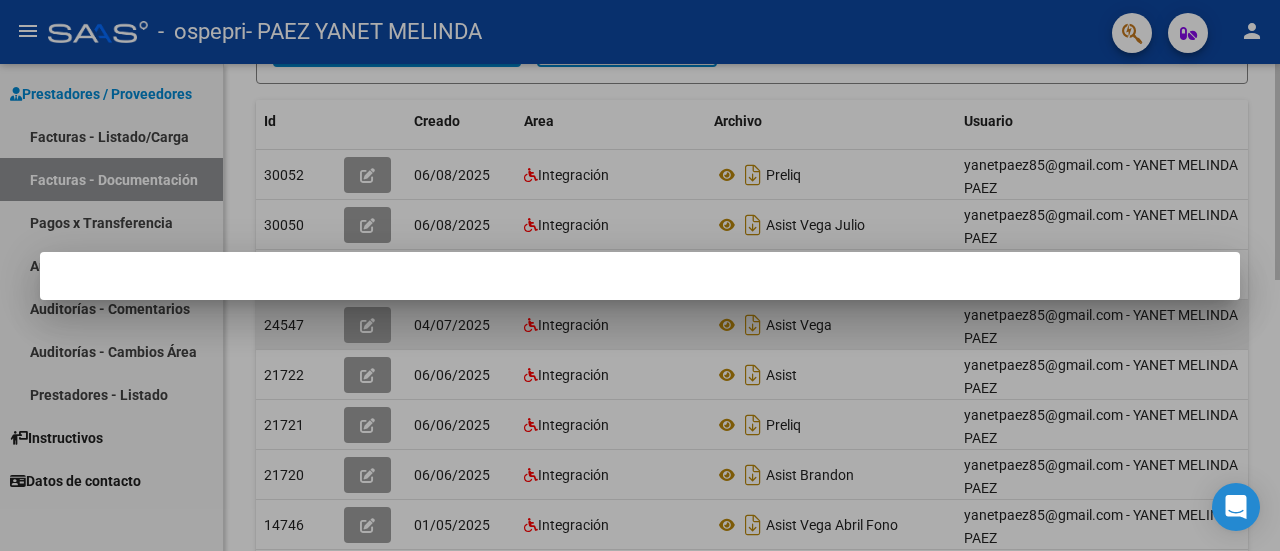 click at bounding box center [640, 275] 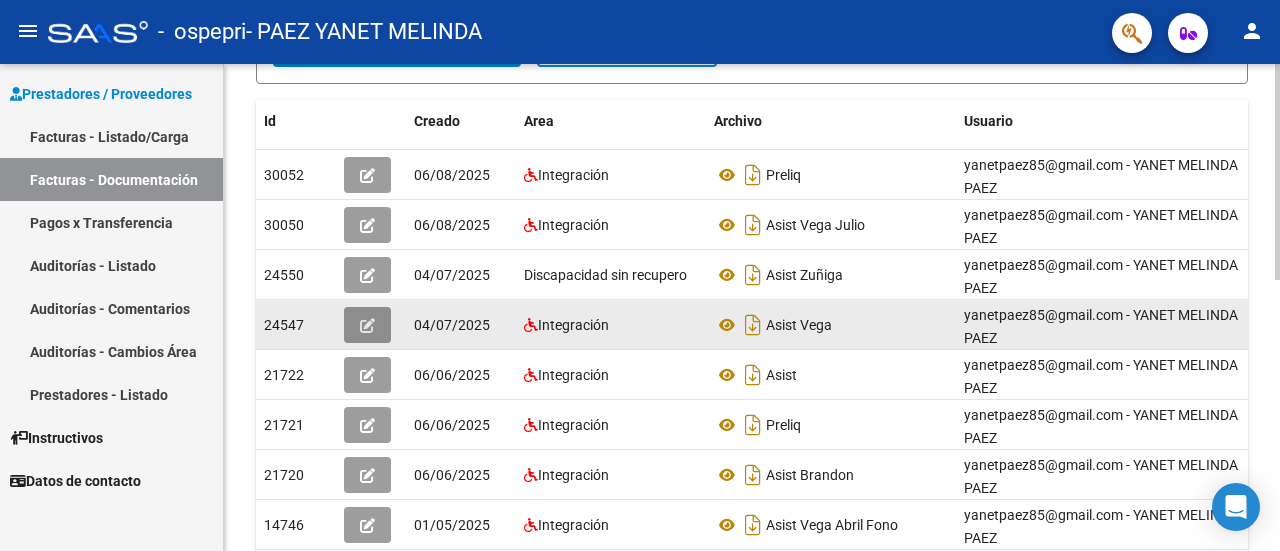 click 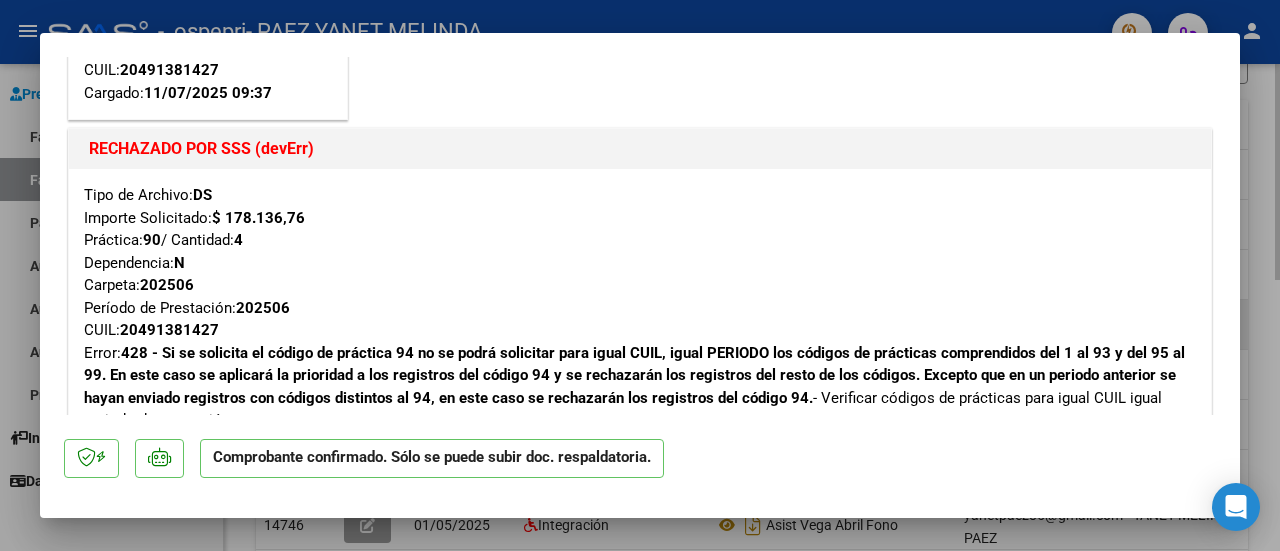 scroll, scrollTop: 243, scrollLeft: 0, axis: vertical 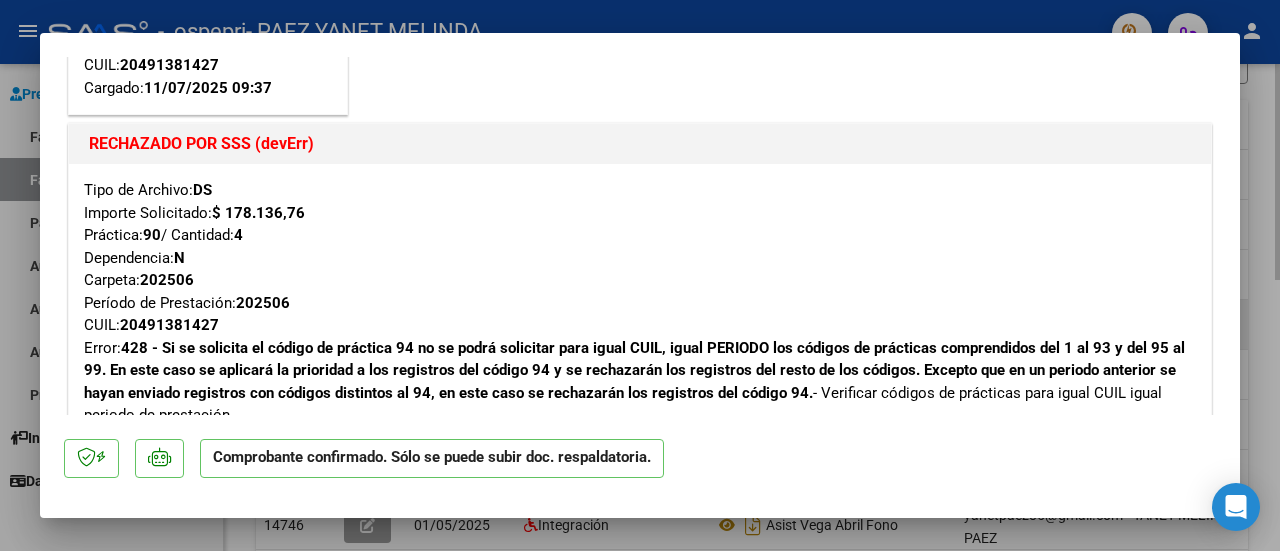 click at bounding box center (640, 275) 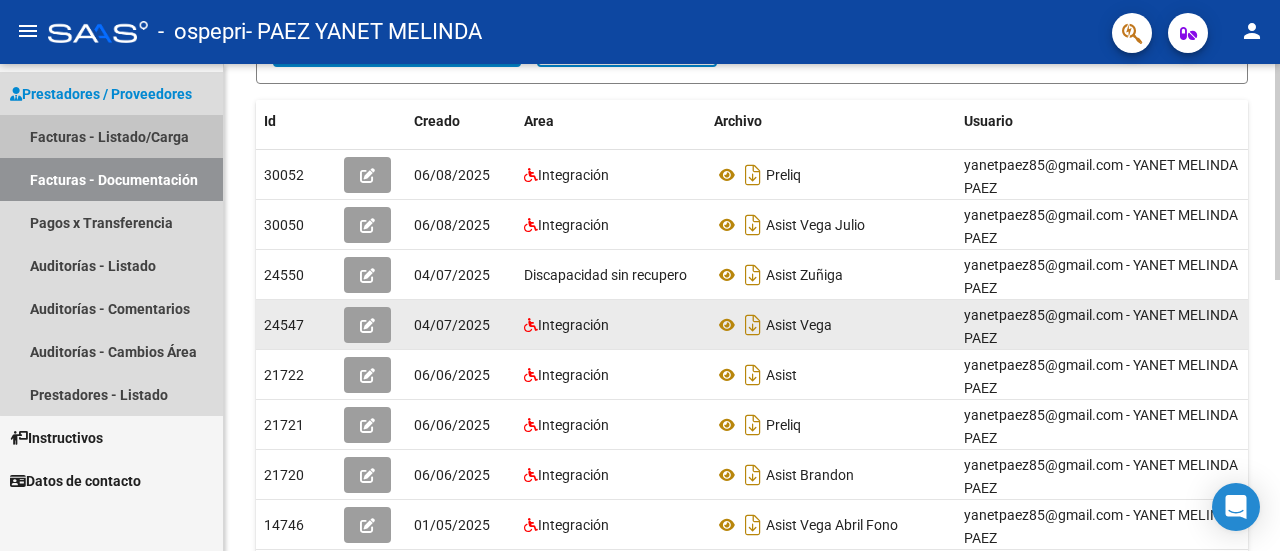 click on "Facturas - Listado/Carga" at bounding box center [111, 136] 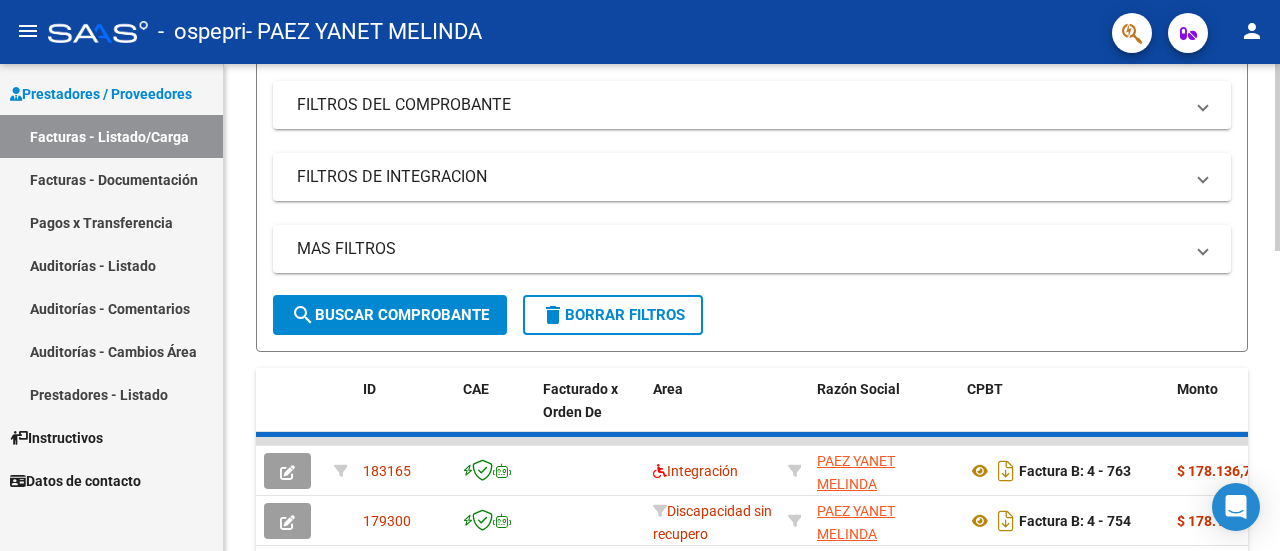 scroll, scrollTop: 377, scrollLeft: 0, axis: vertical 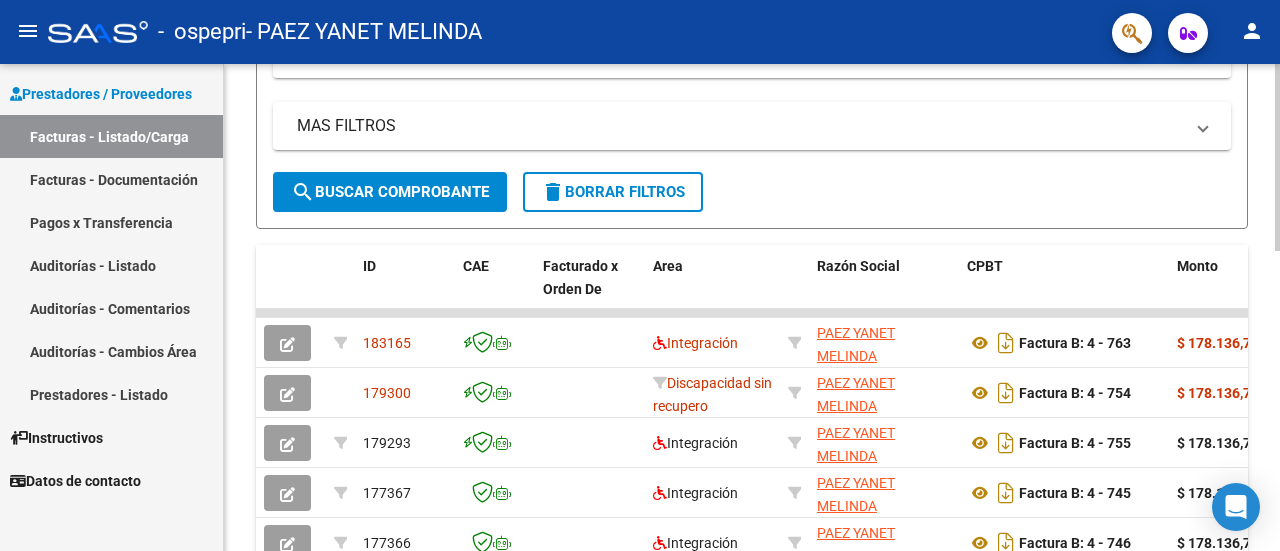 click 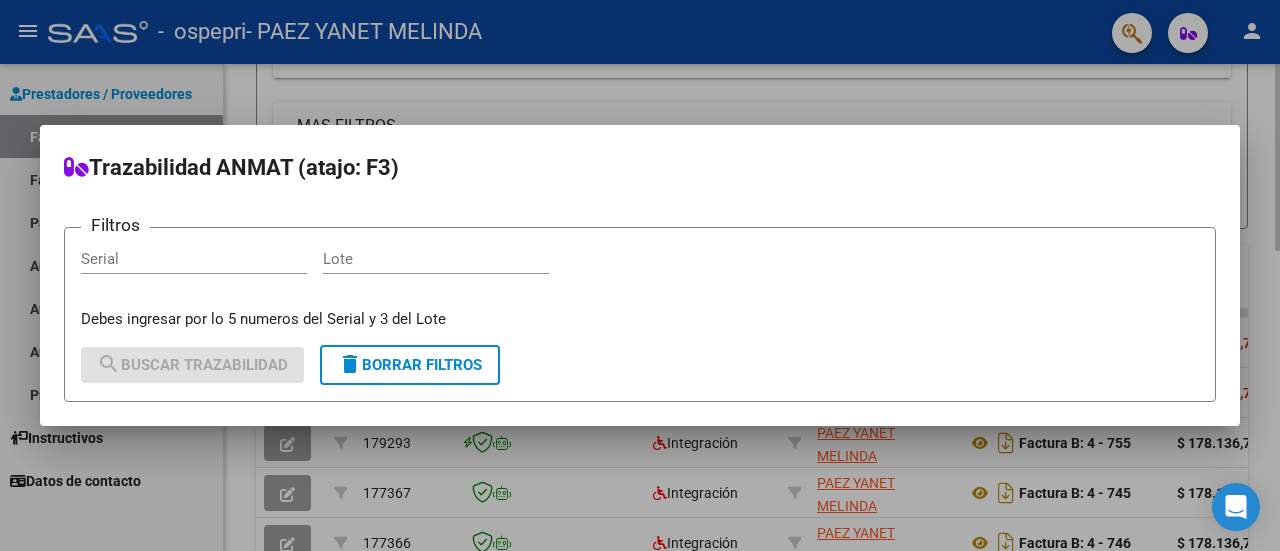 click at bounding box center (640, 275) 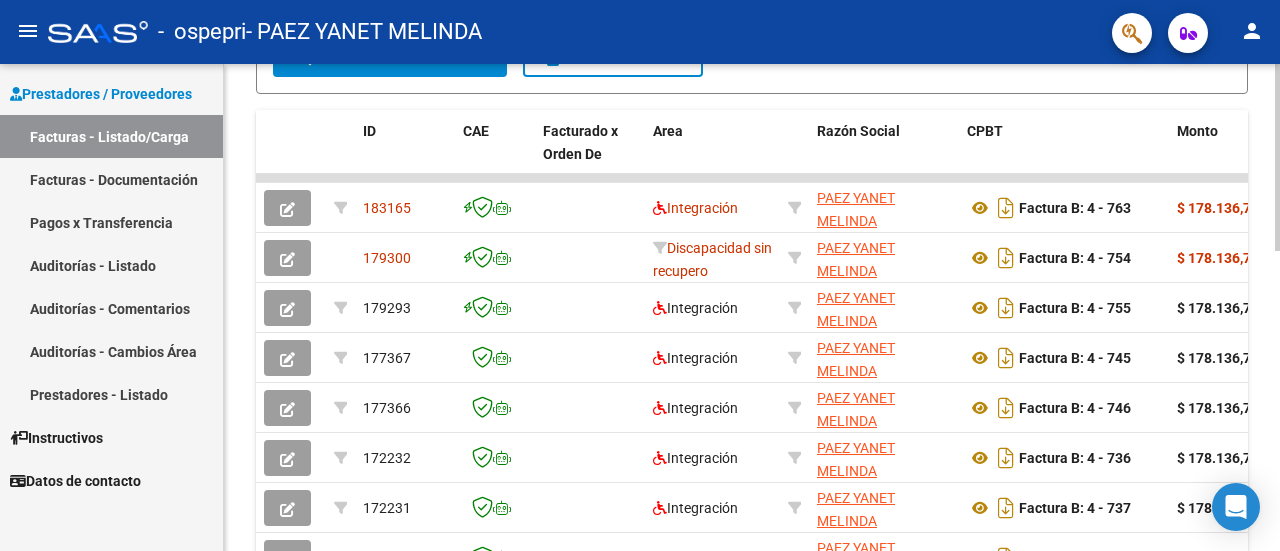 scroll, scrollTop: 514, scrollLeft: 0, axis: vertical 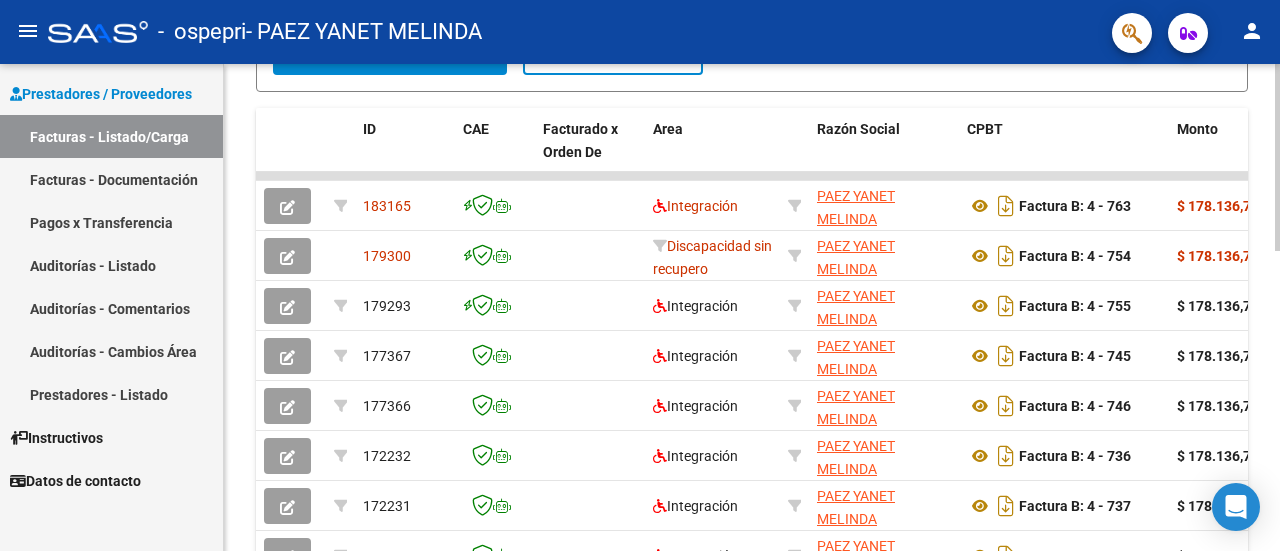 click 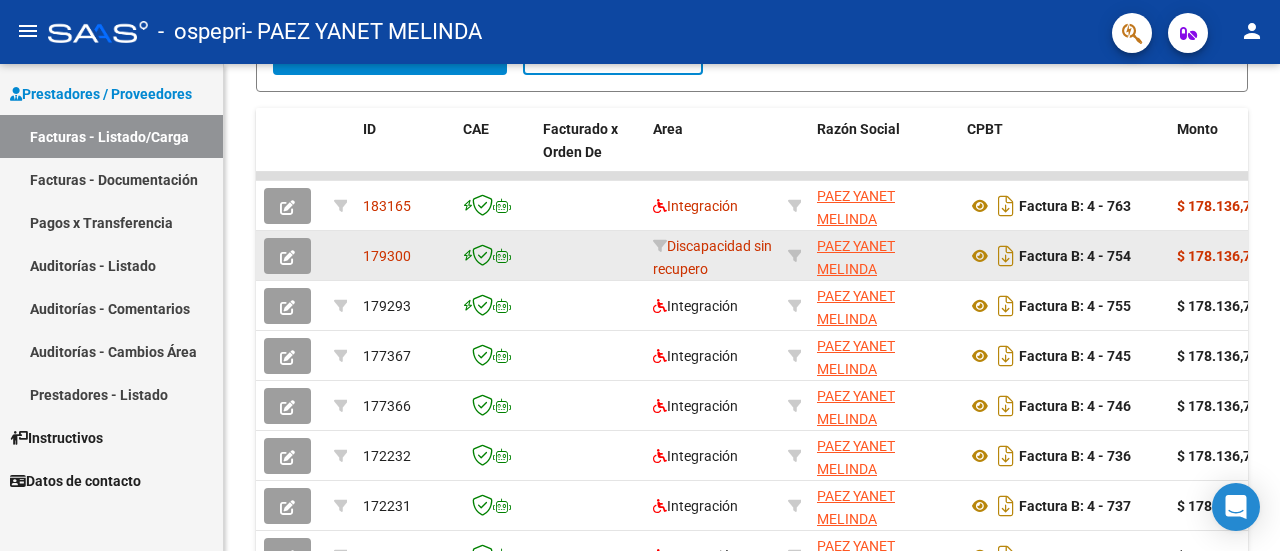 click 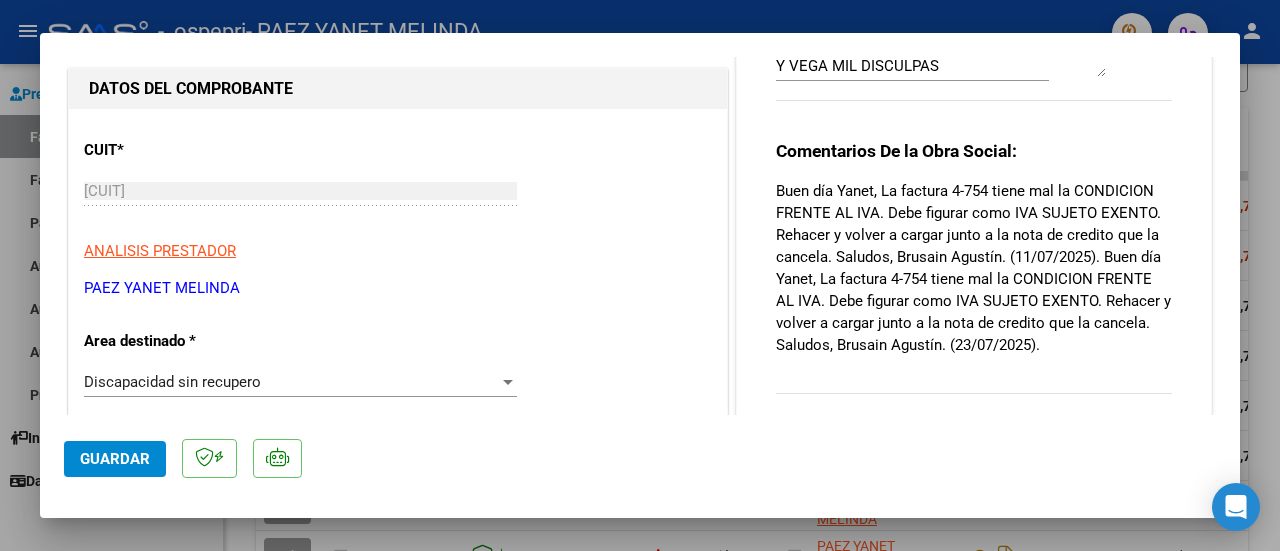 scroll, scrollTop: 215, scrollLeft: 0, axis: vertical 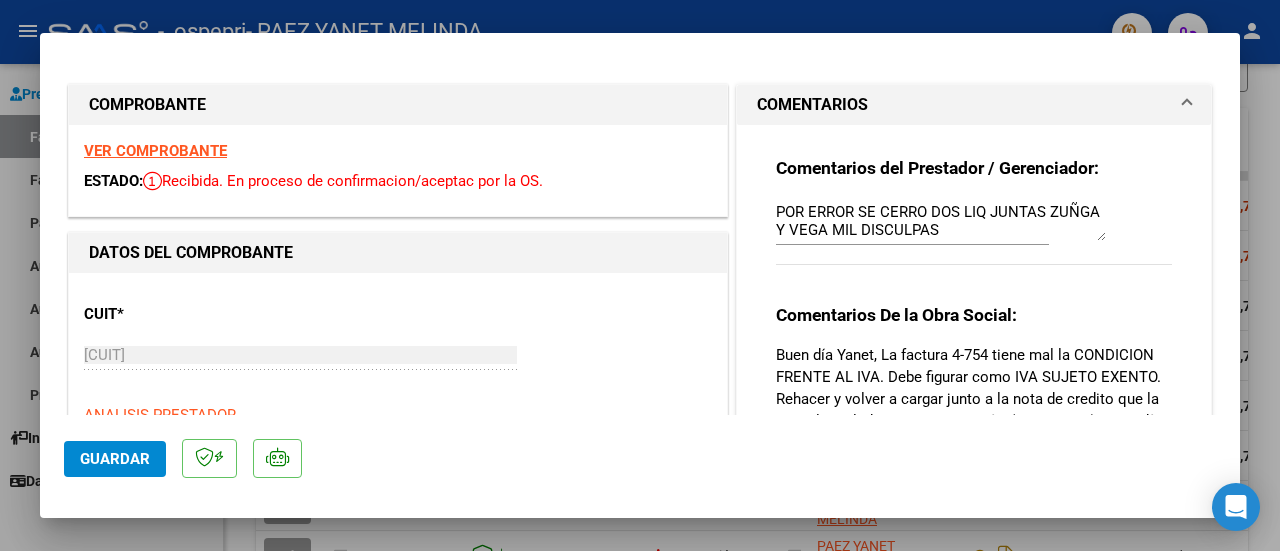click on "VER COMPROBANTE" at bounding box center (155, 151) 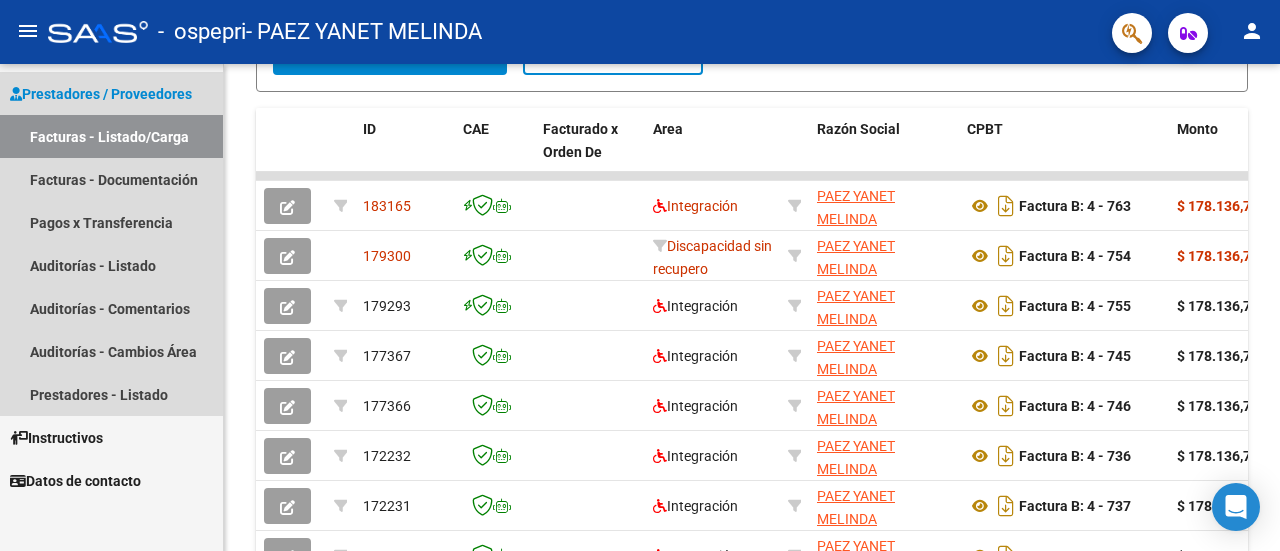 click on "Facturas - Listado/Carga" at bounding box center (111, 136) 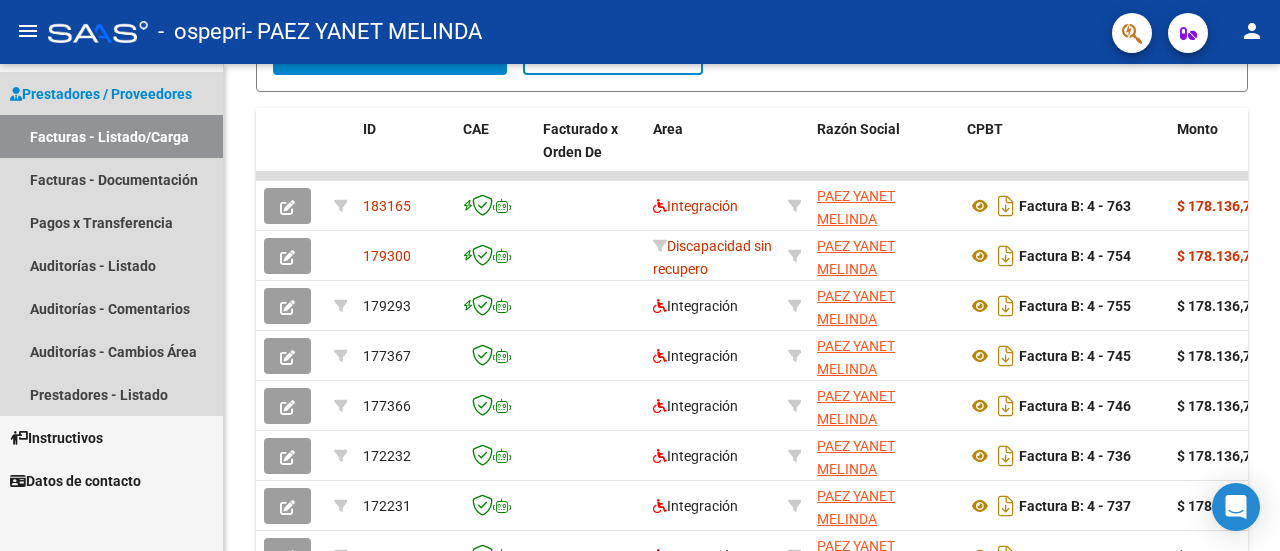 click on "Facturas - Listado/Carga" at bounding box center [111, 136] 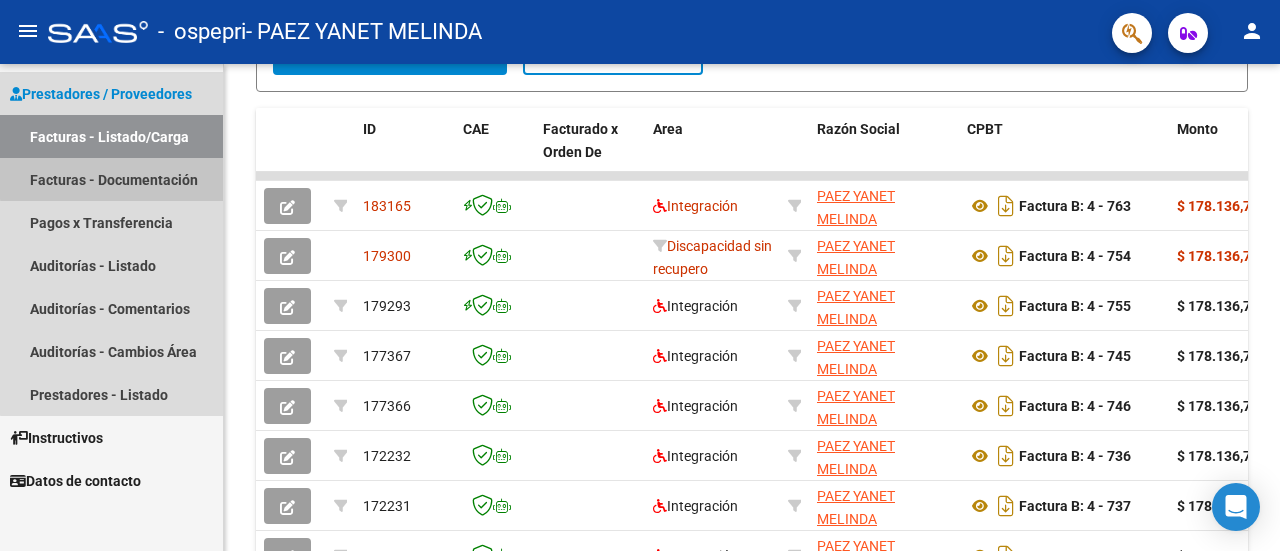 click on "Facturas - Documentación" at bounding box center (111, 179) 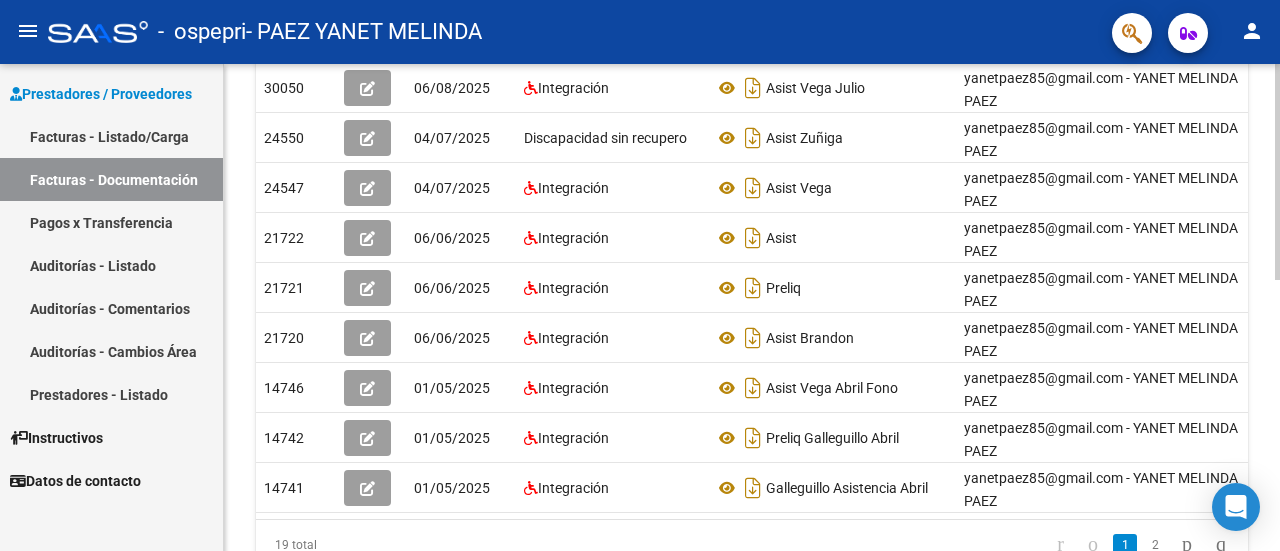 scroll, scrollTop: 27, scrollLeft: 0, axis: vertical 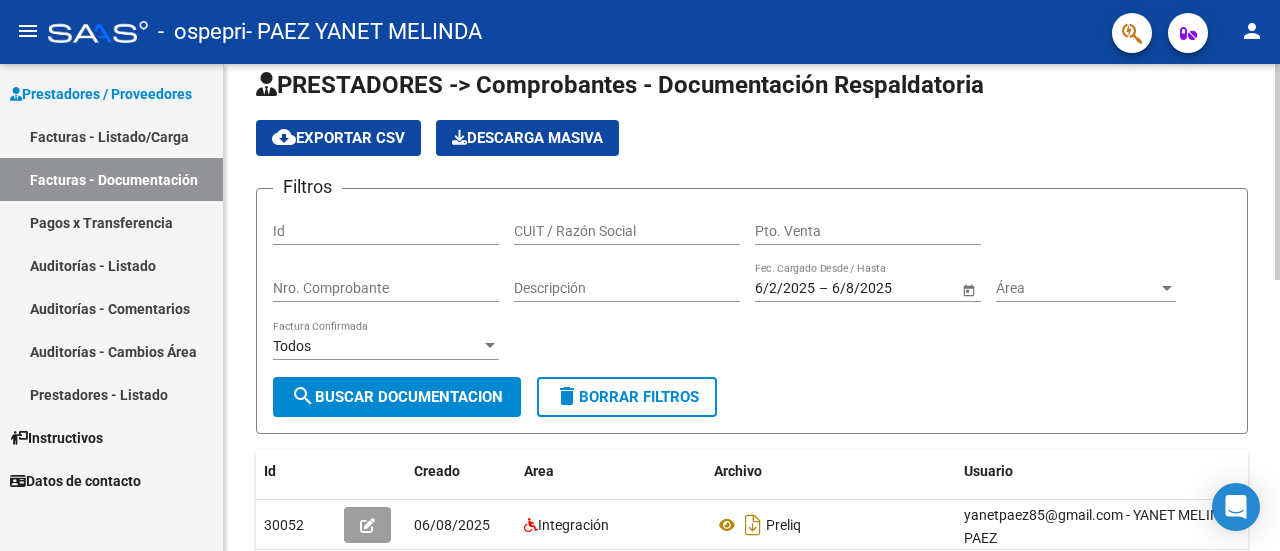 click 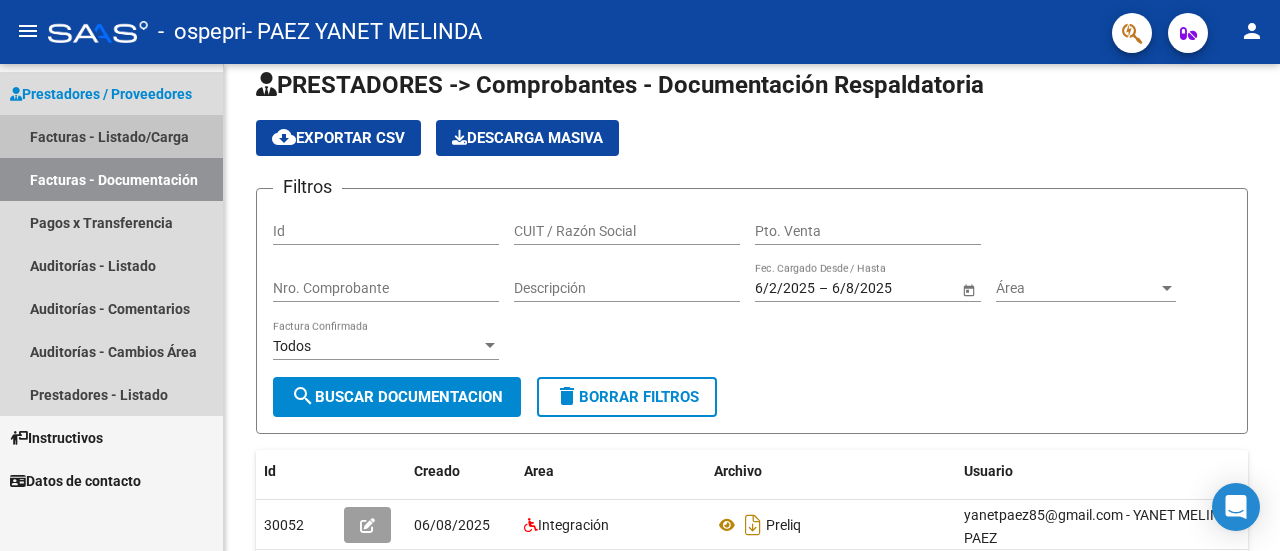 click on "Facturas - Listado/Carga" at bounding box center [111, 136] 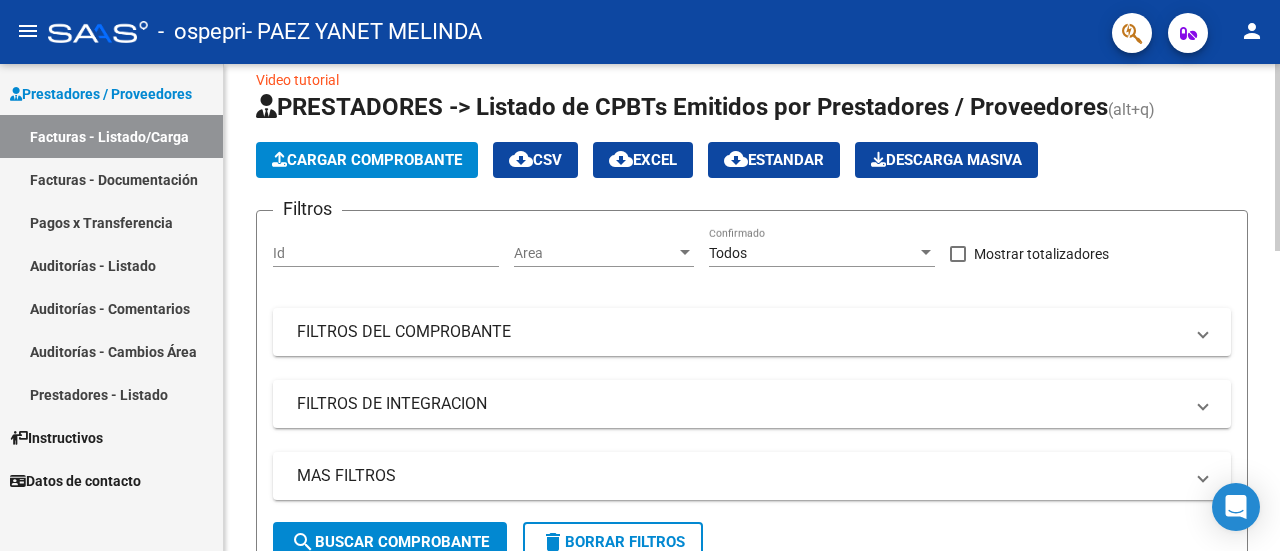 click 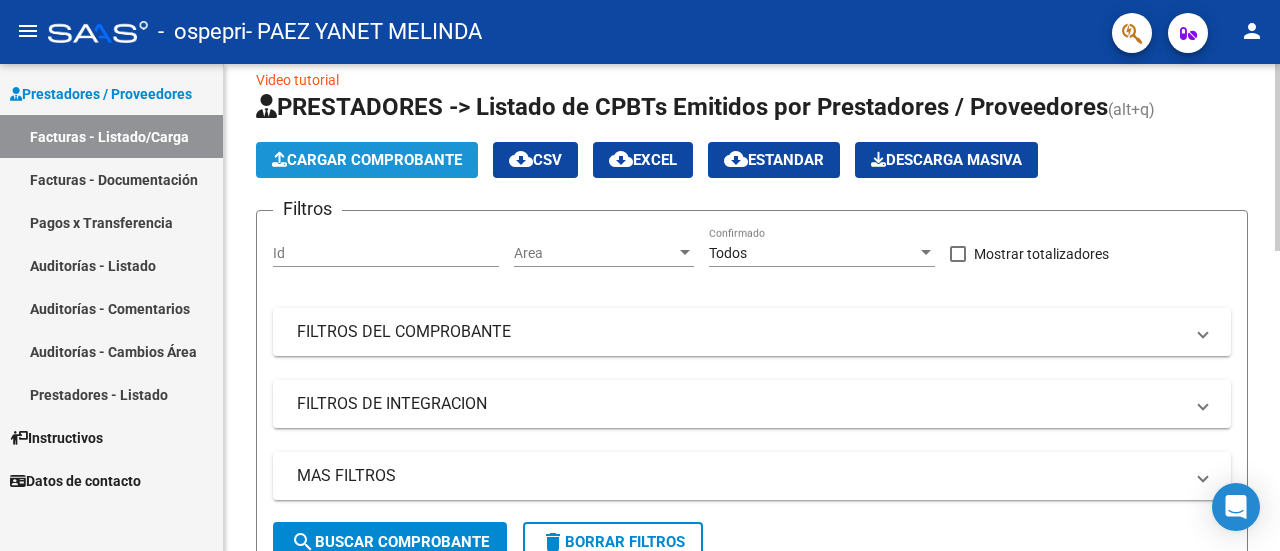 click on "Cargar Comprobante" 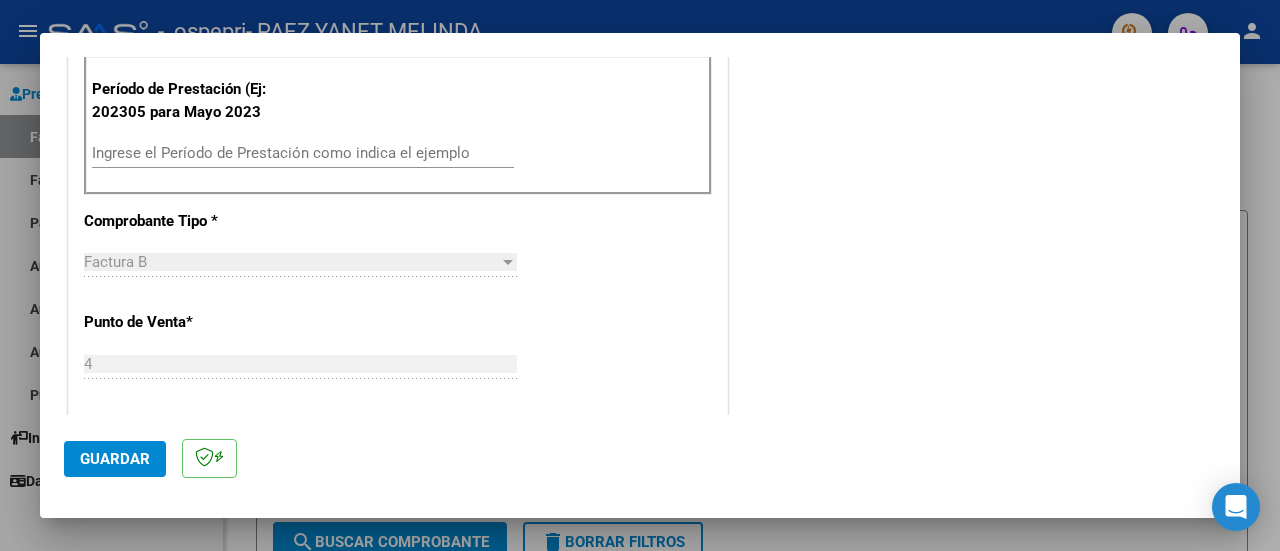 scroll, scrollTop: 628, scrollLeft: 0, axis: vertical 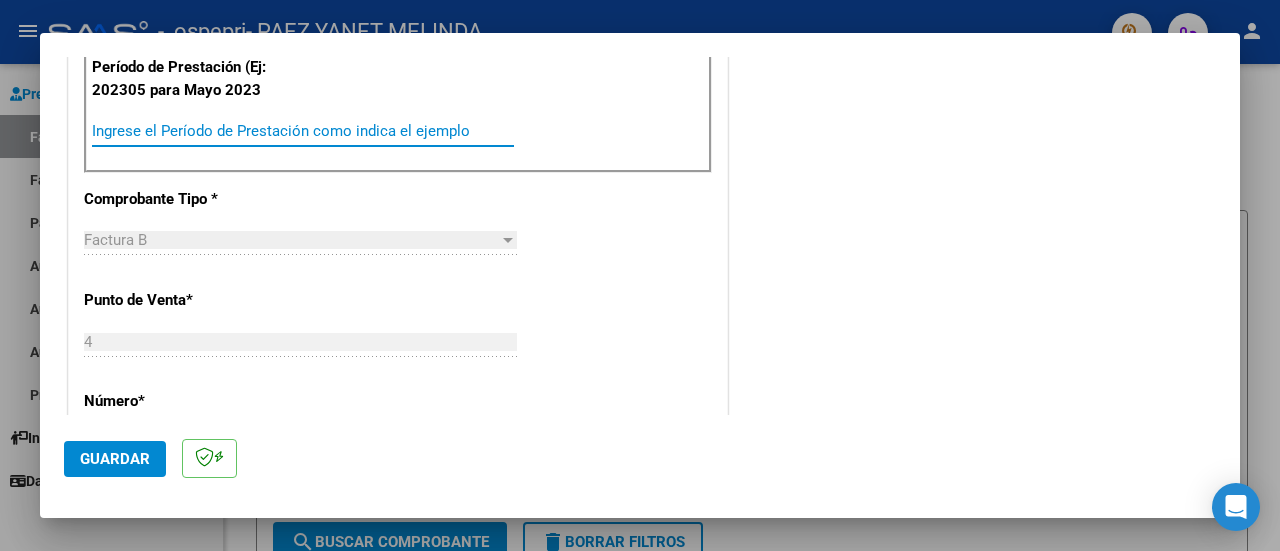 click on "Ingrese el Período de Prestación como indica el ejemplo" at bounding box center (303, 131) 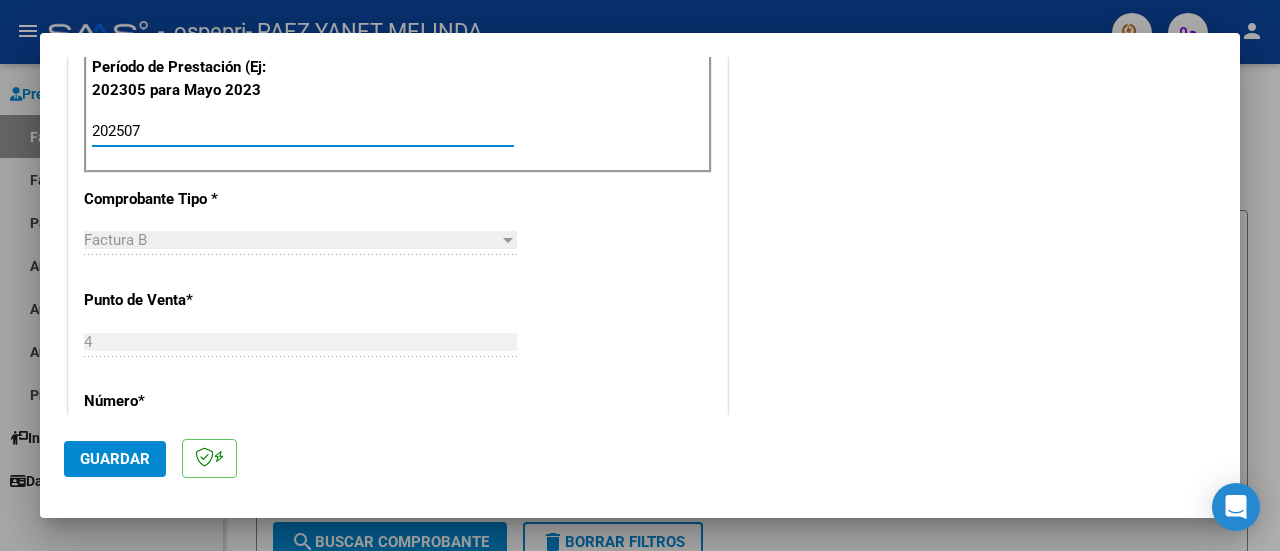 type on "202507" 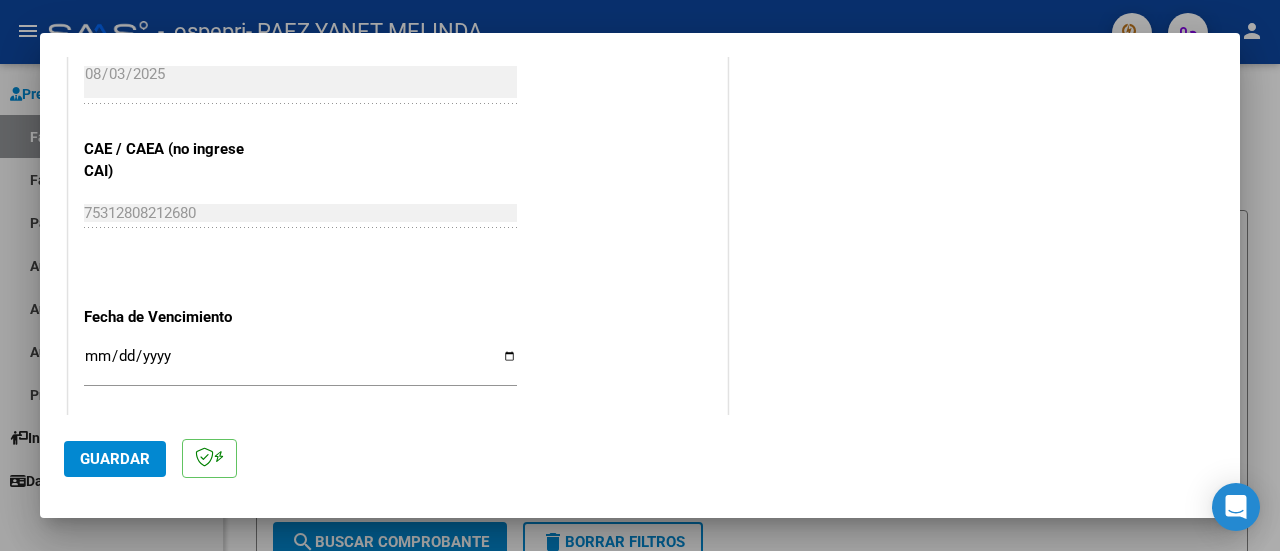 scroll, scrollTop: 1320, scrollLeft: 0, axis: vertical 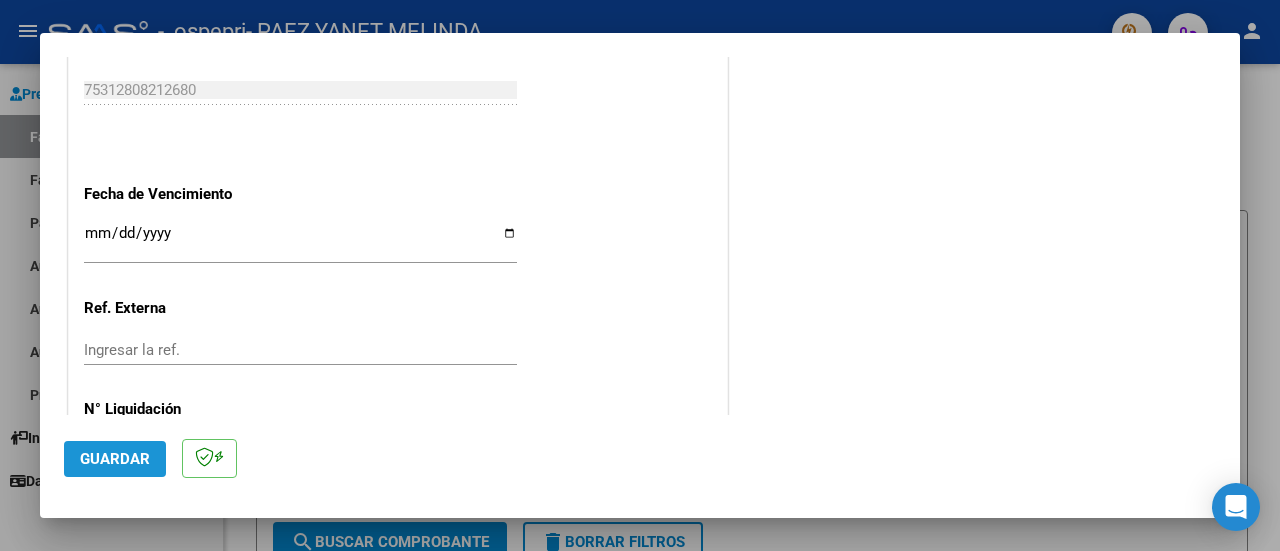 click on "Guardar" 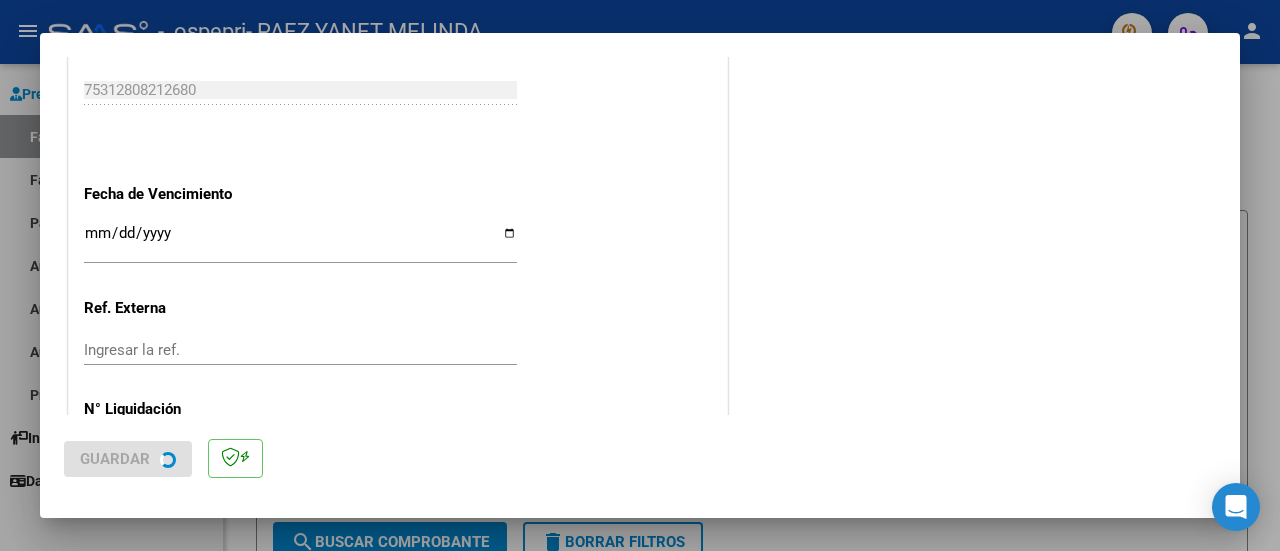 scroll, scrollTop: 0, scrollLeft: 0, axis: both 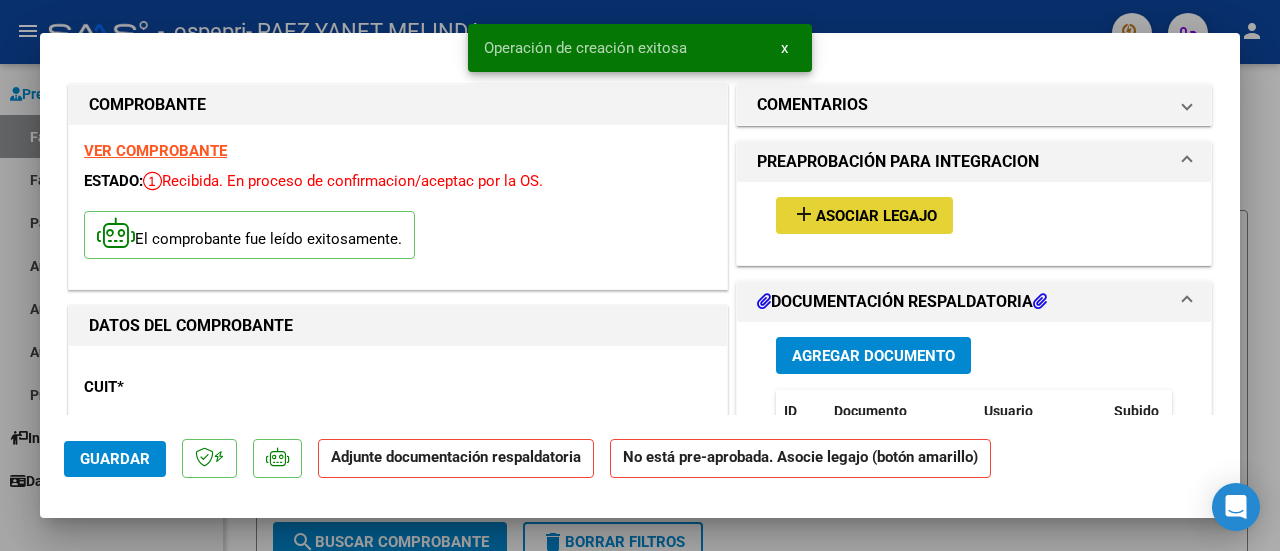 click on "Asociar Legajo" at bounding box center [876, 216] 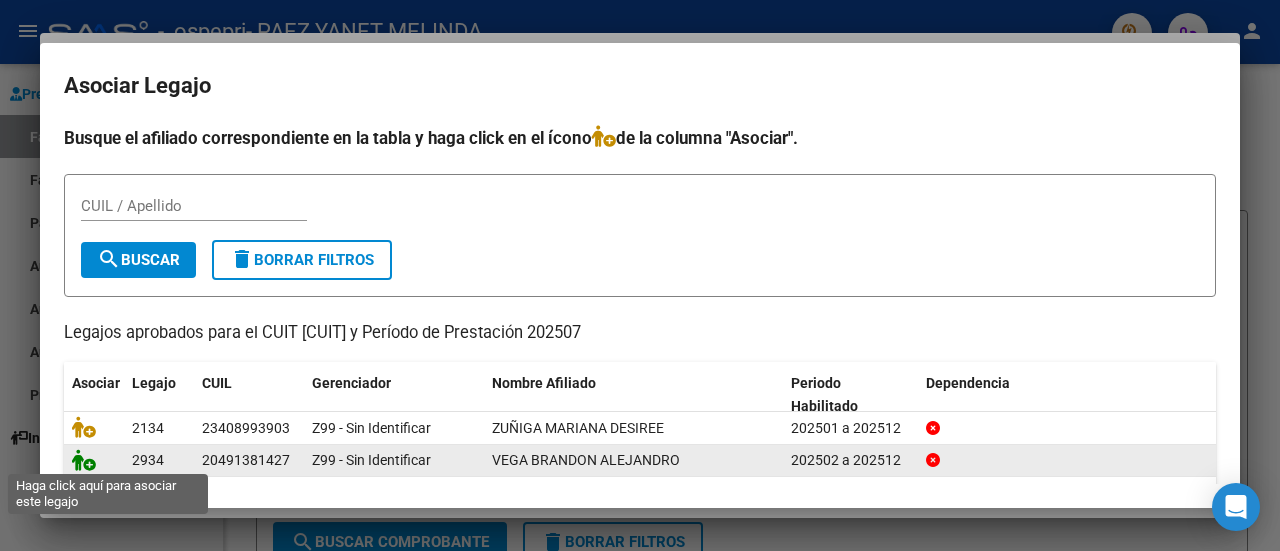 click 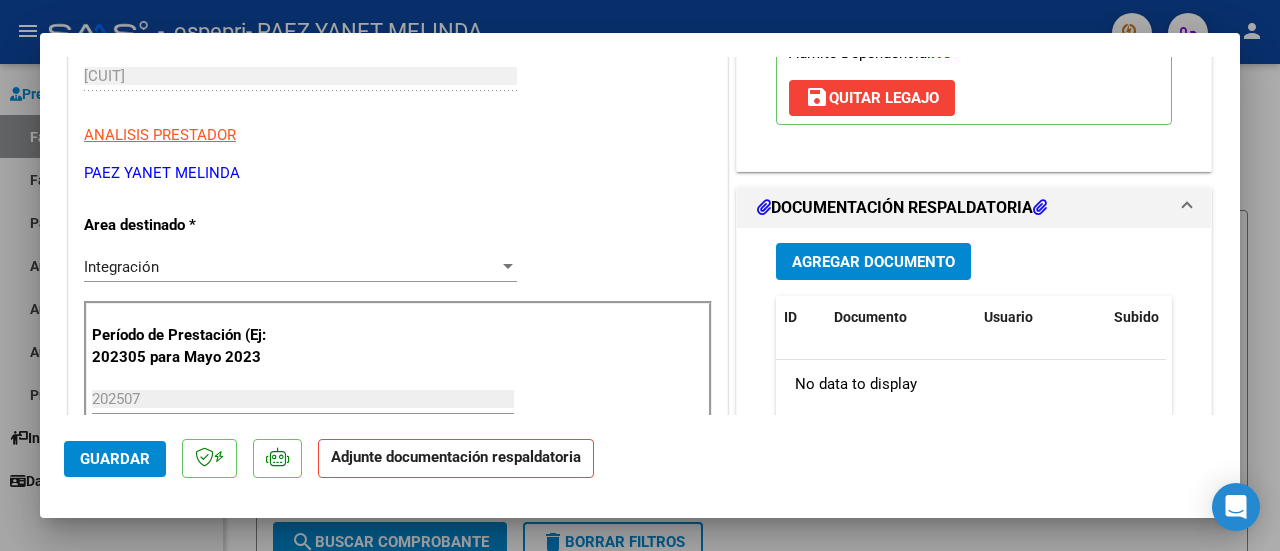 scroll, scrollTop: 349, scrollLeft: 0, axis: vertical 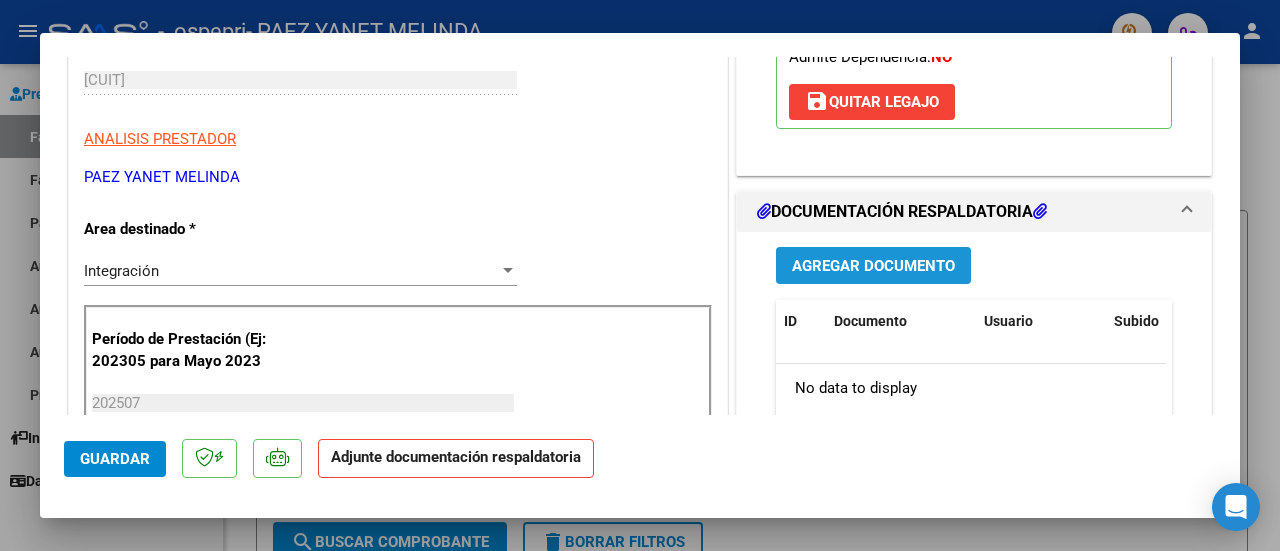click on "Agregar Documento" at bounding box center [873, 266] 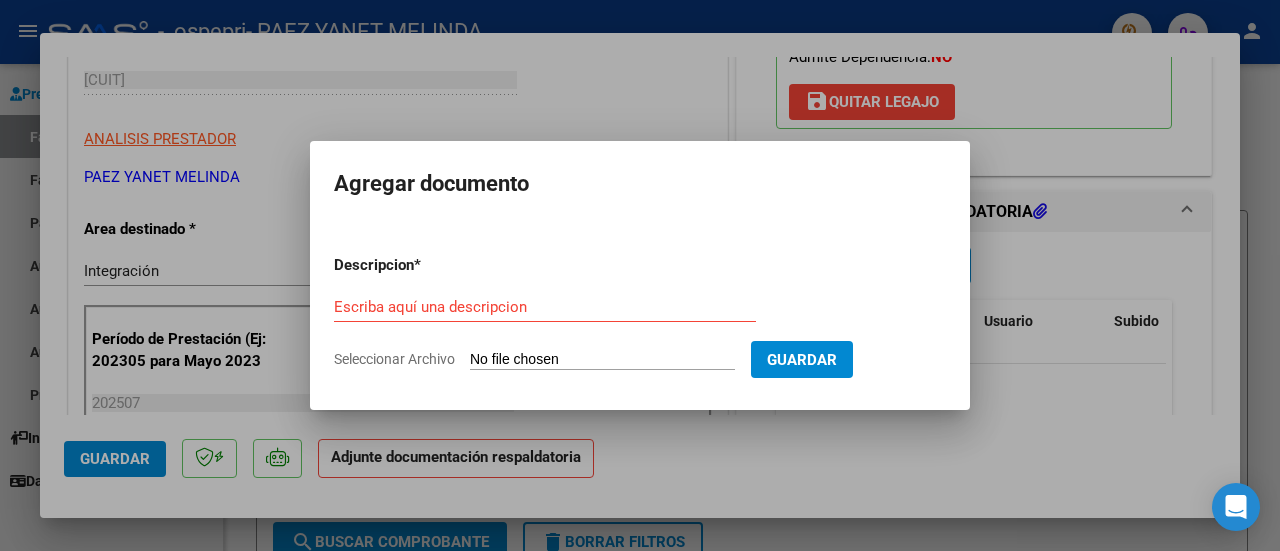 click at bounding box center (640, 275) 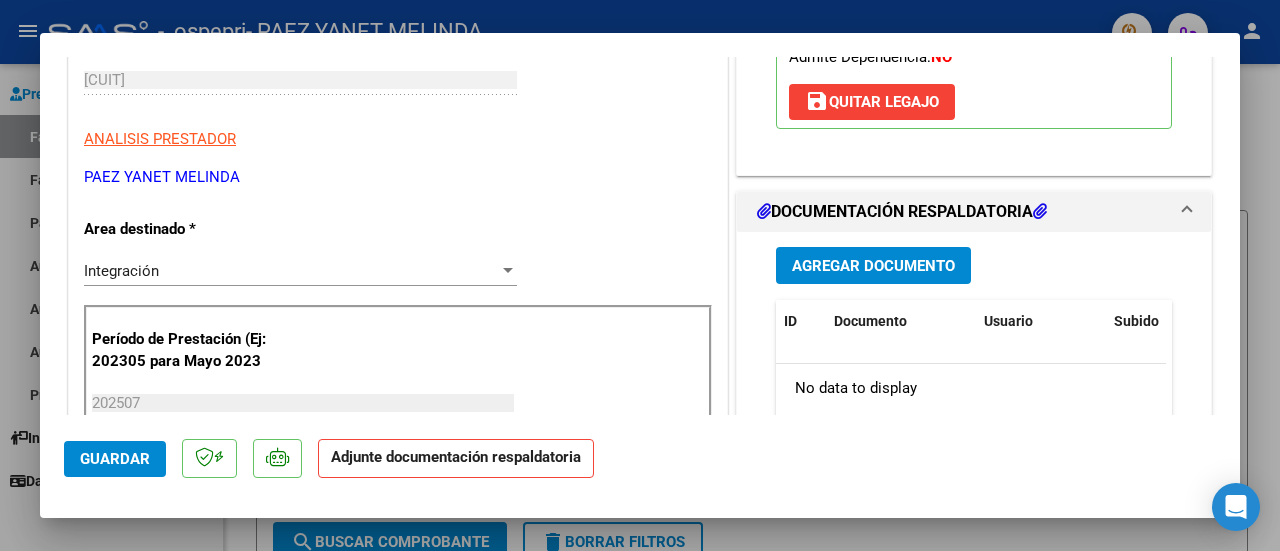 click on "Agregar Documento" at bounding box center (873, 266) 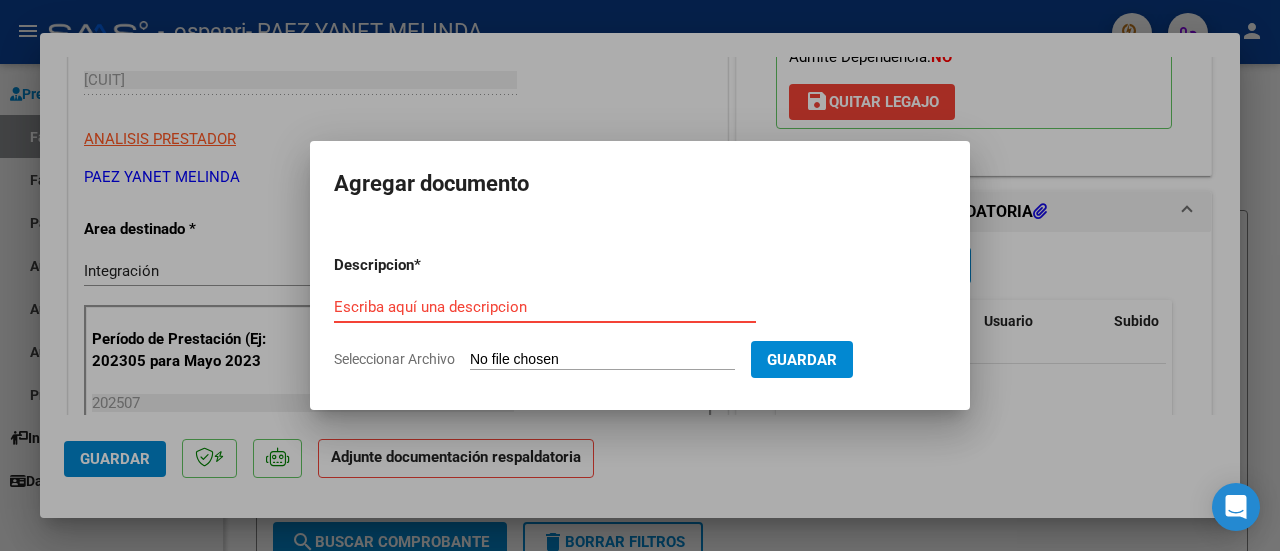 type on "C:\fakepath\ASIST VEGA BRANDON JUNIO 25 FONO.pdf" 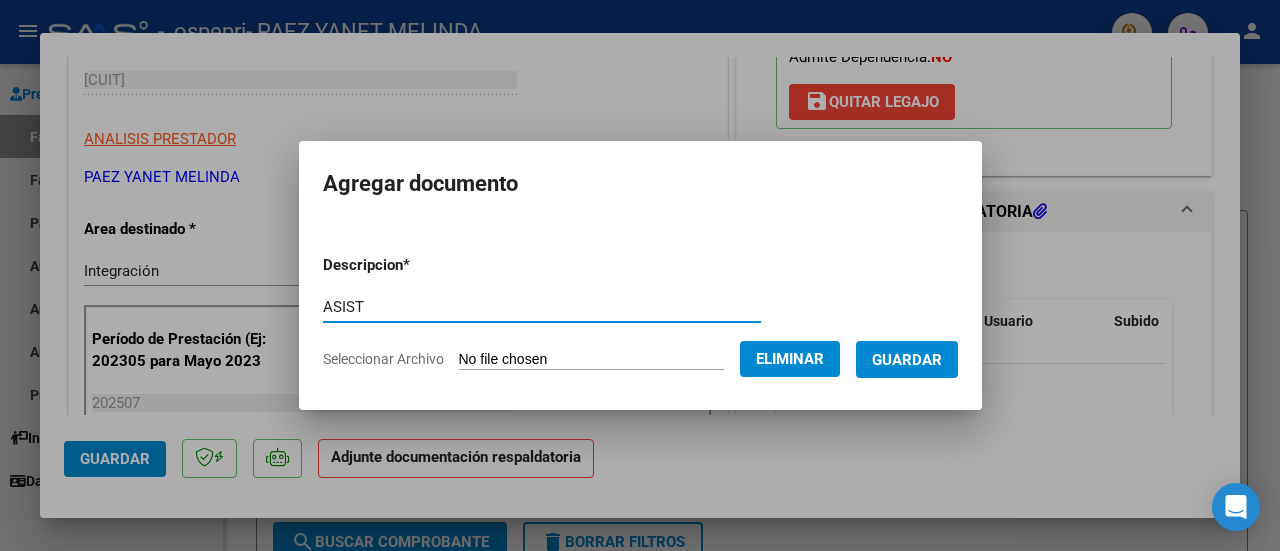type on "ASIST" 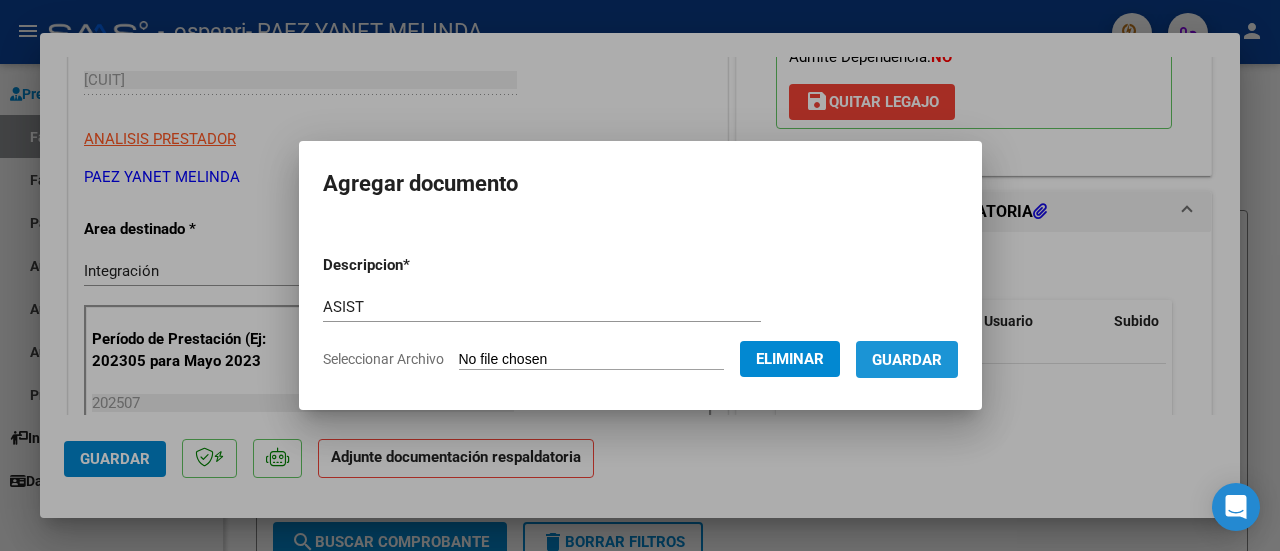 click on "Guardar" at bounding box center (907, 360) 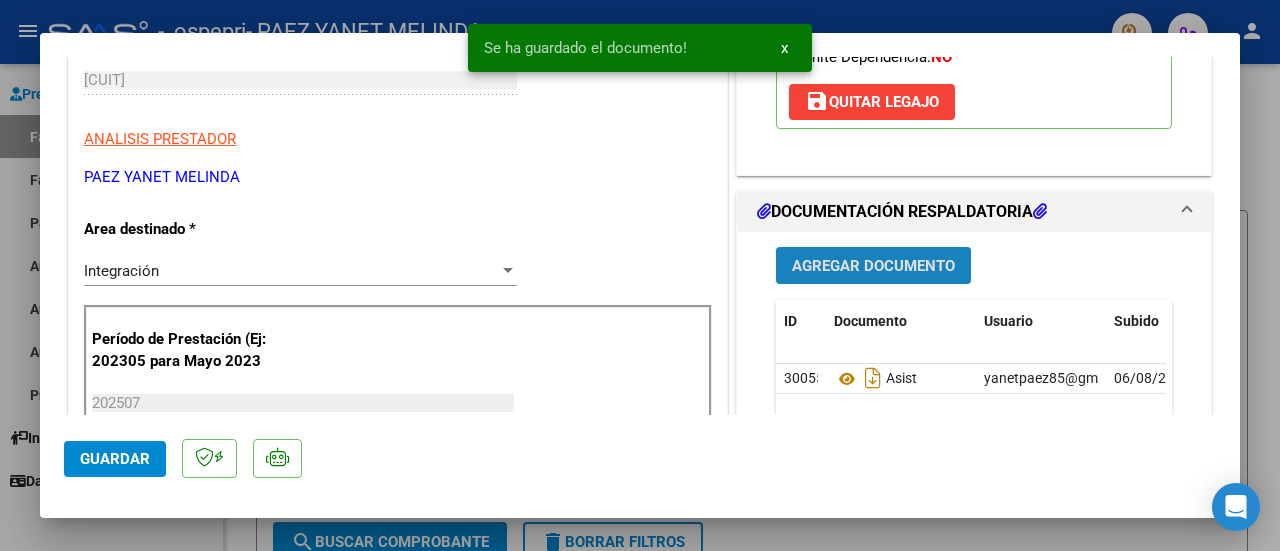 click on "Agregar Documento" at bounding box center [873, 266] 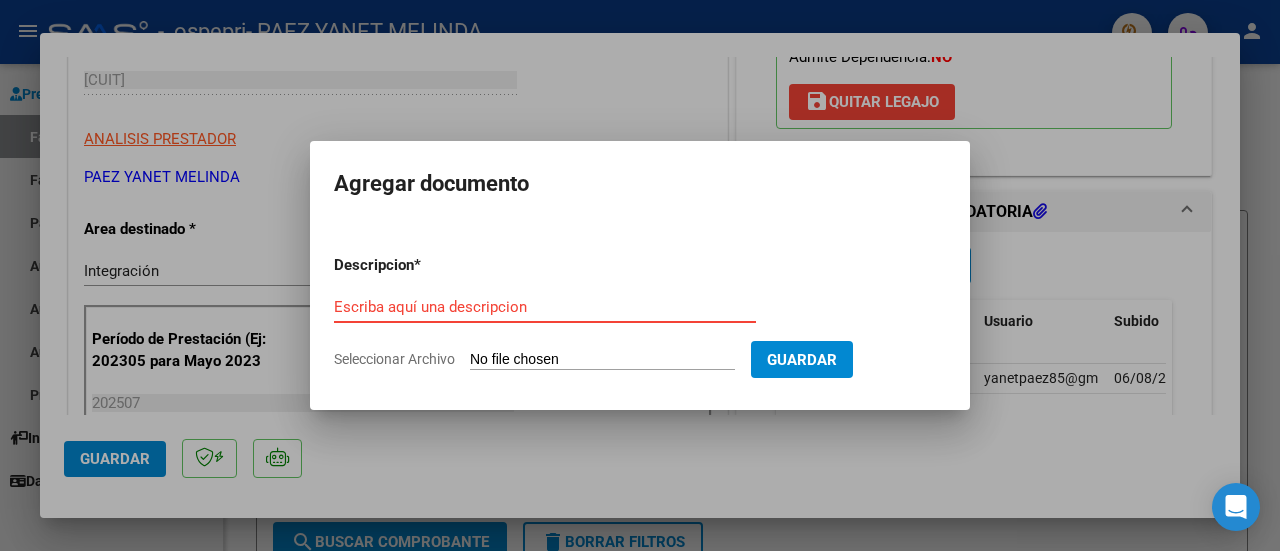 type on "C:\fakepath\PRELIQ FONO JUNIO VEGA.pdf" 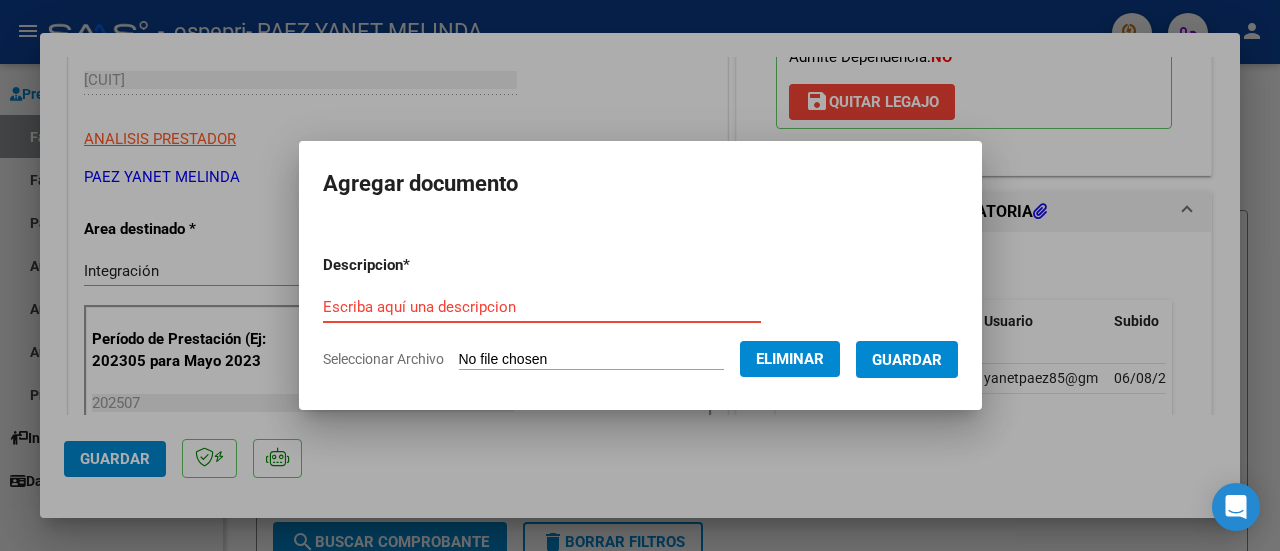 type on "O" 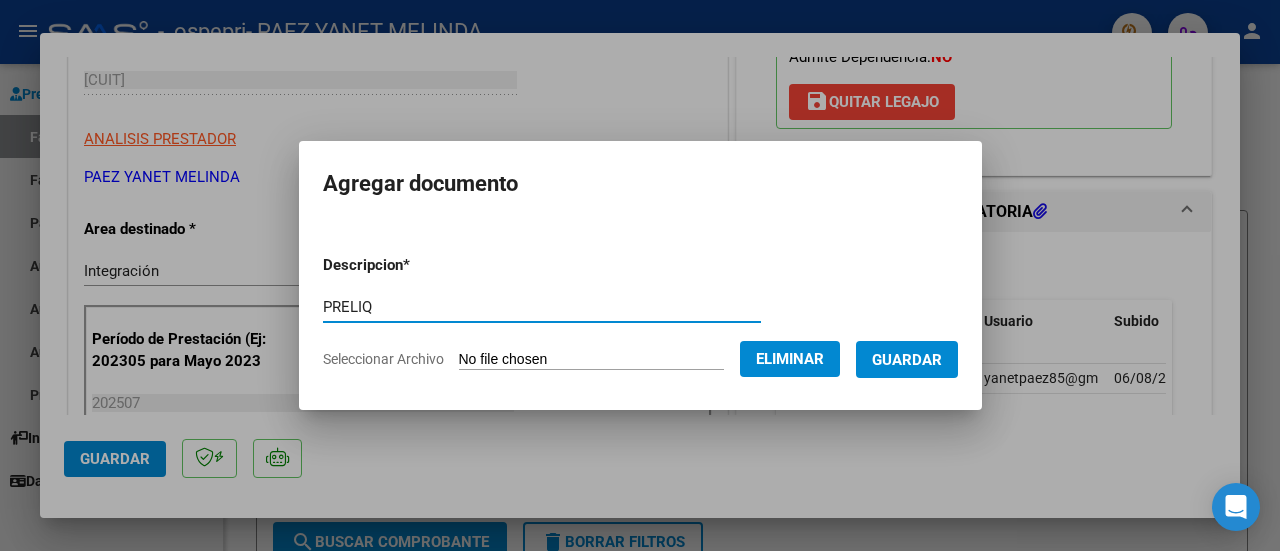 type on "PRELIQ" 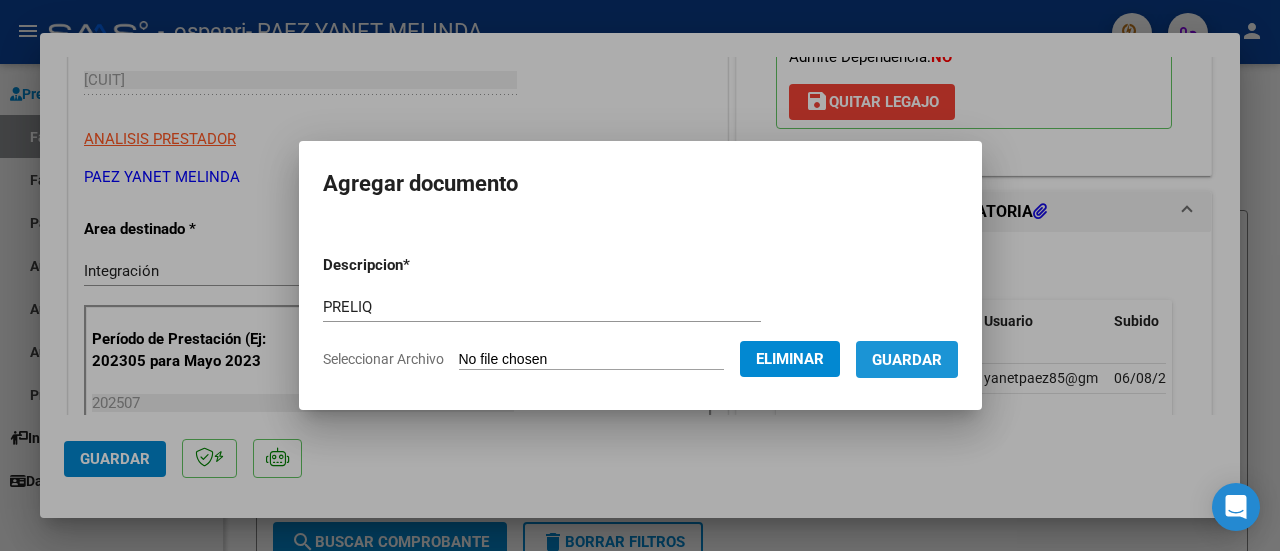 click on "Guardar" at bounding box center [907, 360] 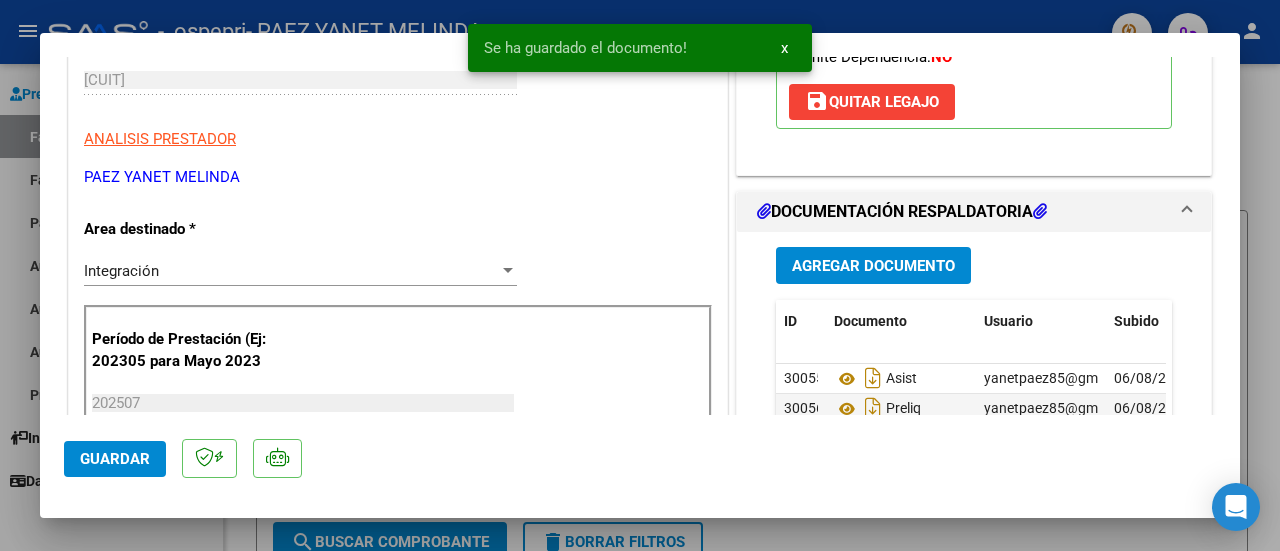 scroll, scrollTop: 0, scrollLeft: 0, axis: both 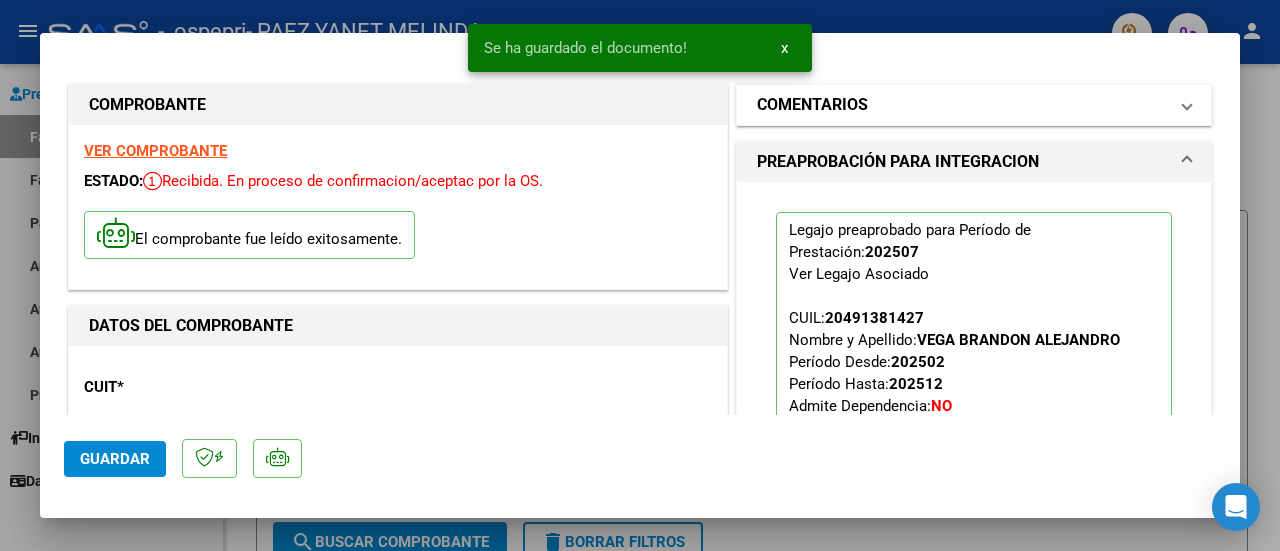 click on "COMENTARIOS" at bounding box center [970, 105] 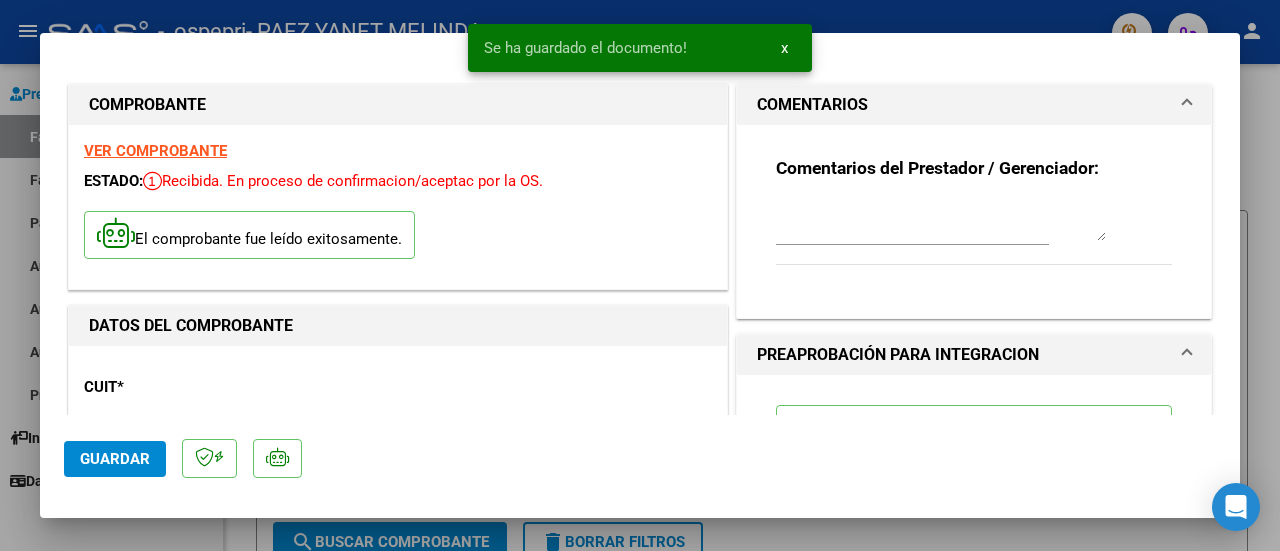 click at bounding box center (941, 221) 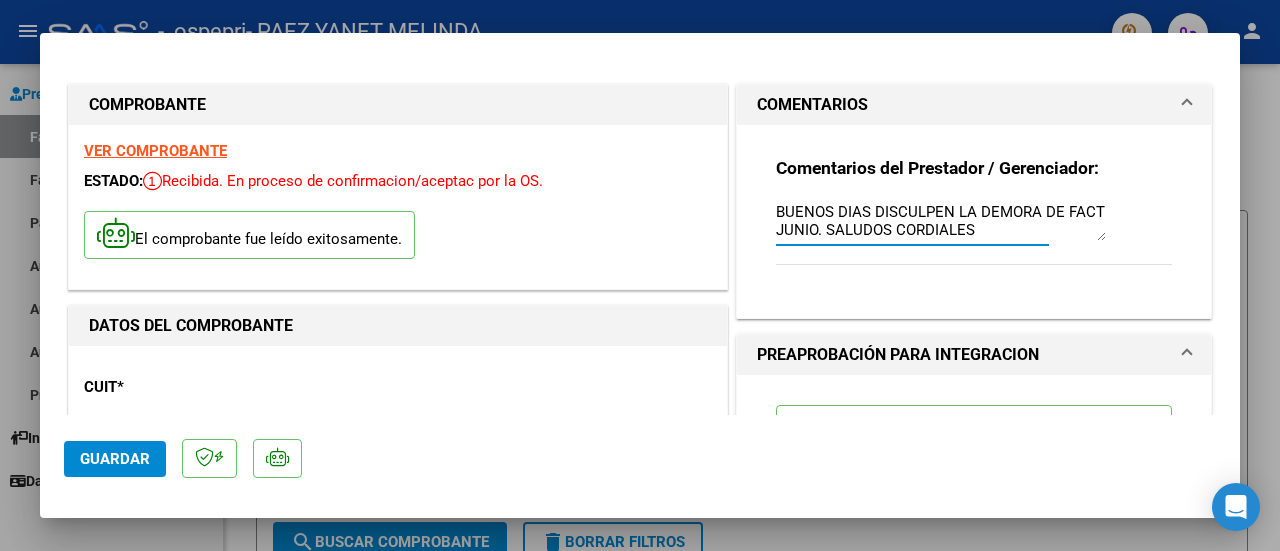 type on "BUENOS DIAS DISCULPEN LA DEMORA DE FACT JUNIO. SALUDOS CORDIALES" 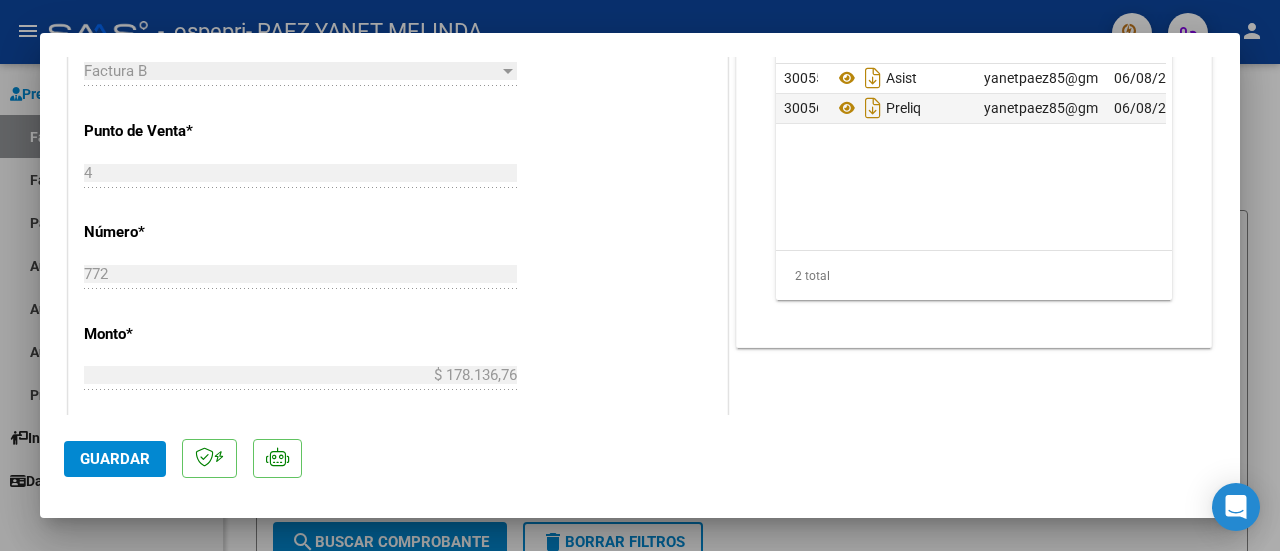 scroll, scrollTop: 809, scrollLeft: 0, axis: vertical 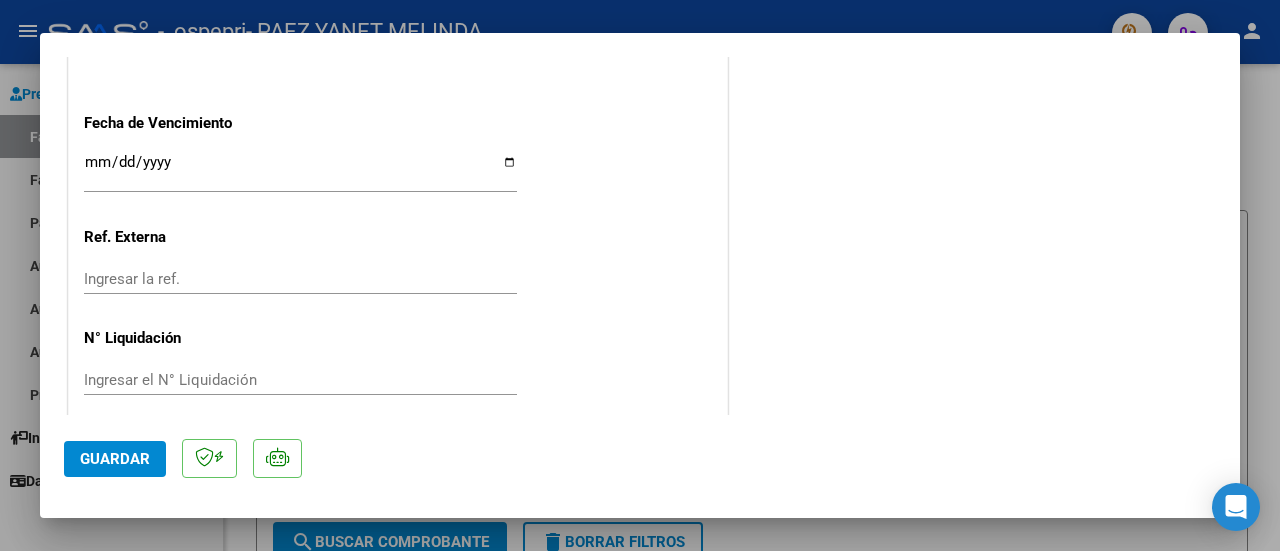click on "Ingresar el N° Liquidación" at bounding box center (300, 380) 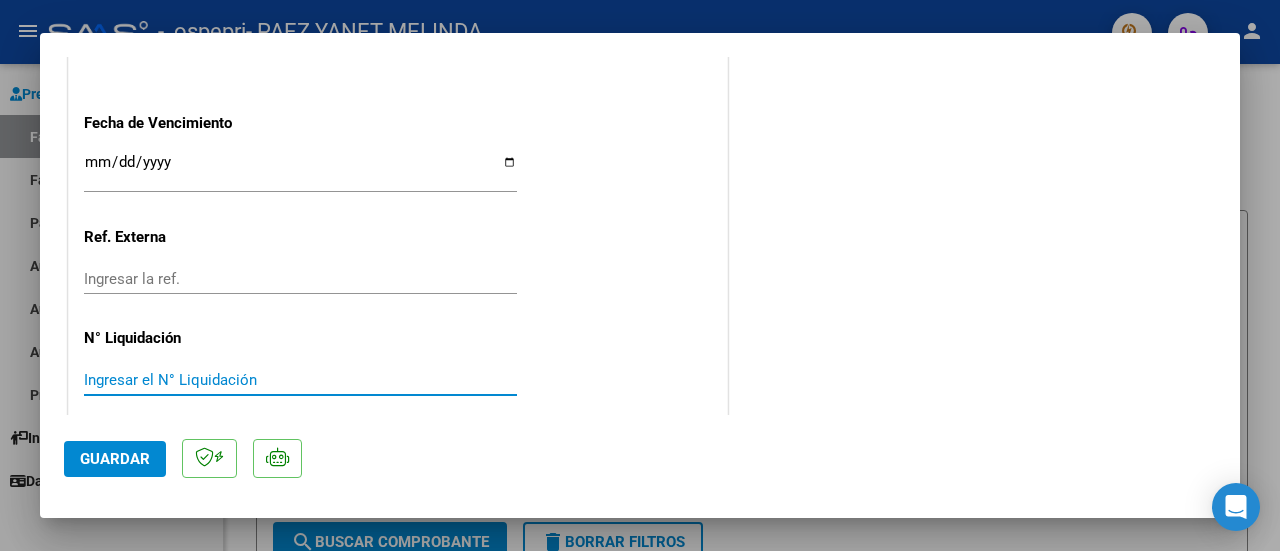 paste on "0000267382" 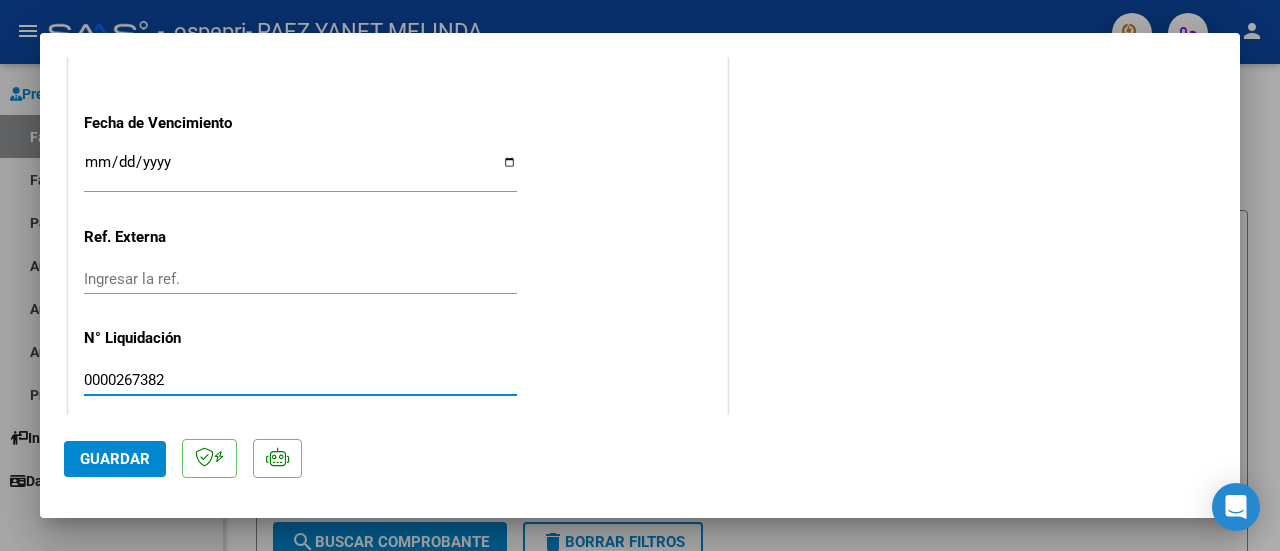 type on "0000267382" 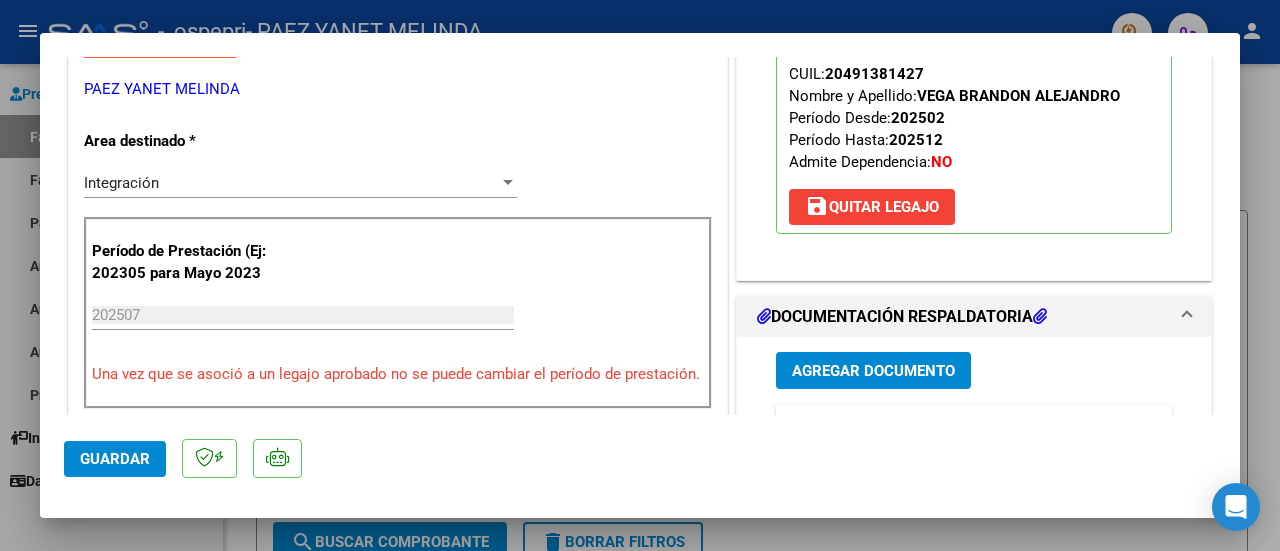 scroll, scrollTop: 441, scrollLeft: 0, axis: vertical 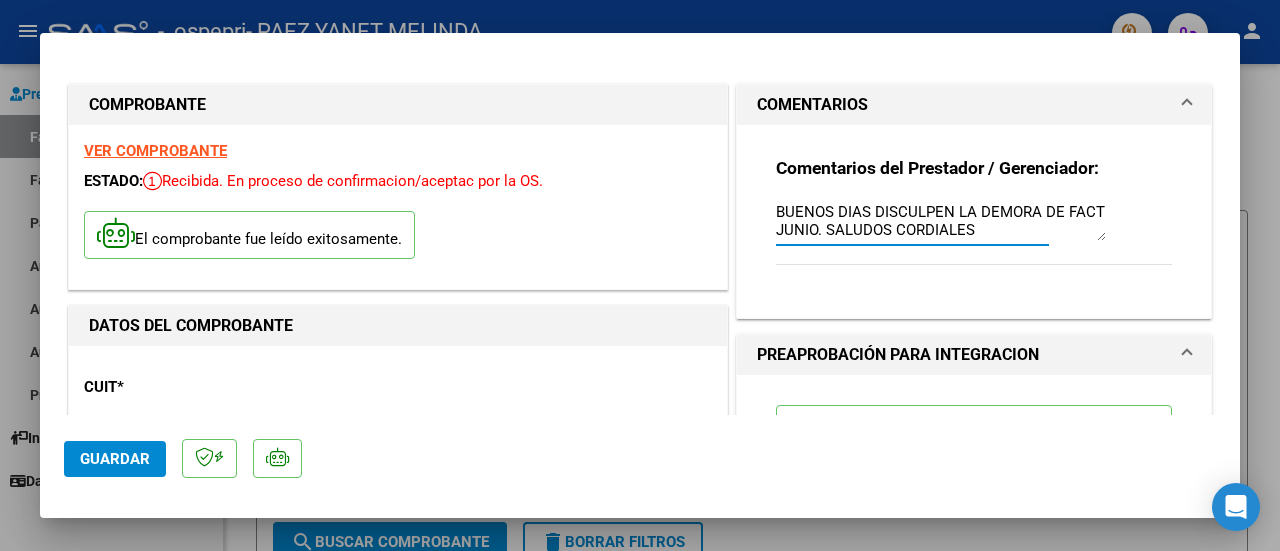 click on "BUENOS DIAS DISCULPEN LA DEMORA DE FACT JUNIO. SALUDOS CORDIALES" at bounding box center (941, 221) 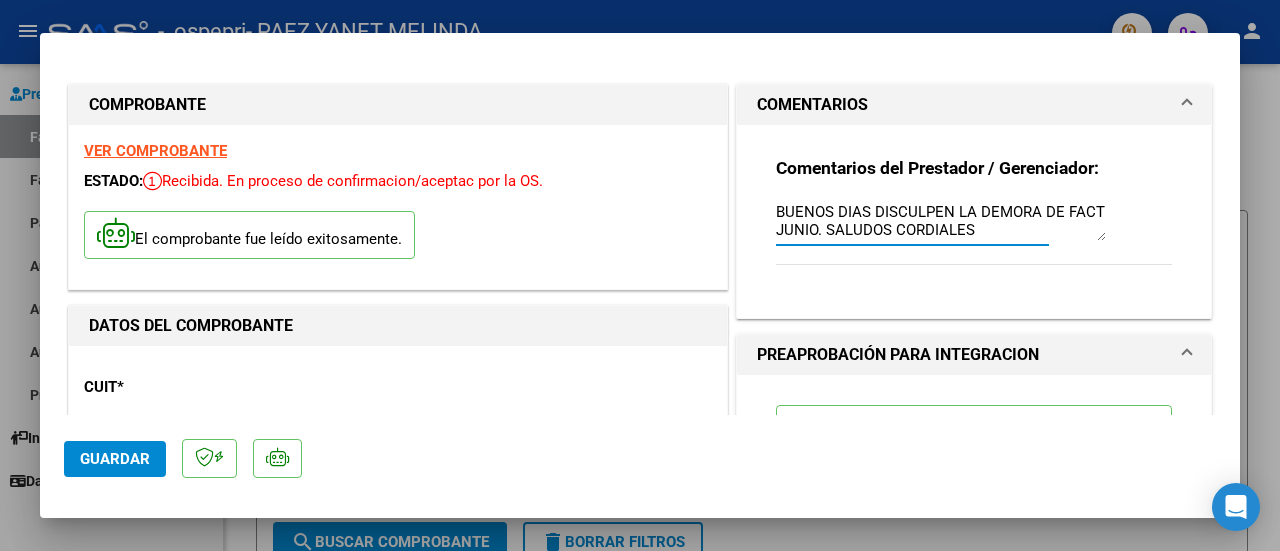 click on "BUENOS DIAS DISCULPEN LA DEMORA DE FACT JUNIO. SALUDOS CORDIALES" at bounding box center (941, 221) 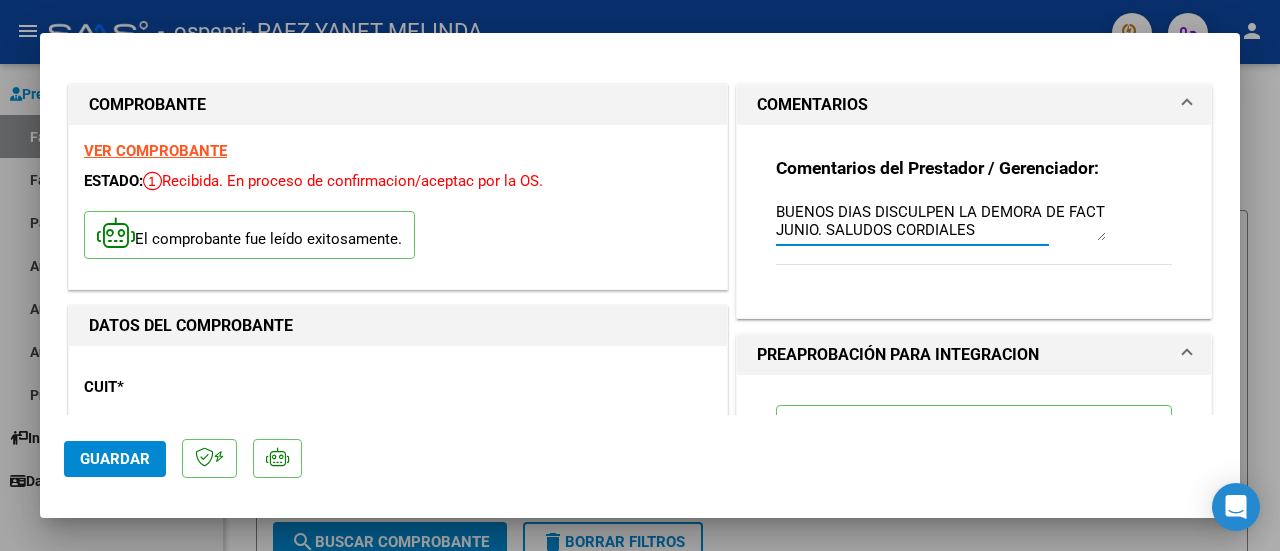 drag, startPoint x: 992, startPoint y: 227, endPoint x: 820, endPoint y: 233, distance: 172.10461 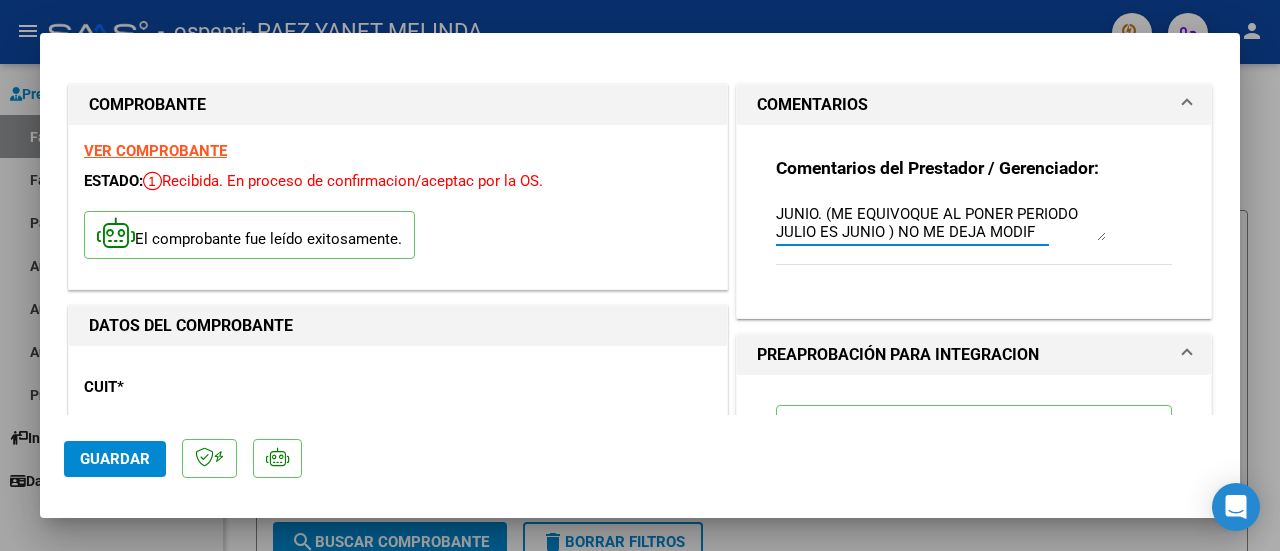 scroll, scrollTop: 34, scrollLeft: 0, axis: vertical 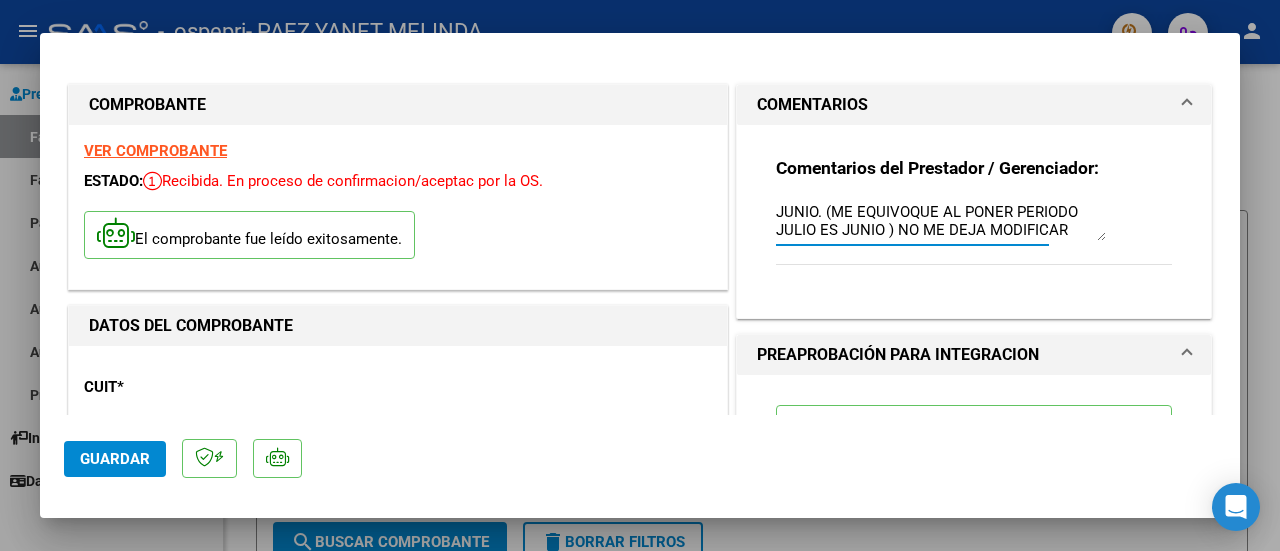 type on "BUENOS DIAS DISCULPEN LA DEMORA DE FACT JUNIO. (ME EQUIVOQUE AL PONER PERIODO JULIO ES JUNIO ) NO ME DEJA MODIFICAR" 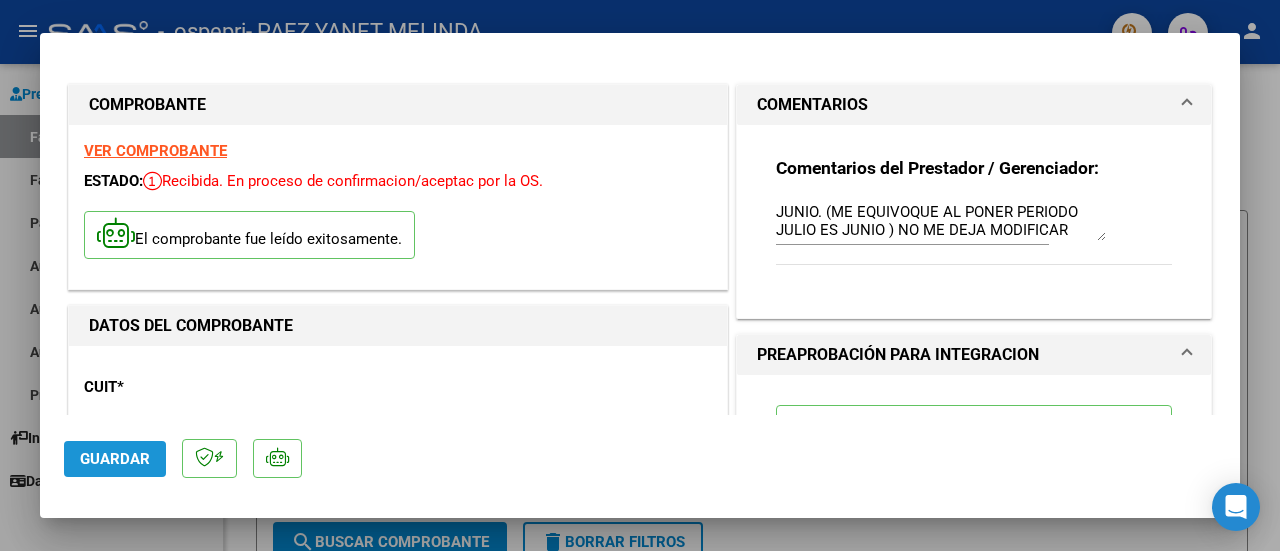 click on "Guardar" 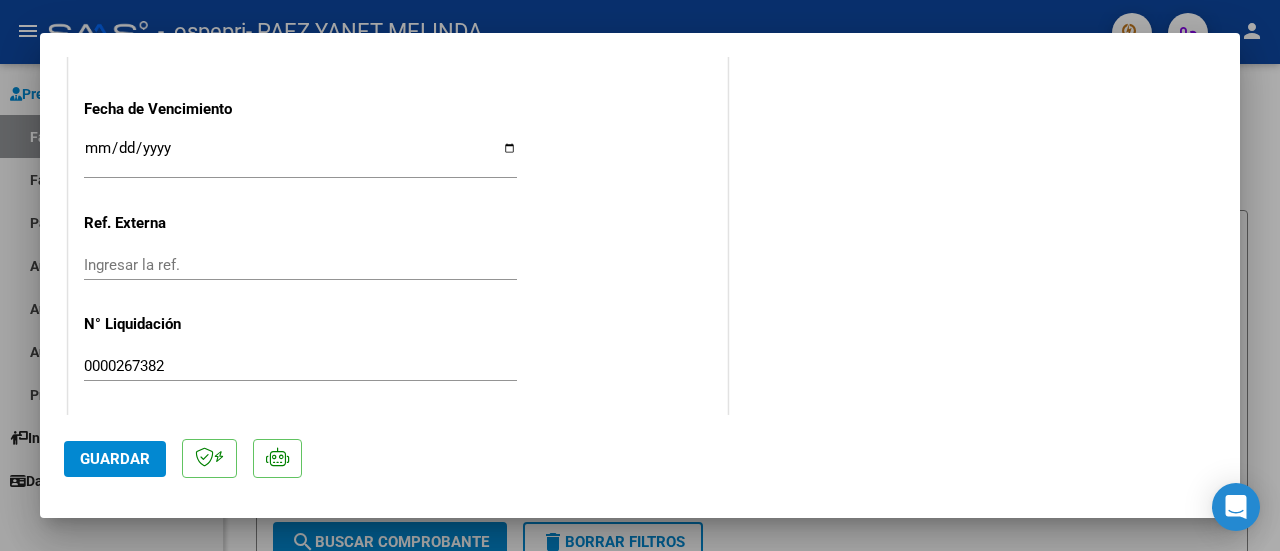 scroll, scrollTop: 0, scrollLeft: 0, axis: both 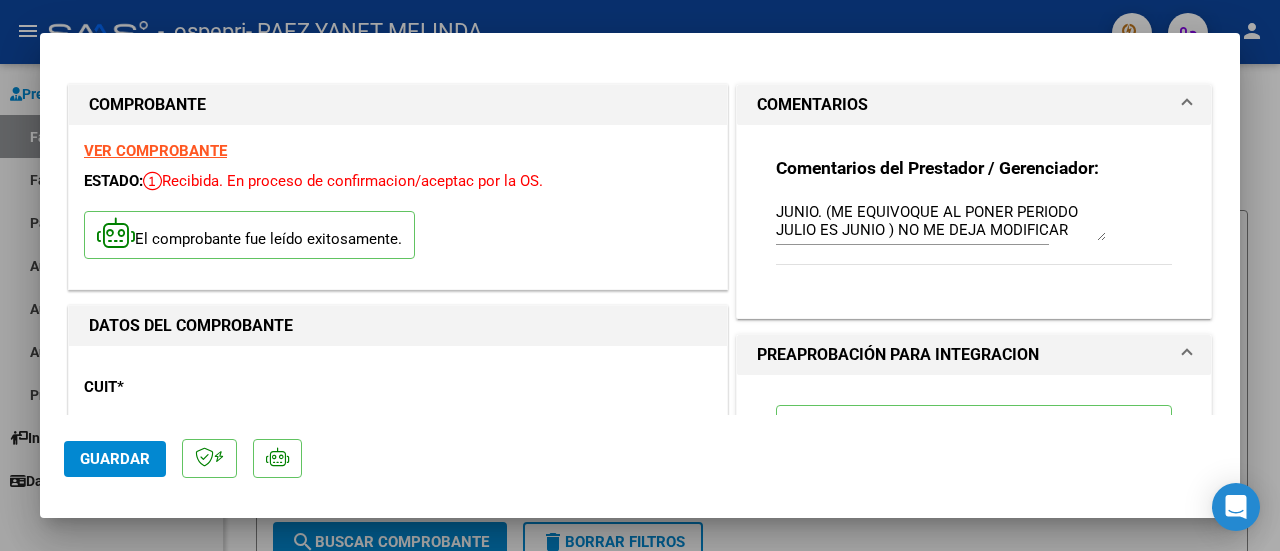 click at bounding box center [640, 275] 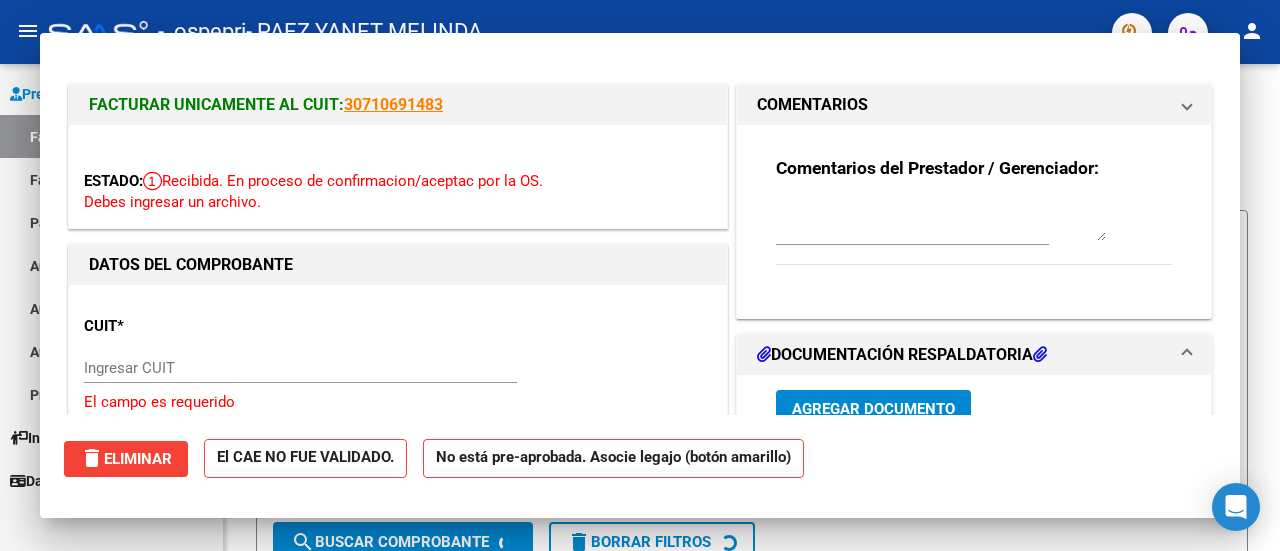 scroll, scrollTop: 0, scrollLeft: 0, axis: both 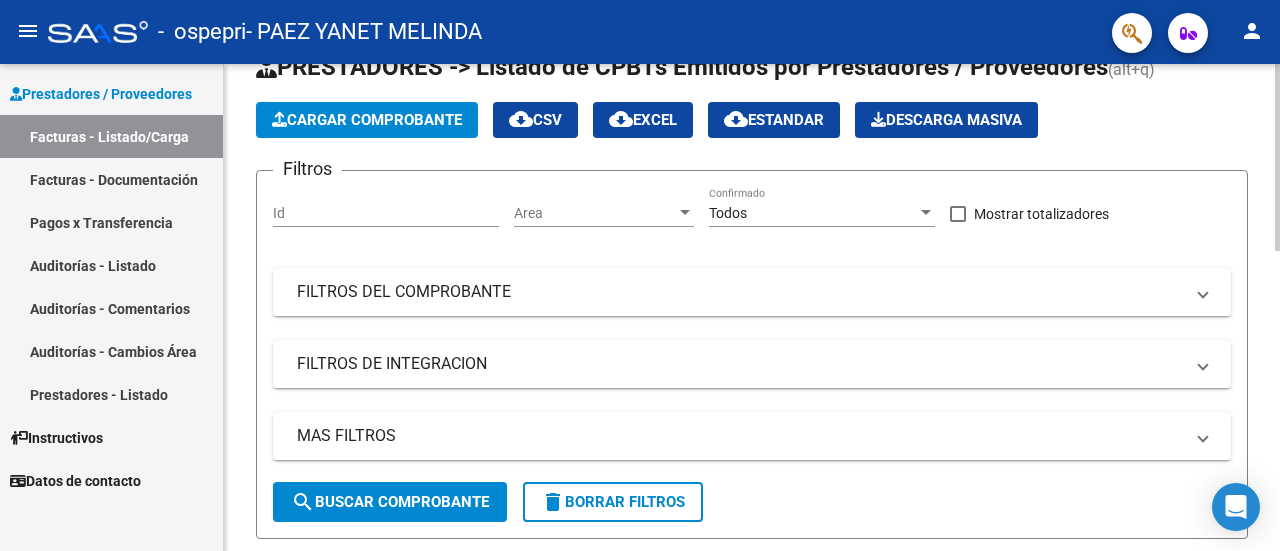 click 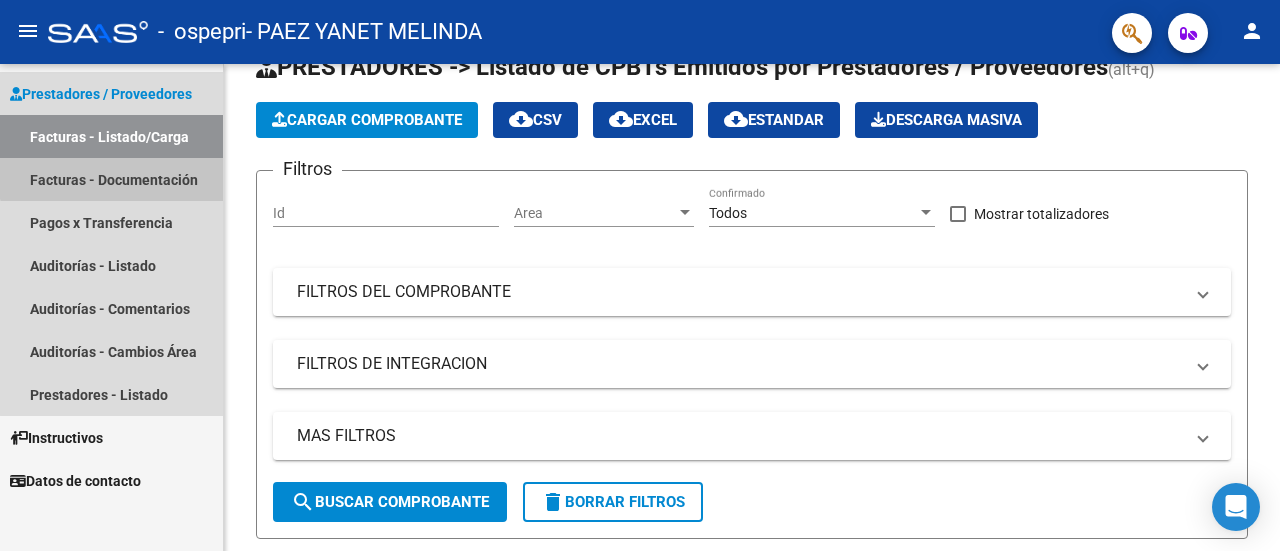 click on "Facturas - Documentación" at bounding box center [111, 179] 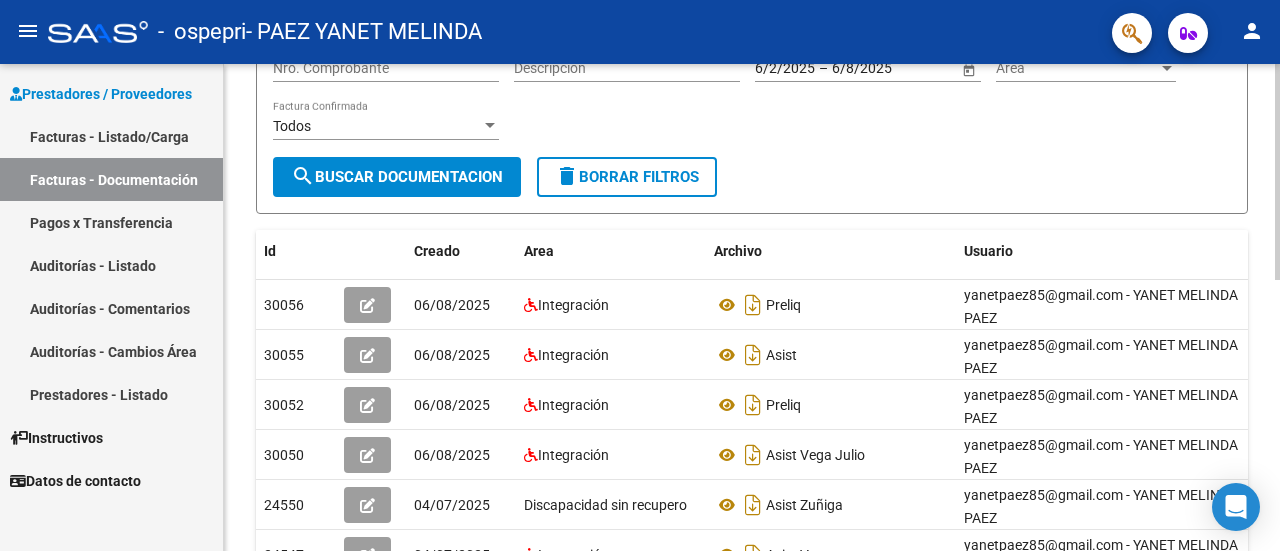 click 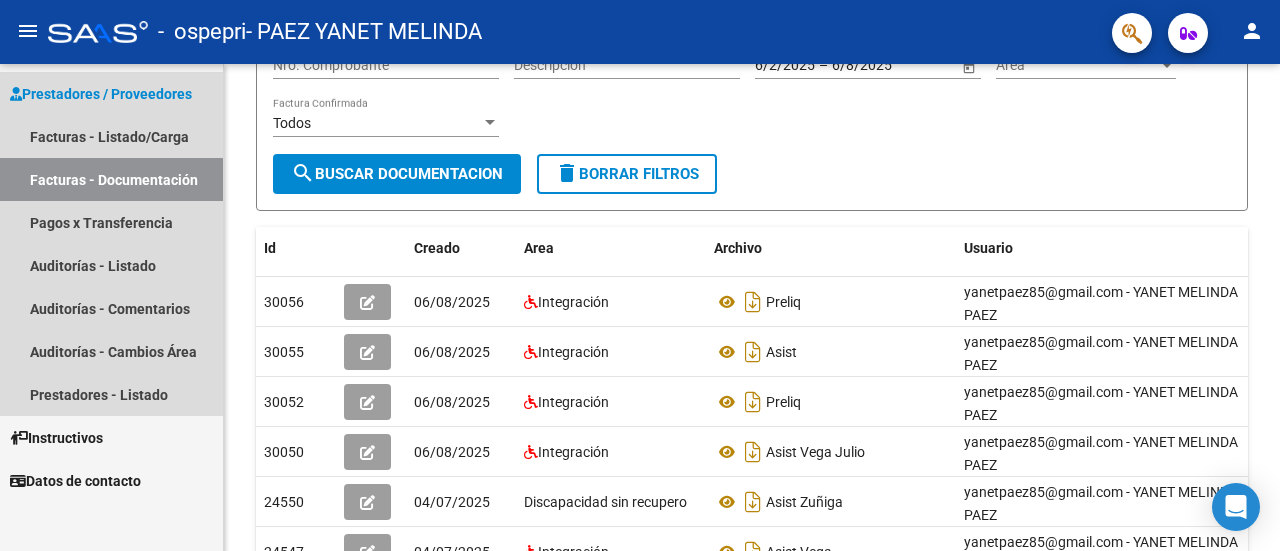 click on "Facturas - Documentación" at bounding box center [111, 179] 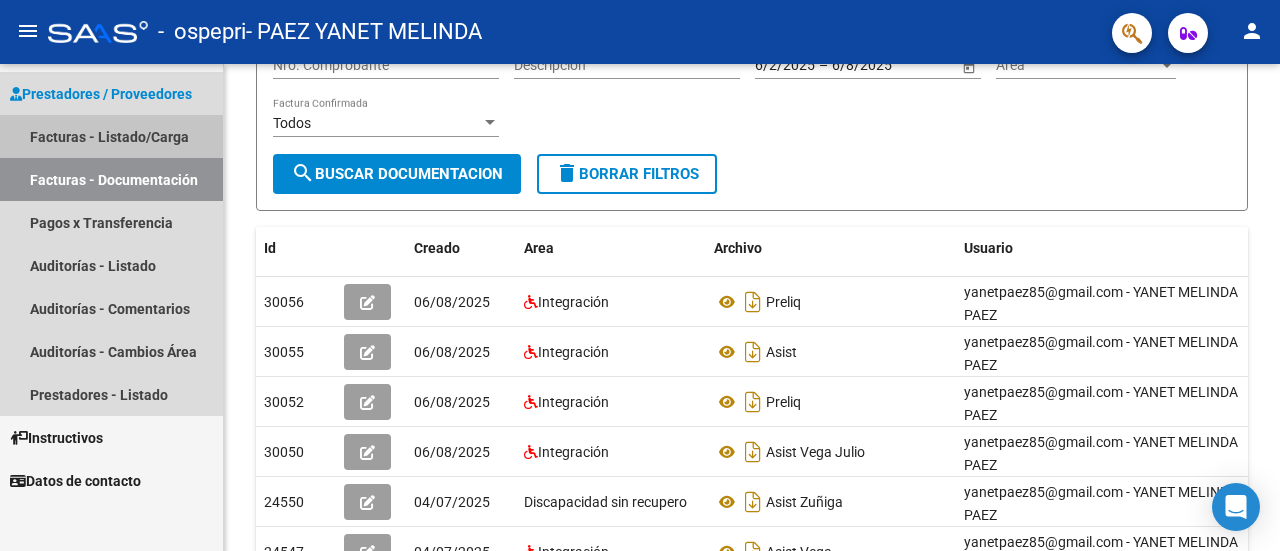 click on "Facturas - Listado/Carga" at bounding box center (111, 136) 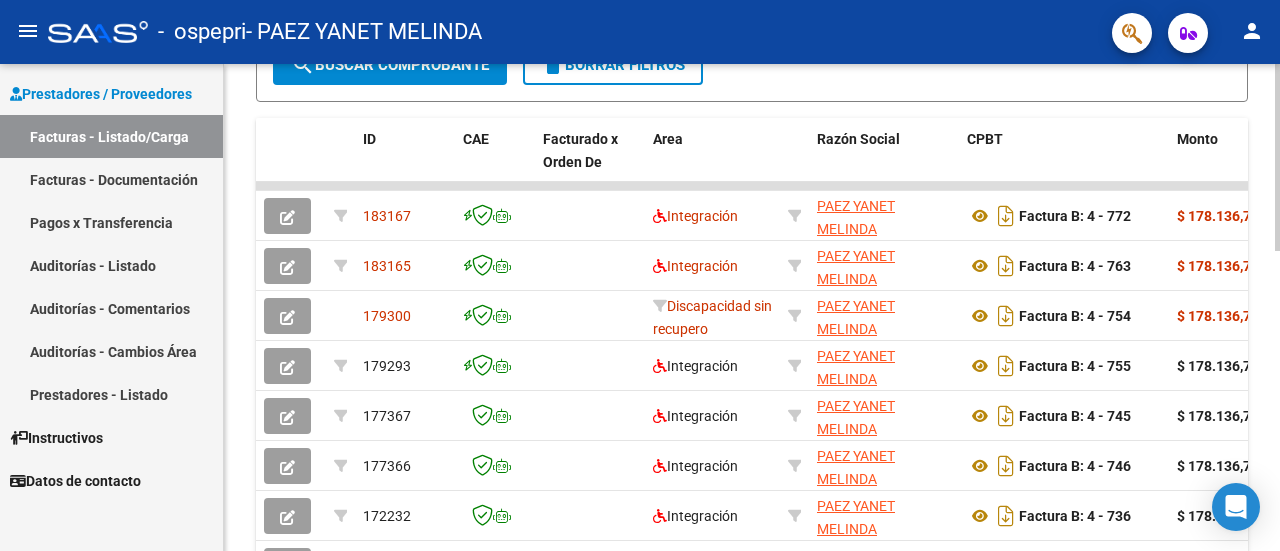 scroll, scrollTop: 512, scrollLeft: 0, axis: vertical 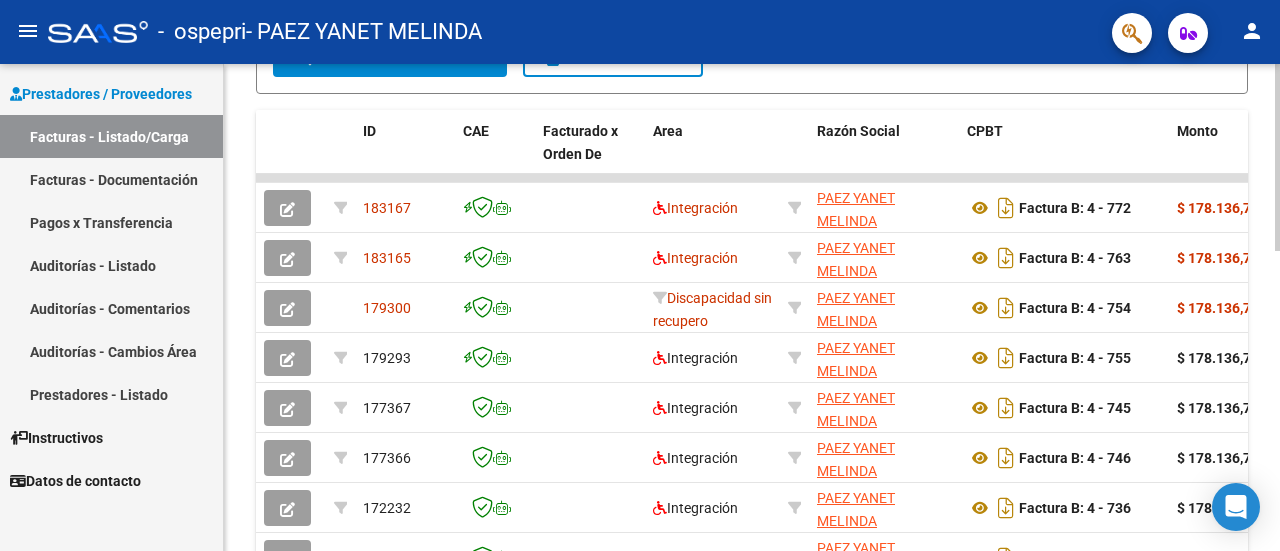 click 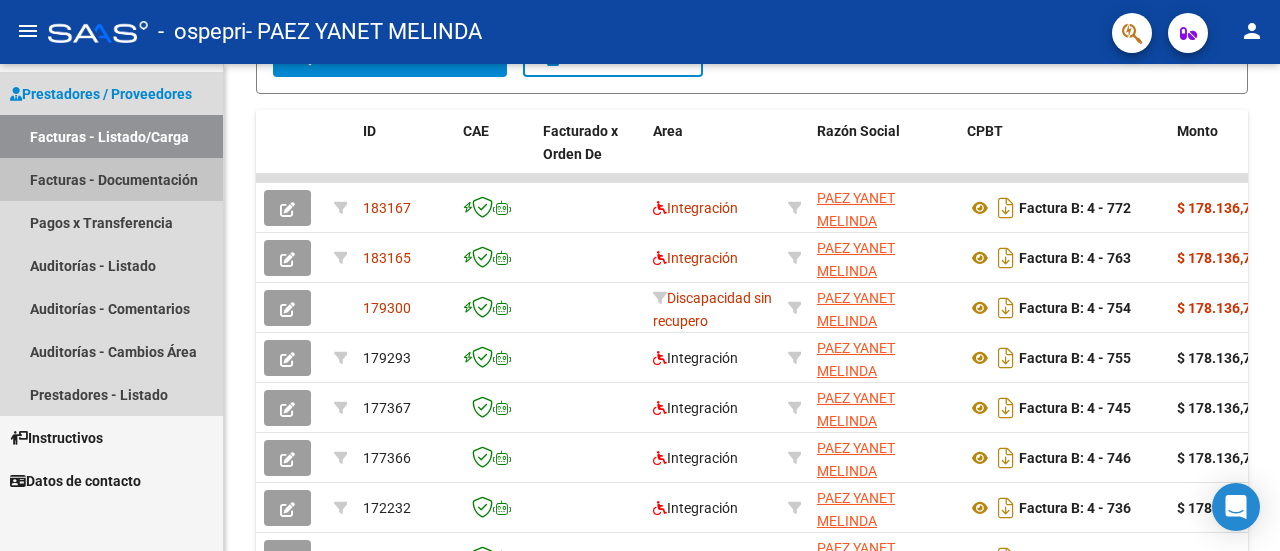 click on "Facturas - Documentación" at bounding box center [111, 179] 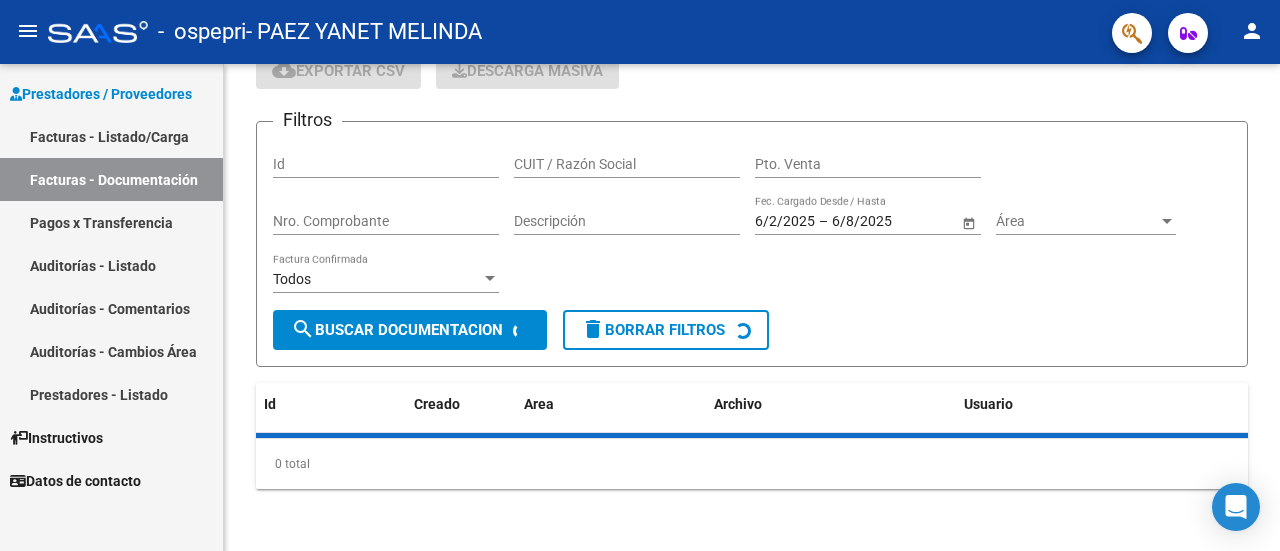 scroll, scrollTop: 512, scrollLeft: 0, axis: vertical 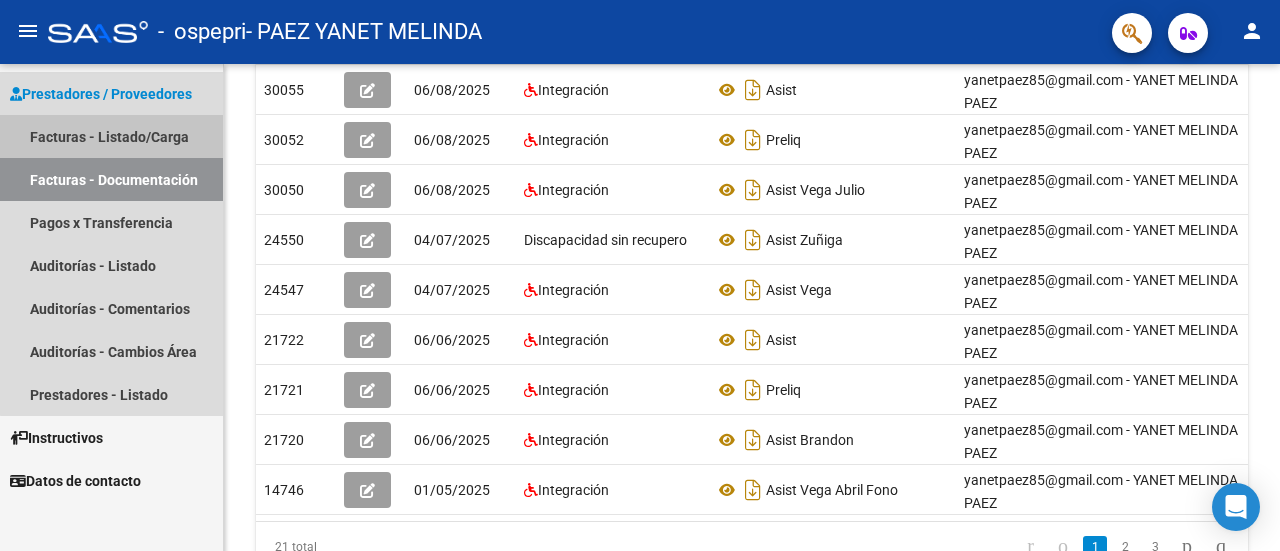 click on "Facturas - Listado/Carga" at bounding box center (111, 136) 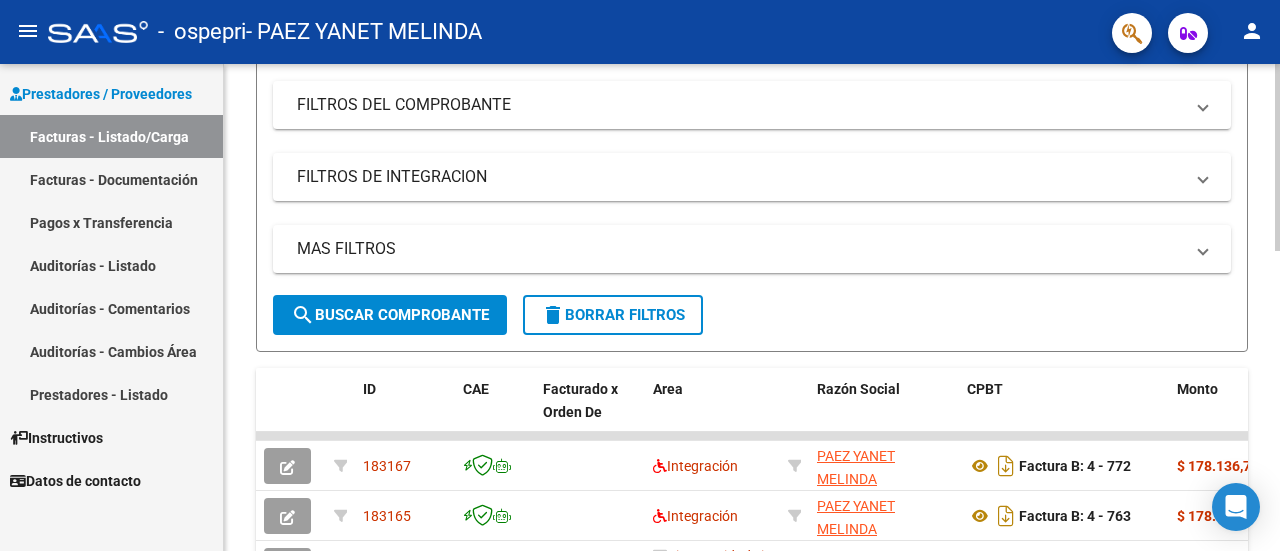 scroll, scrollTop: 512, scrollLeft: 0, axis: vertical 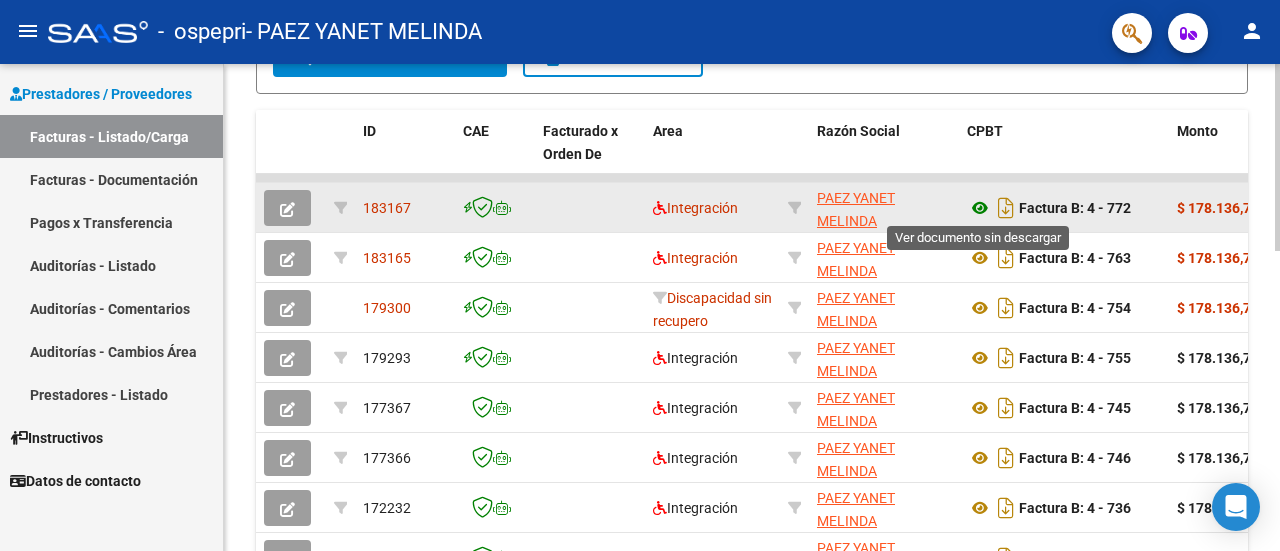click 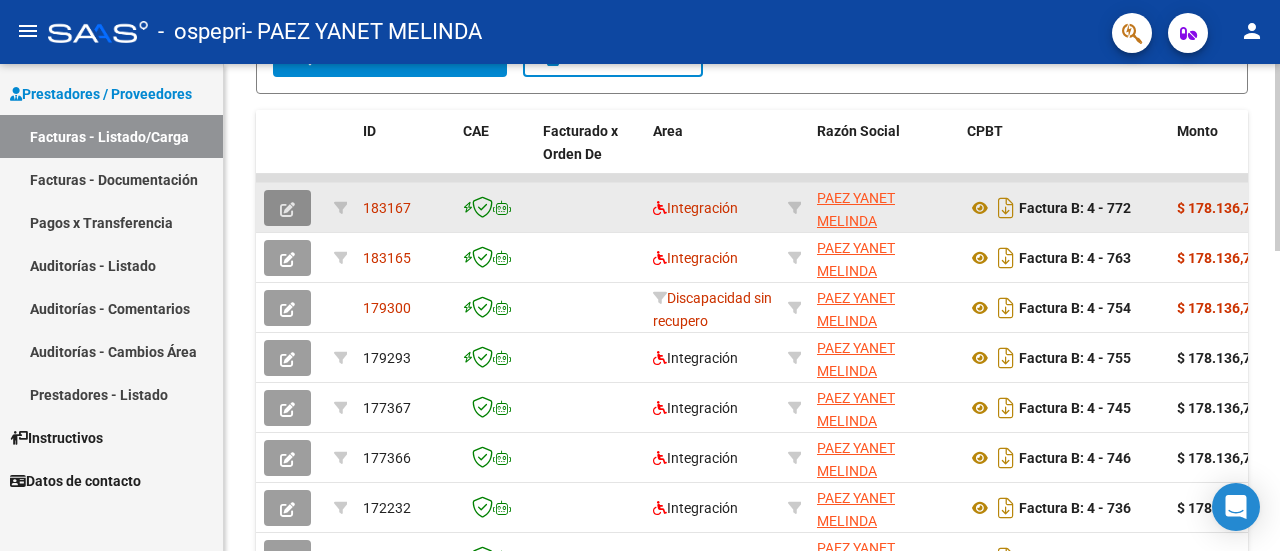 click 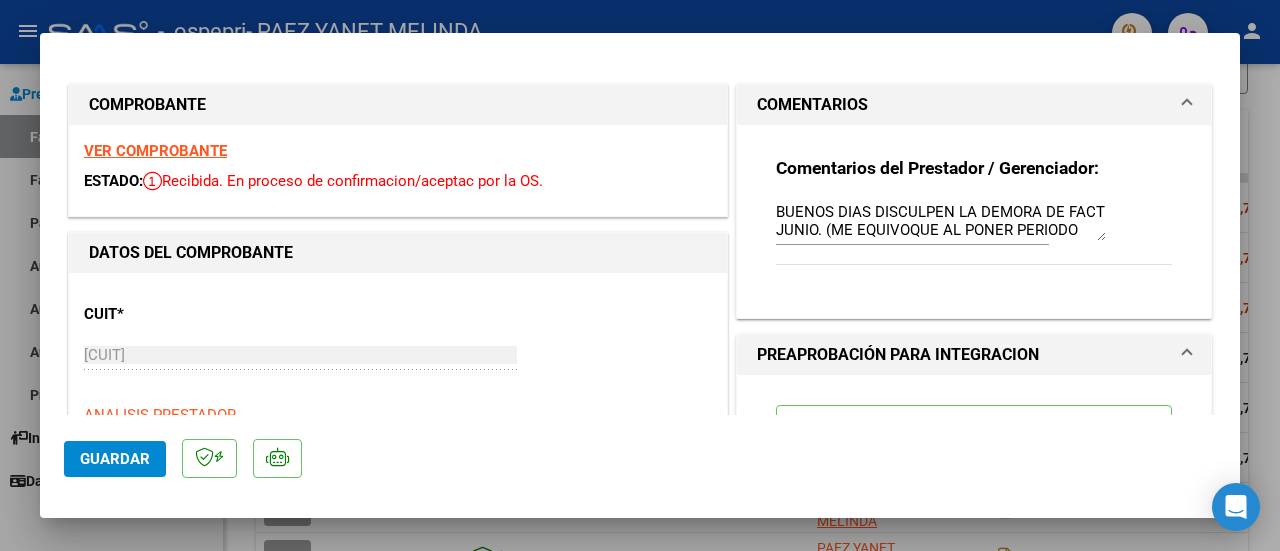 click at bounding box center [640, 275] 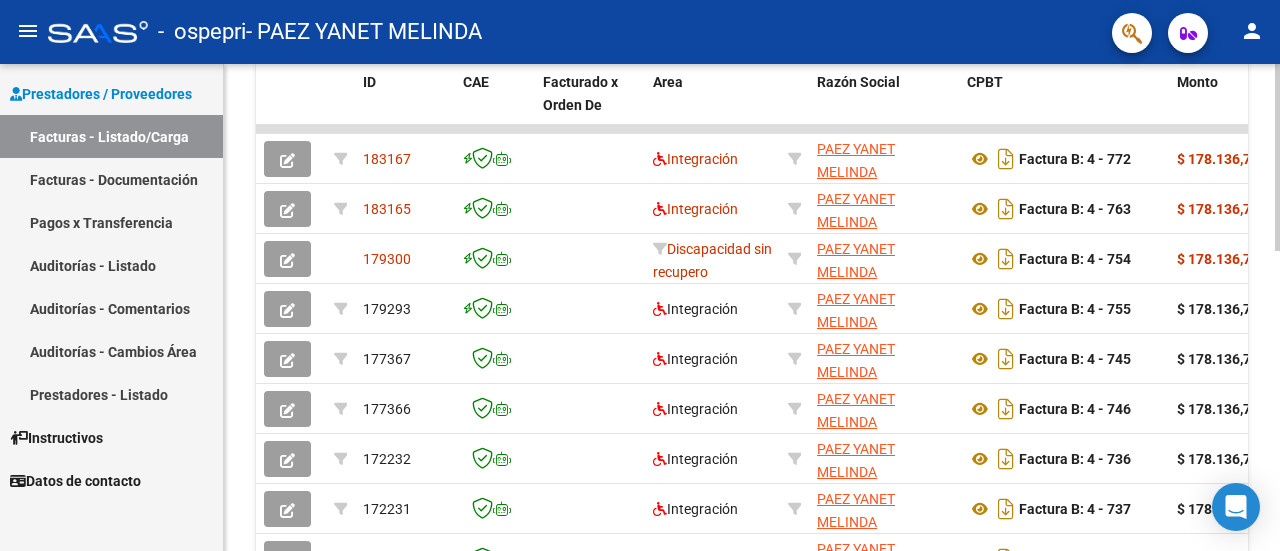 click 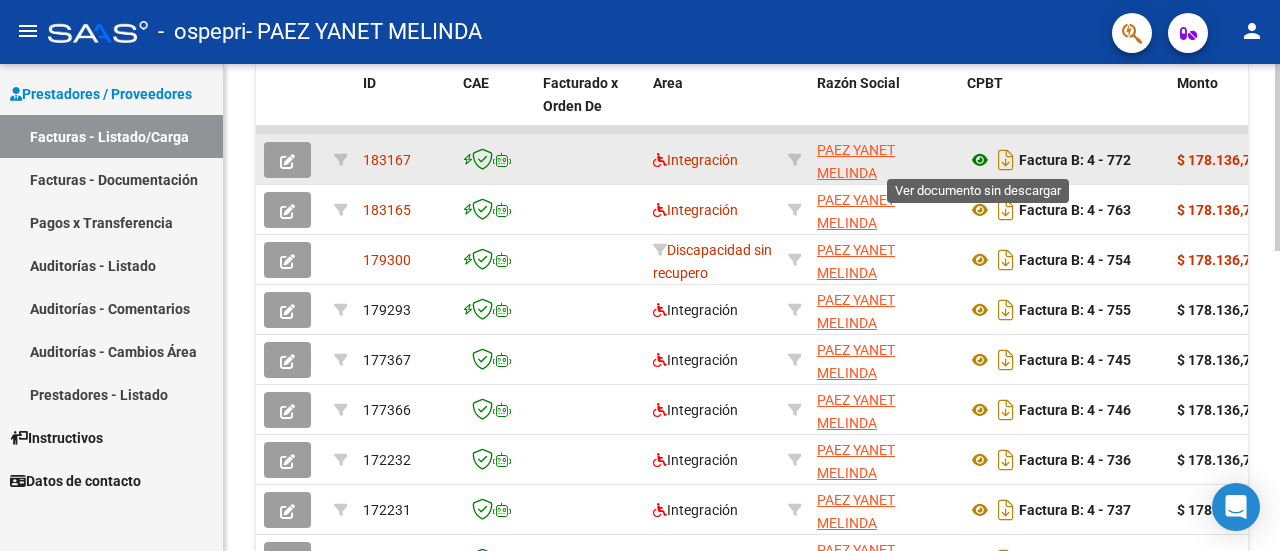 click 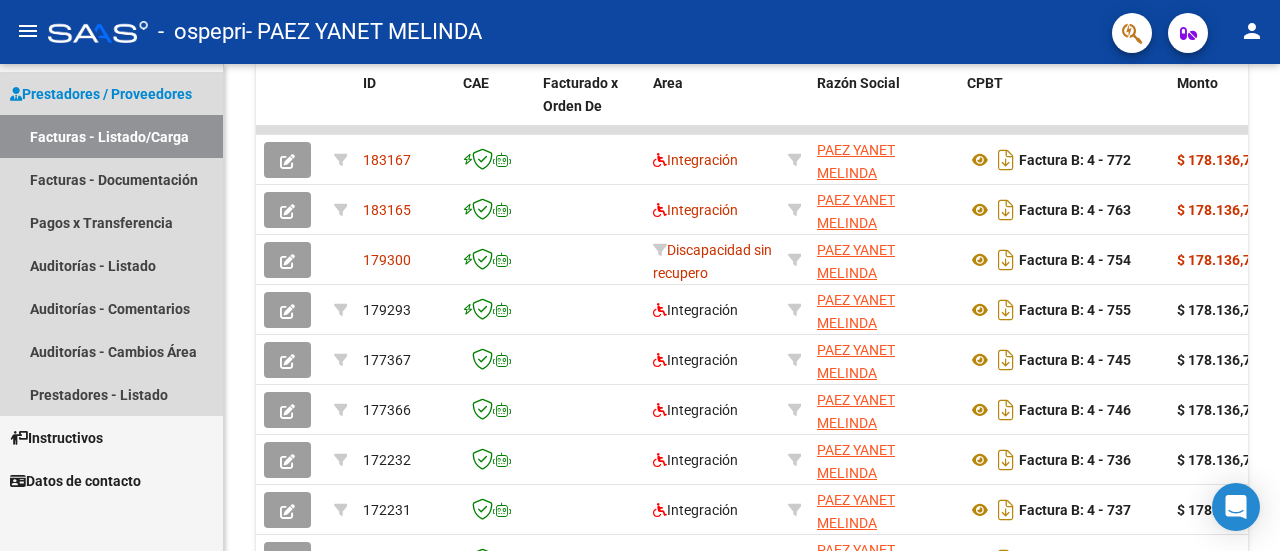 click on "Facturas - Listado/Carga" at bounding box center (111, 136) 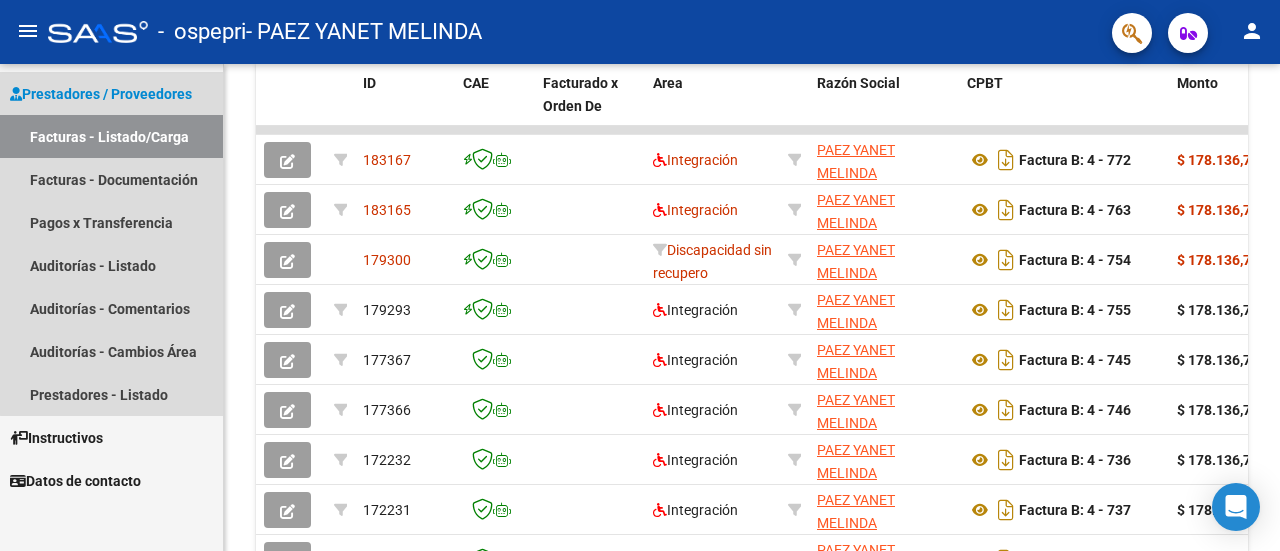 click on "Facturas - Listado/Carga" at bounding box center [111, 136] 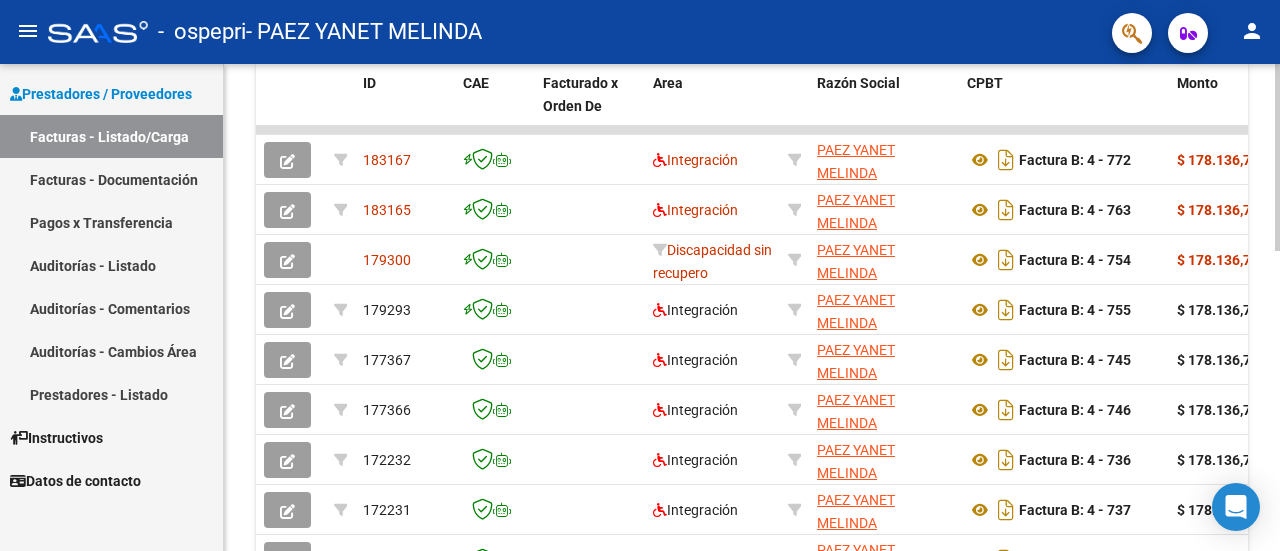 scroll, scrollTop: 73, scrollLeft: 0, axis: vertical 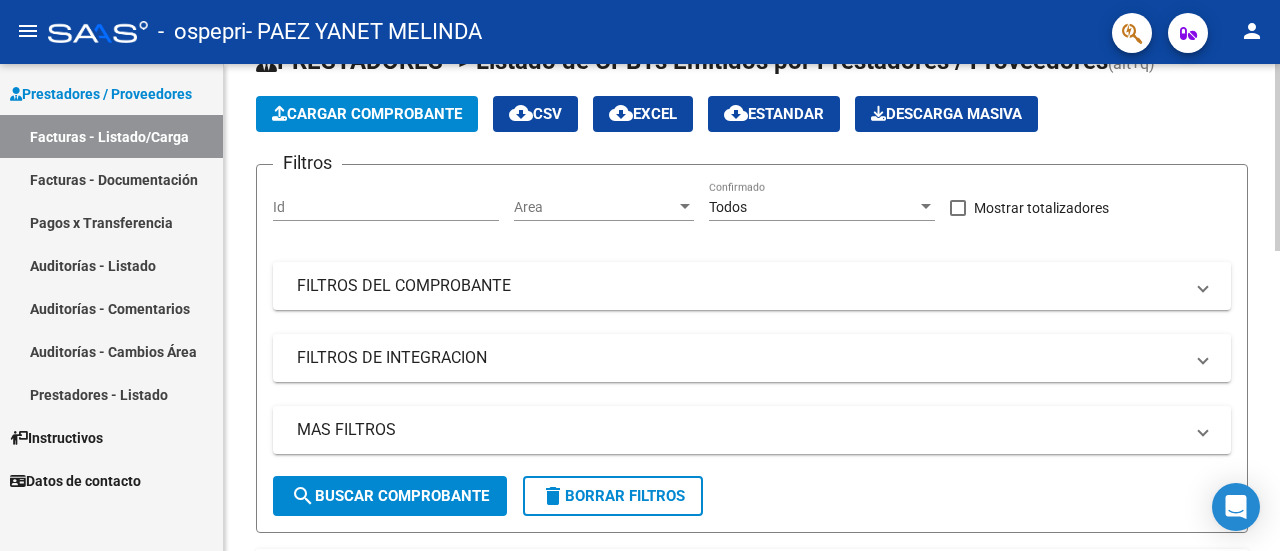 click 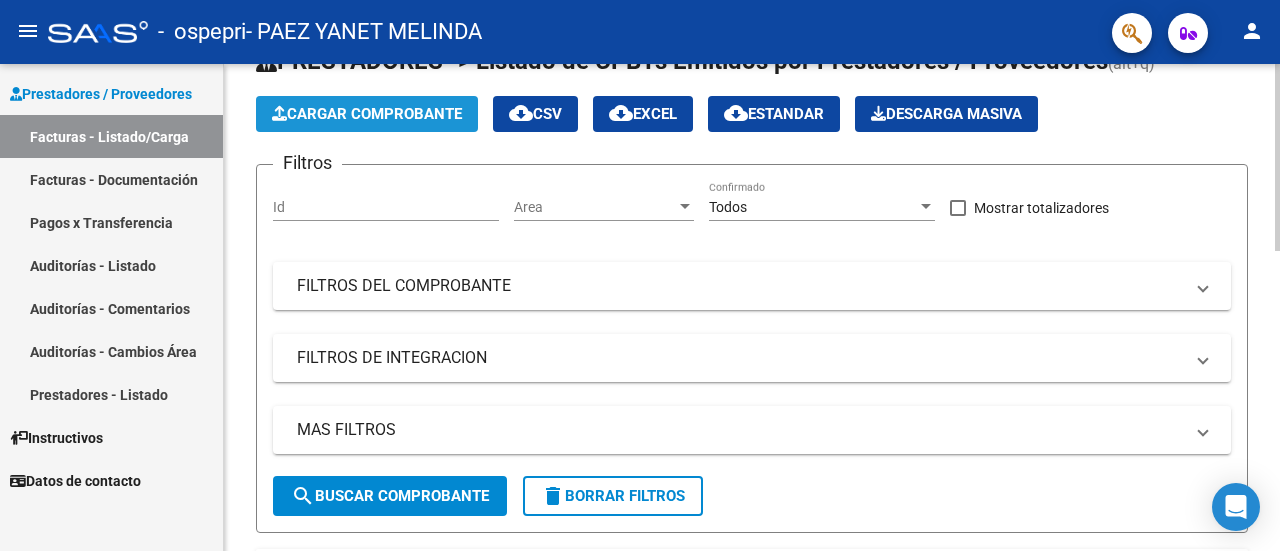 click on "Cargar Comprobante" 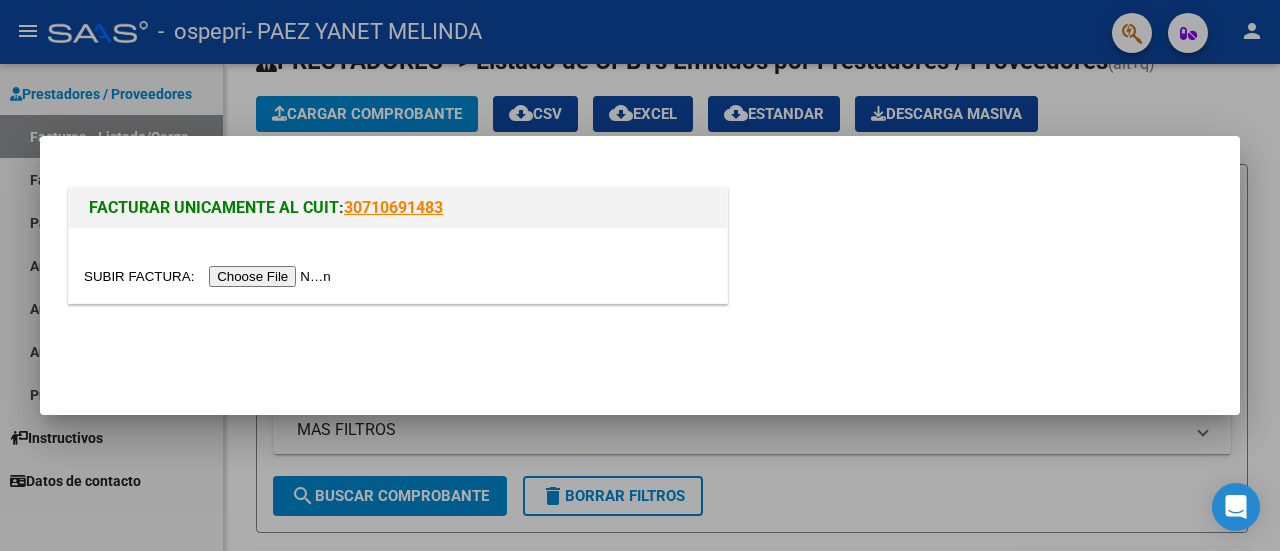 click at bounding box center [640, 275] 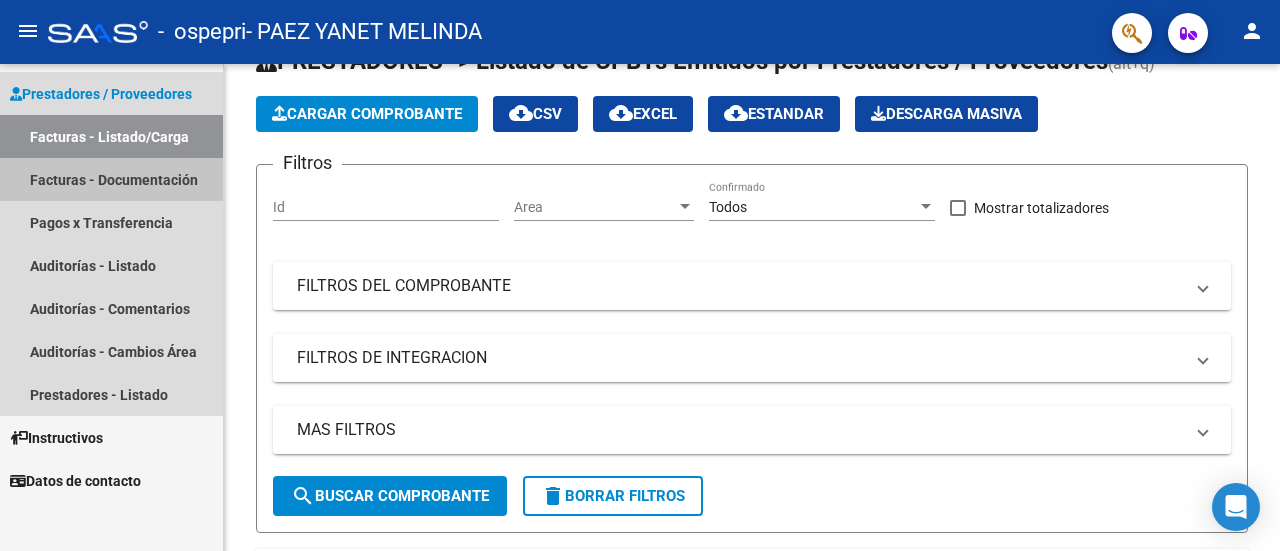 click on "Facturas - Documentación" at bounding box center [111, 179] 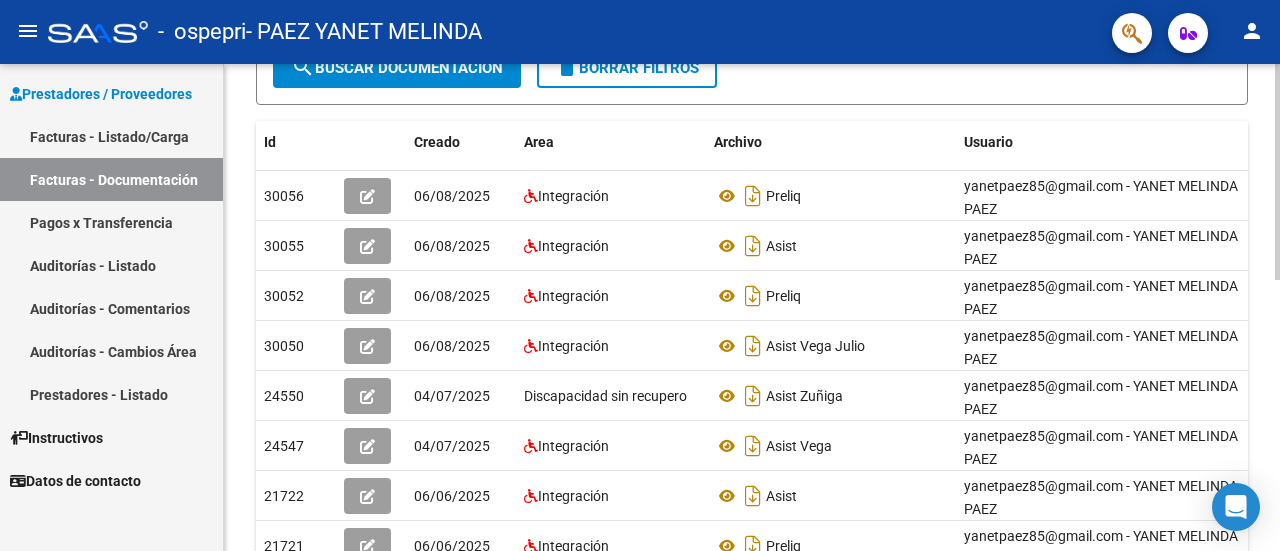 scroll, scrollTop: 358, scrollLeft: 0, axis: vertical 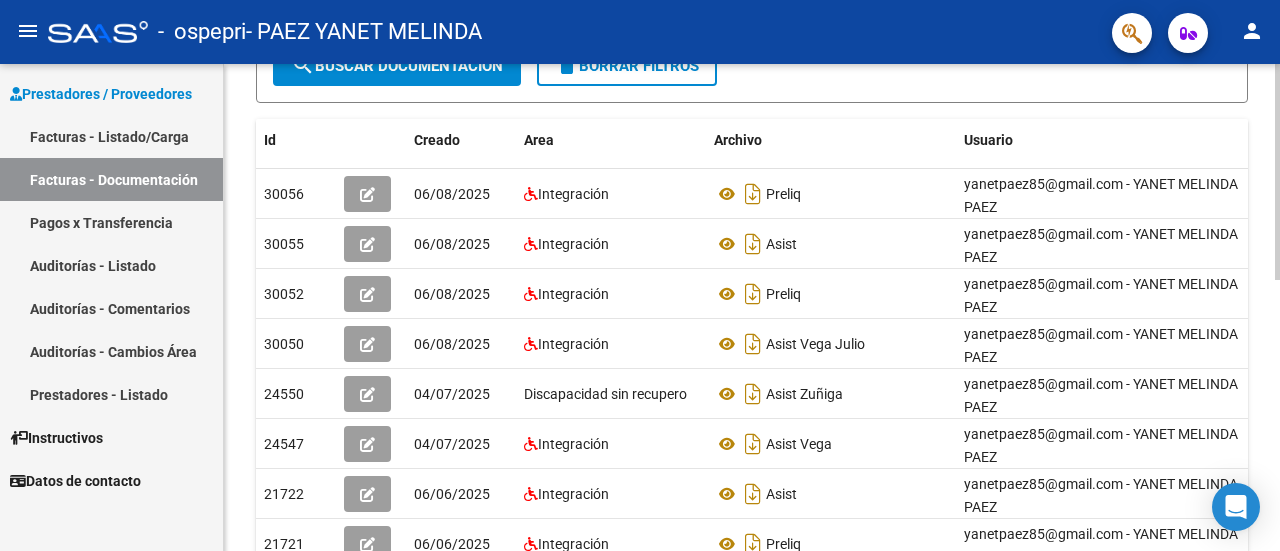 click 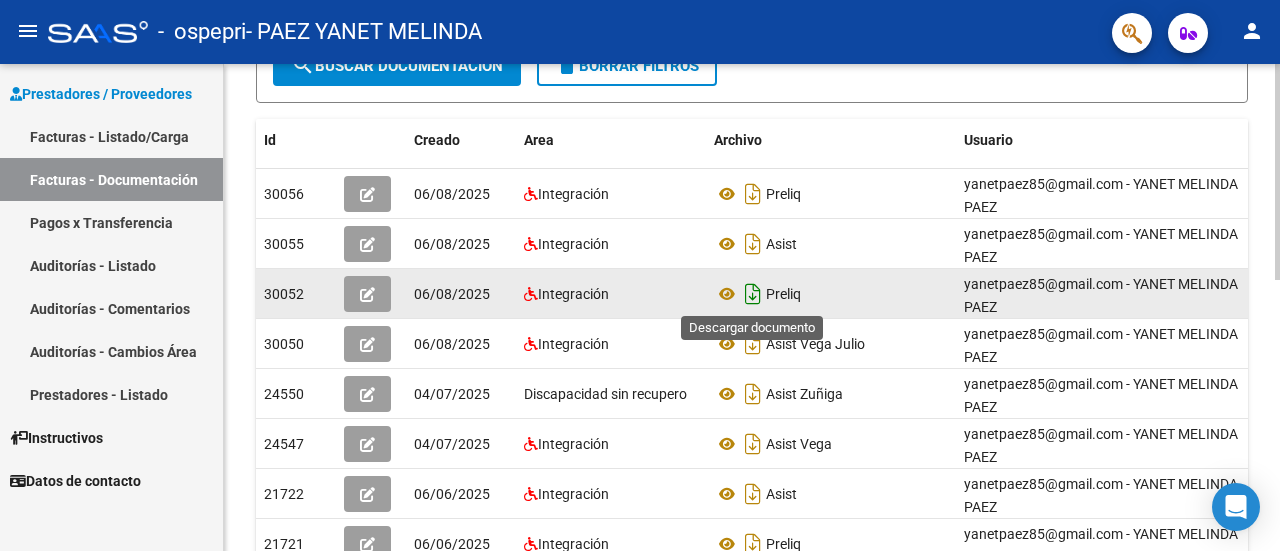 click 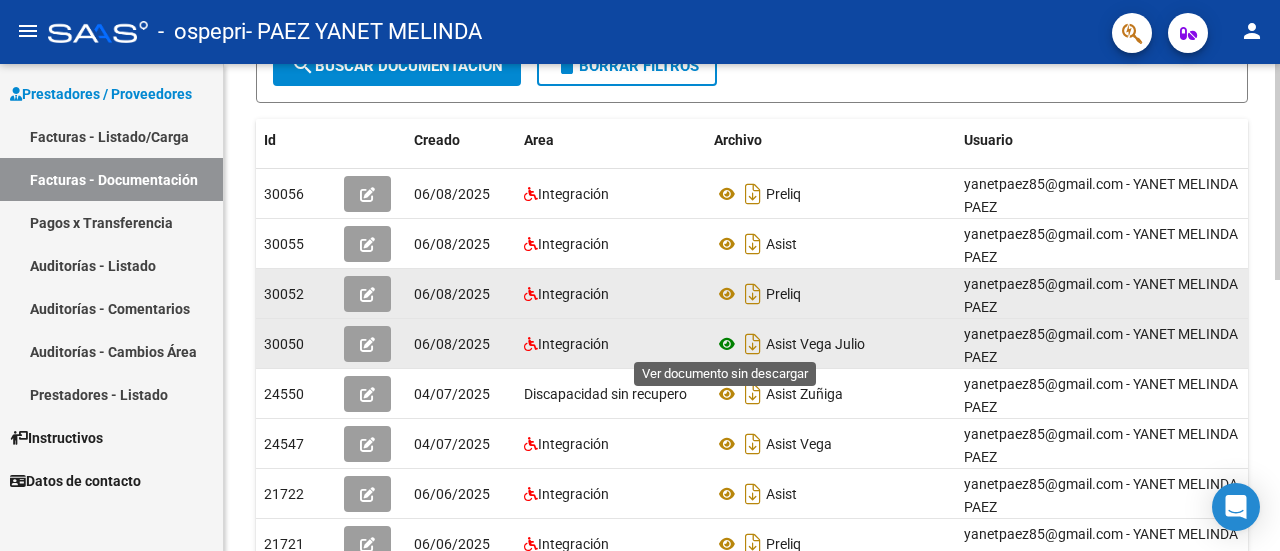 click 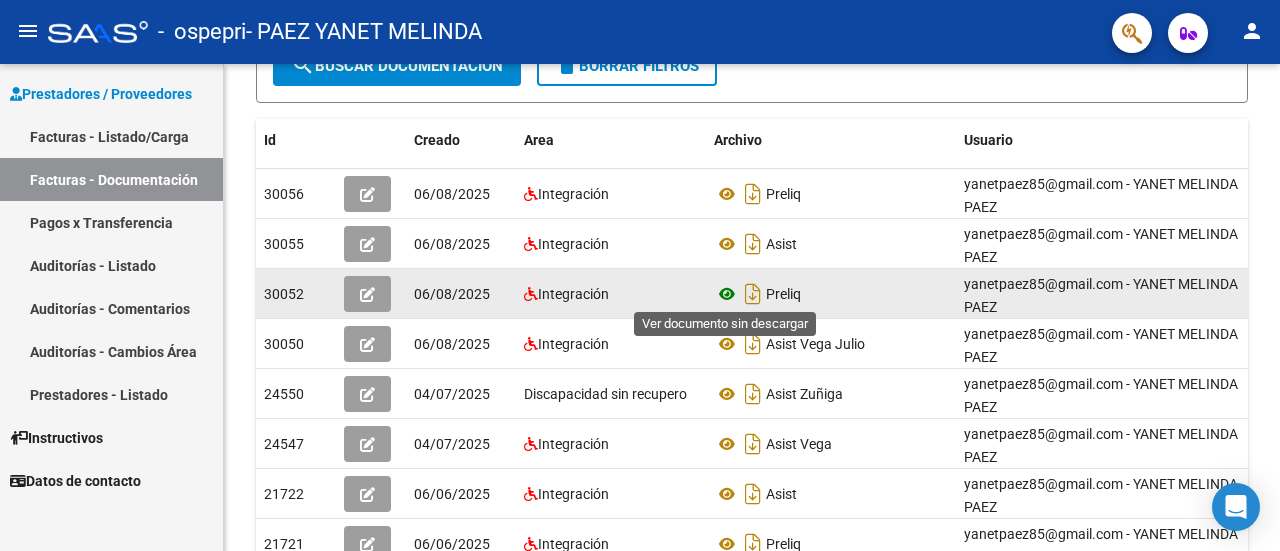 click 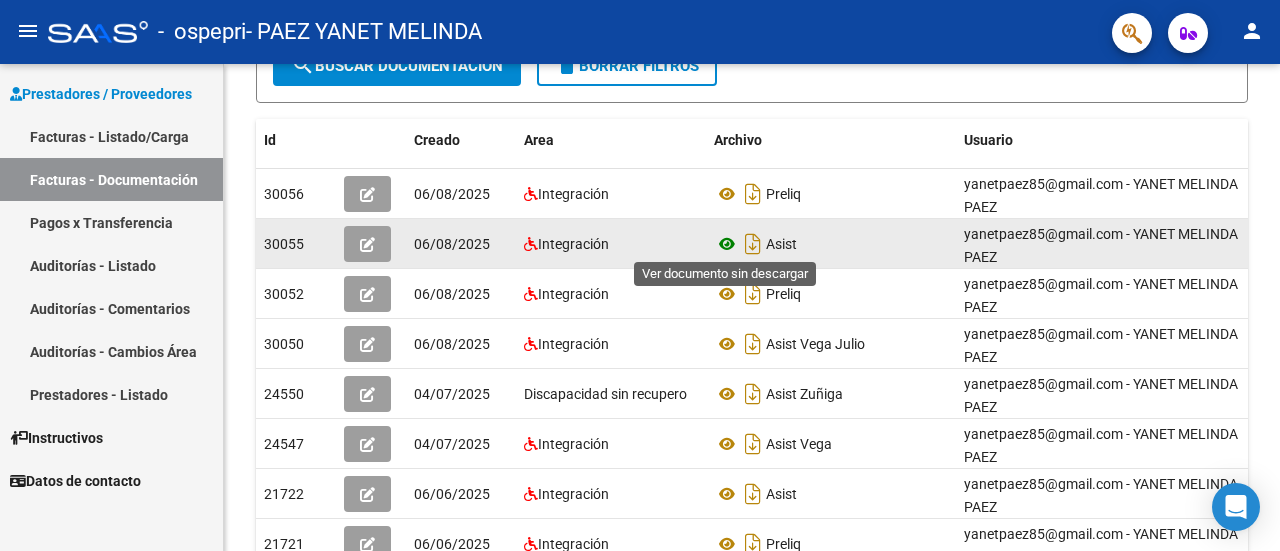 click 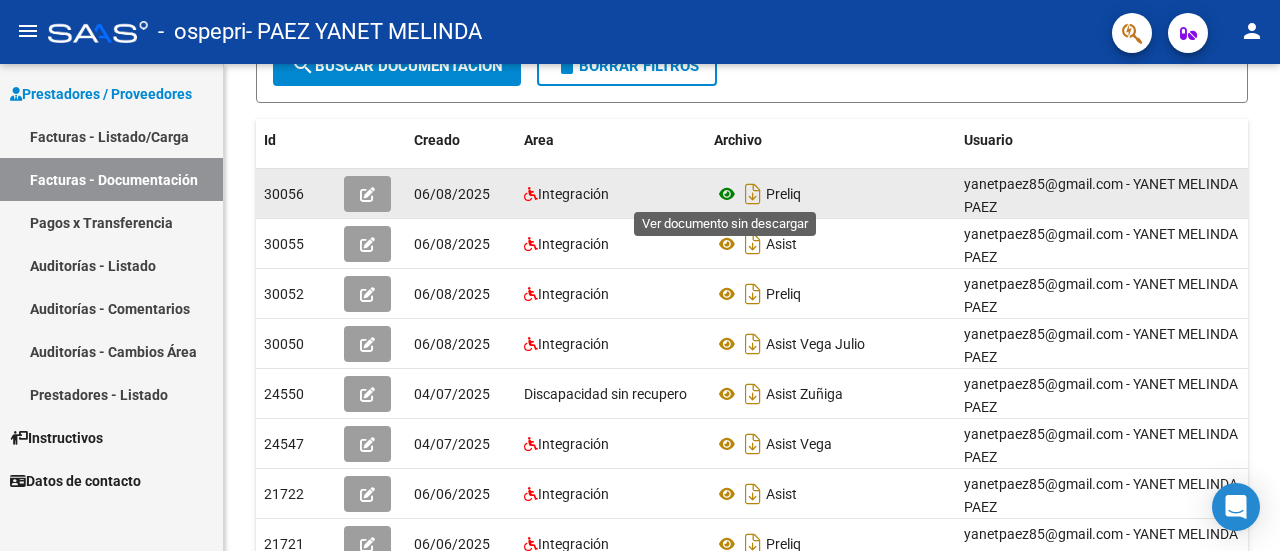click 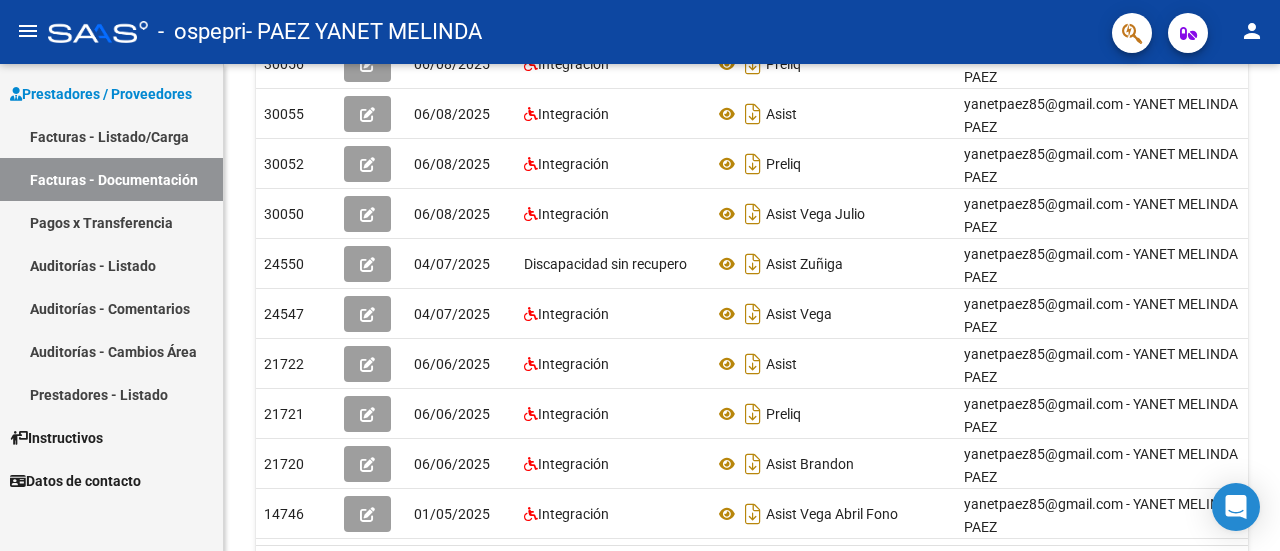click 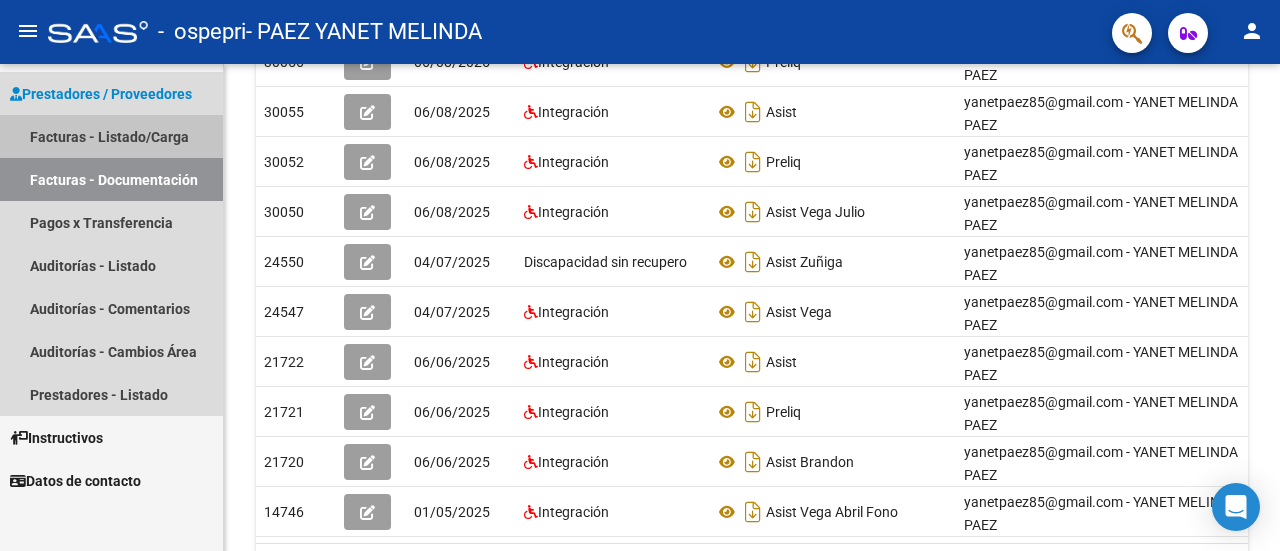 click on "Facturas - Listado/Carga" at bounding box center (111, 136) 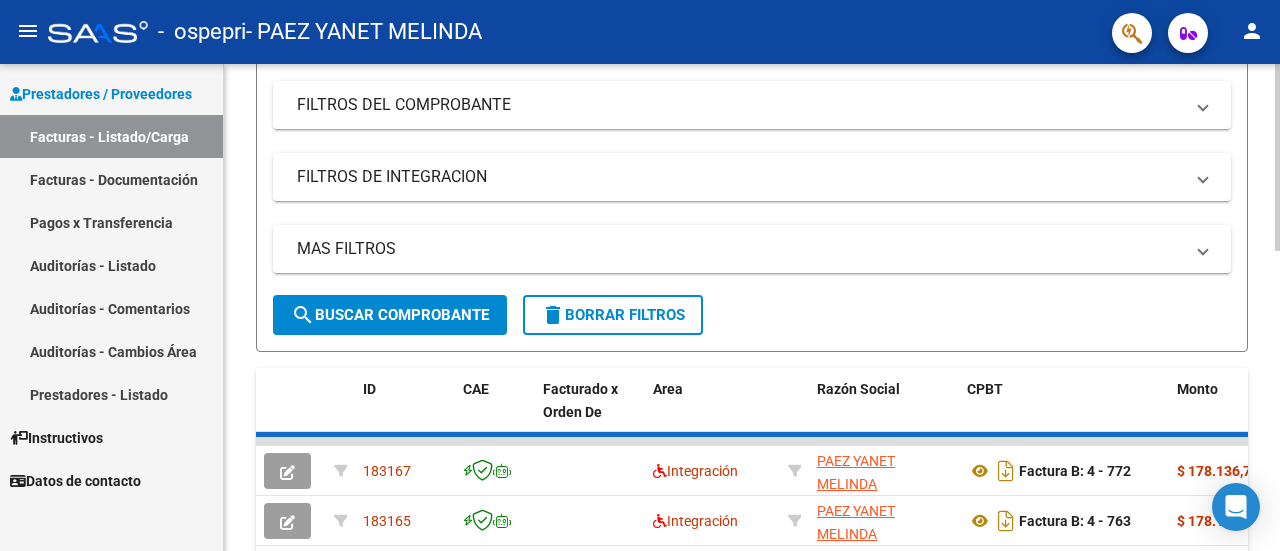 scroll, scrollTop: 490, scrollLeft: 0, axis: vertical 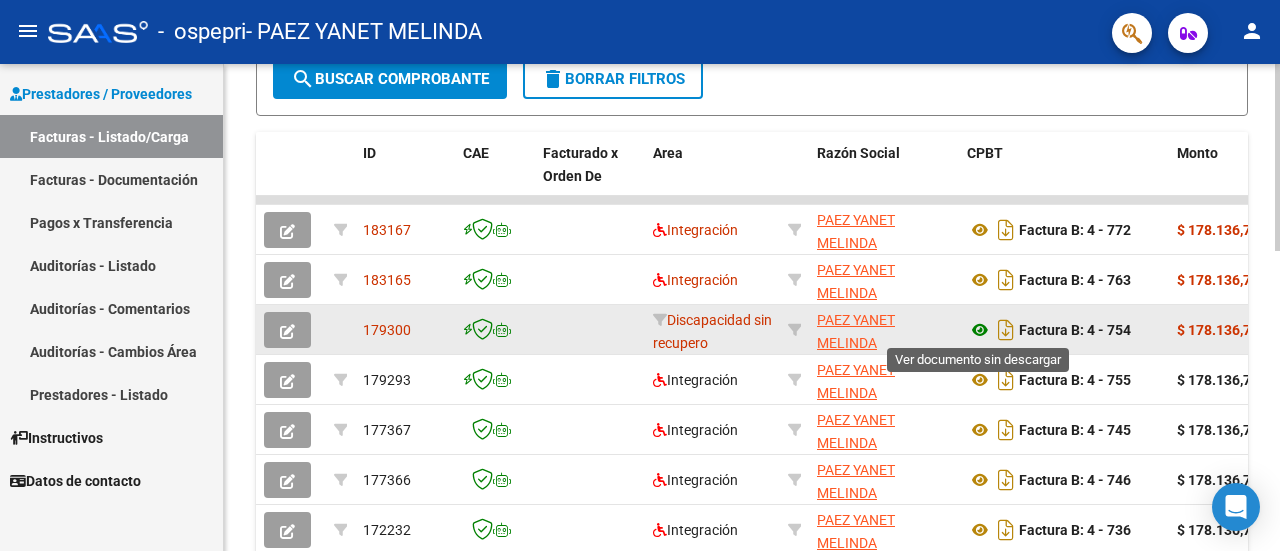click 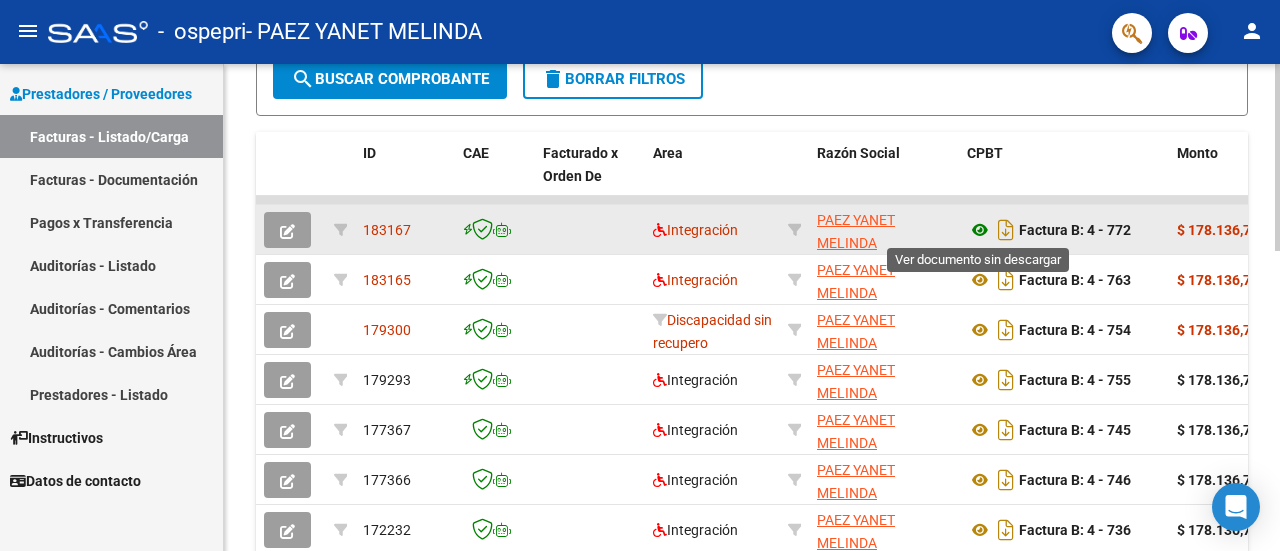 click 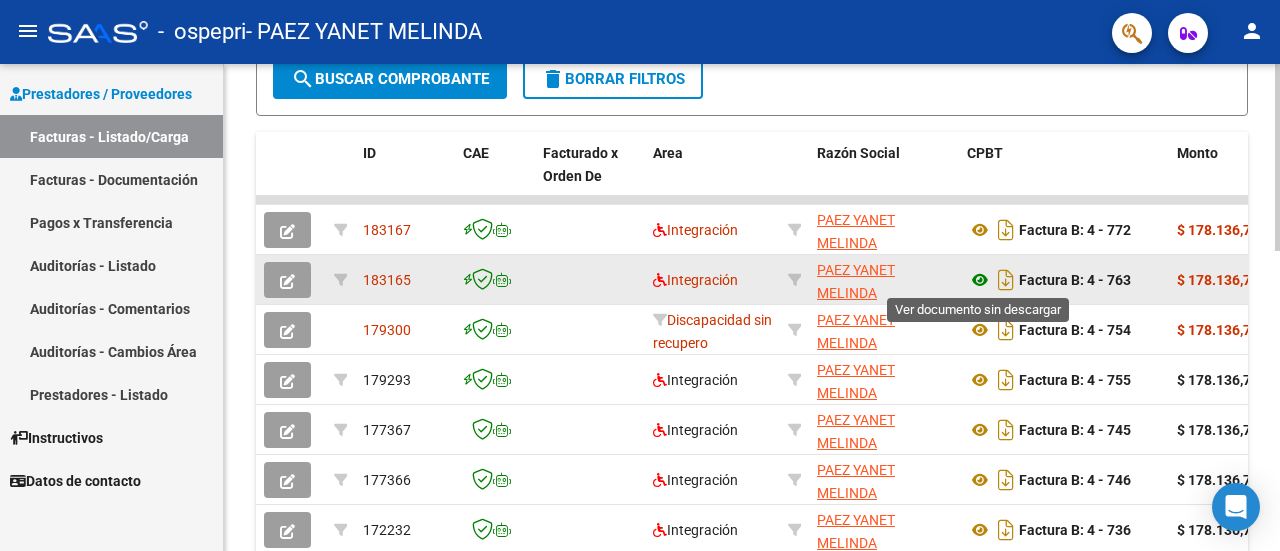 click 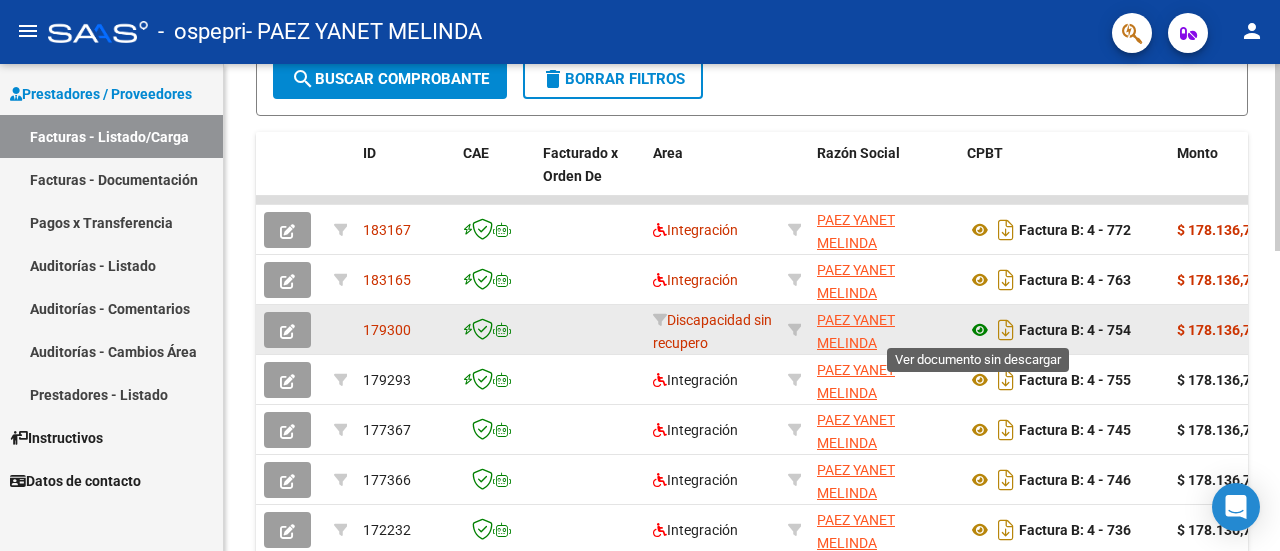 click 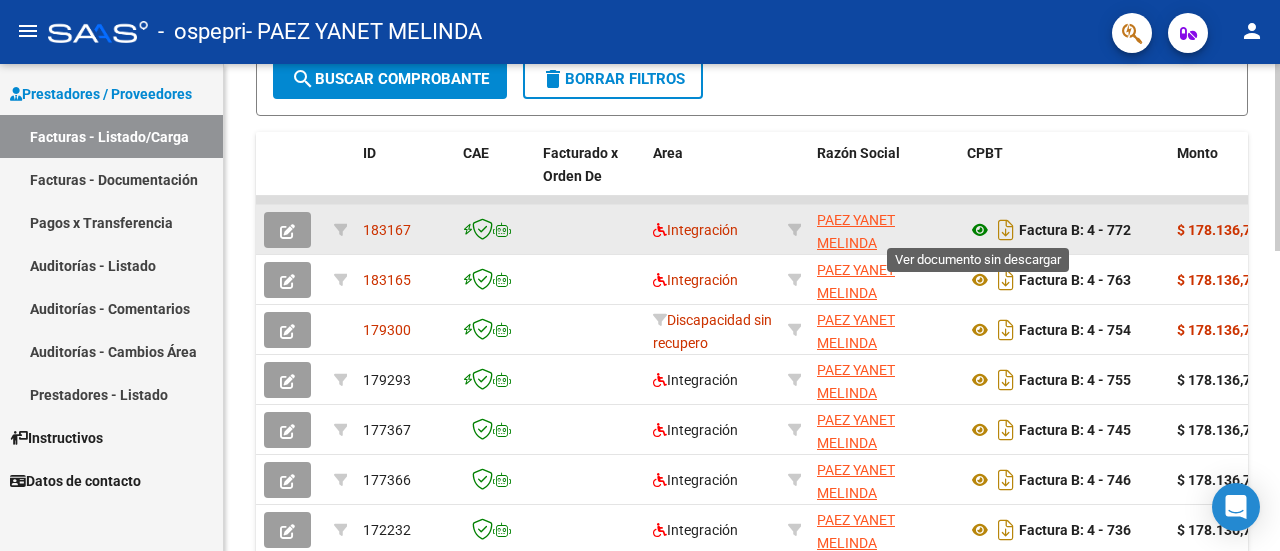 click 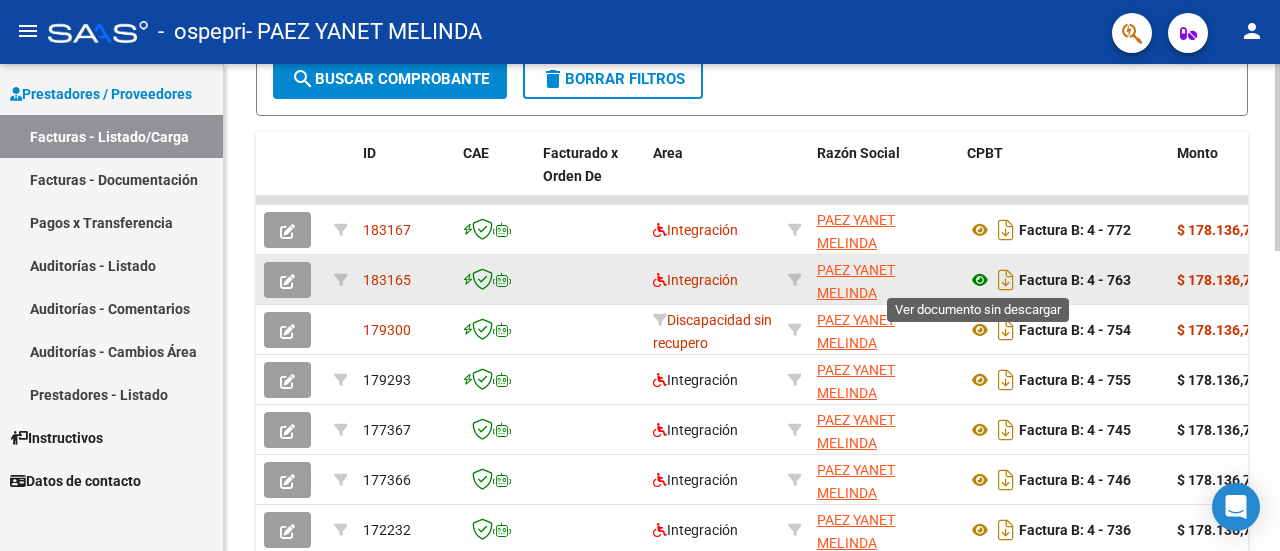 click 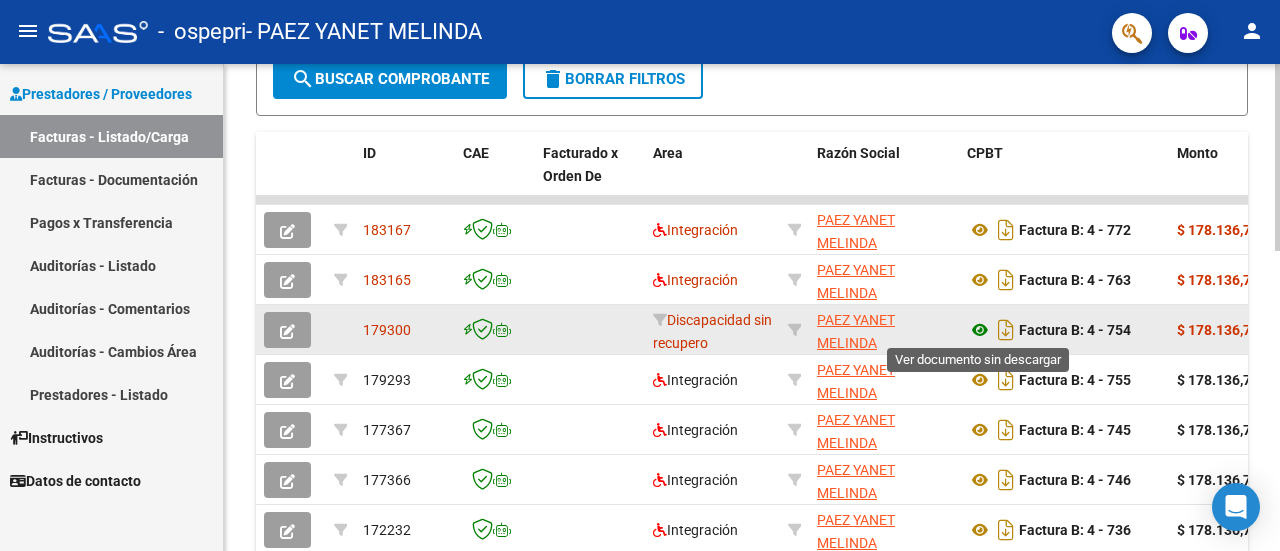 click 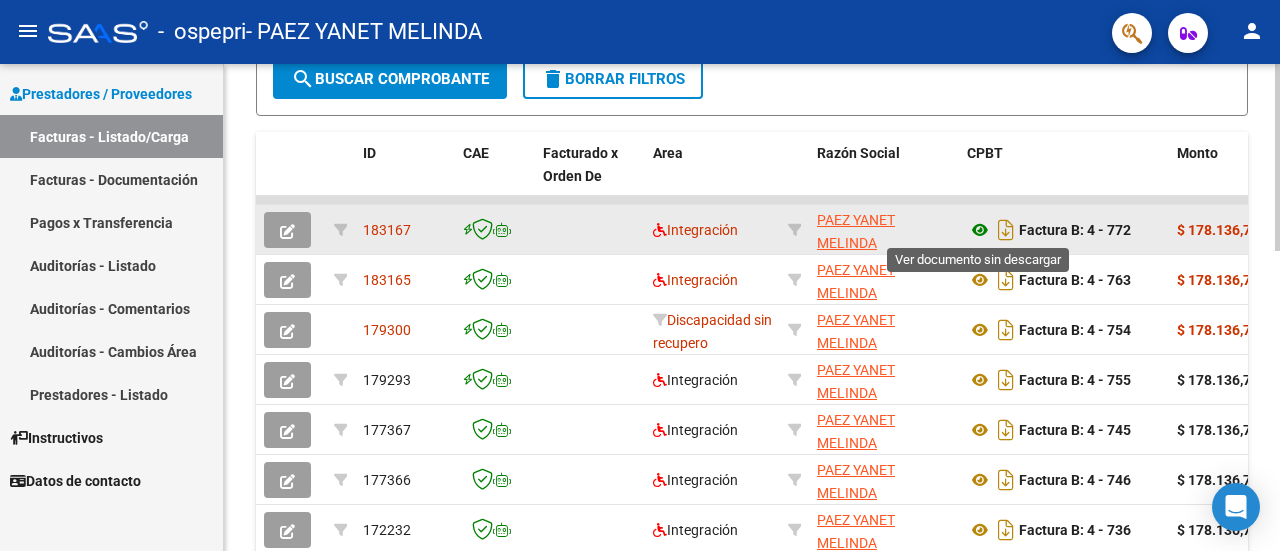 click 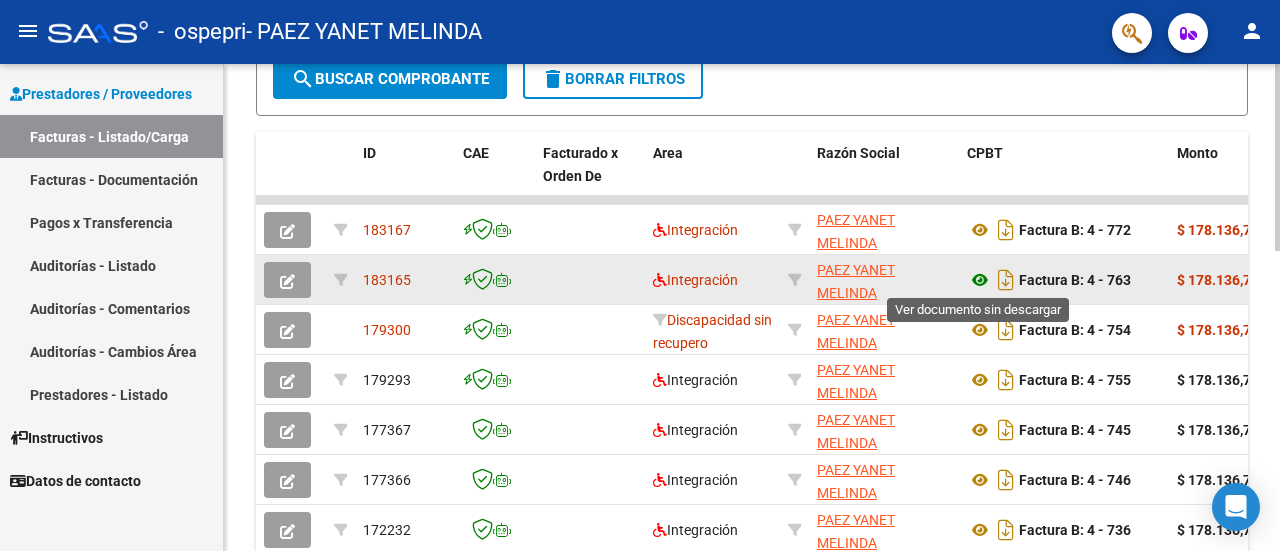click 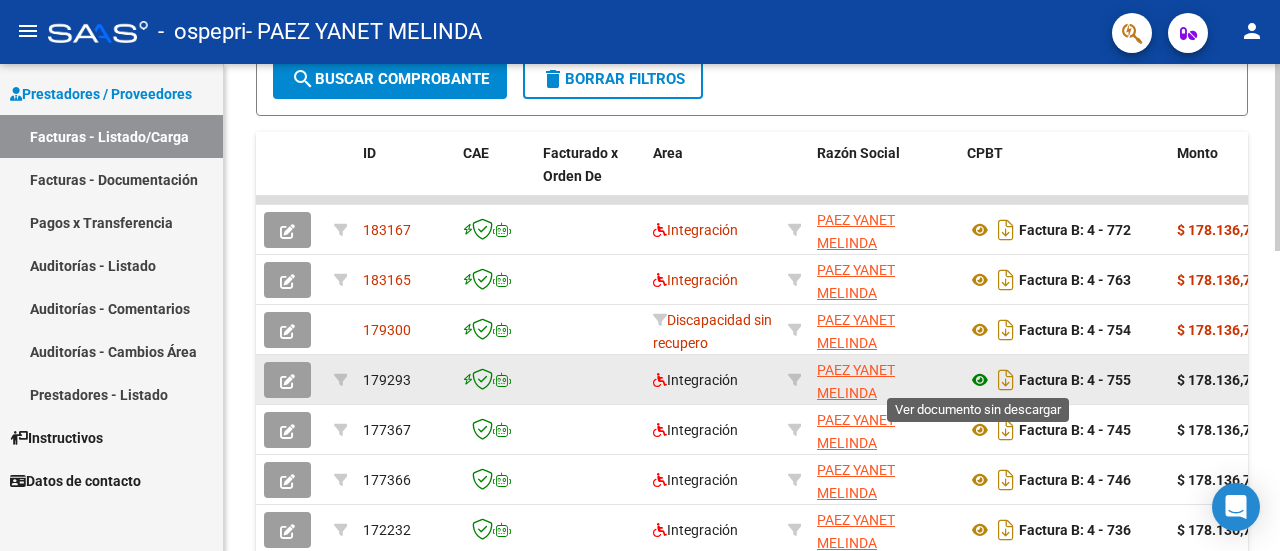 click 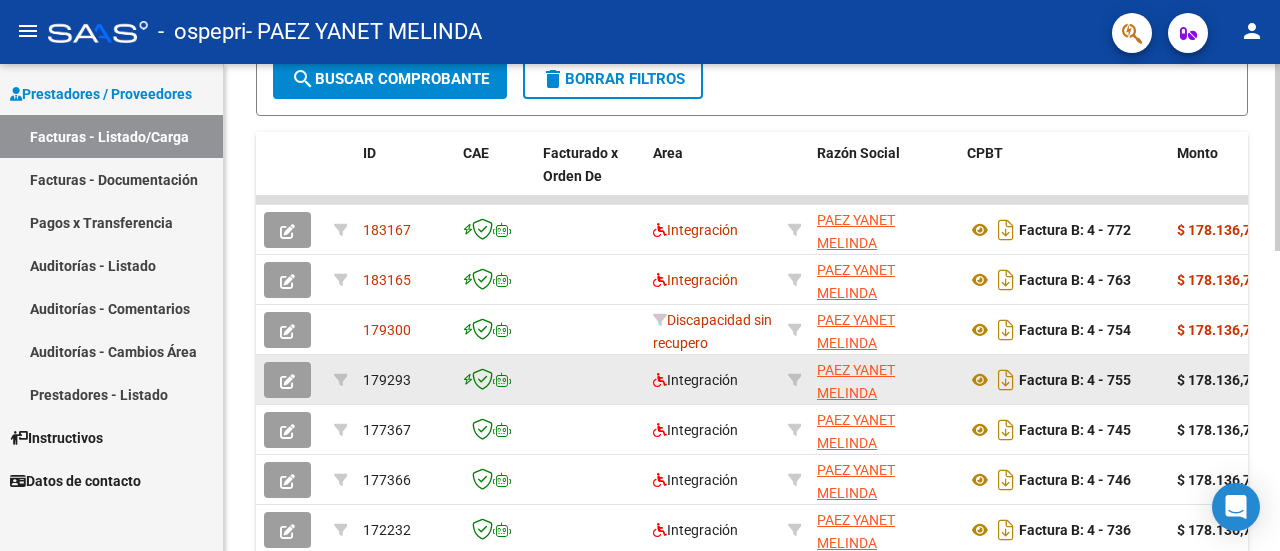 click 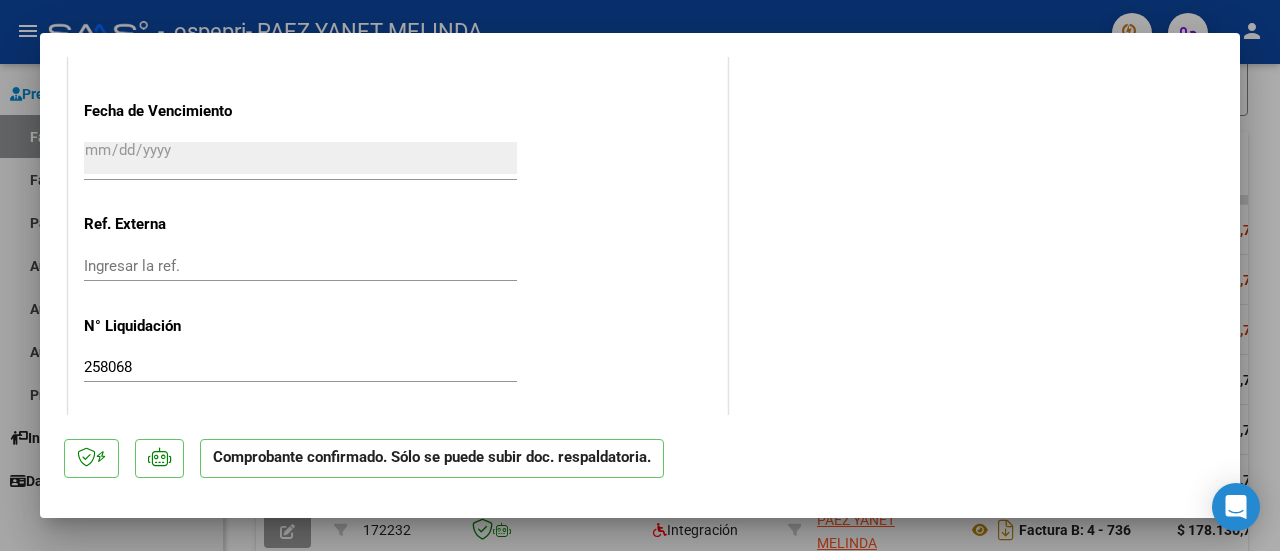 scroll, scrollTop: 0, scrollLeft: 0, axis: both 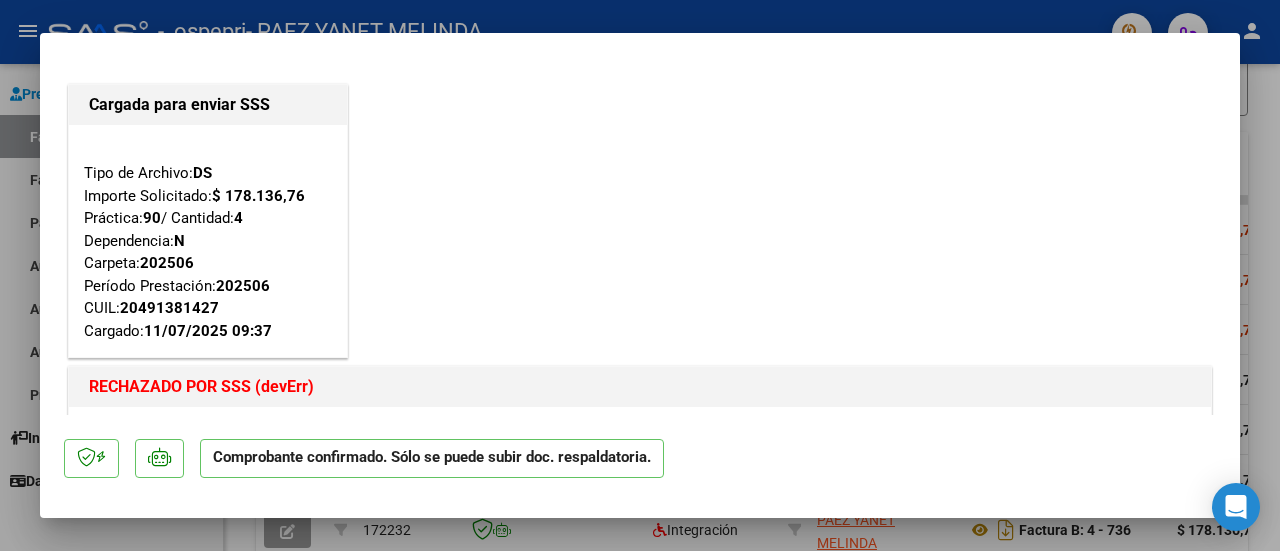 click at bounding box center [640, 275] 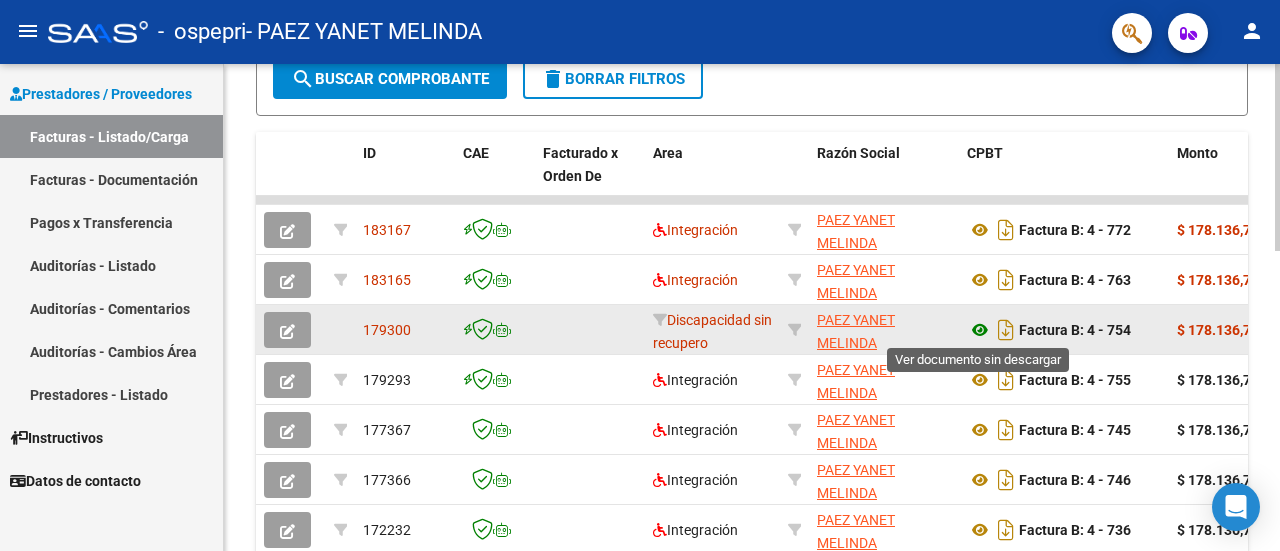 click 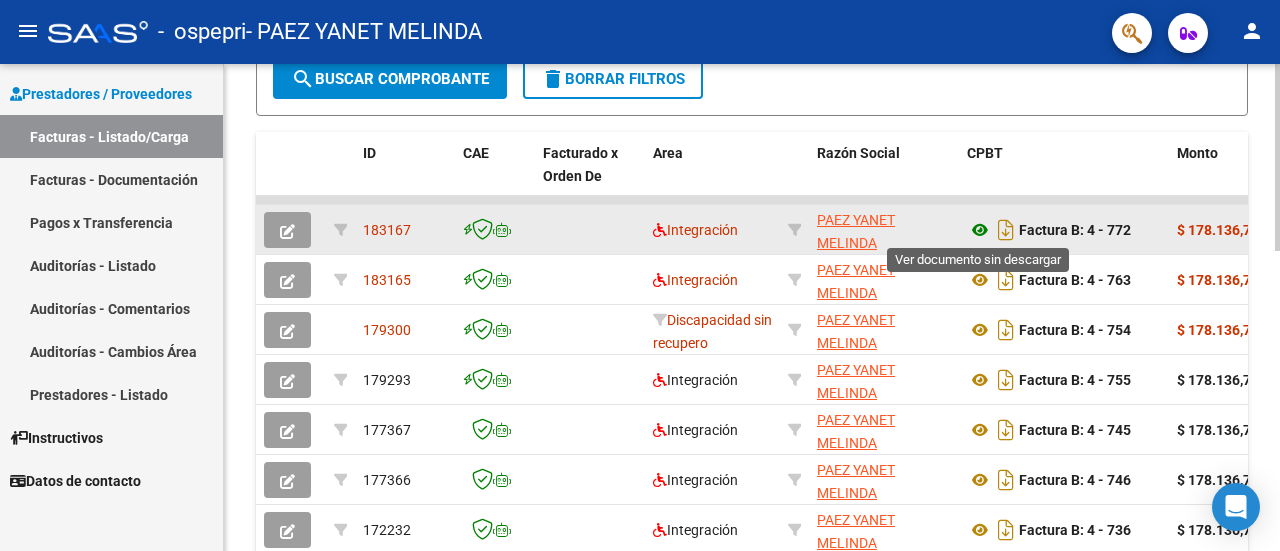 click 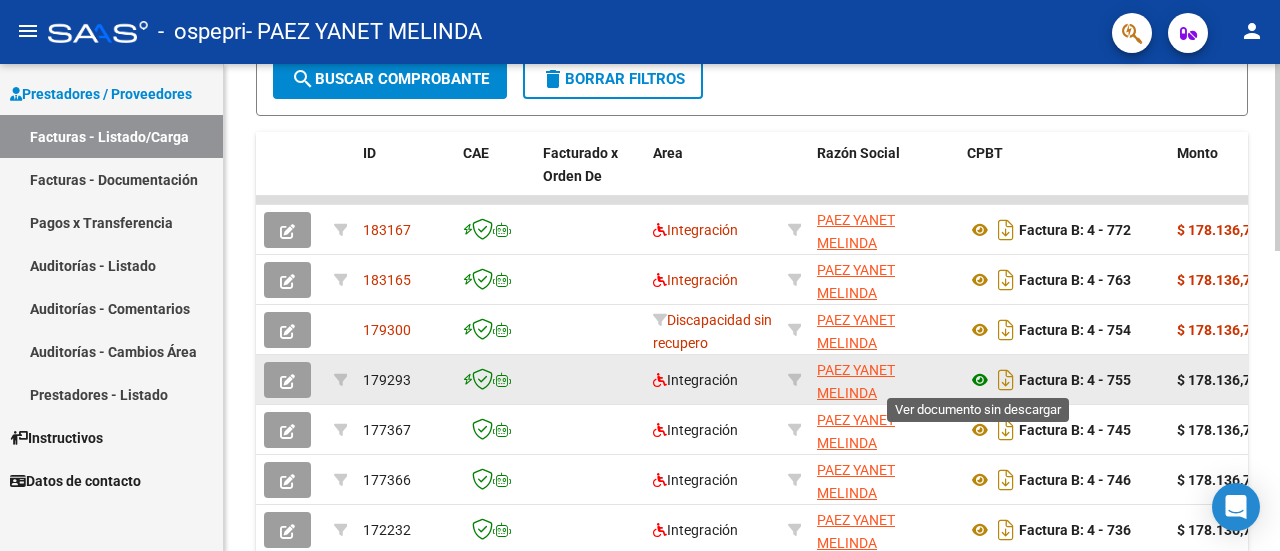 click 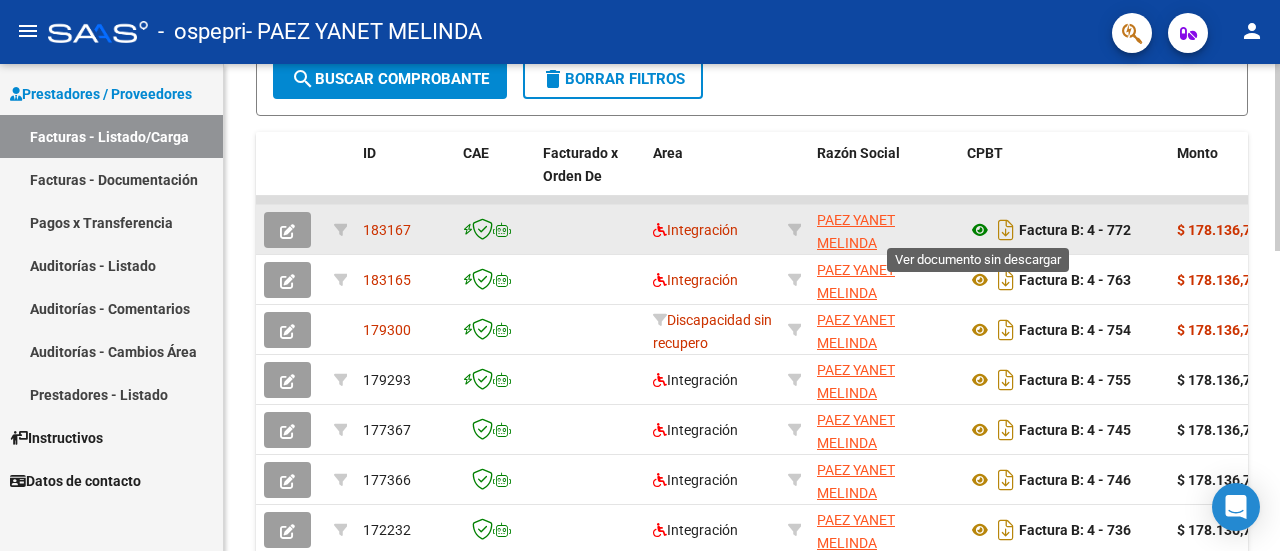 click 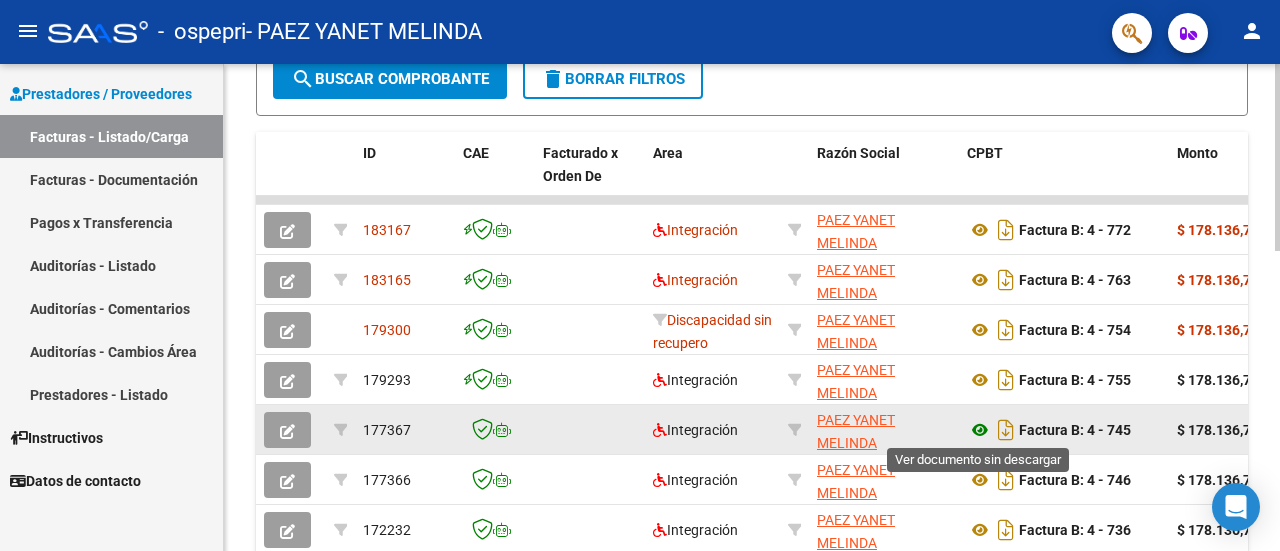 click 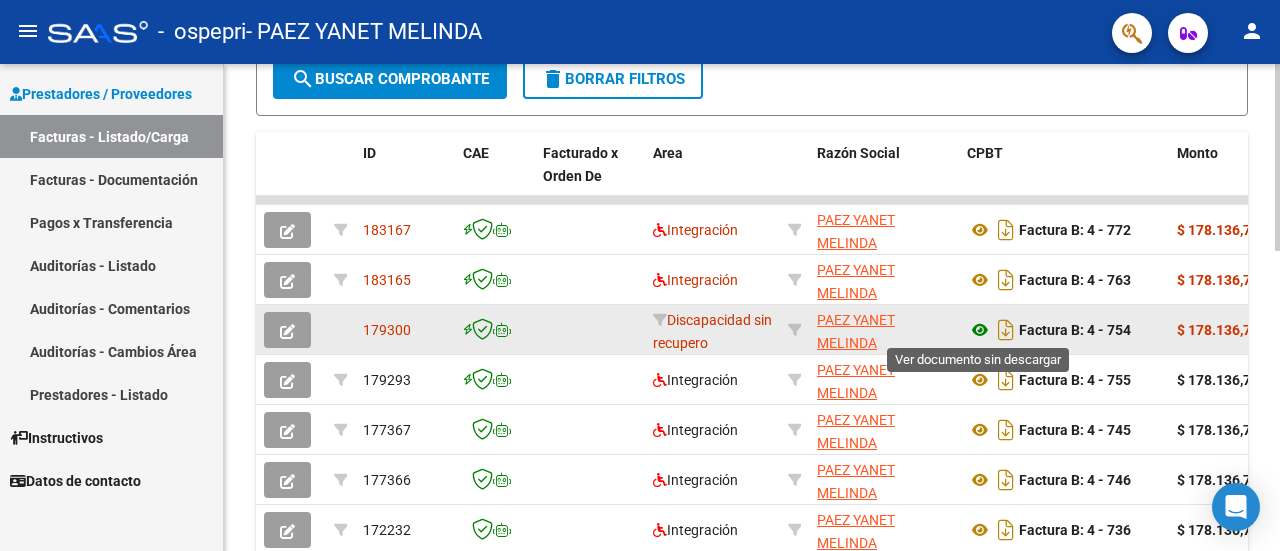 click 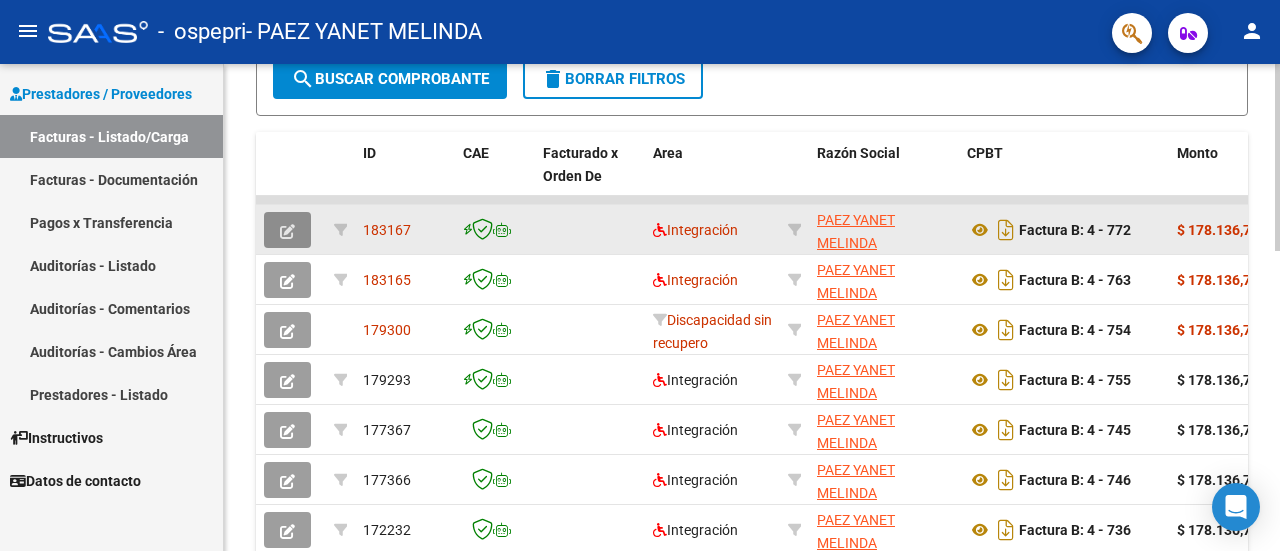 drag, startPoint x: 560, startPoint y: 225, endPoint x: 284, endPoint y: 225, distance: 276 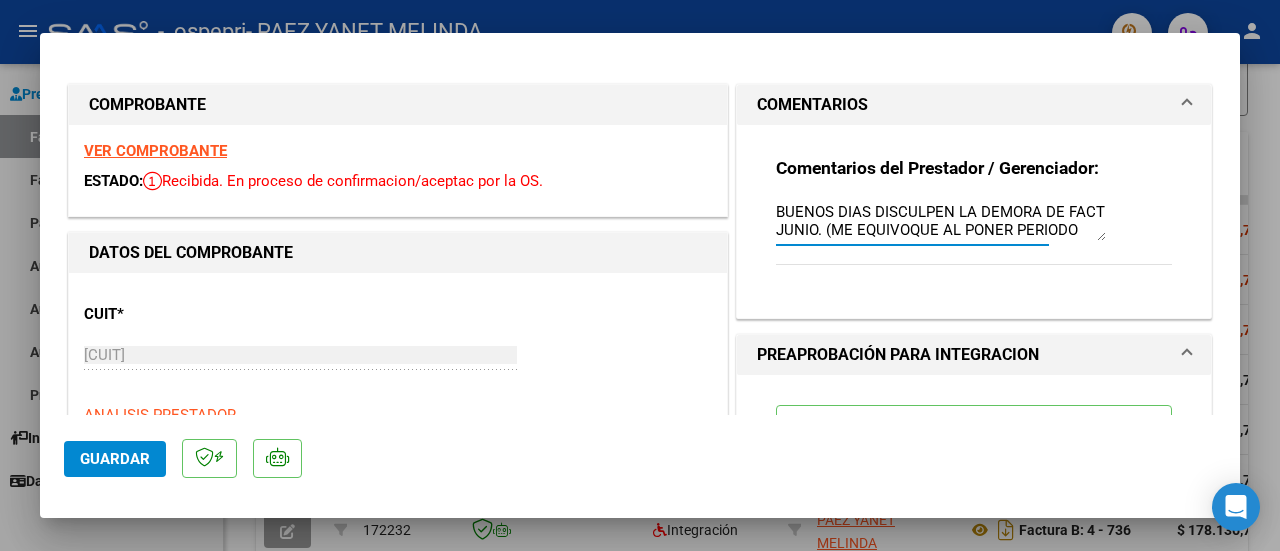 click on "BUENOS DIAS DISCULPEN LA DEMORA DE FACT JUNIO. (ME EQUIVOQUE AL PONER PERIODO JULIO ES JUNIO ) NO ME DEJA MODIFICAR" at bounding box center (941, 221) 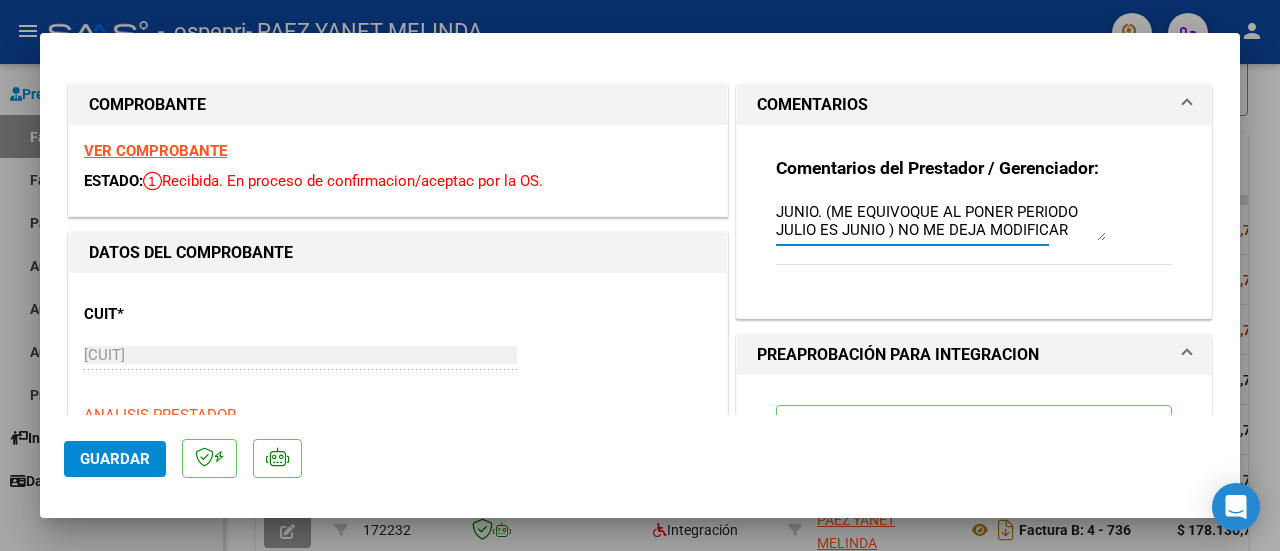 click on "BUENOS DIAS DISCULPEN LA DEMORA DE FACT JUNIO. (ME EQUIVOQUE AL PONER PERIODO JULIO ES JUNIO ) NO ME DEJA MODIFICAR" at bounding box center [941, 221] 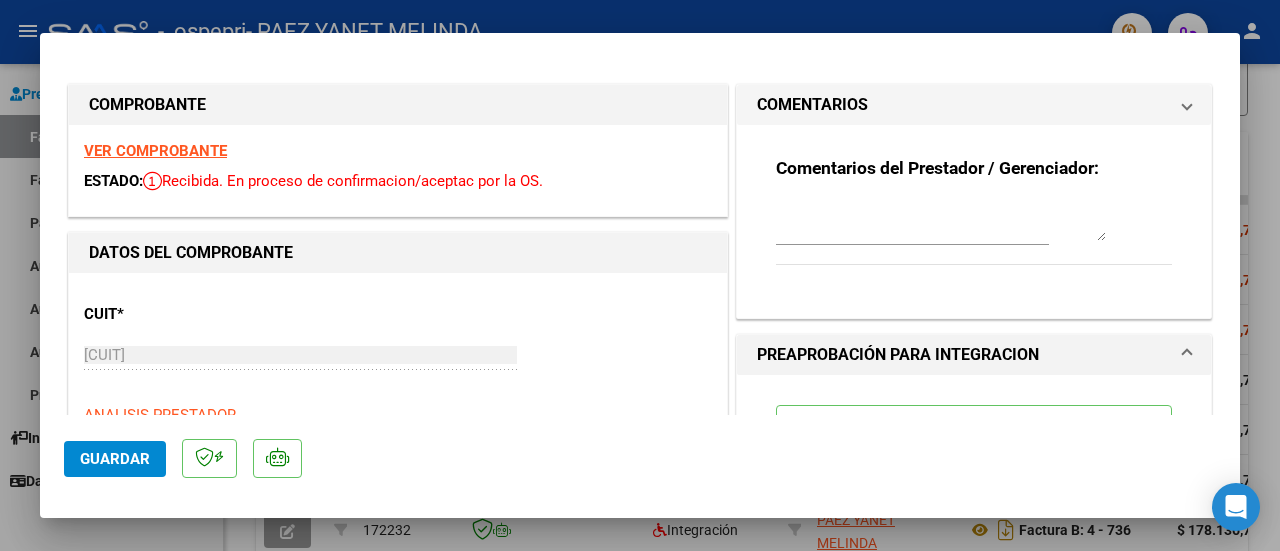 scroll, scrollTop: 0, scrollLeft: 0, axis: both 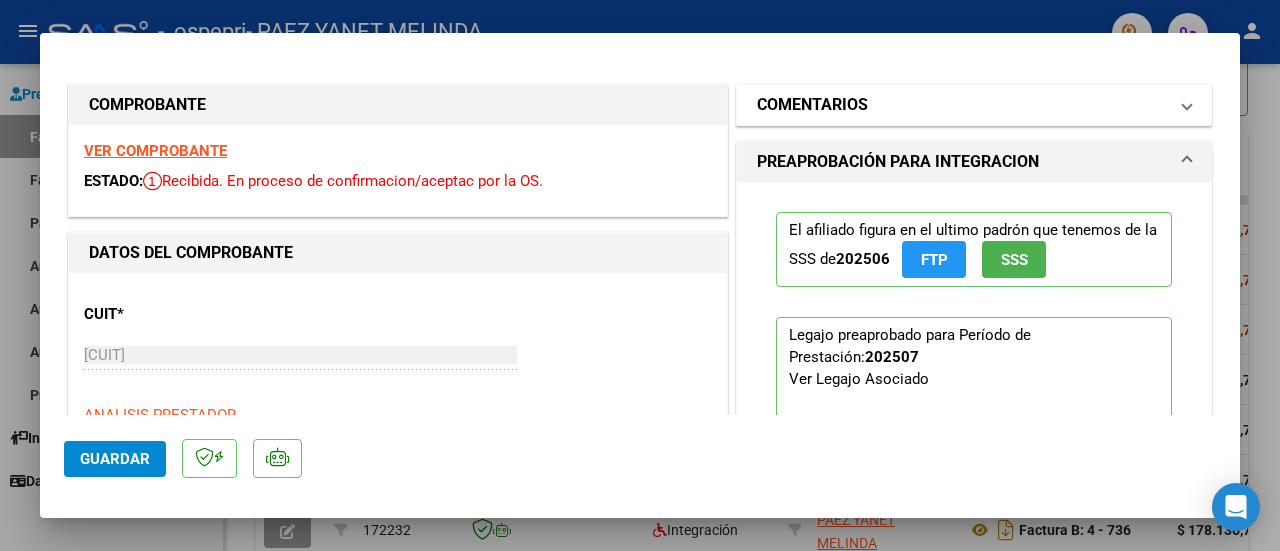 click on "COMENTARIOS" at bounding box center [970, 105] 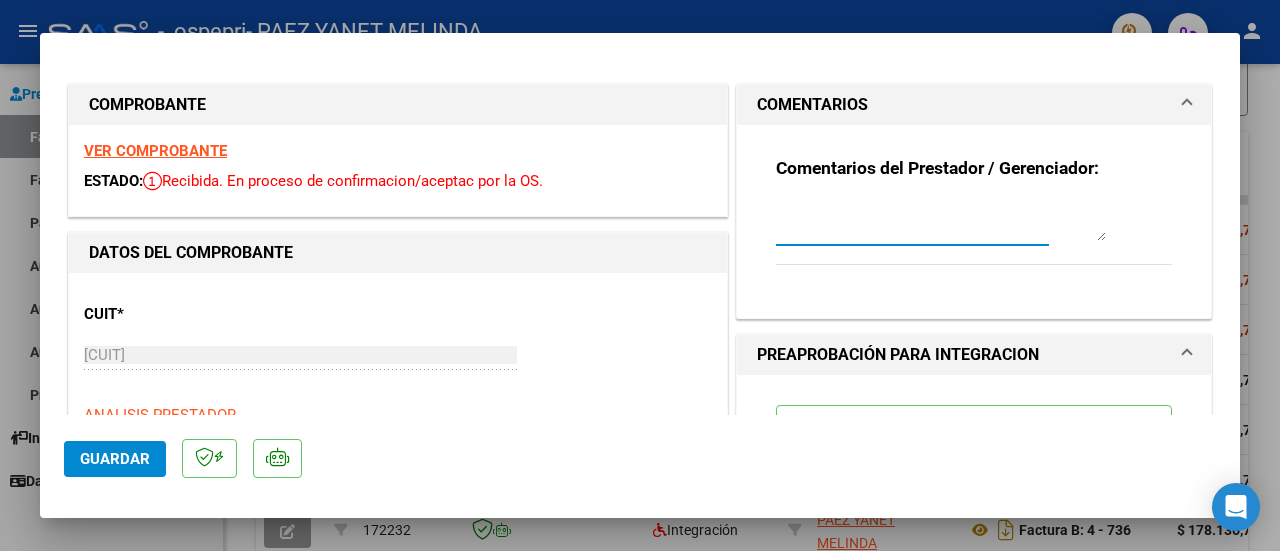 click at bounding box center [941, 221] 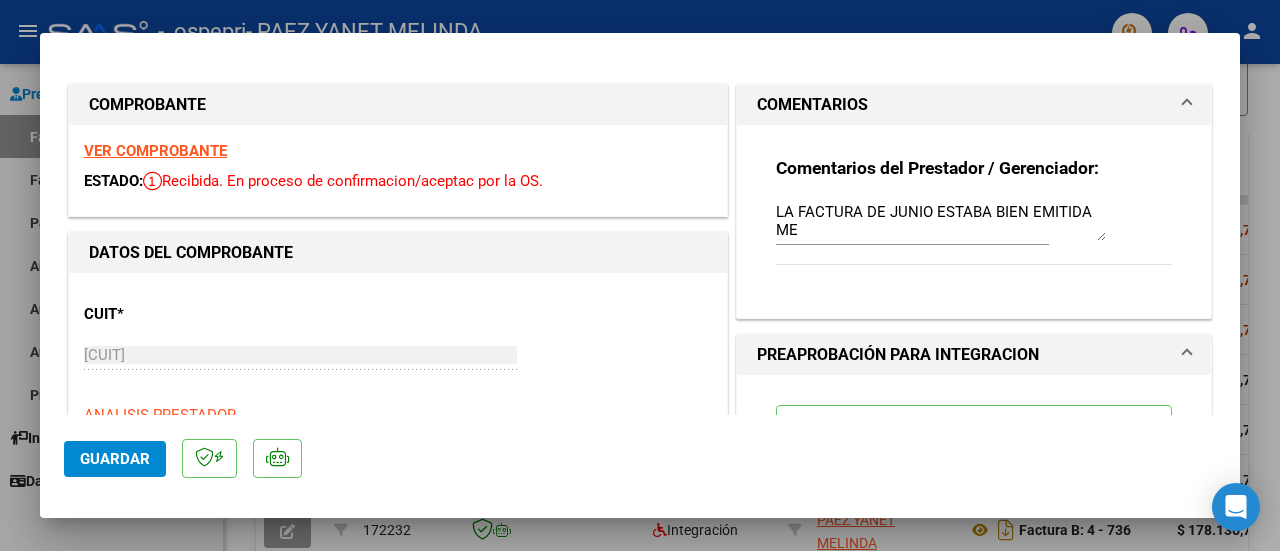 click on "ESTADO:" at bounding box center (113, 181) 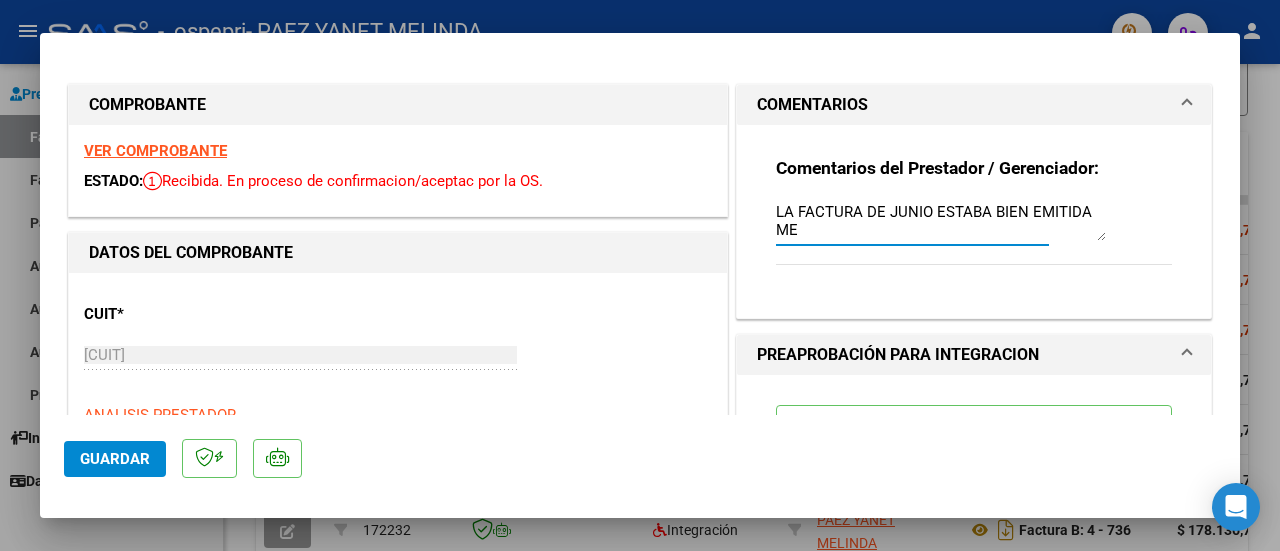click on "LA FACTURA DE JUNIO ESTABA BIEN EMITIDA ME" at bounding box center (941, 221) 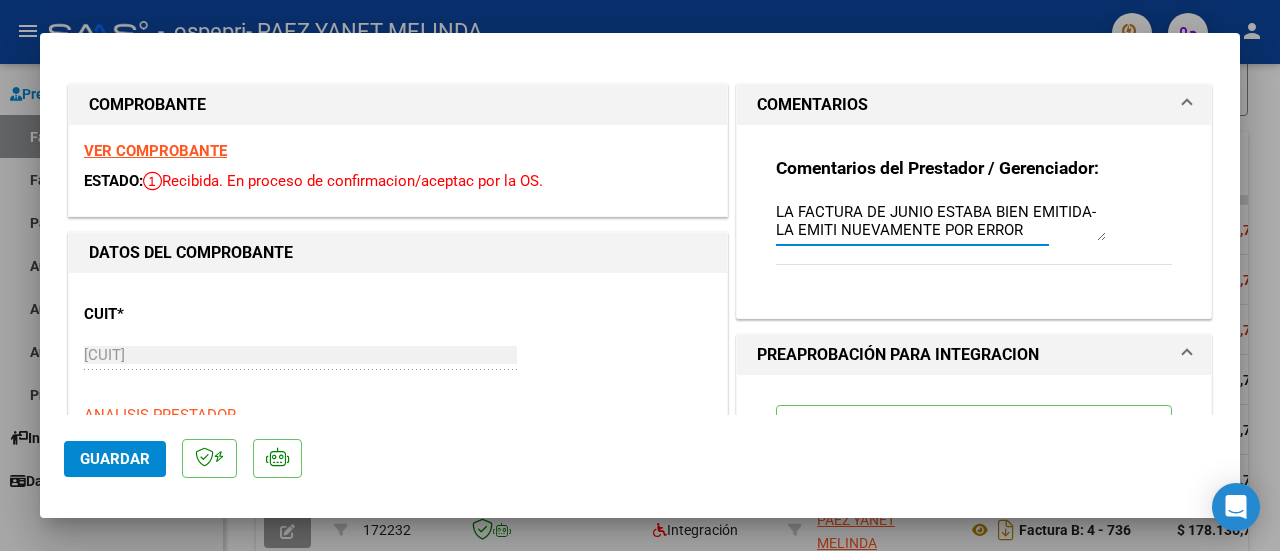 type on "LA FACTURA DE JUNIO ESTABA BIEN EMITIDA- LA EMITI NUEVAMENTE POR ERROR" 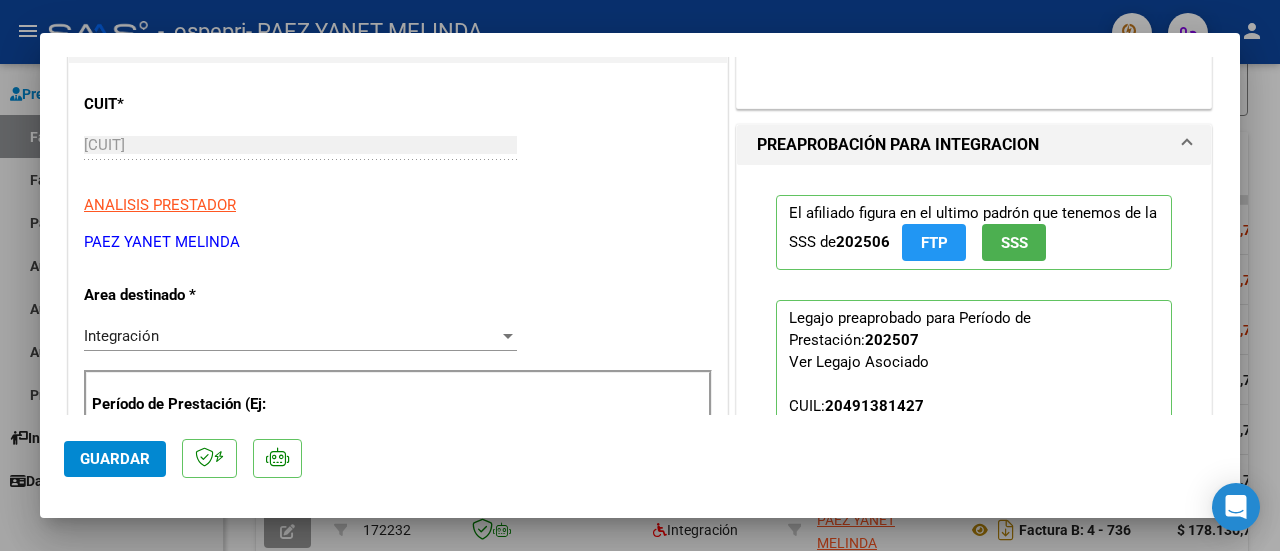 scroll, scrollTop: 206, scrollLeft: 0, axis: vertical 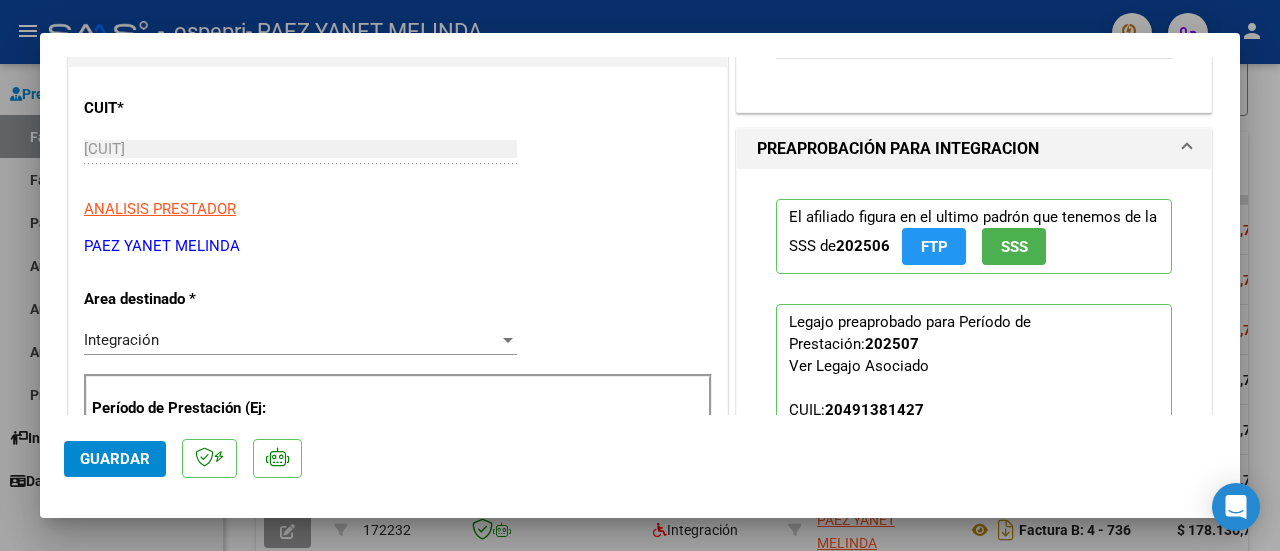click on "Guardar" 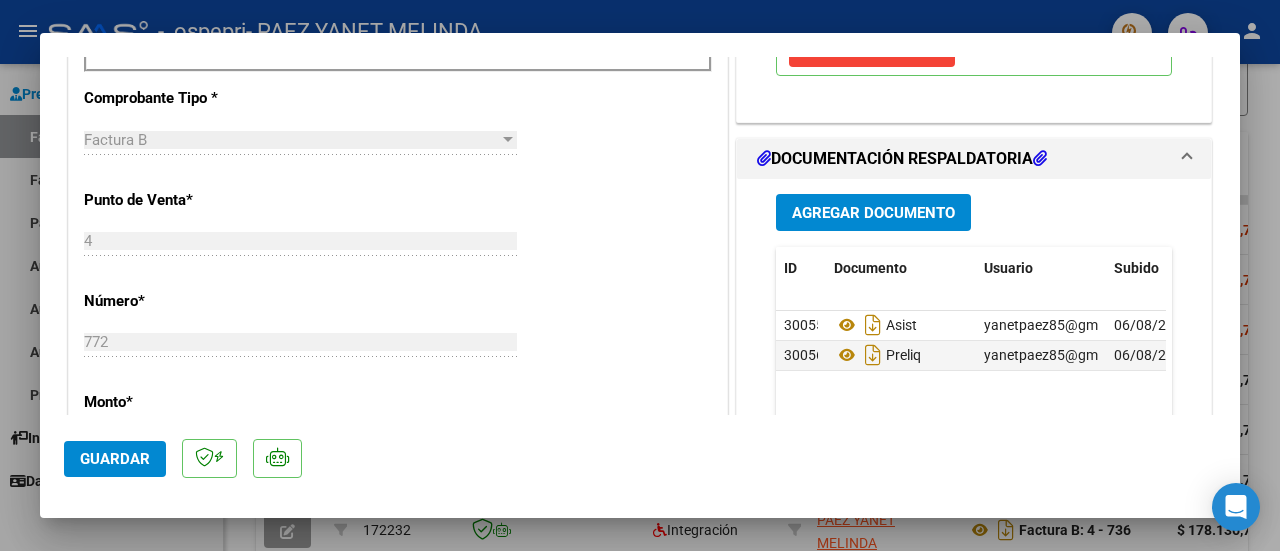 scroll, scrollTop: 713, scrollLeft: 0, axis: vertical 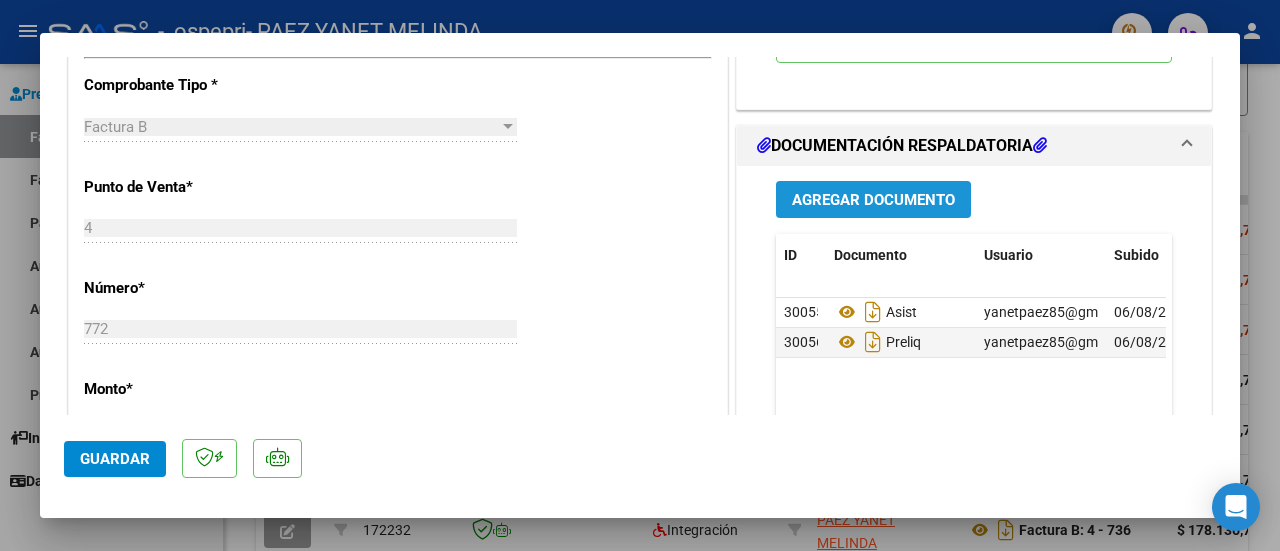 click on "Agregar Documento" at bounding box center [873, 200] 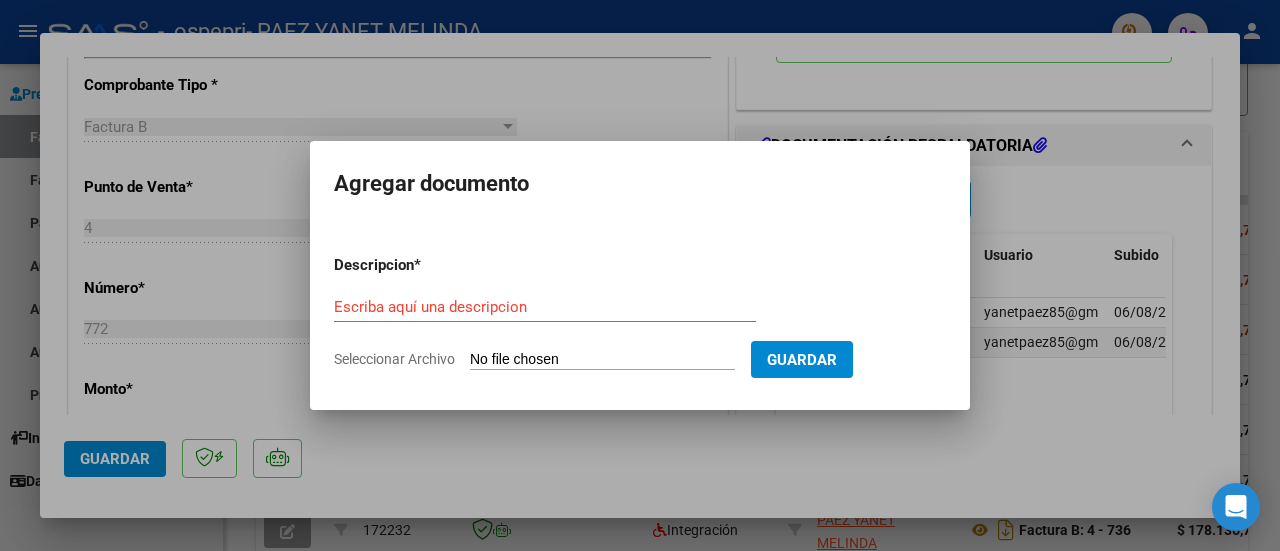 click at bounding box center (640, 275) 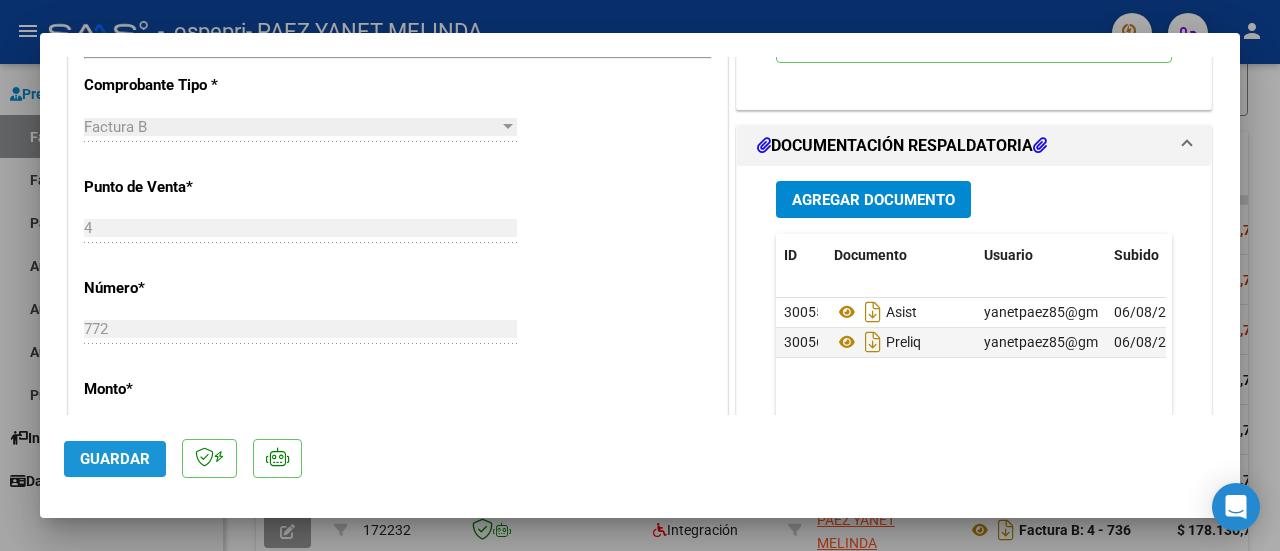 click on "Guardar" 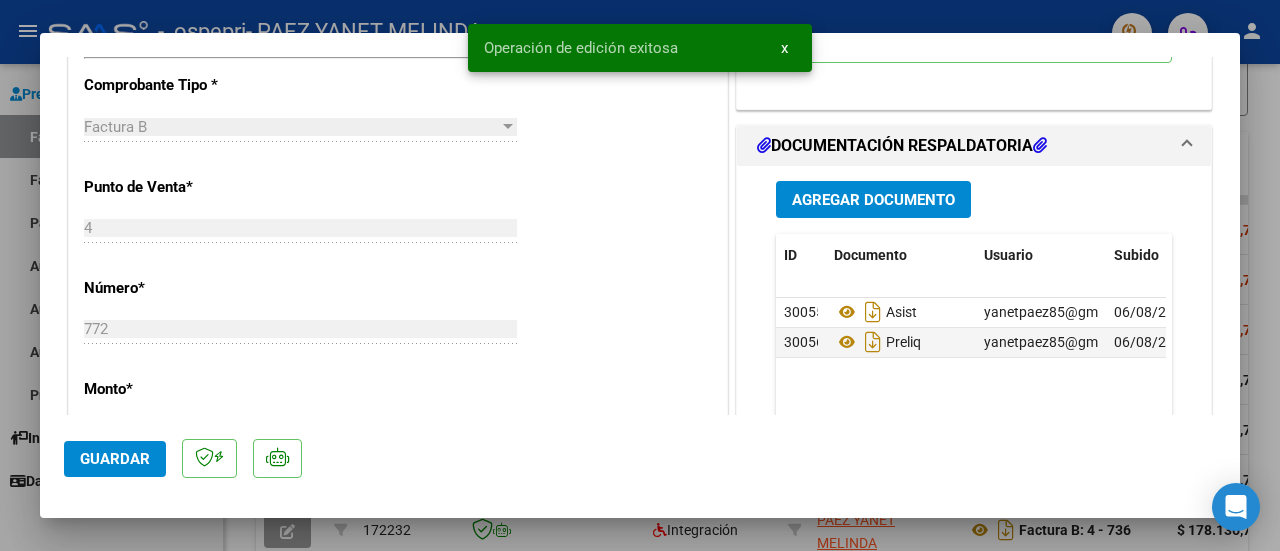 click at bounding box center [640, 275] 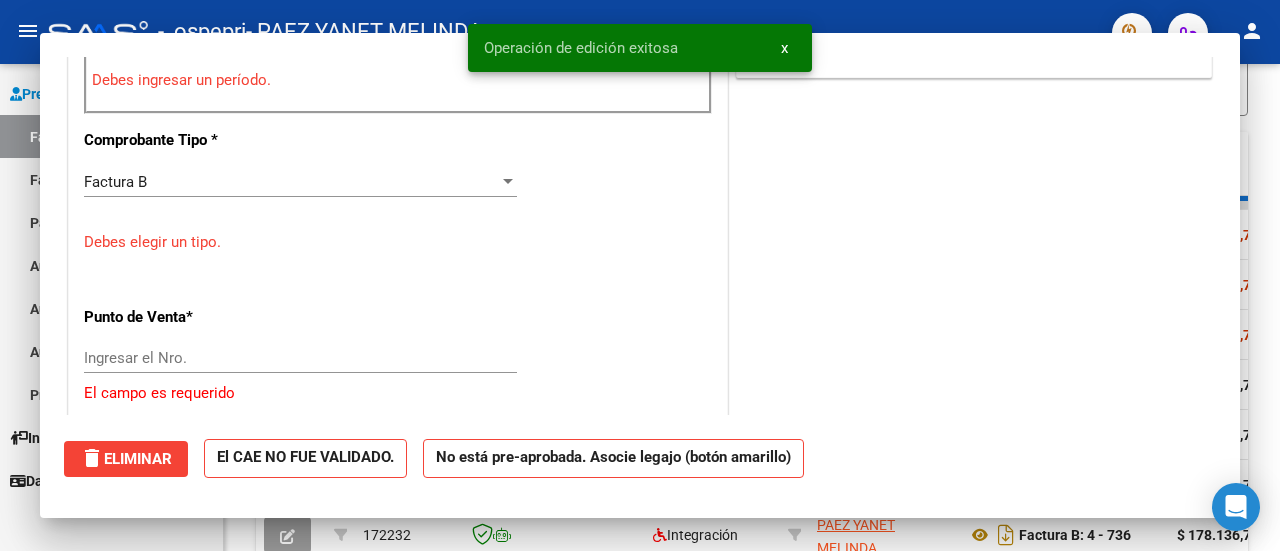 scroll, scrollTop: 0, scrollLeft: 0, axis: both 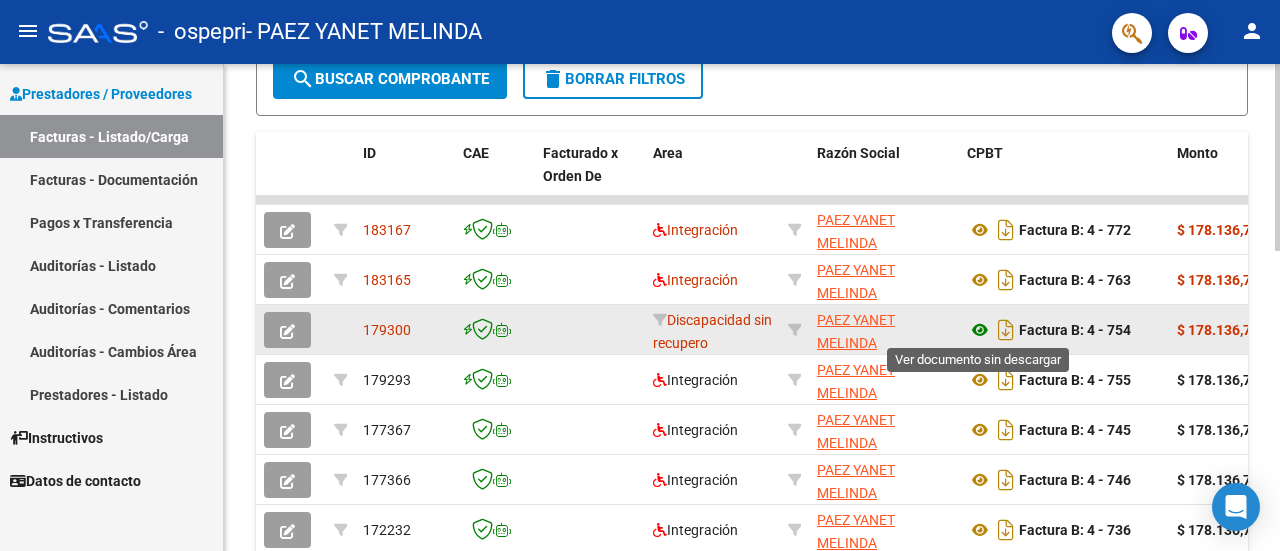 click 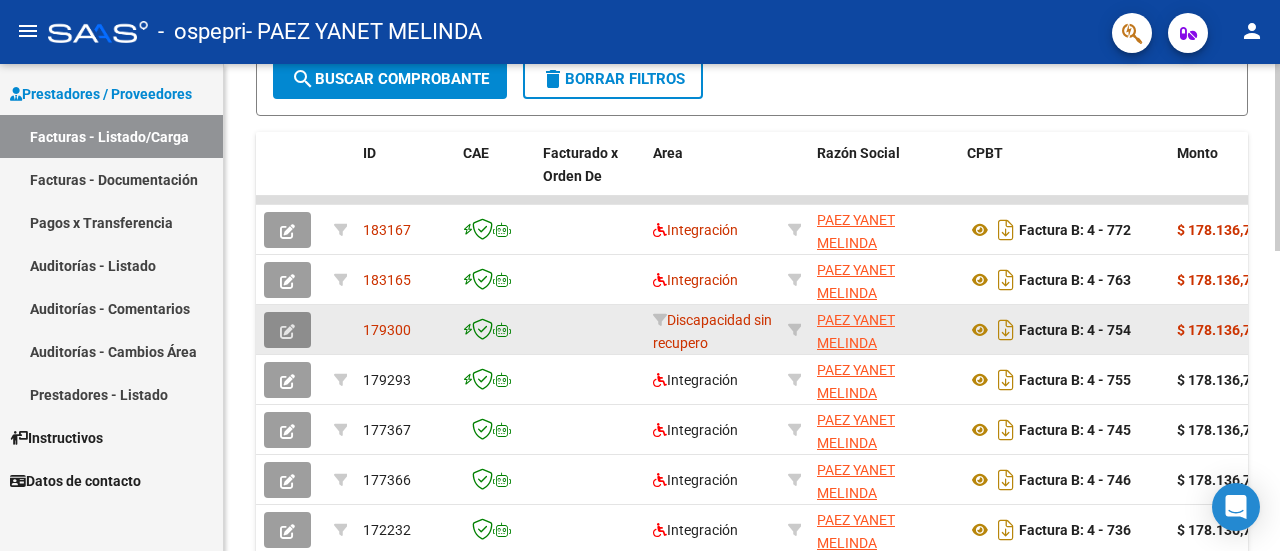 click 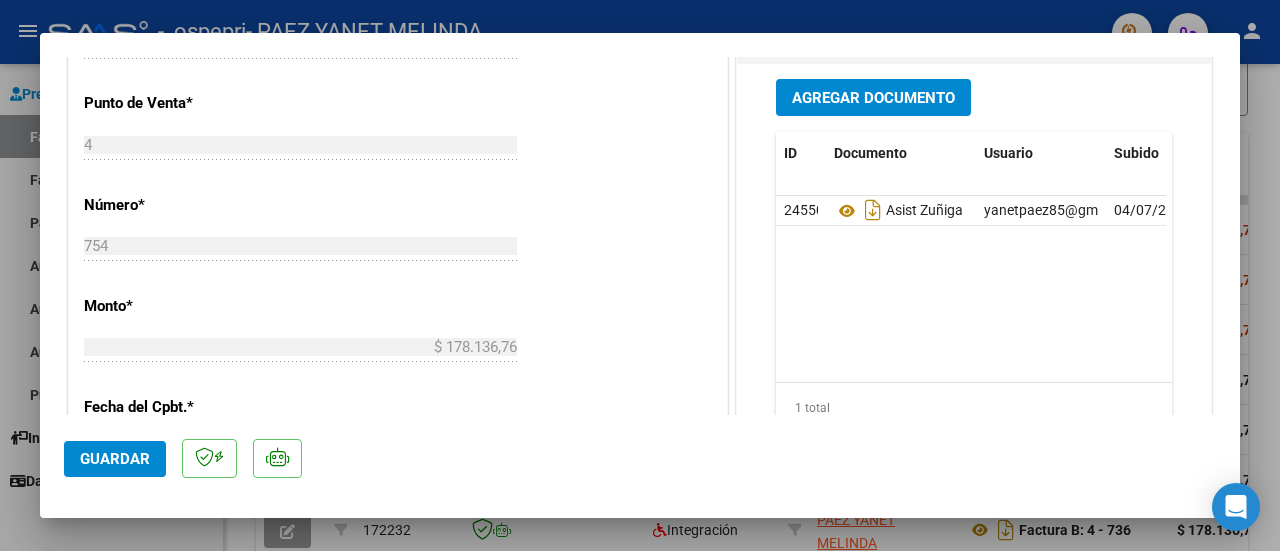 scroll, scrollTop: 592, scrollLeft: 0, axis: vertical 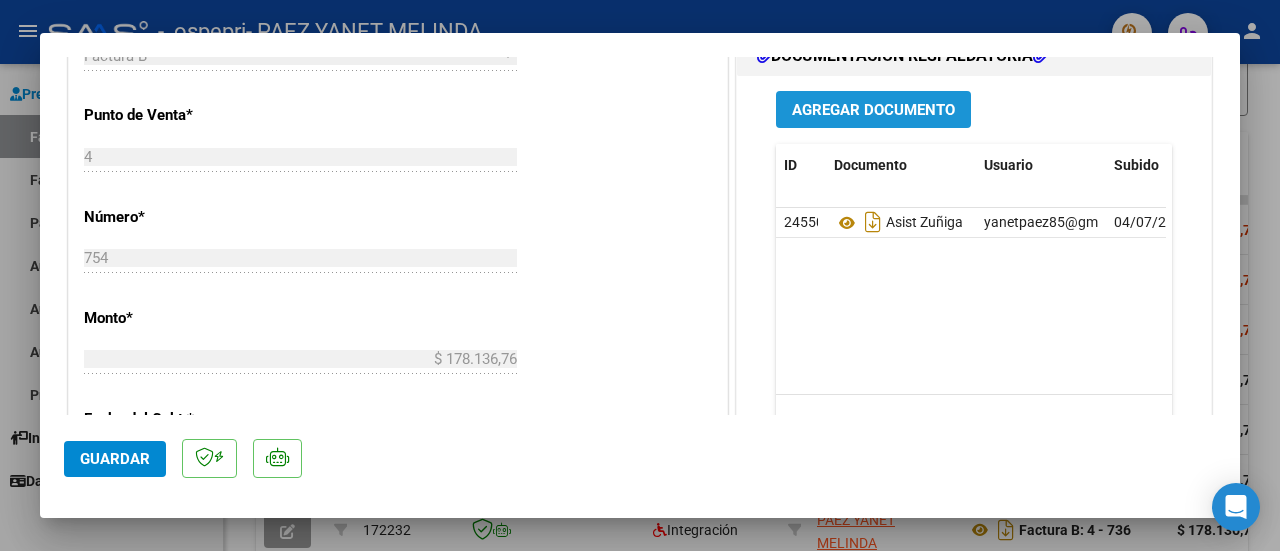 click on "Agregar Documento" at bounding box center (873, 109) 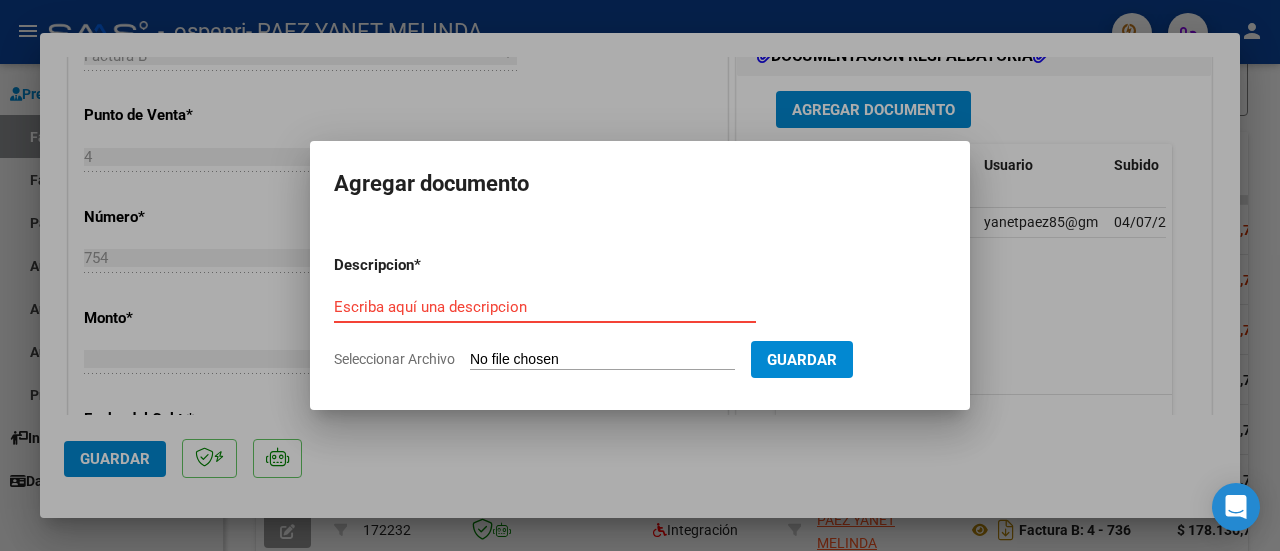 type on "C:\fakepath\27313279532_008_00004_00000040.pdf" 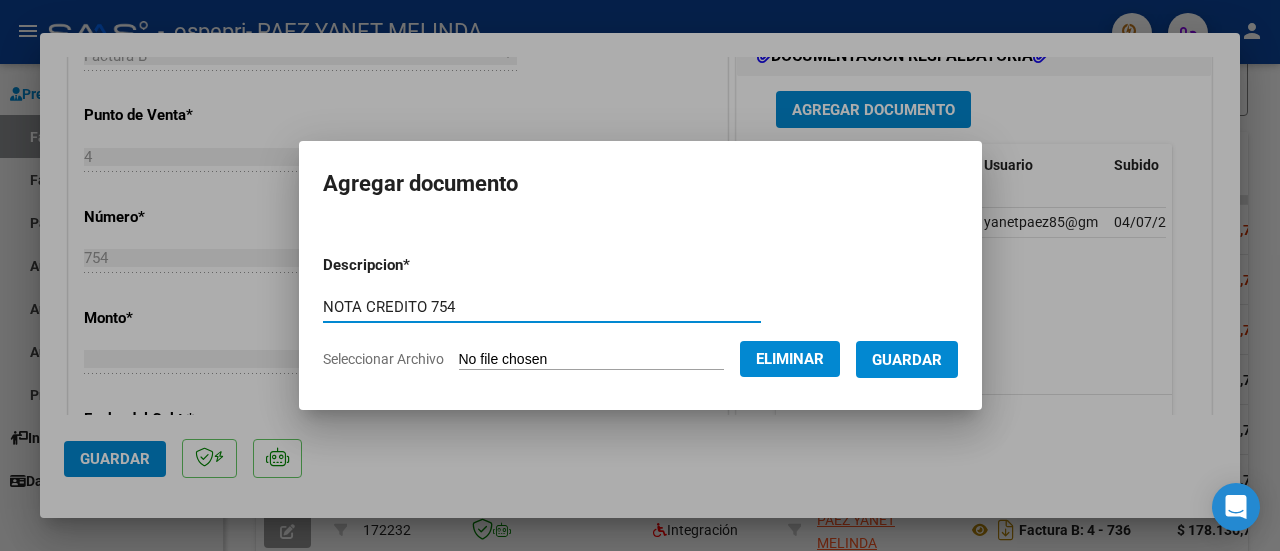 type on "NOTA CREDITO 754" 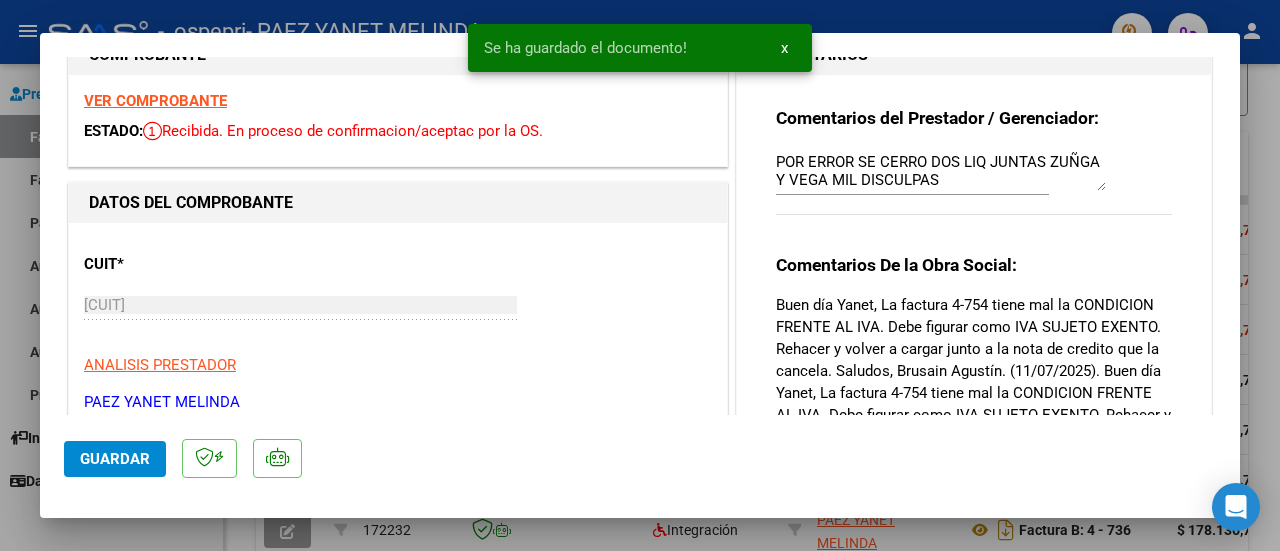 scroll, scrollTop: 0, scrollLeft: 0, axis: both 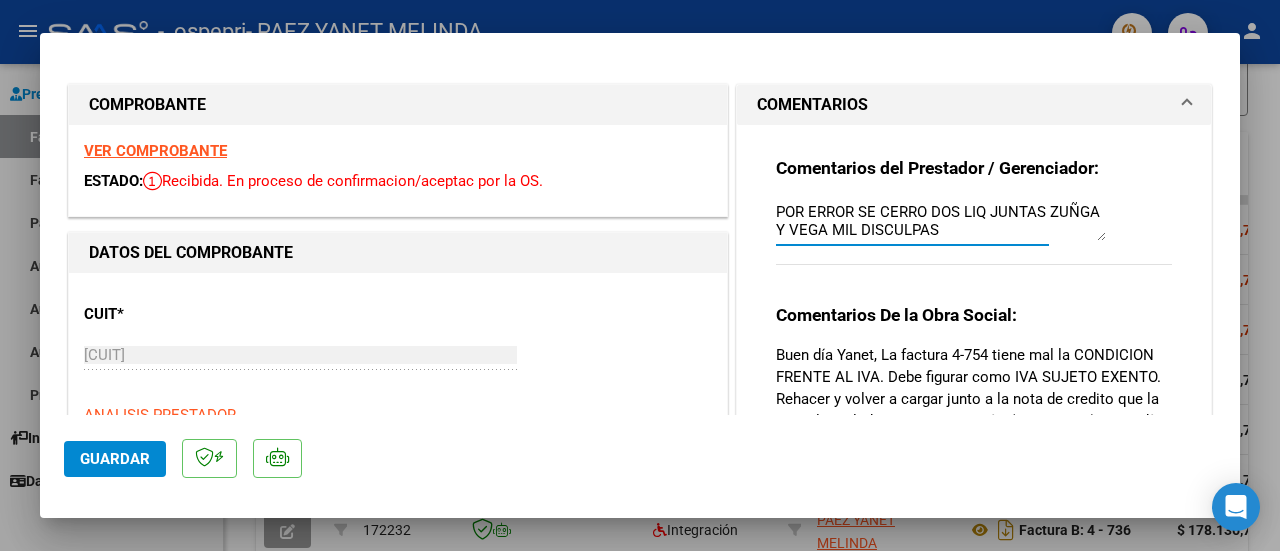 click on "POR ERROR SE CERRO DOS LIQ JUNTAS ZUÑGA Y VEGA MIL DISCULPAS" at bounding box center (941, 221) 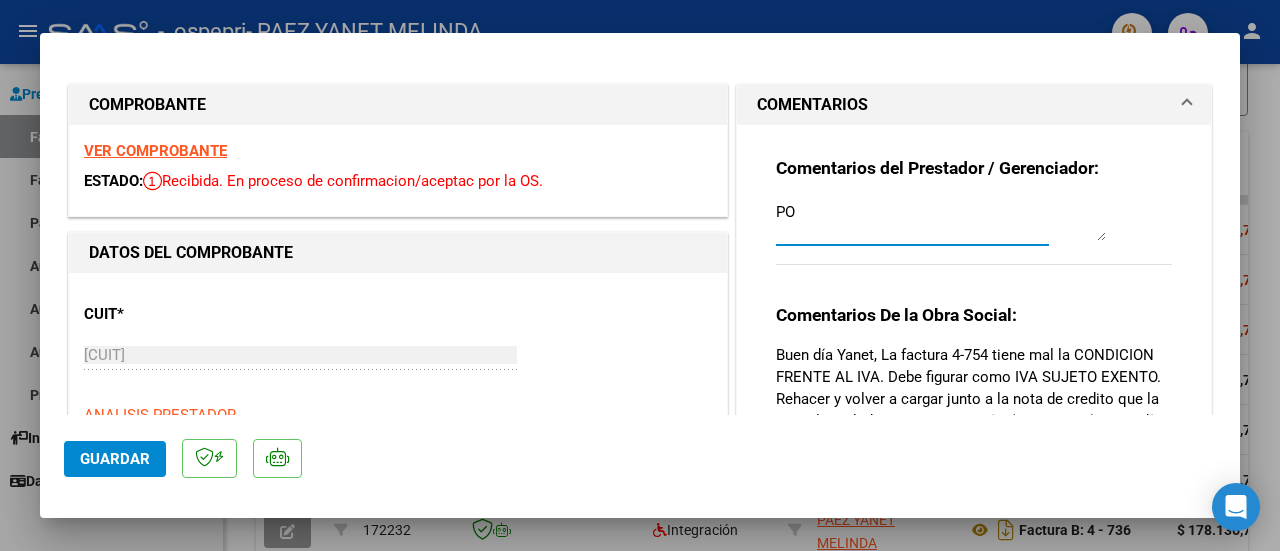 type on "P" 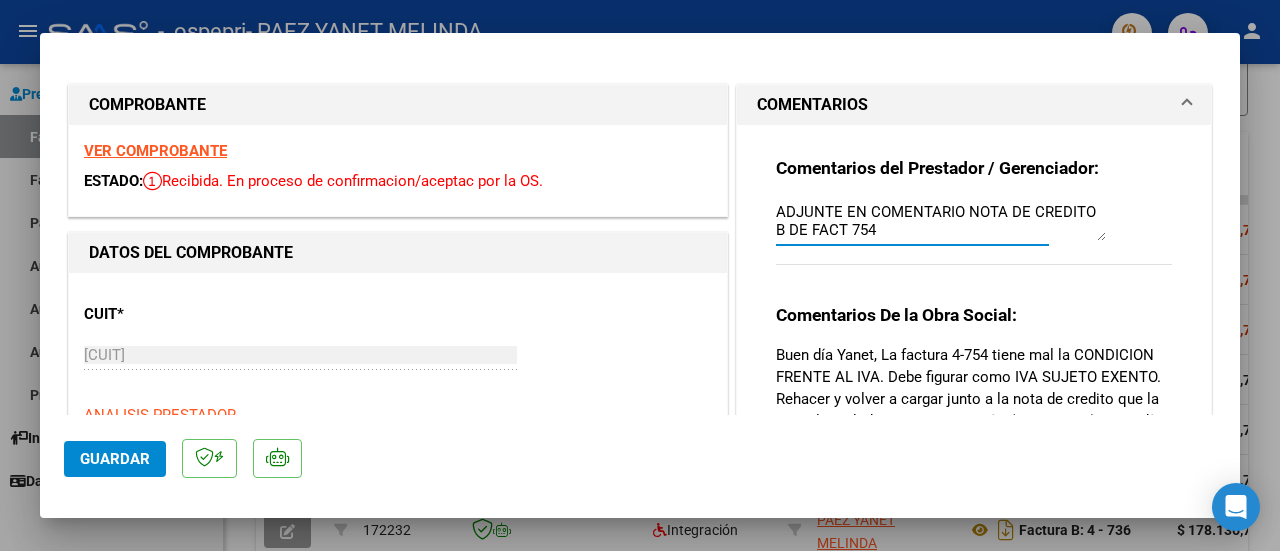 type on "ADJUNTE EN COMENTARIO NOTA DE CREDITO B DE FACT 754" 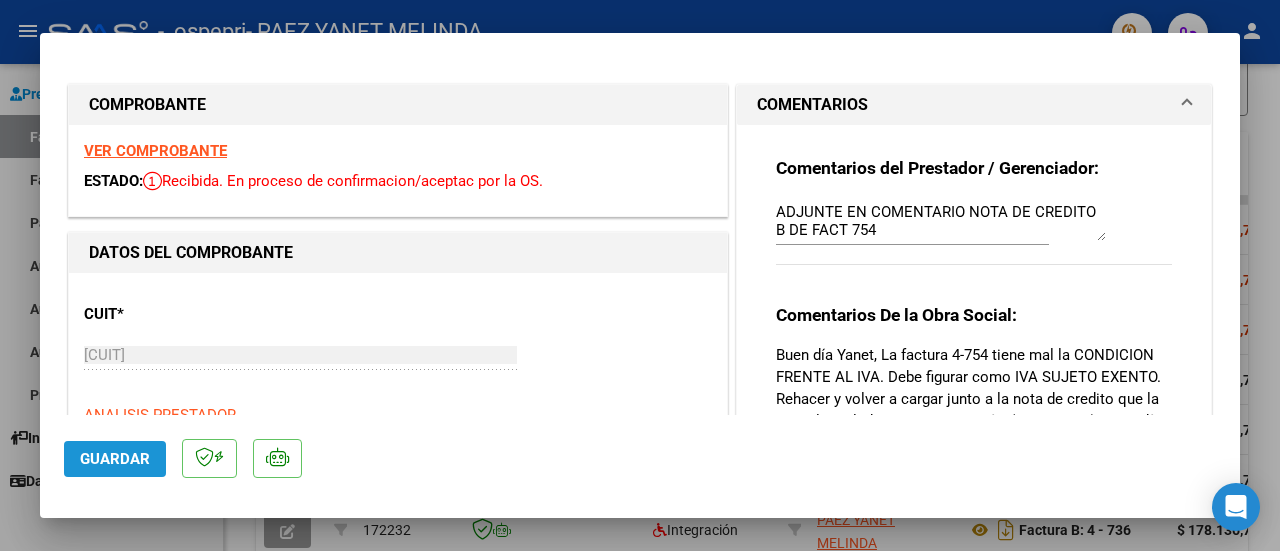click on "Guardar" 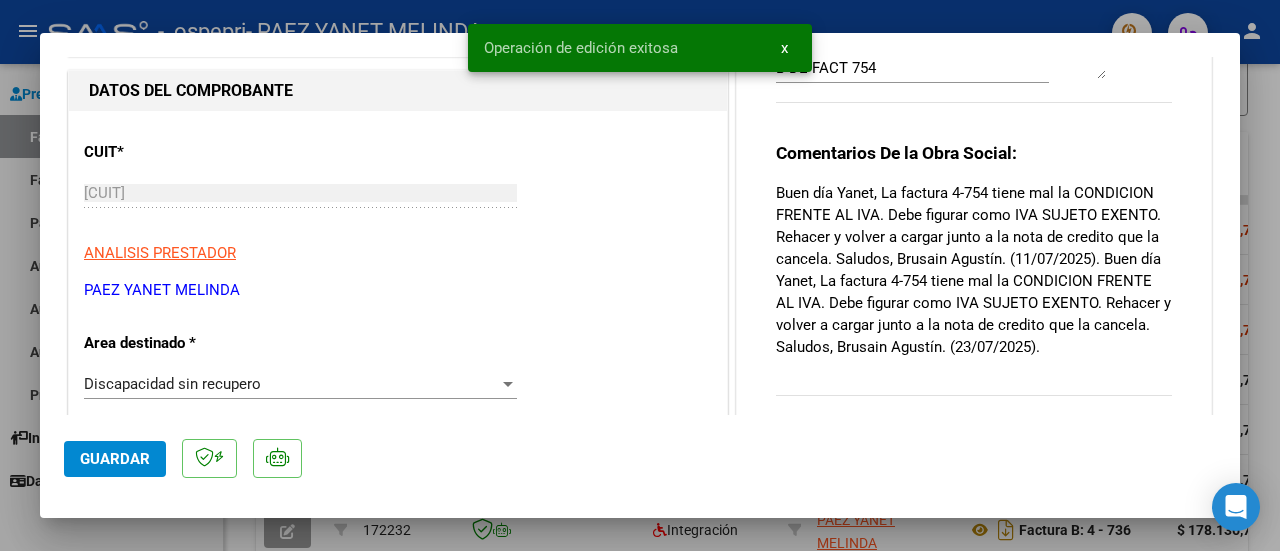 scroll, scrollTop: 166, scrollLeft: 0, axis: vertical 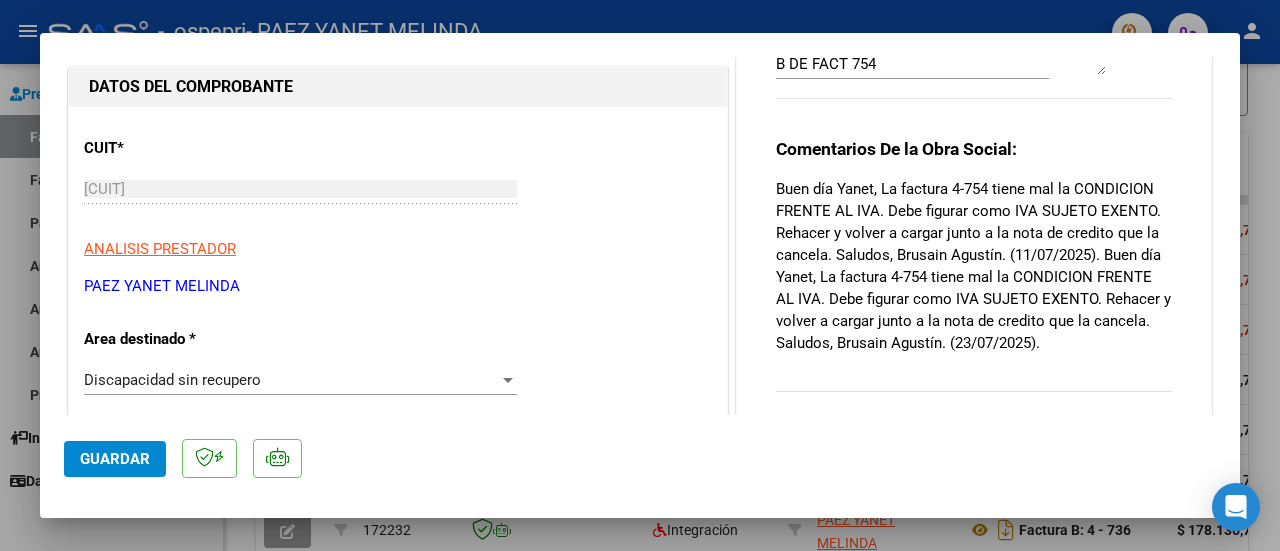 click at bounding box center [640, 275] 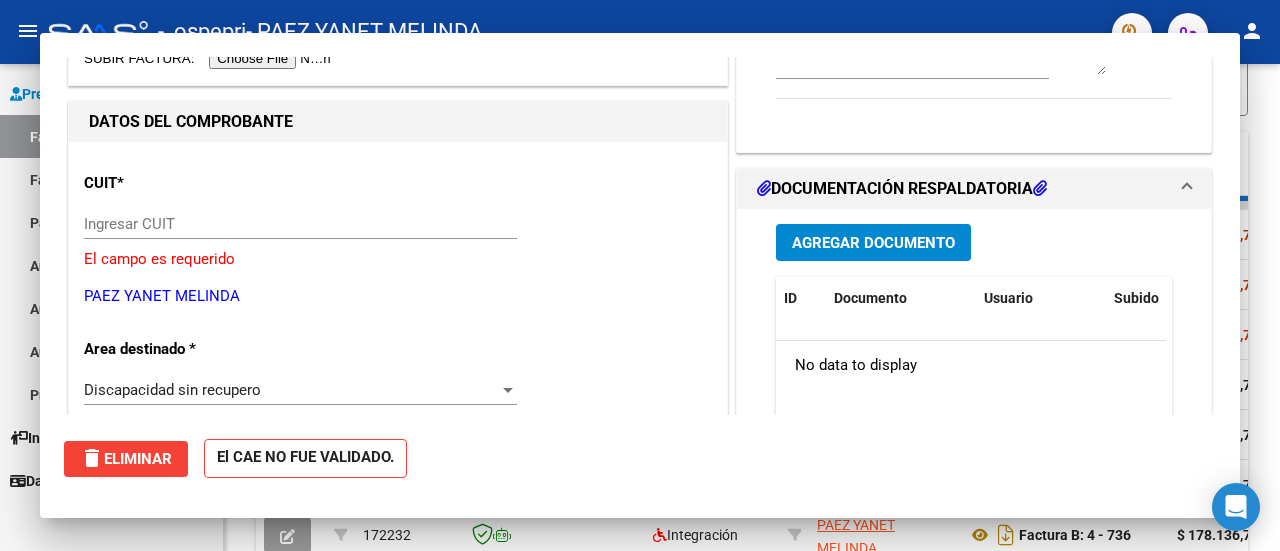 scroll, scrollTop: 0, scrollLeft: 0, axis: both 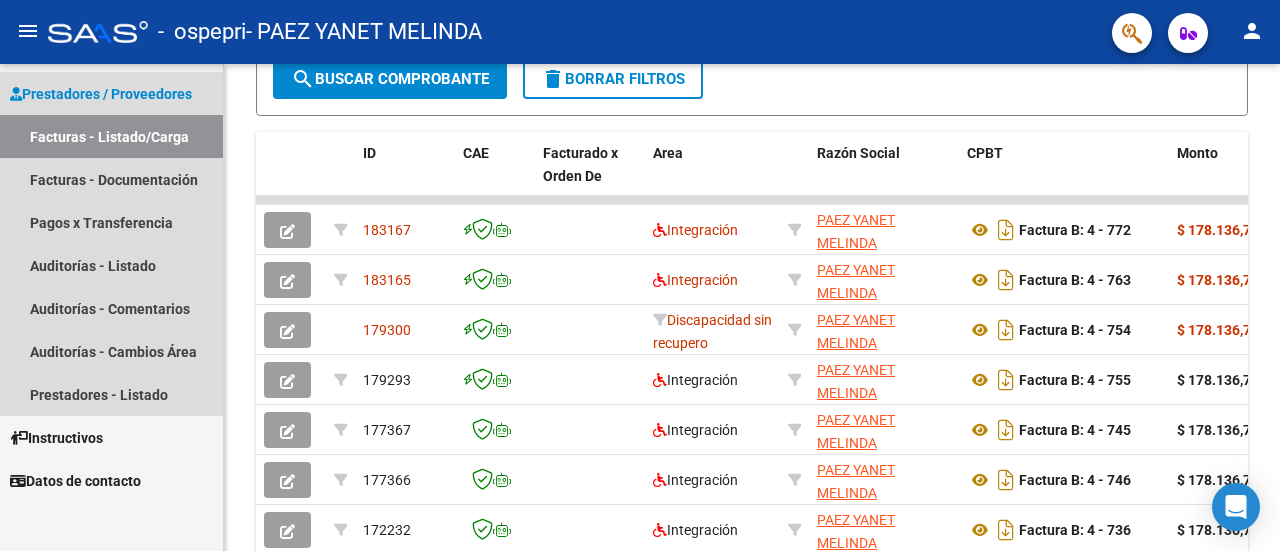 click on "Facturas - Listado/Carga" at bounding box center [111, 136] 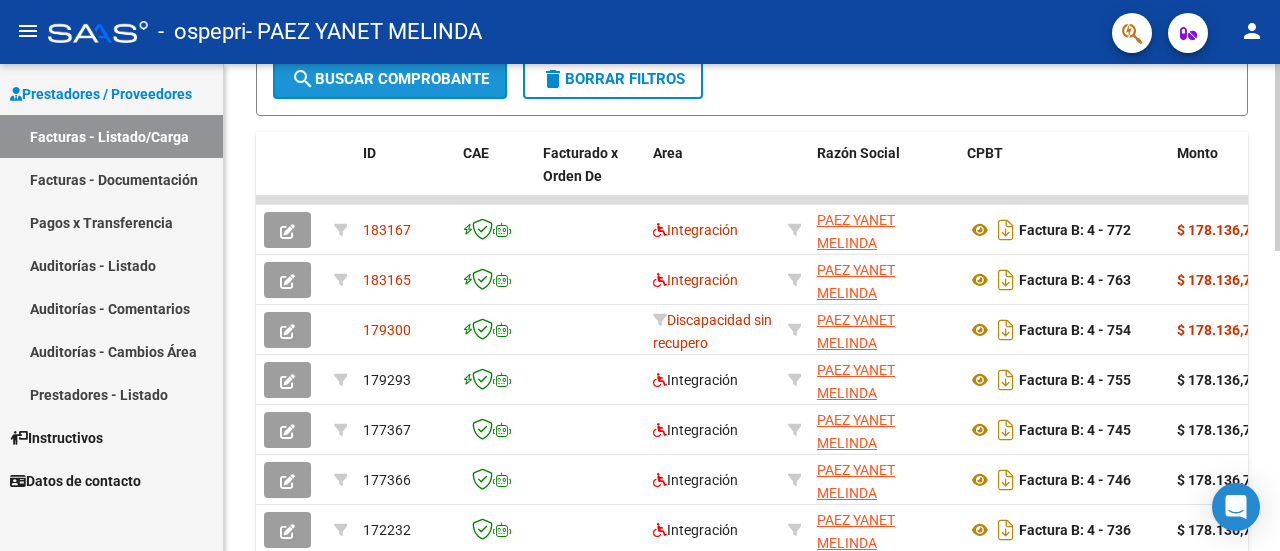 click on "search  Buscar Comprobante" 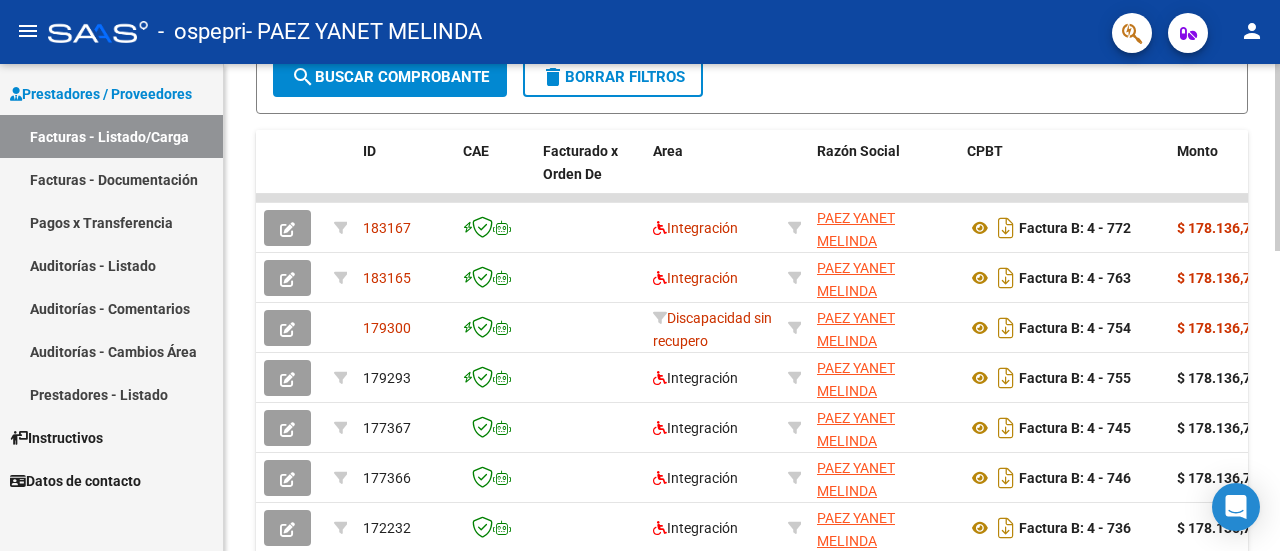 scroll, scrollTop: 5, scrollLeft: 0, axis: vertical 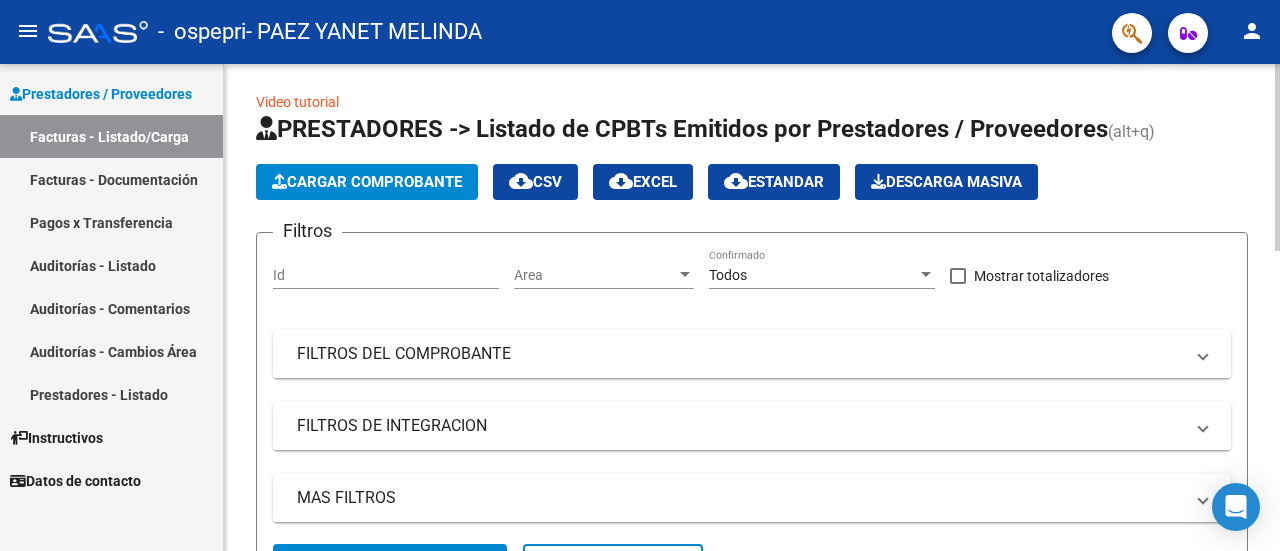 click 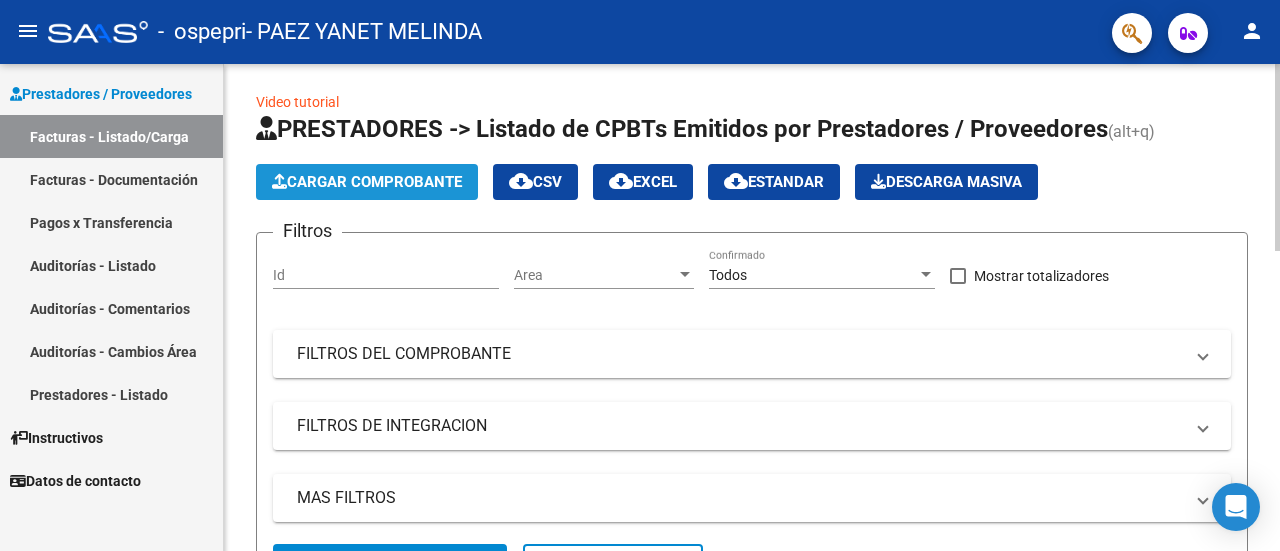 click on "Cargar Comprobante" 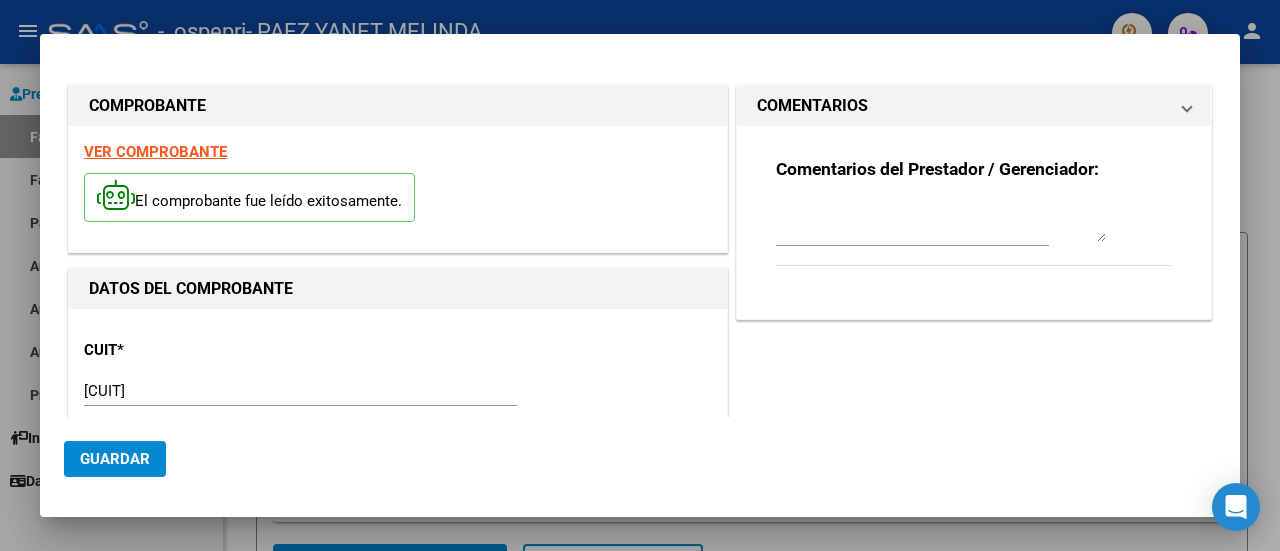 click on "El comprobante fue leído exitosamente." at bounding box center (398, 200) 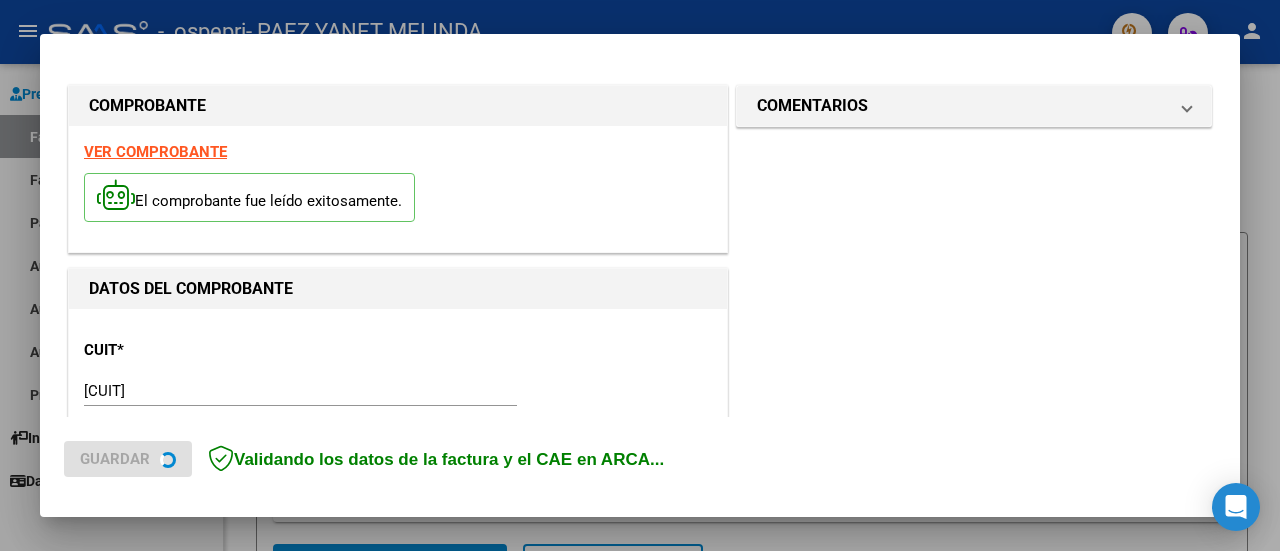 click on "VER COMPROBANTE" at bounding box center (155, 152) 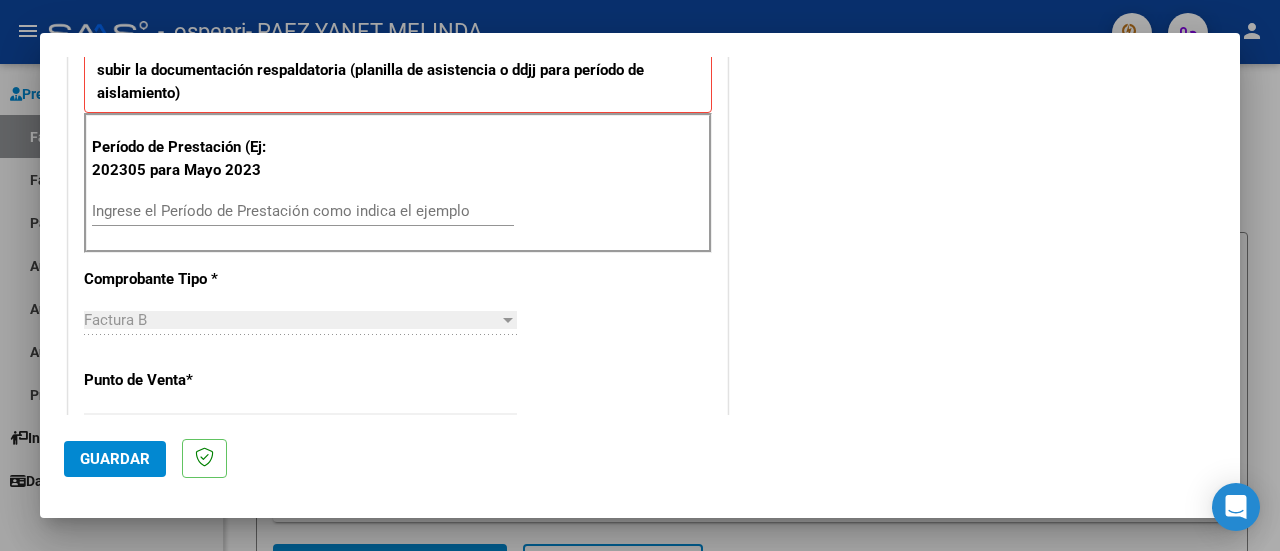 scroll, scrollTop: 562, scrollLeft: 0, axis: vertical 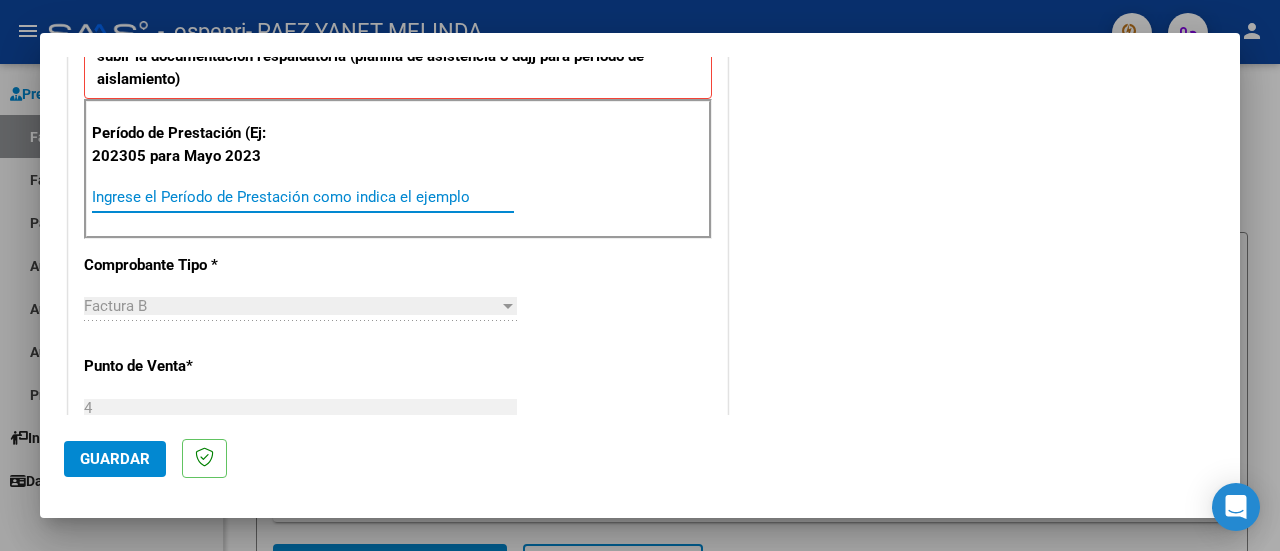 click on "Ingrese el Período de Prestación como indica el ejemplo" at bounding box center (303, 197) 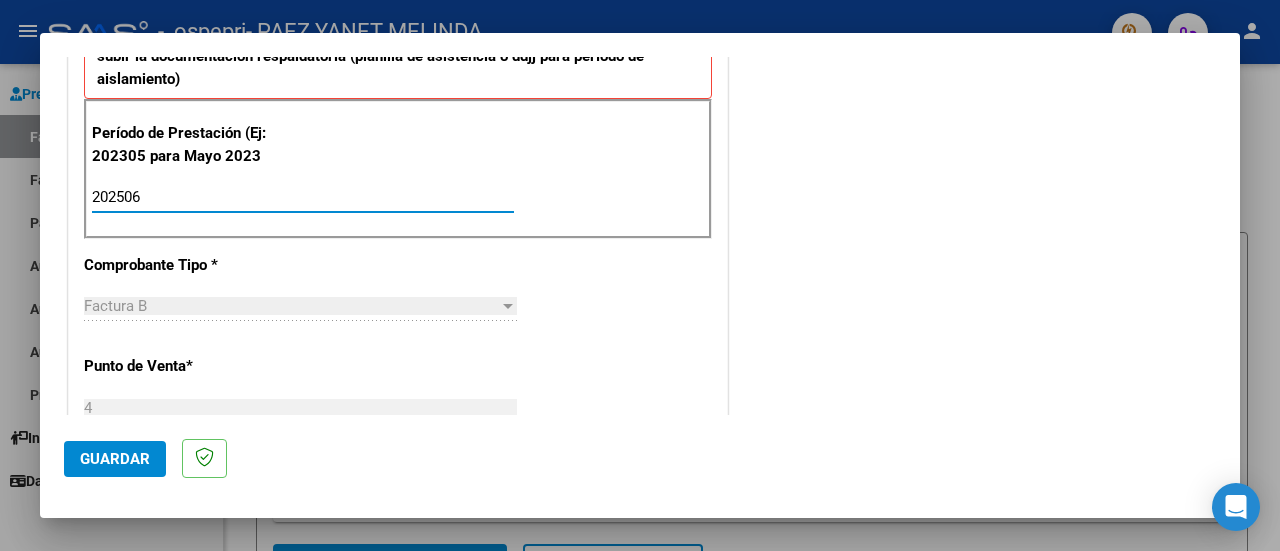 type on "202506" 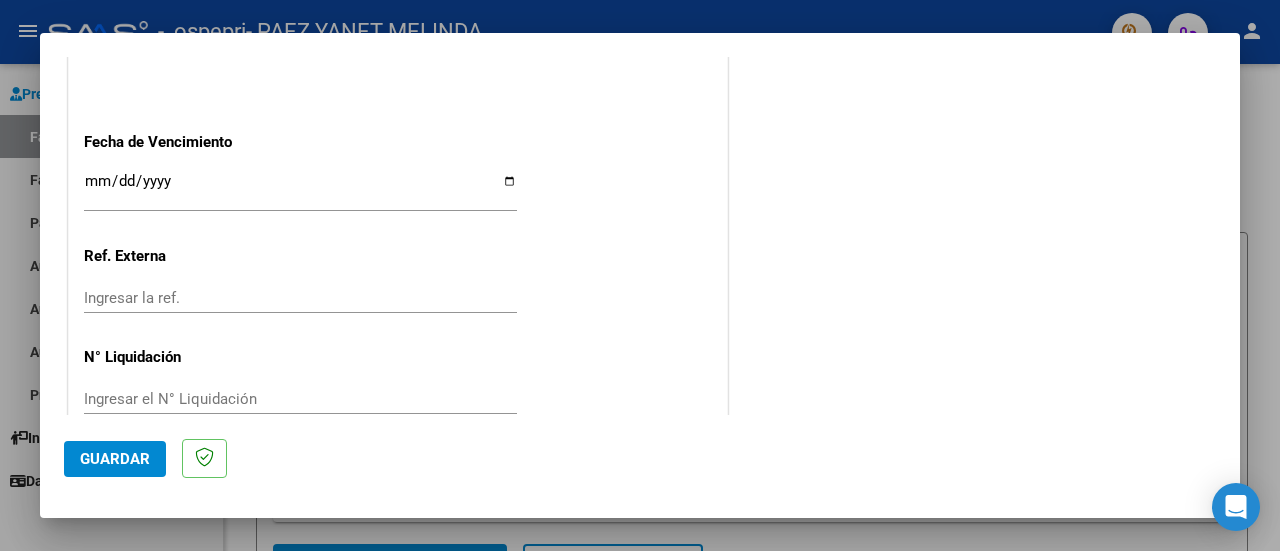 scroll, scrollTop: 1404, scrollLeft: 0, axis: vertical 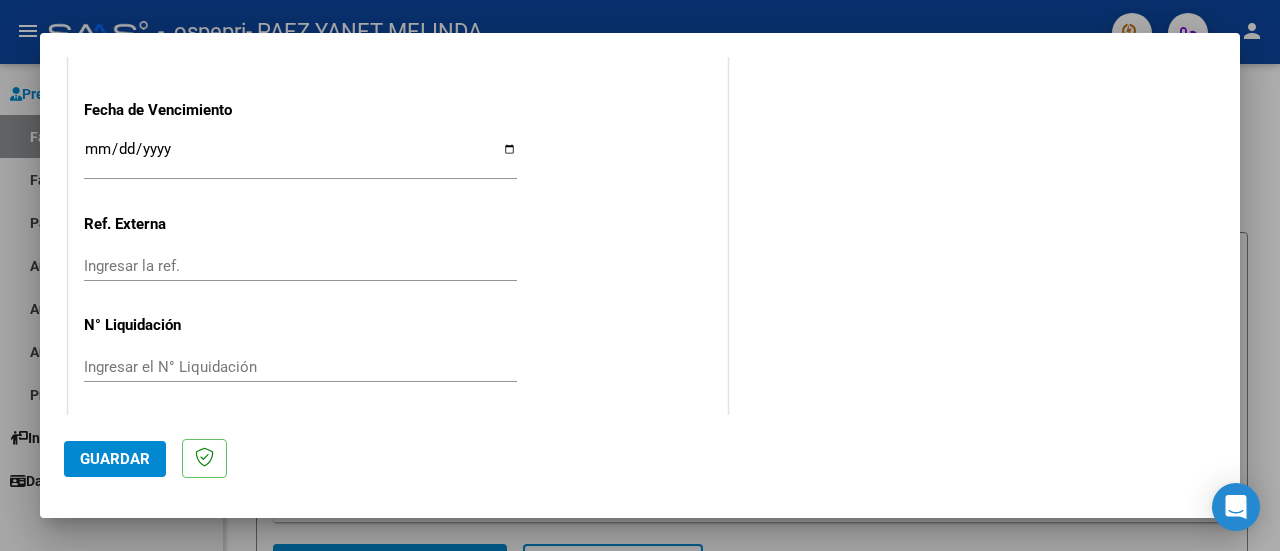click on "Guardar" 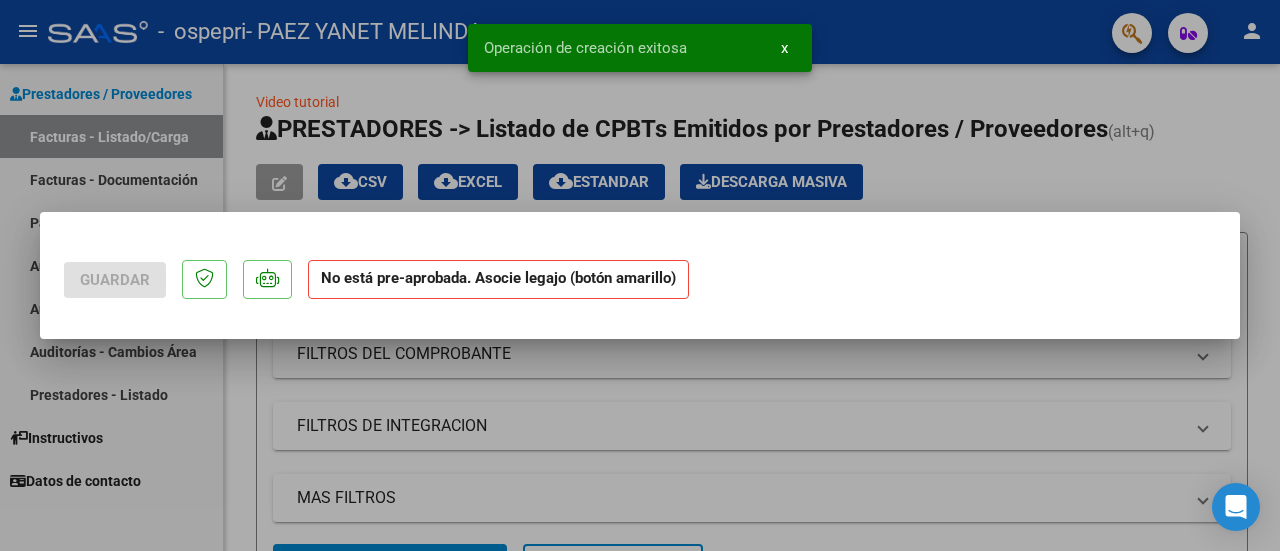 scroll, scrollTop: 0, scrollLeft: 0, axis: both 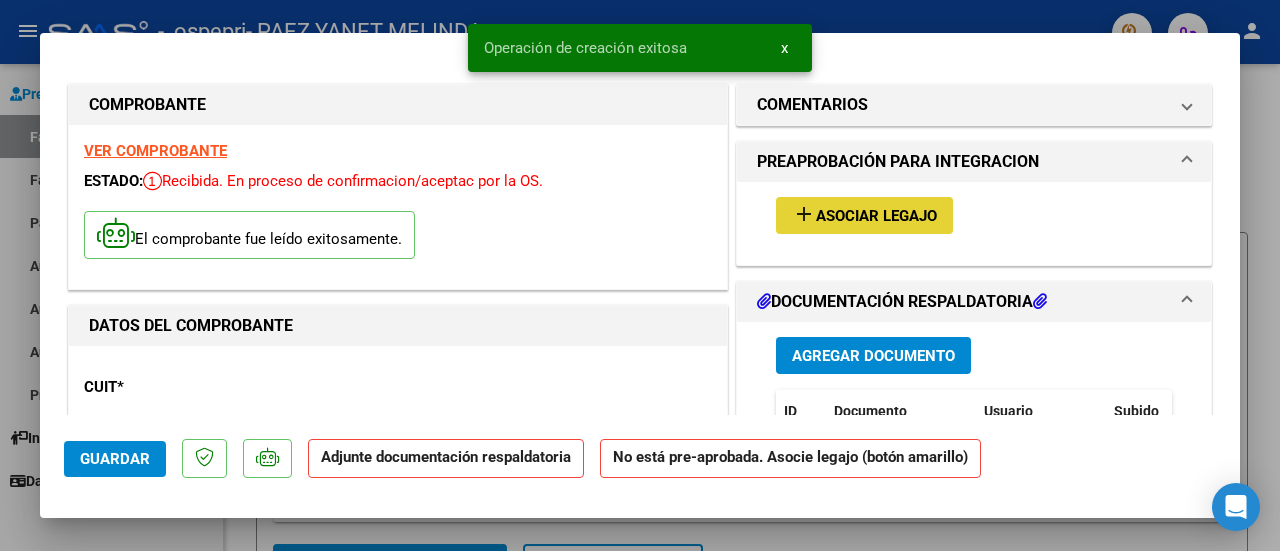 click on "Asociar Legajo" at bounding box center [876, 216] 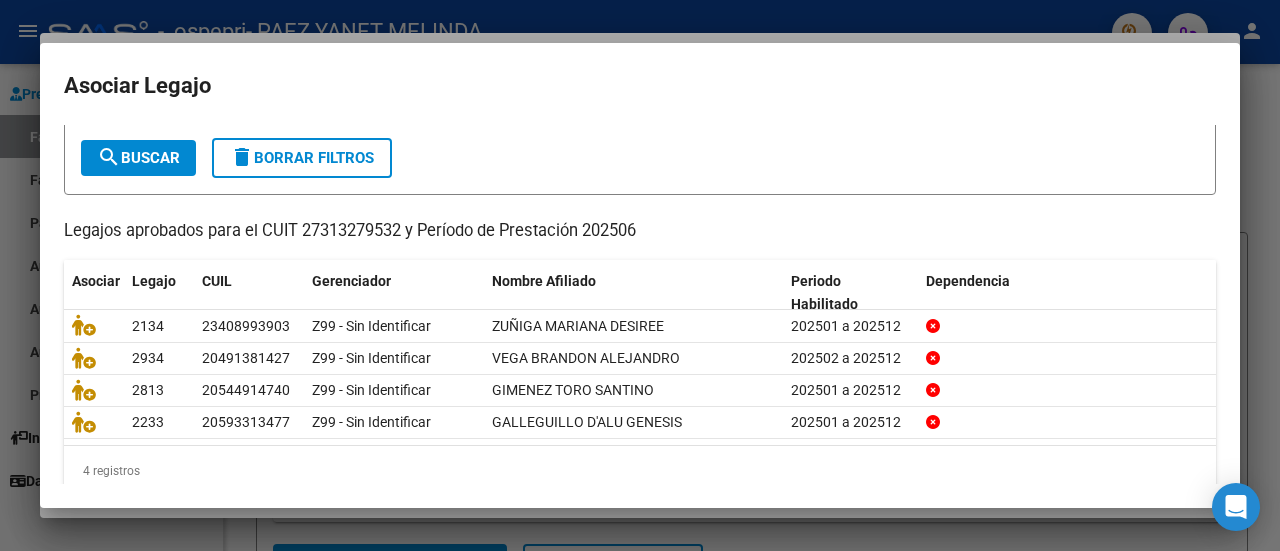 scroll, scrollTop: 126, scrollLeft: 0, axis: vertical 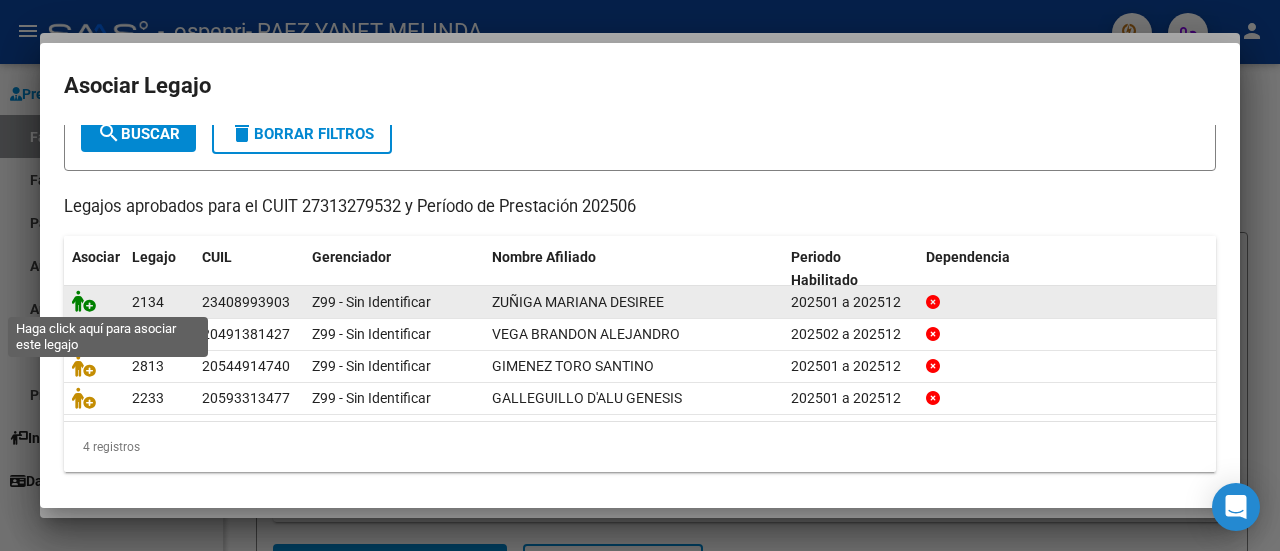 click 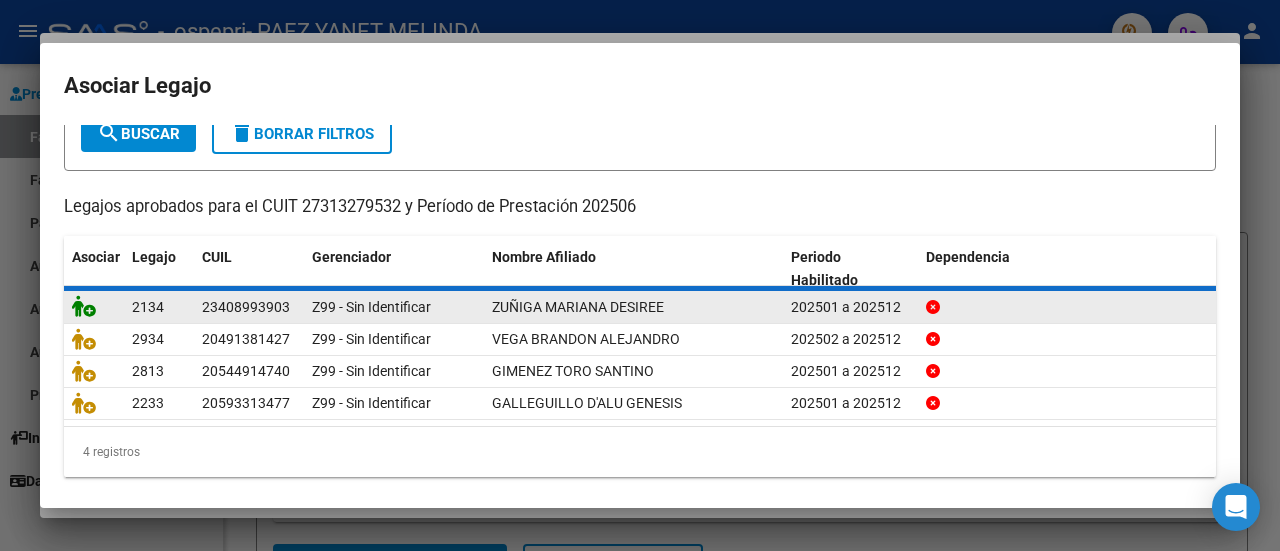 scroll, scrollTop: 140, scrollLeft: 0, axis: vertical 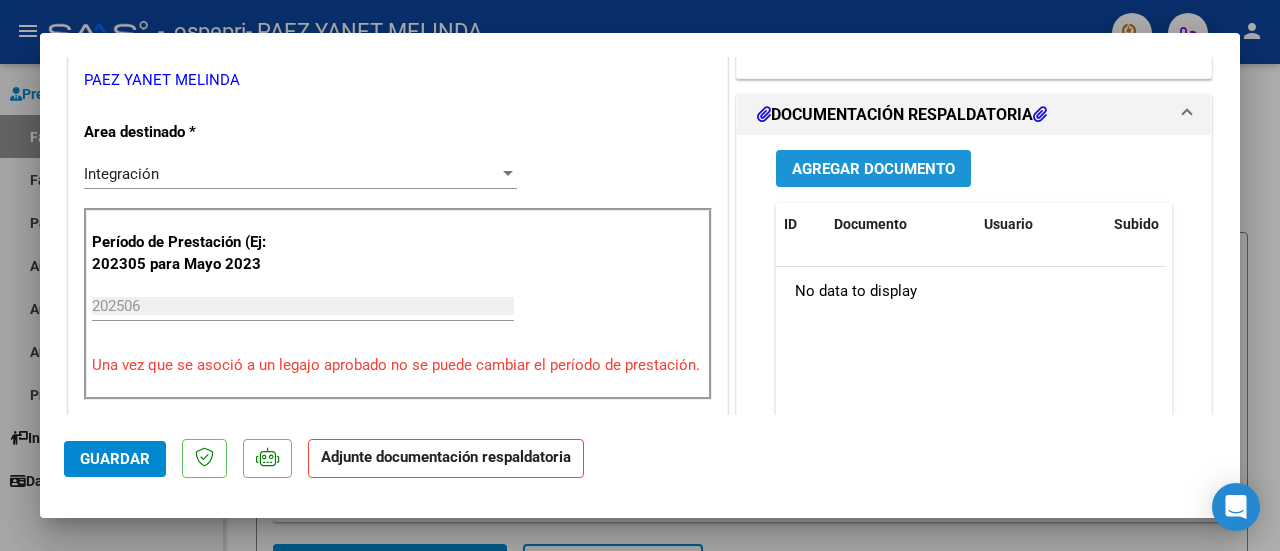 click on "Agregar Documento" at bounding box center (873, 169) 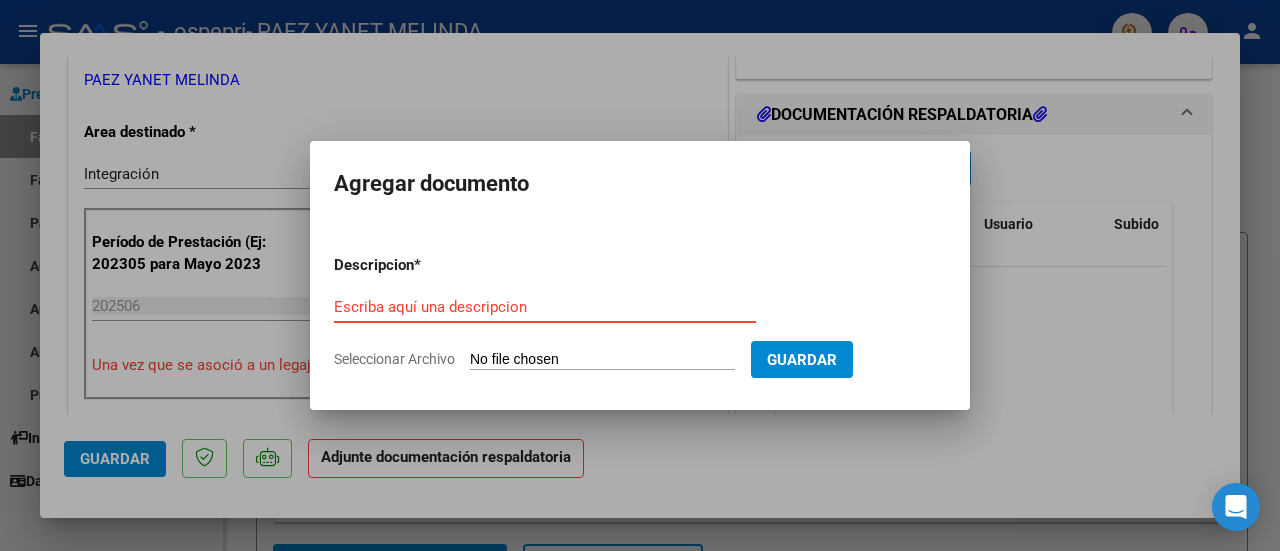 type on "C:\fakepath\ASIST ZUÑIGA FONO JUNIO.pdf" 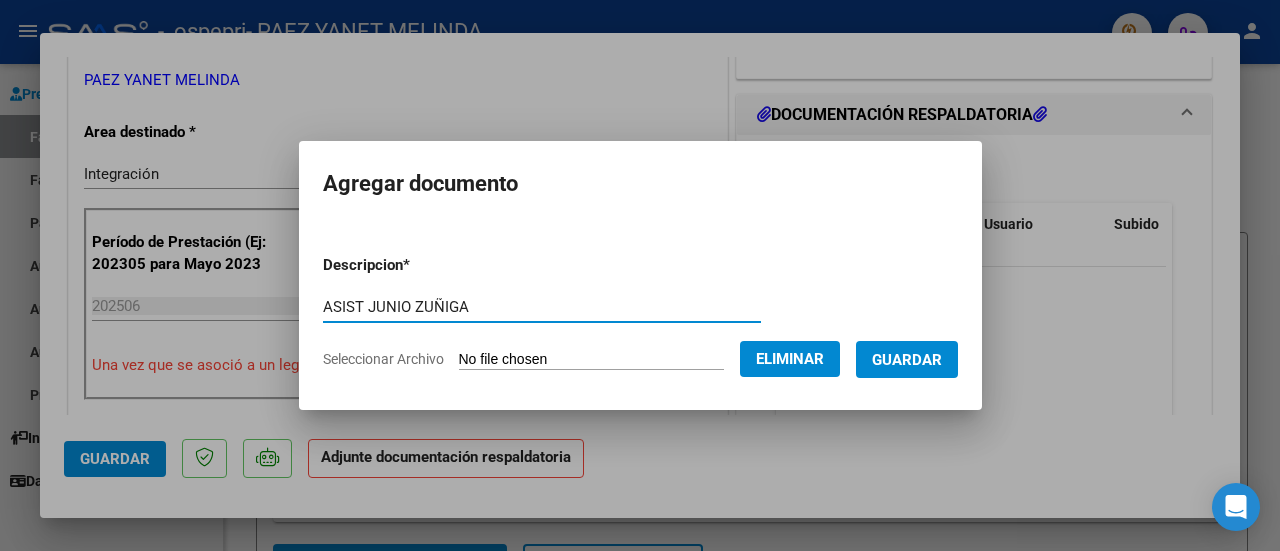 type on "ASIST JUNIO ZUÑIGA" 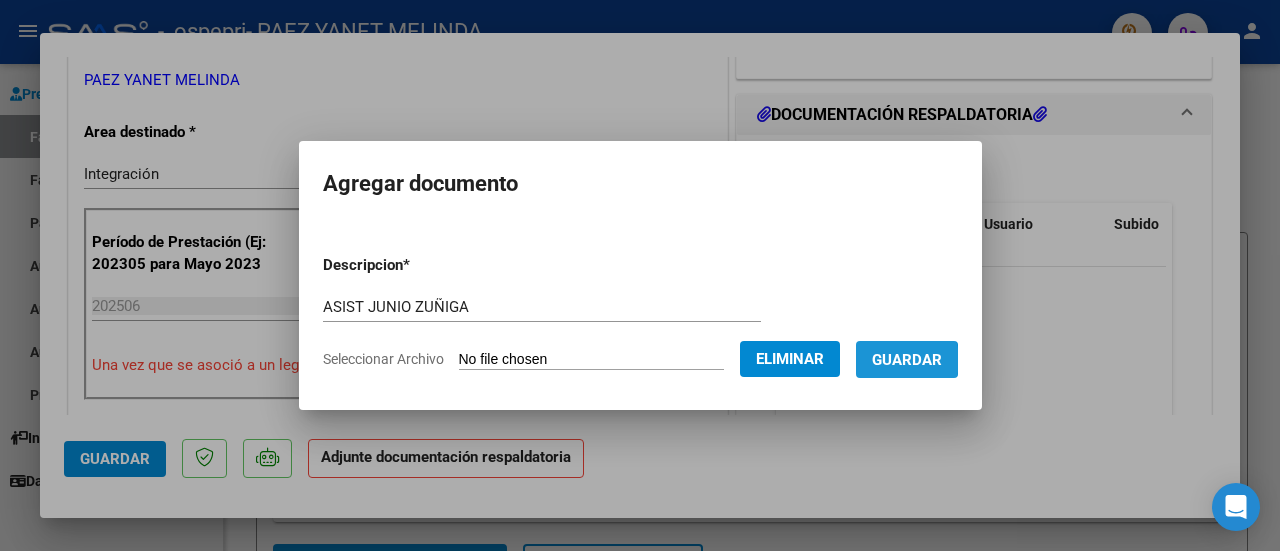 click on "Guardar" at bounding box center (907, 360) 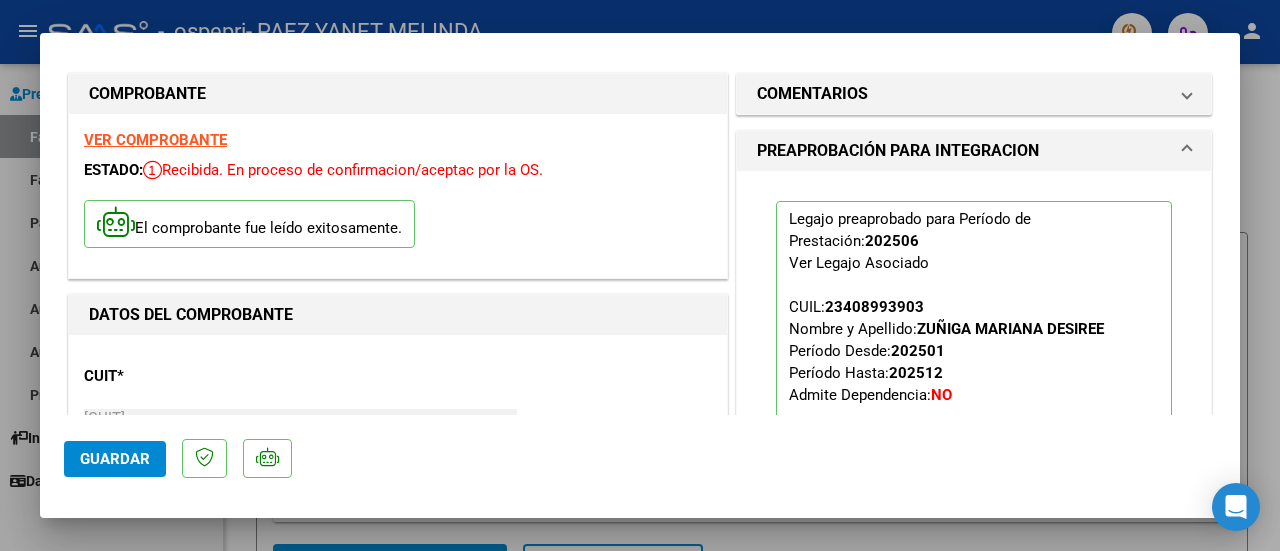 scroll, scrollTop: 0, scrollLeft: 0, axis: both 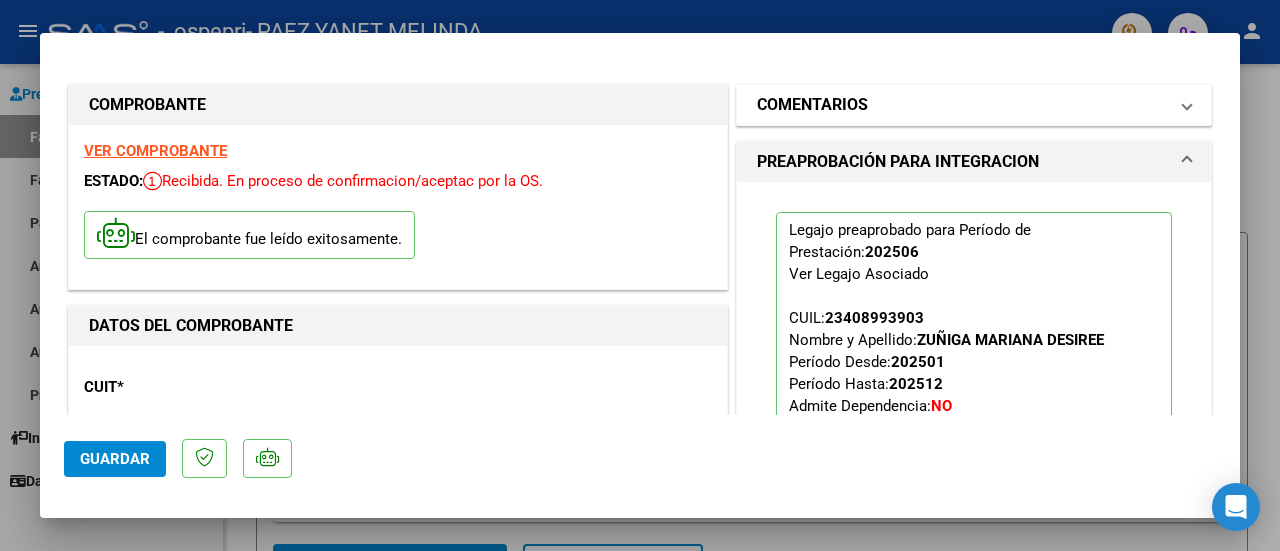 click at bounding box center [1187, 105] 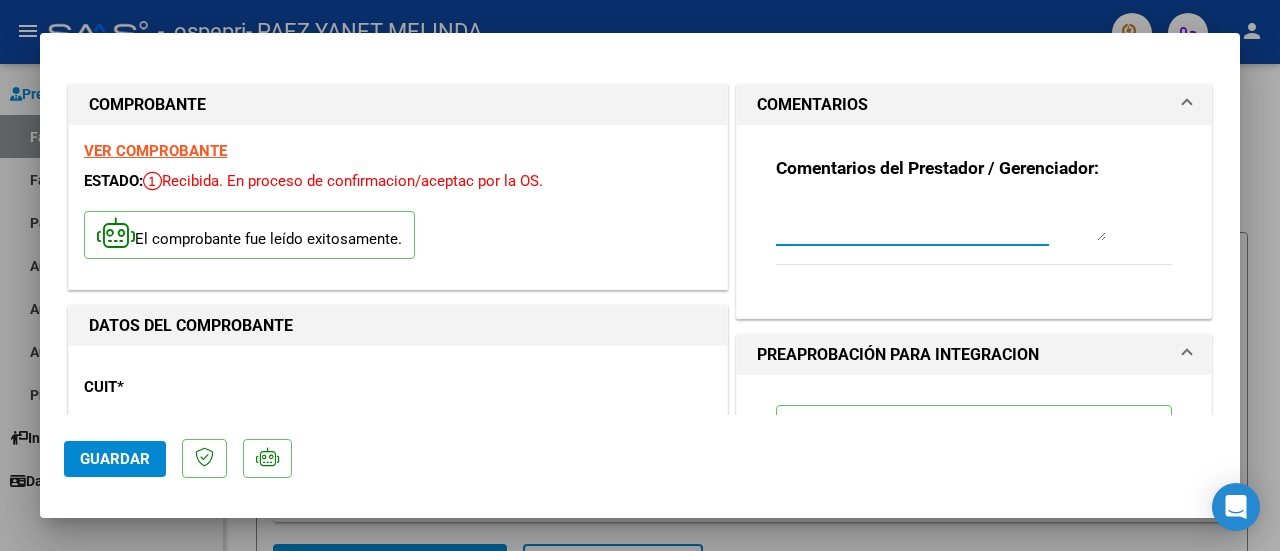 click at bounding box center [941, 221] 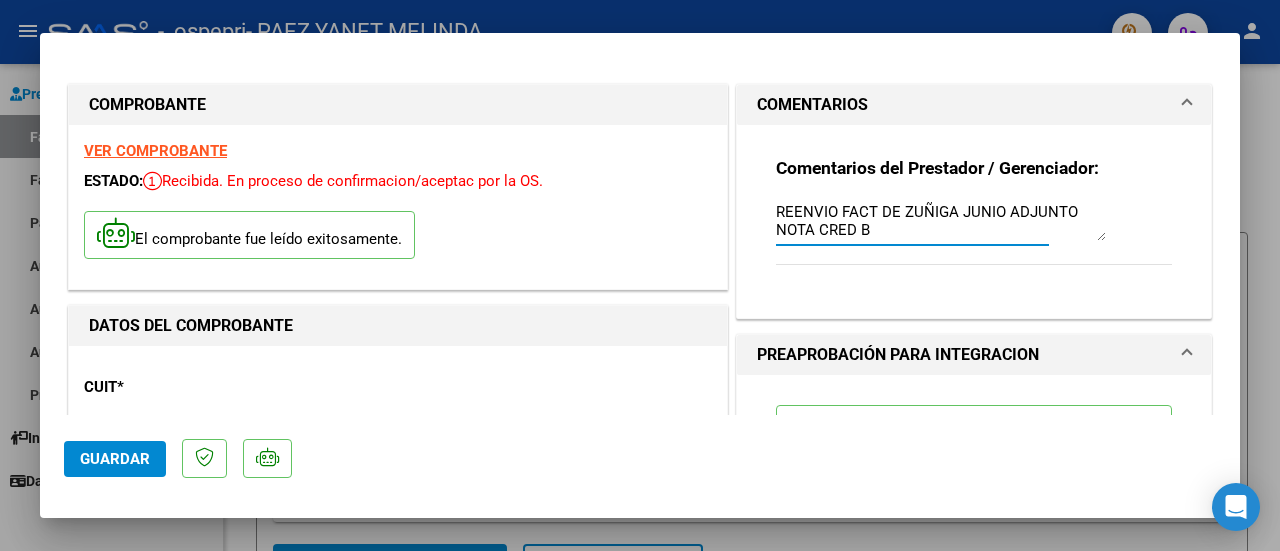 type on "REENVIO FACT DE ZUÑIGA JUNIO ADJUNTO NOTA CRED B" 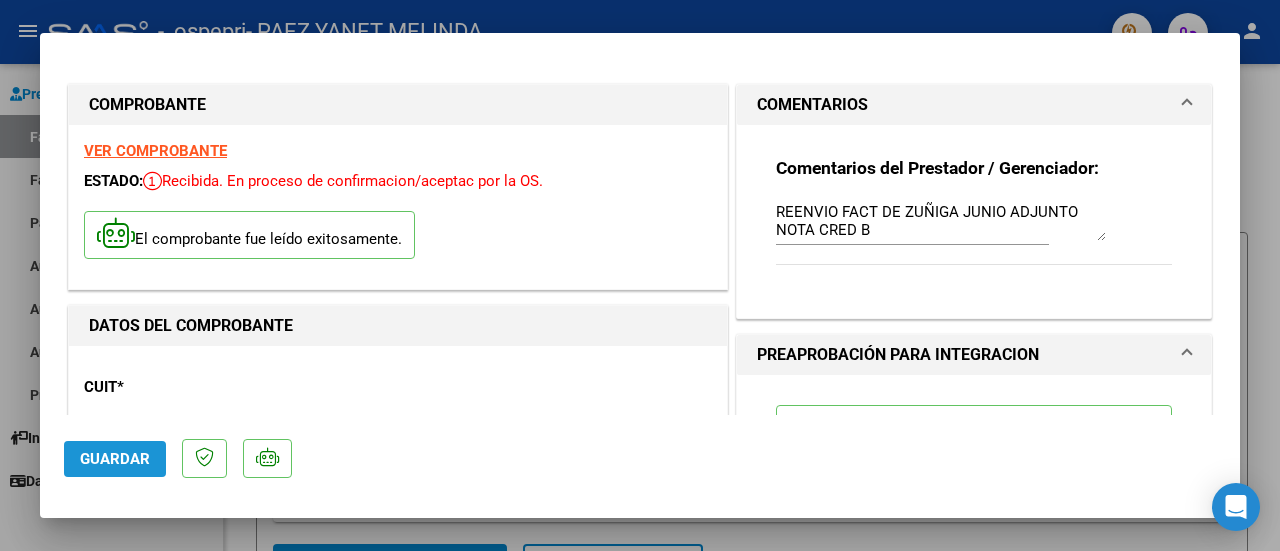 click on "Guardar" 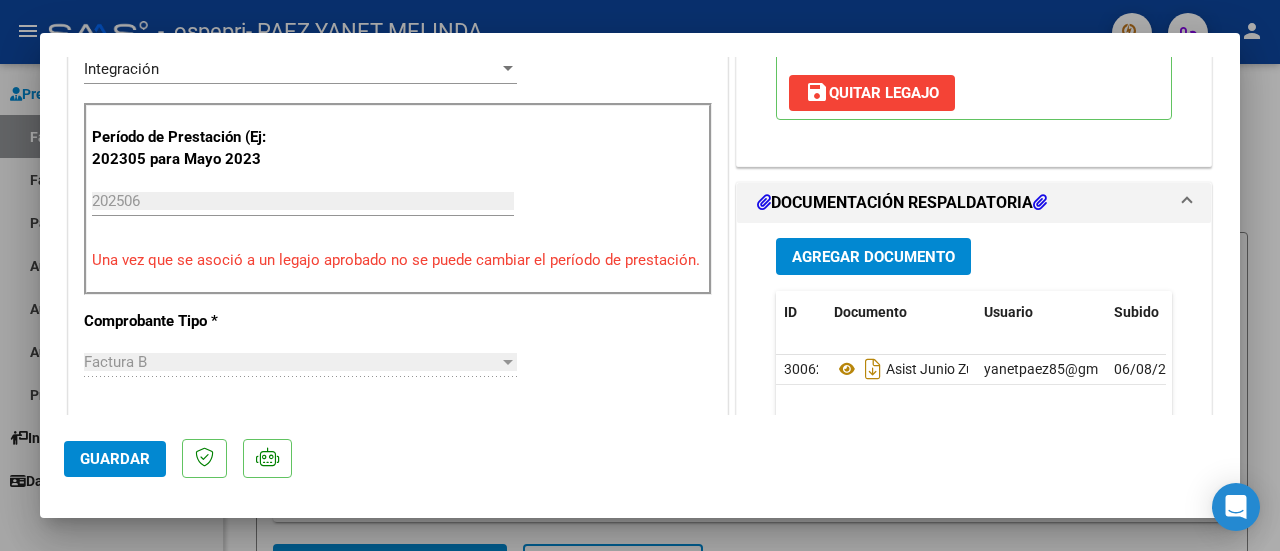 scroll, scrollTop: 536, scrollLeft: 0, axis: vertical 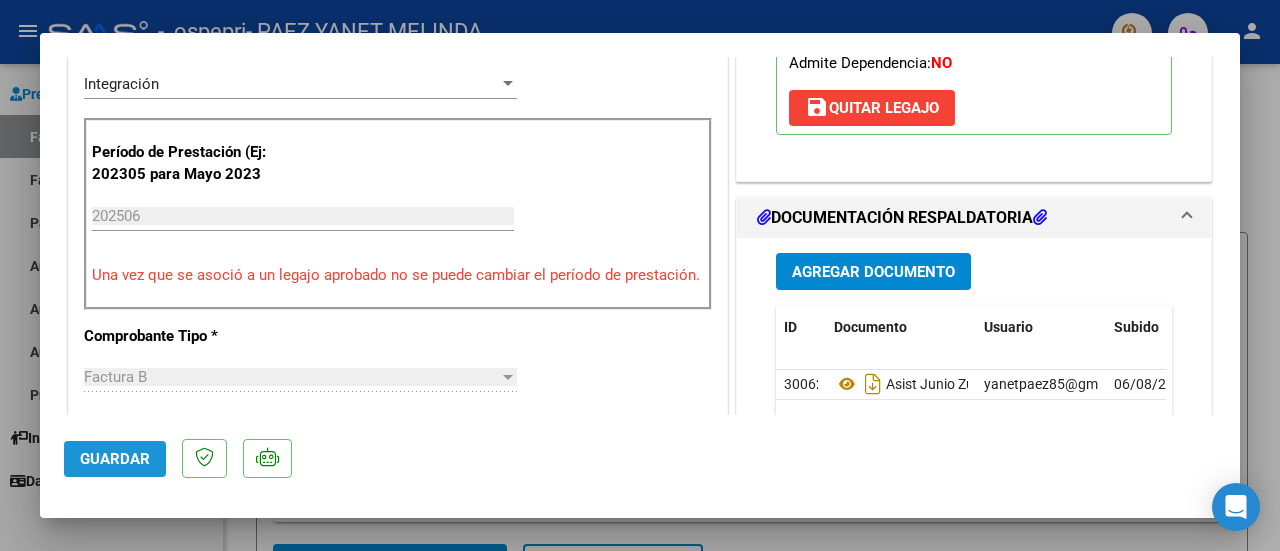 click on "Guardar" 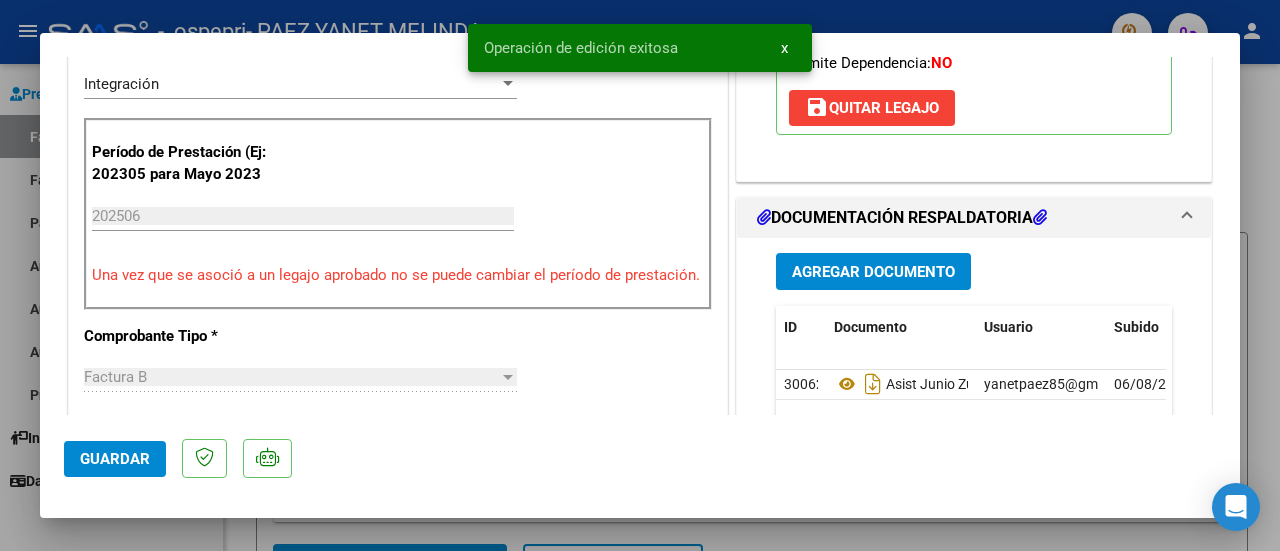 click at bounding box center (640, 275) 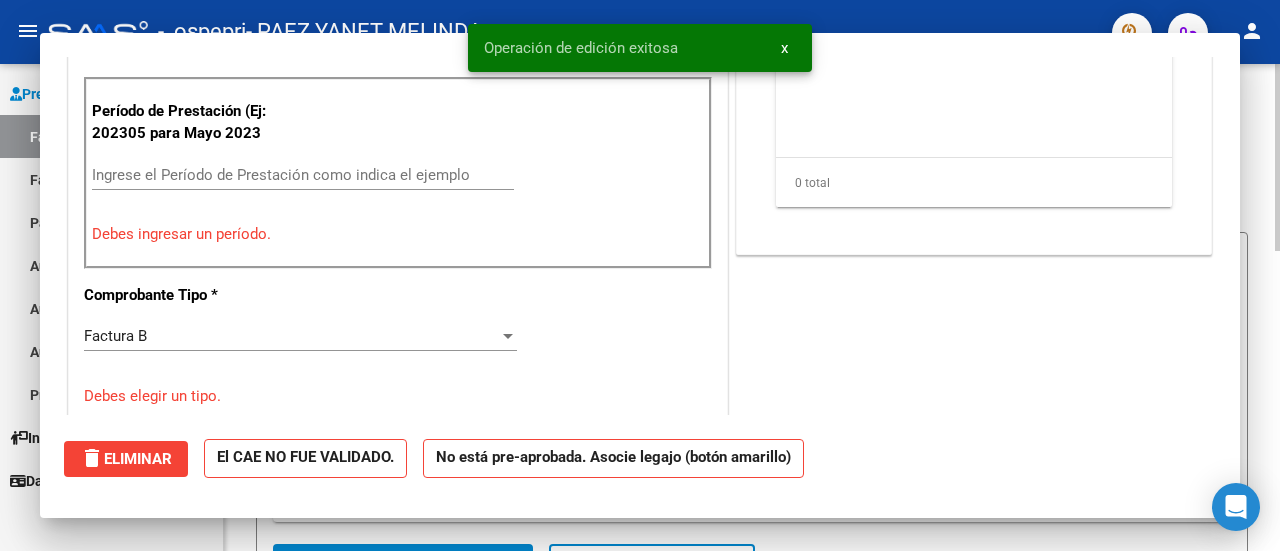 scroll, scrollTop: 0, scrollLeft: 0, axis: both 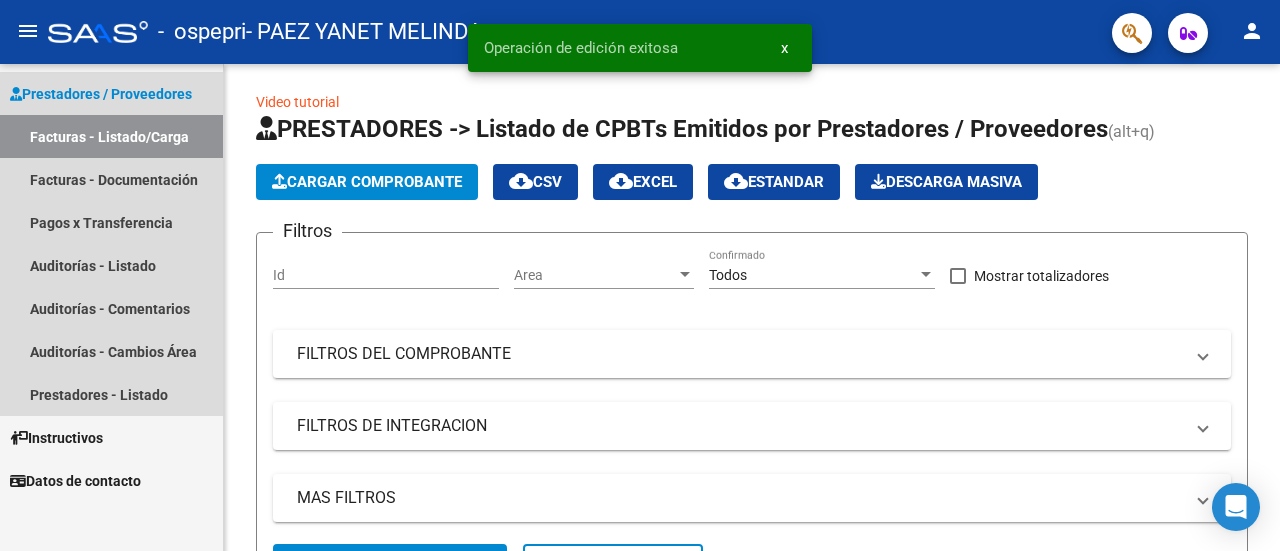 click on "Facturas - Listado/Carga" at bounding box center [111, 136] 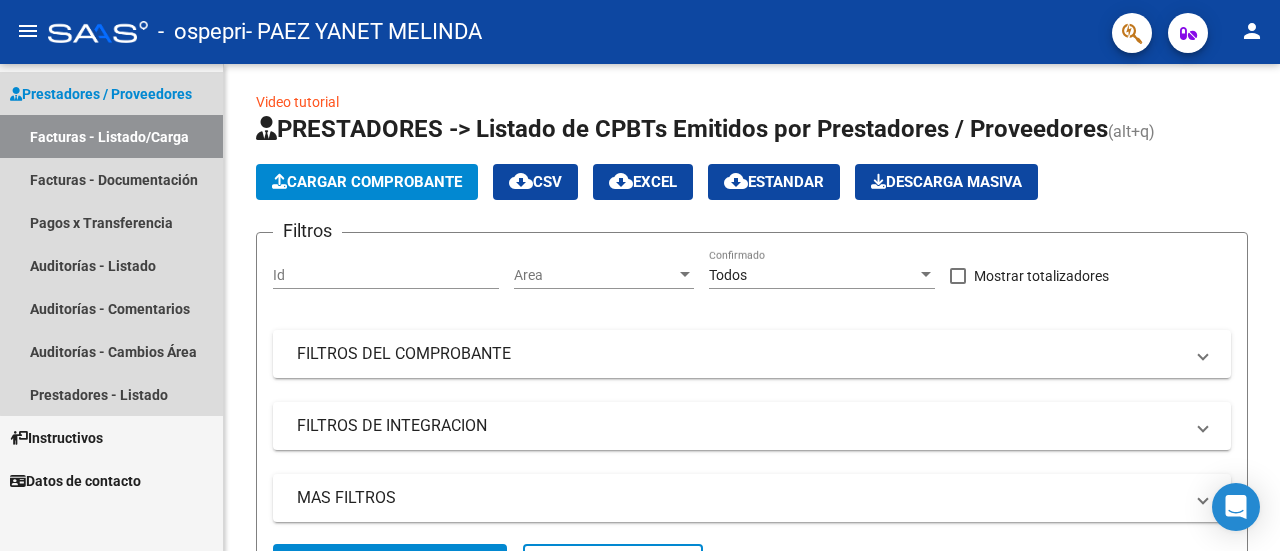 click on "Facturas - Listado/Carga" at bounding box center (111, 136) 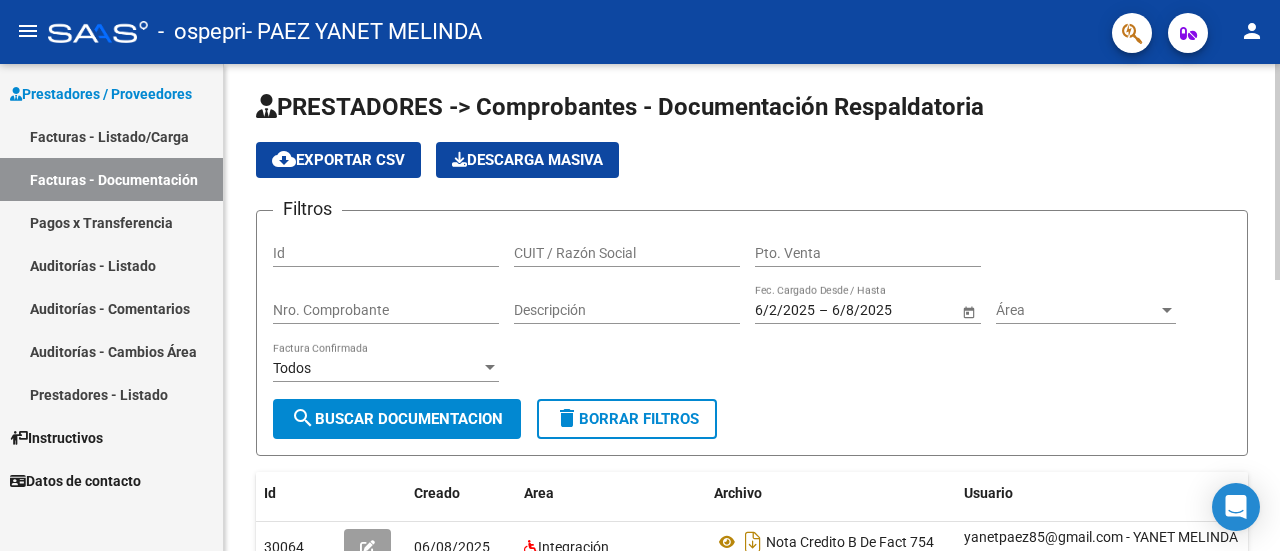 scroll, scrollTop: 492, scrollLeft: 0, axis: vertical 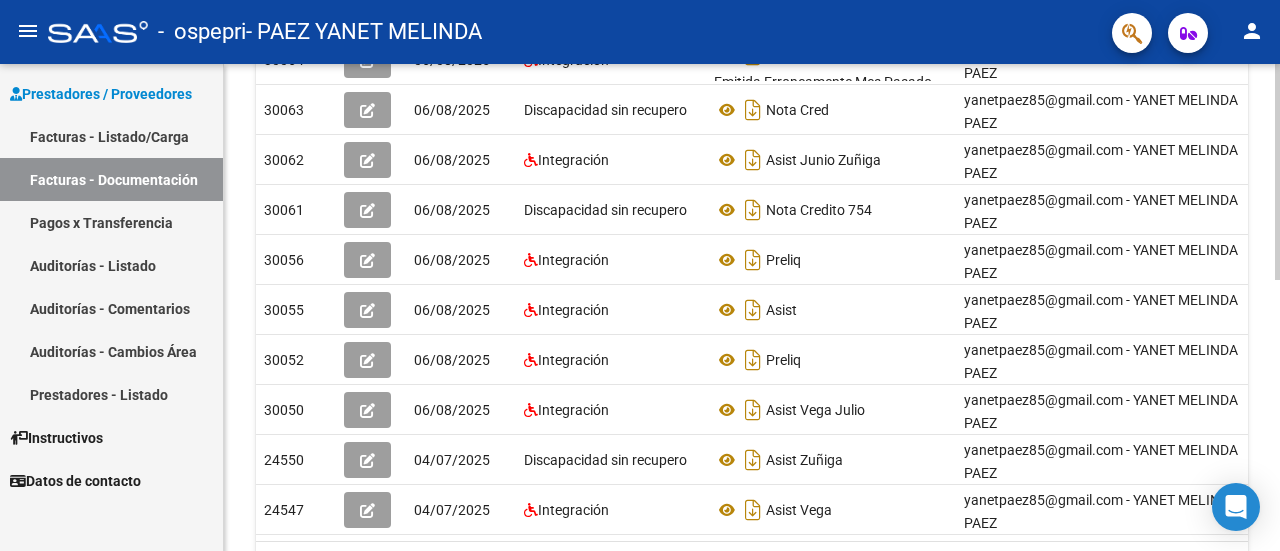 click 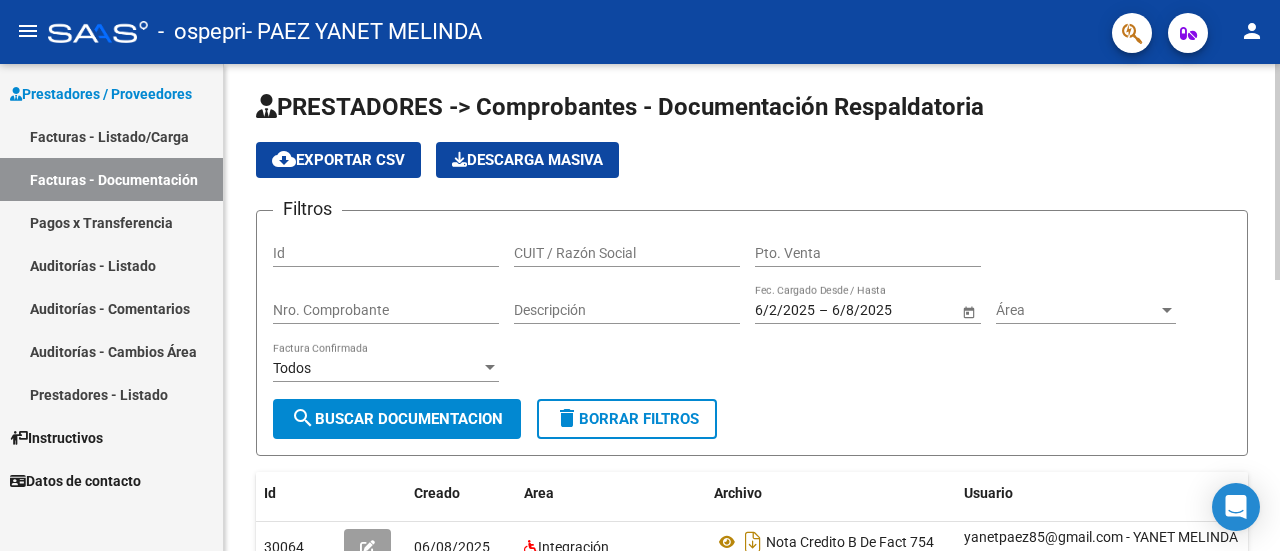 click 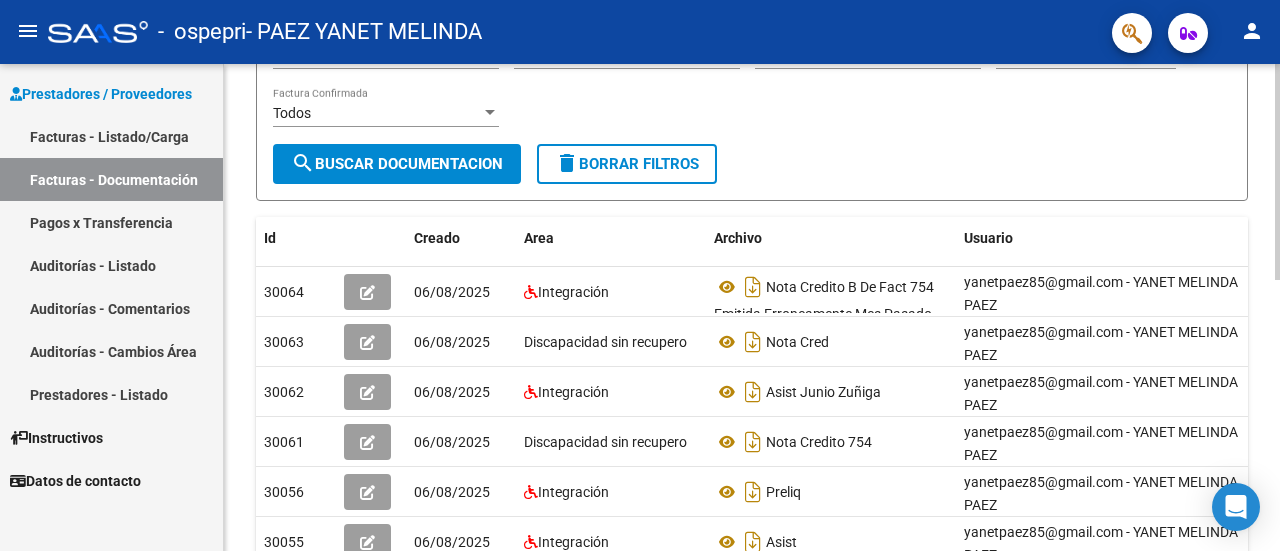 scroll, scrollTop: 266, scrollLeft: 0, axis: vertical 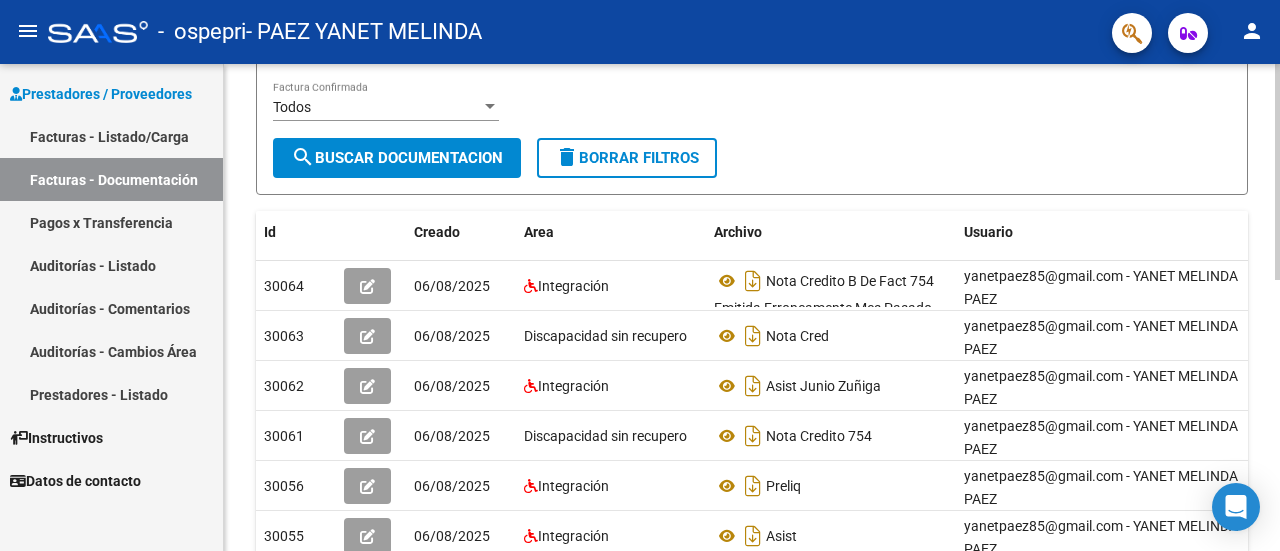 click 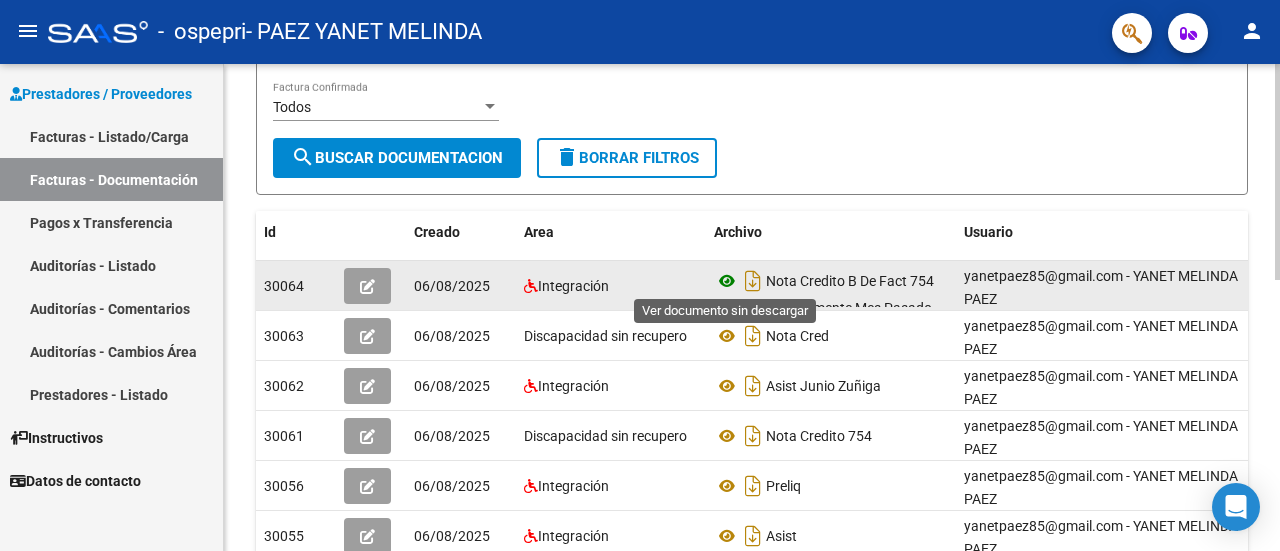 click 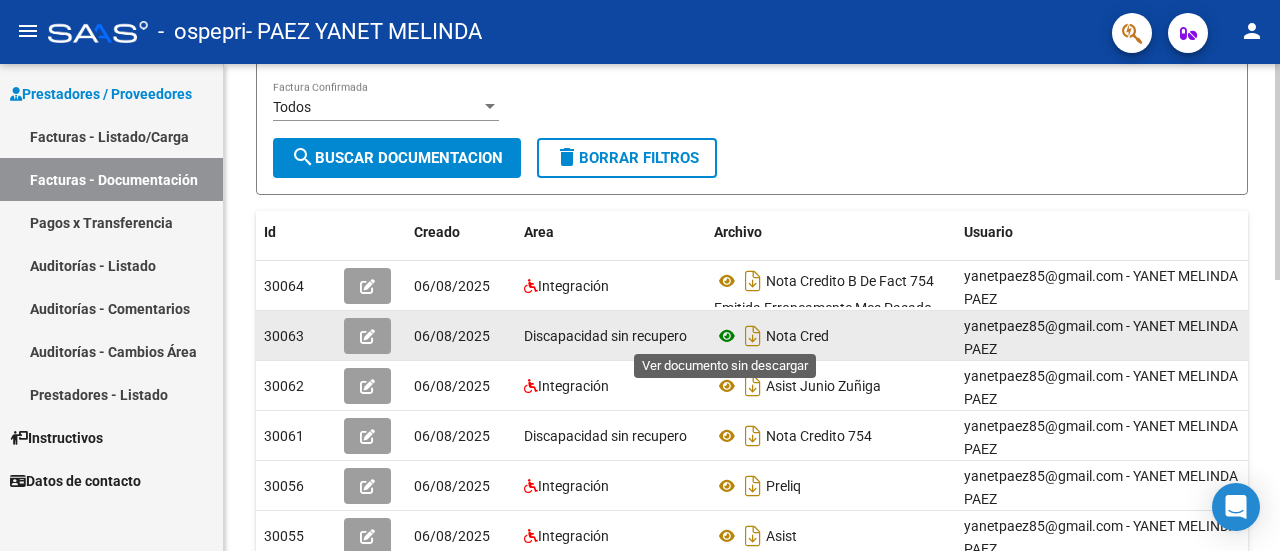 click 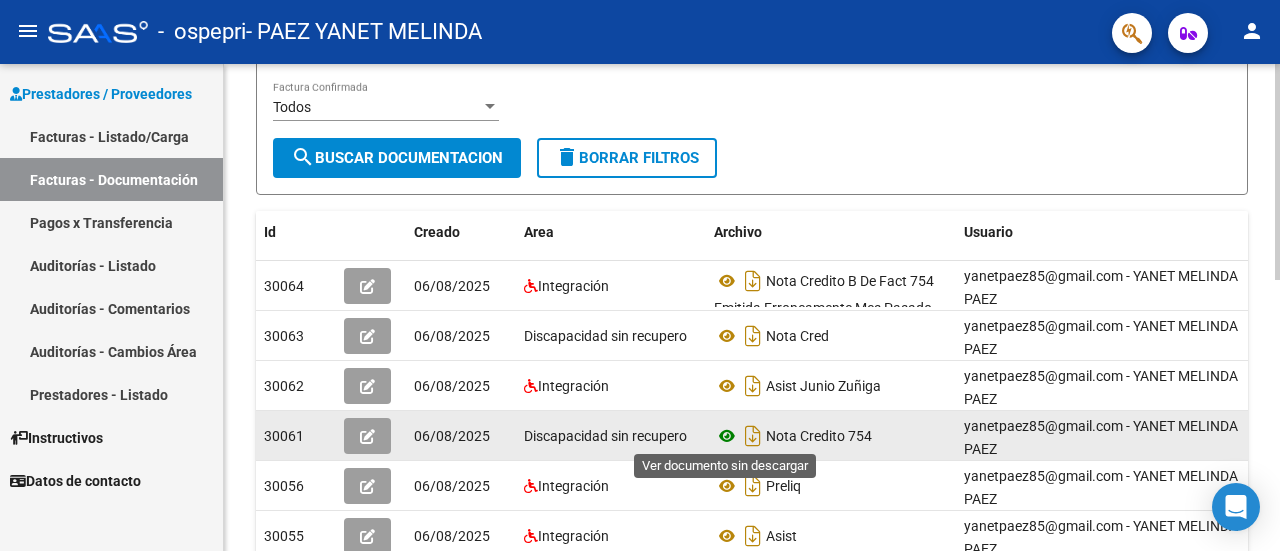 click 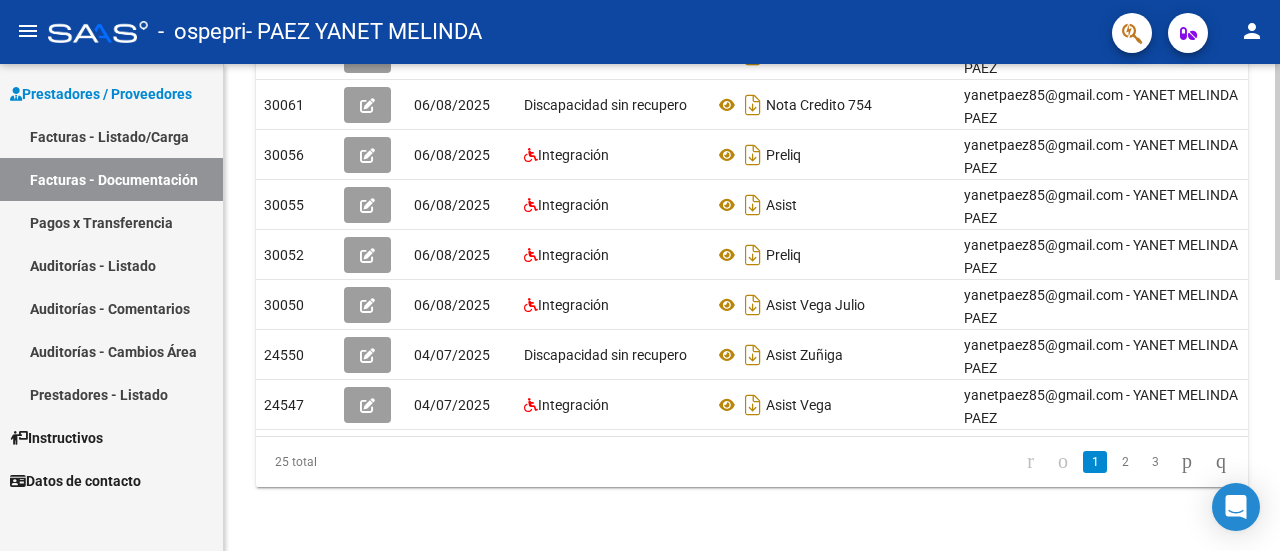 scroll, scrollTop: 0, scrollLeft: 0, axis: both 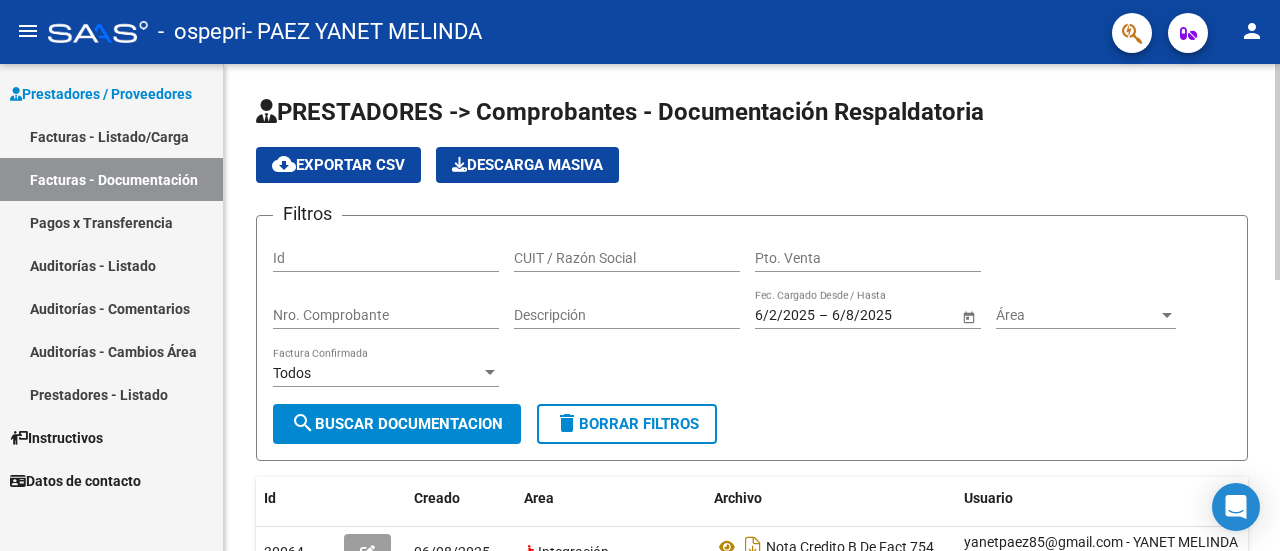 click on "menu -   ospepri   - PAEZ YANET MELINDA person    Prestadores / Proveedores Facturas - Listado/Carga Facturas - Documentación Pagos x Transferencia Auditorías - Listado Auditorías - Comentarios Auditorías - Cambios Área Prestadores - Listado    Instructivos    Datos de contacto  PRESTADORES -> Comprobantes - Documentación Respaldatoria cloud_download  Exportar CSV   Descarga Masiva
Filtros Id CUIT / Razón Social Pto. Venta Nro. Comprobante Descripción 6/2/2025 6/2/2025 – 6/8/2025 6/8/2025 Fec. Cargado Desde / Hasta Área Área Todos Factura Confirmada search  Buscar Documentacion  delete  Borrar Filtros  Id Creado Area Archivo Usuario Acción 30064
06/08/2025 Integración Nota Credito B De Fact 754 Emitida Erroneamente Mes Pasado  yanetpaez85@gmail.com - YANET MELINDA PAEZ   30063
06/08/2025 Discapacidad sin recupero Nota Cred  yanetpaez85@gmail.com - YANET MELINDA PAEZ   30062
06/08/2025 Integración Asist Junio Zuñiga  yanetpaez85@gmail.com - YANET MELINDA PAEZ   30061" at bounding box center (640, 275) 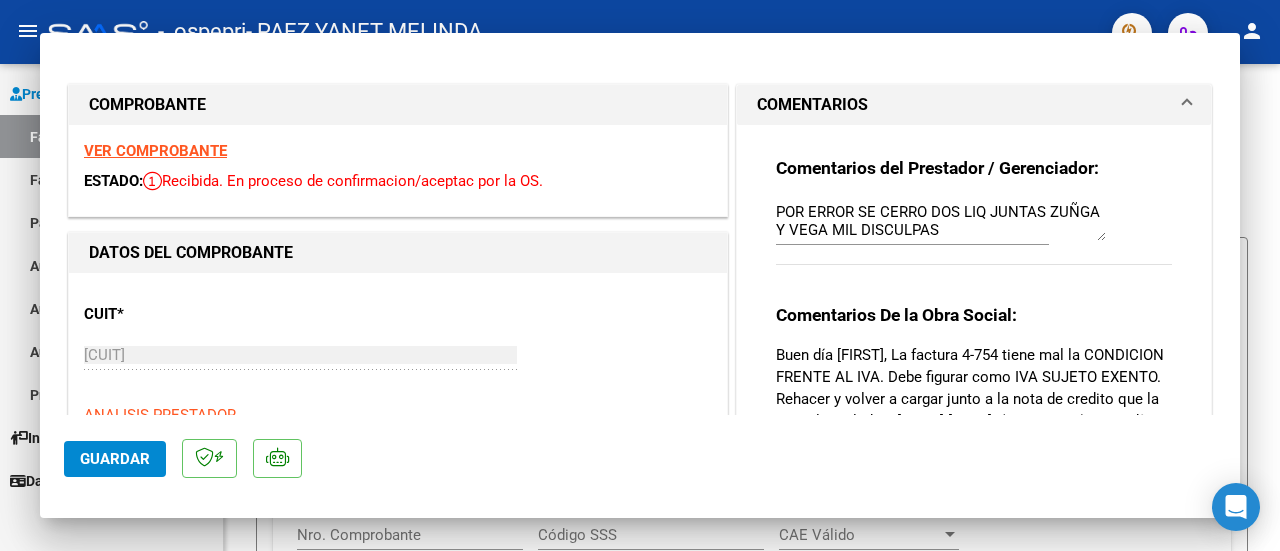 scroll, scrollTop: 0, scrollLeft: 0, axis: both 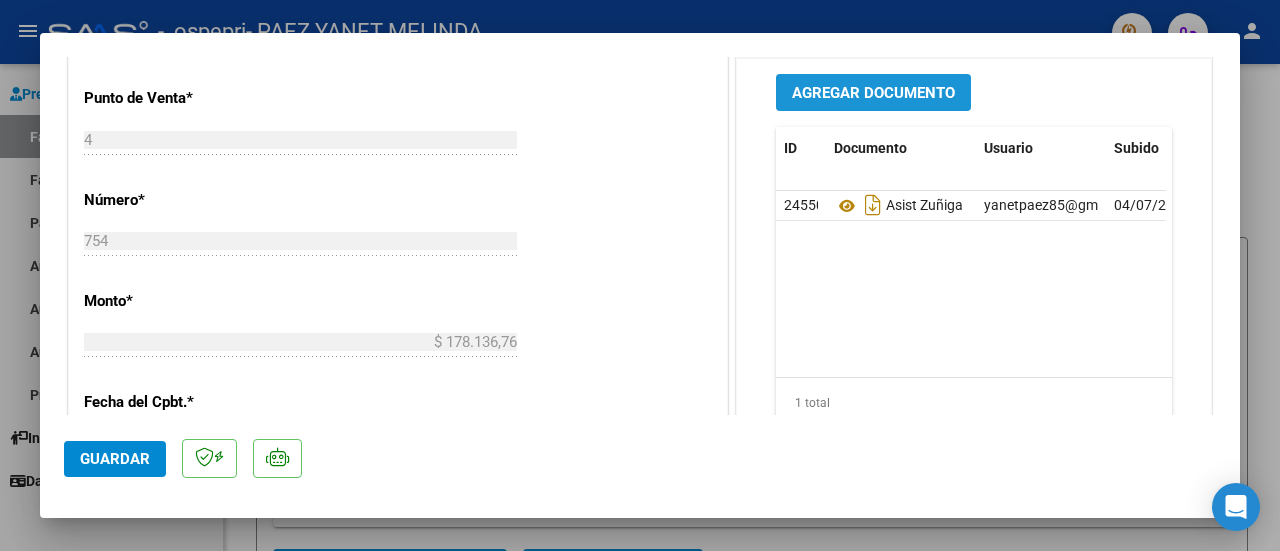 click on "Agregar Documento" at bounding box center [873, 93] 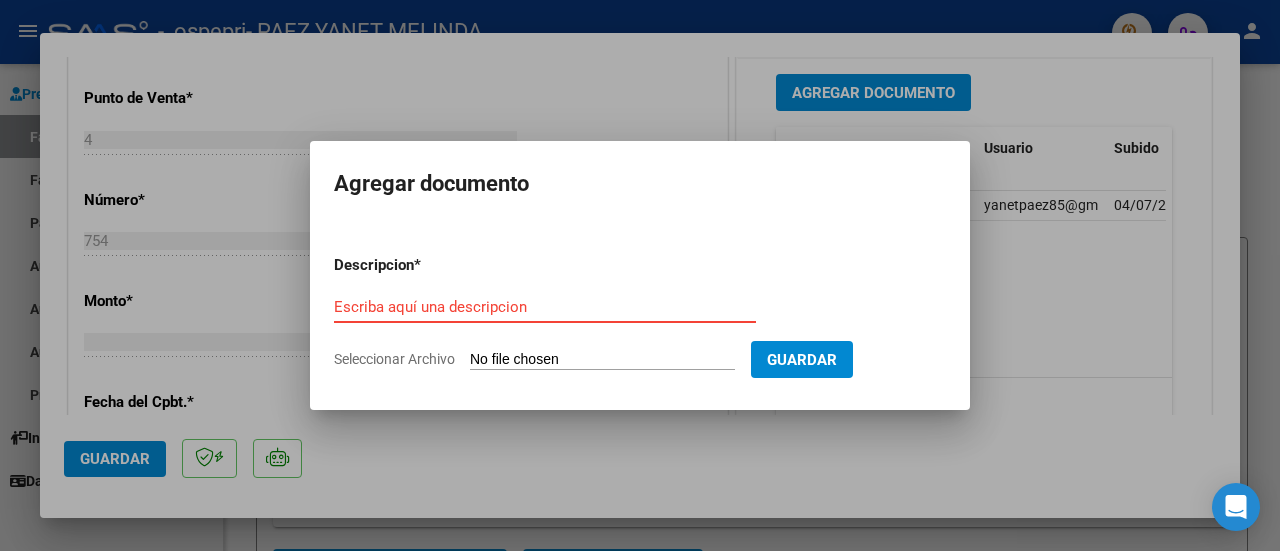 type on "C:\fakepath\27313279532_008_00004_00000040.pdf" 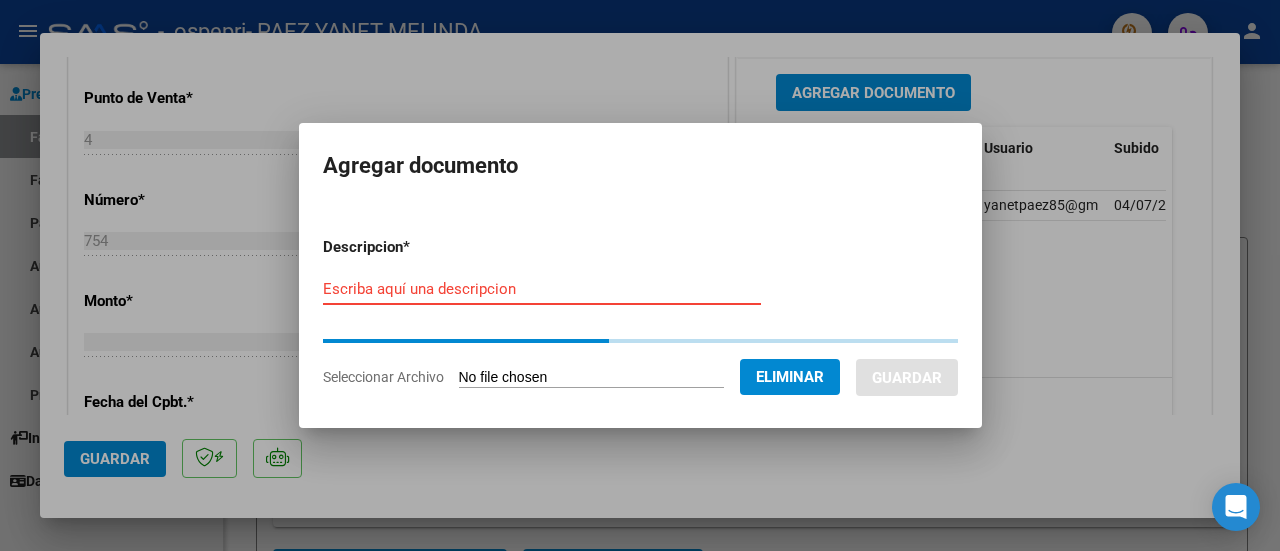 click on "Descripcion  *   Escriba aquí una descripcion  Seleccionar Archivo Eliminar Guardar" at bounding box center (640, 312) 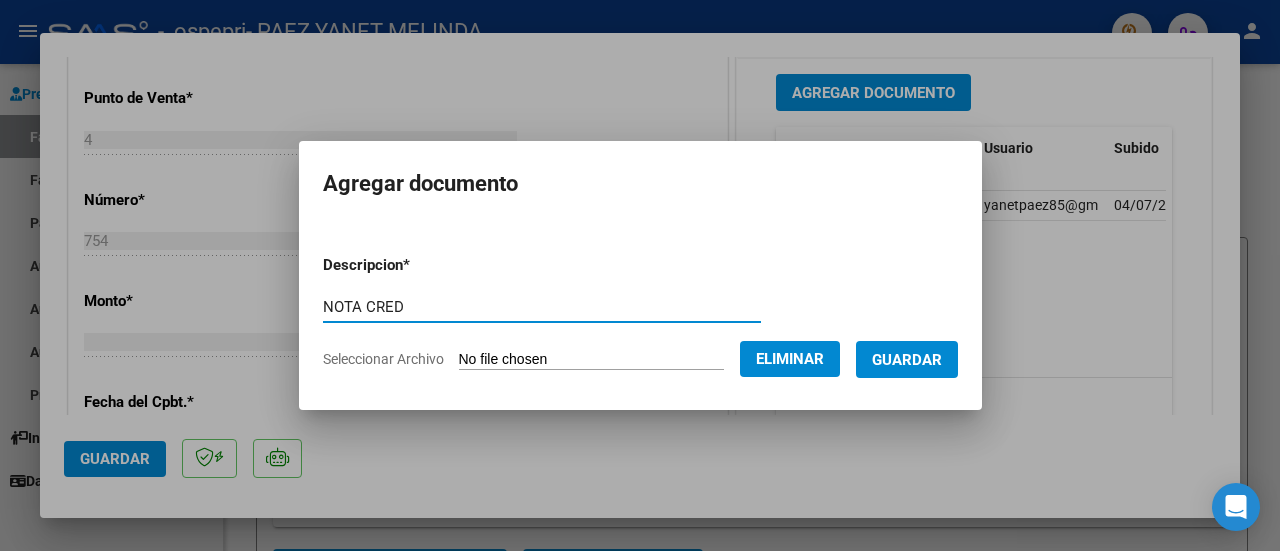type on "NOTA CRED" 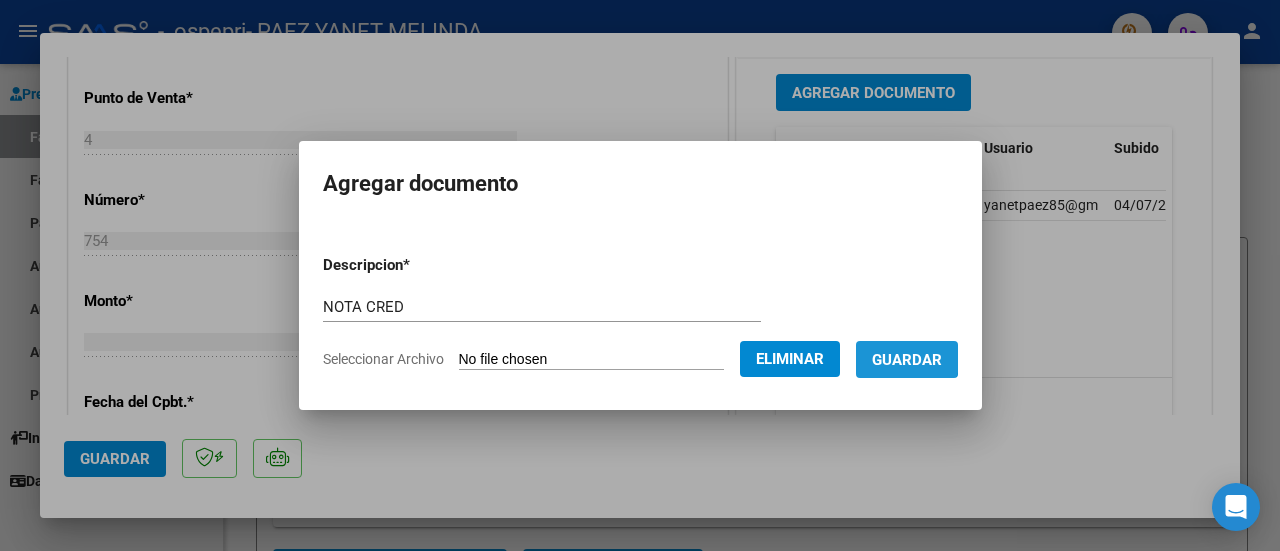 click on "Guardar" at bounding box center (907, 360) 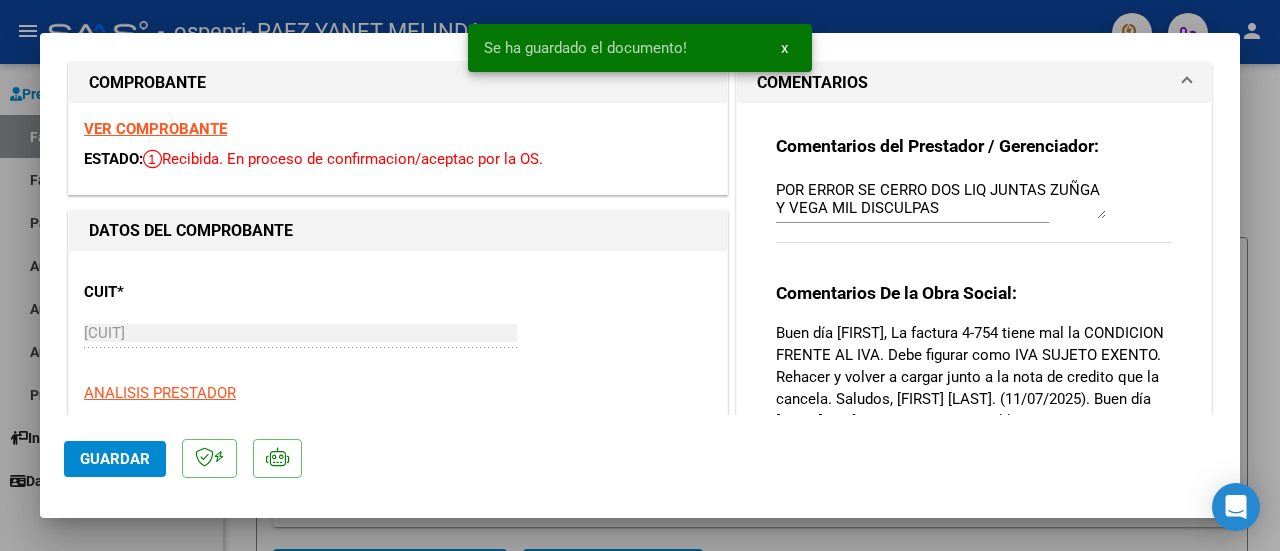 scroll, scrollTop: 0, scrollLeft: 0, axis: both 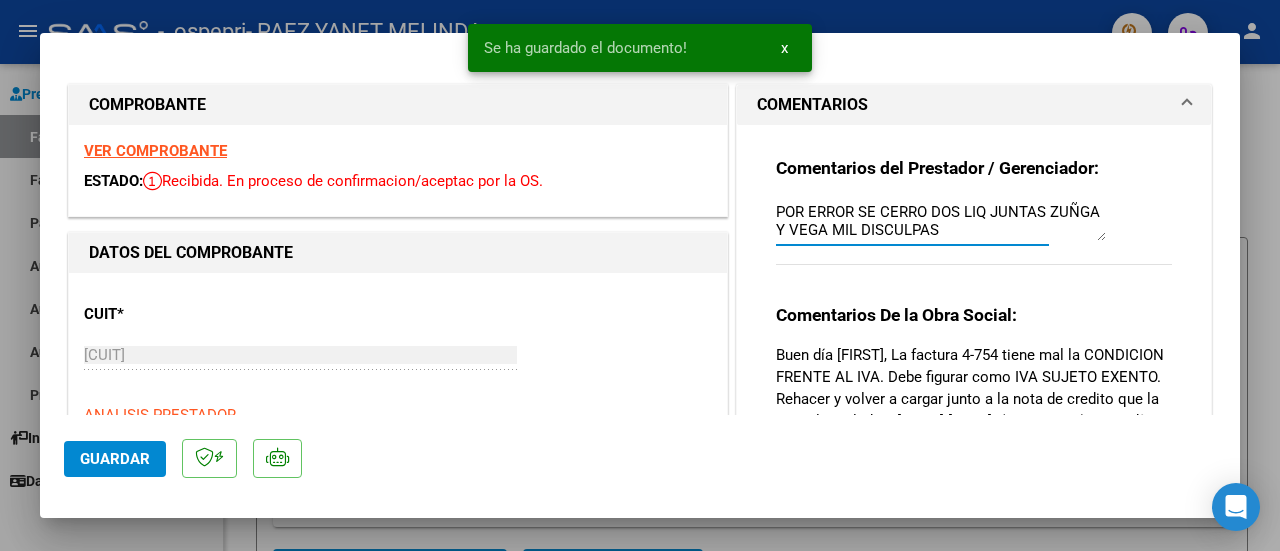 drag, startPoint x: 946, startPoint y: 225, endPoint x: 726, endPoint y: 203, distance: 221.09726 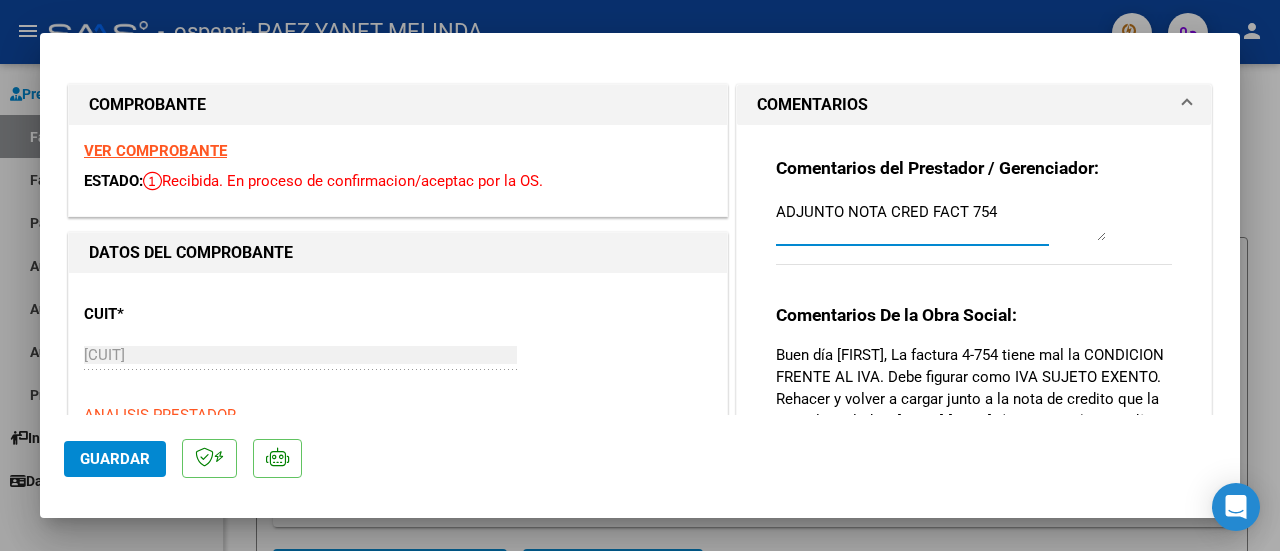 type on "ADJUNTO NOTA CRED FACT 754" 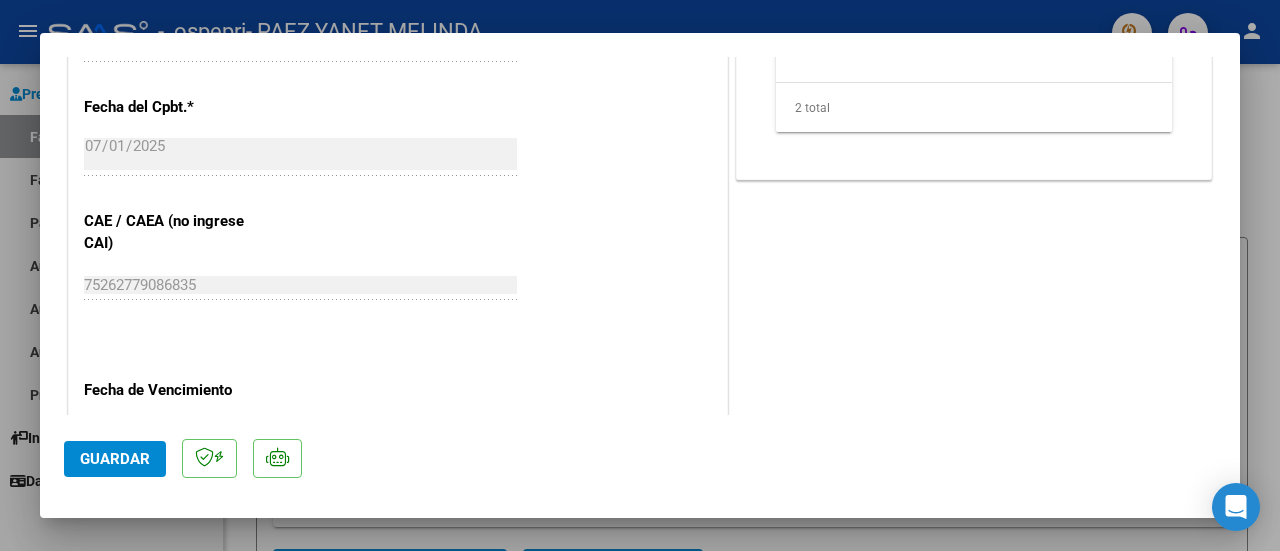 scroll, scrollTop: 1186, scrollLeft: 0, axis: vertical 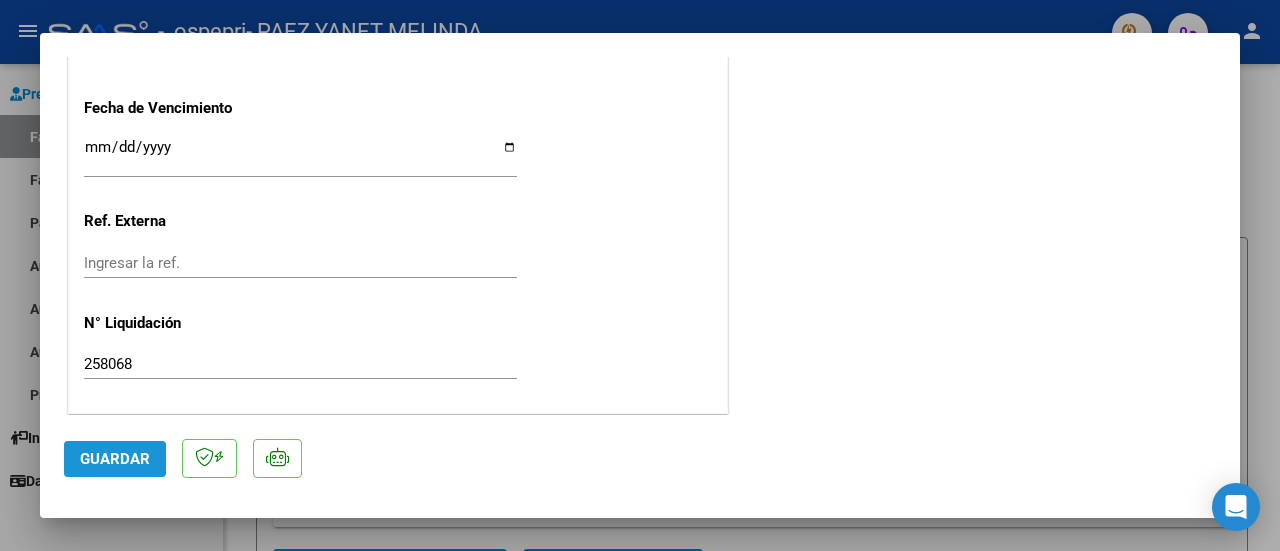 click on "Guardar" 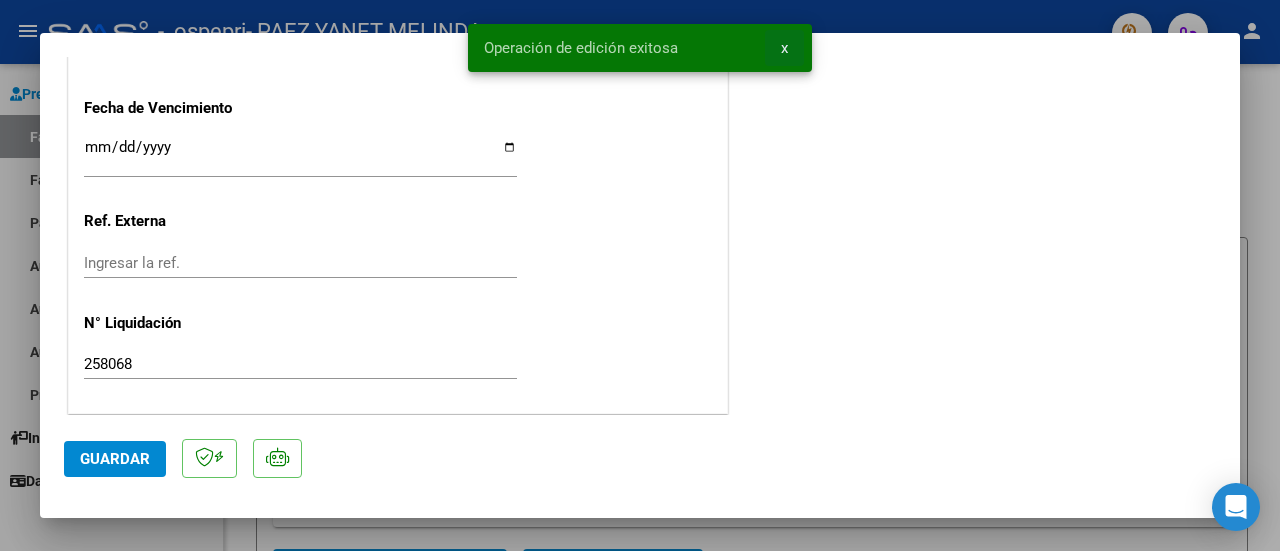 click on "x" at bounding box center (784, 48) 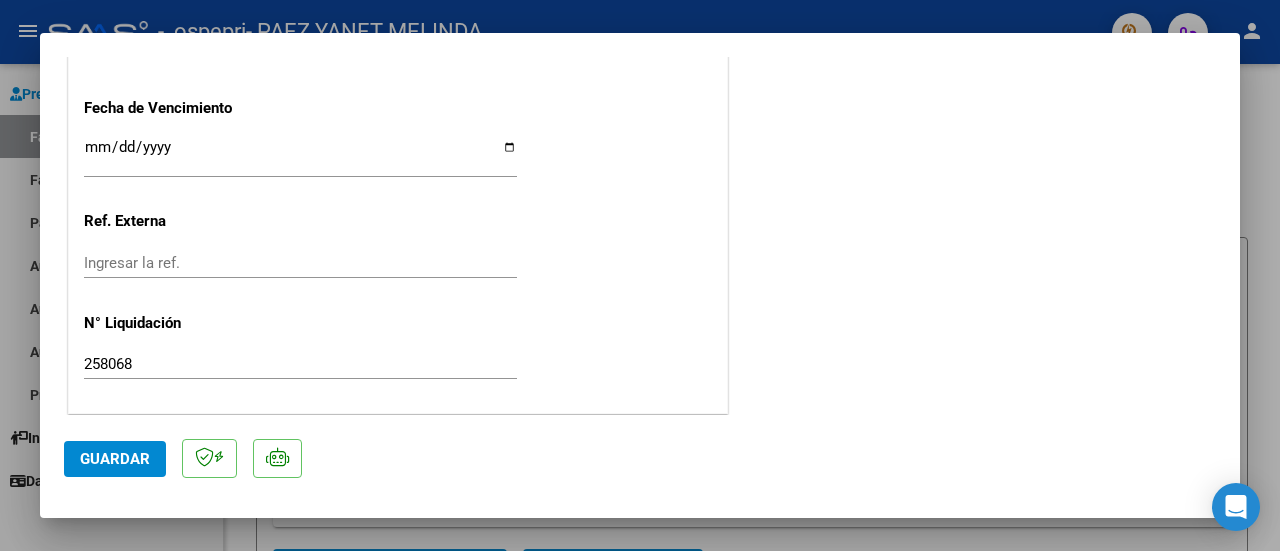 click at bounding box center [640, 275] 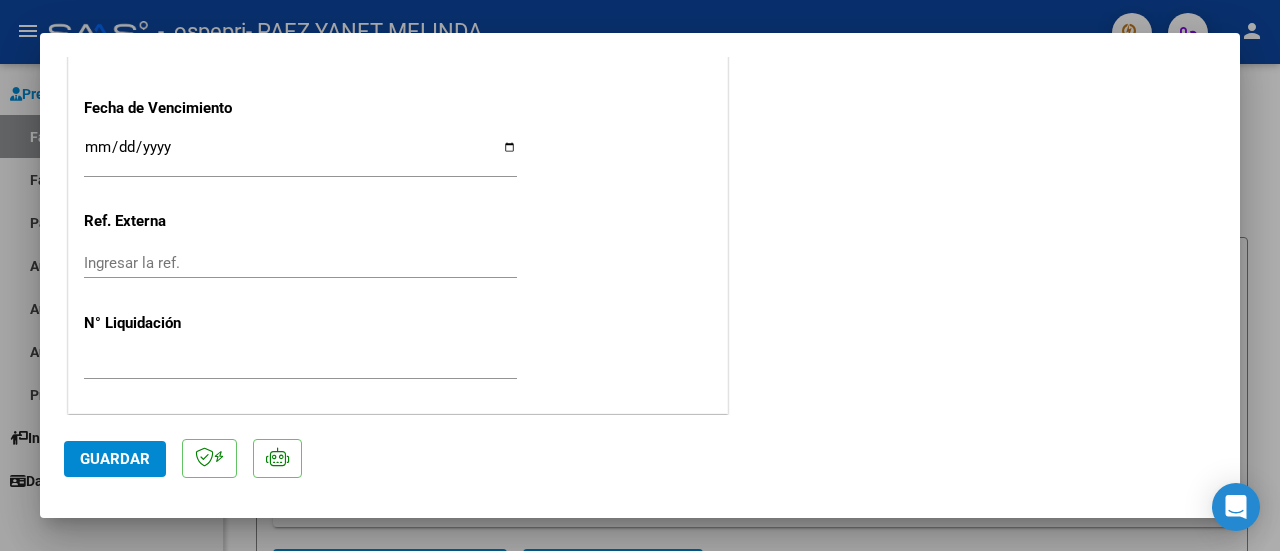 scroll, scrollTop: 1221, scrollLeft: 0, axis: vertical 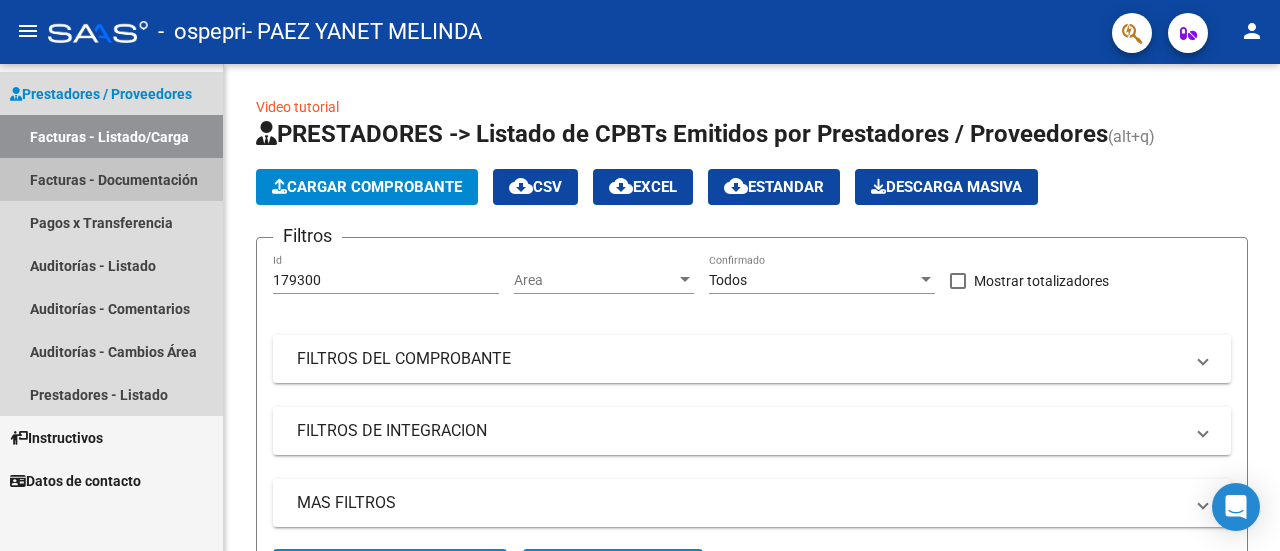 click on "Facturas - Documentación" at bounding box center (111, 179) 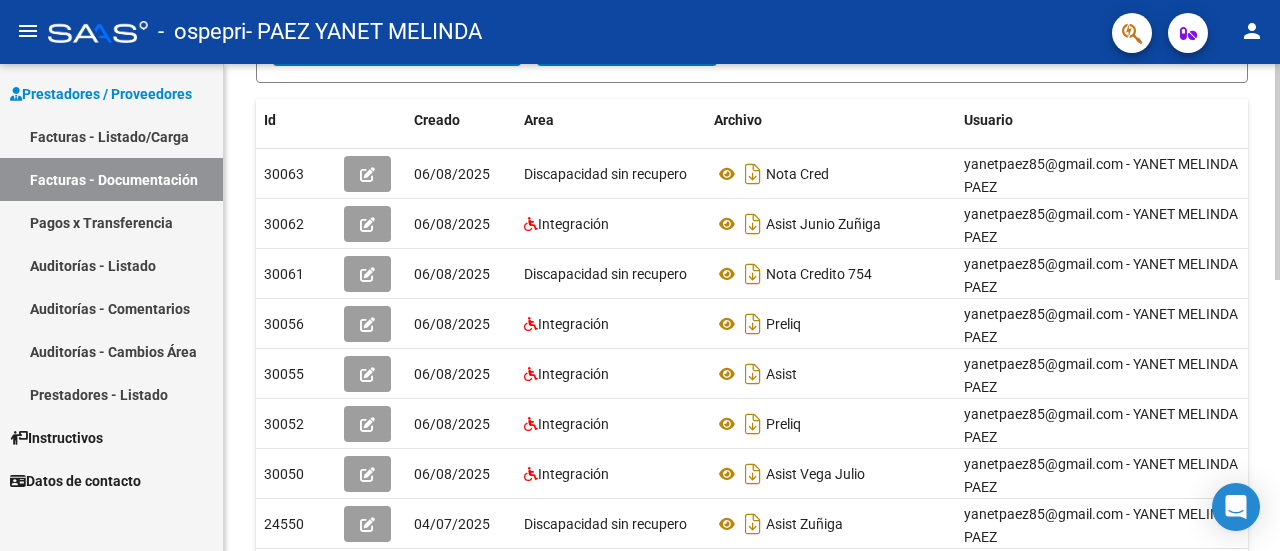 scroll, scrollTop: 382, scrollLeft: 0, axis: vertical 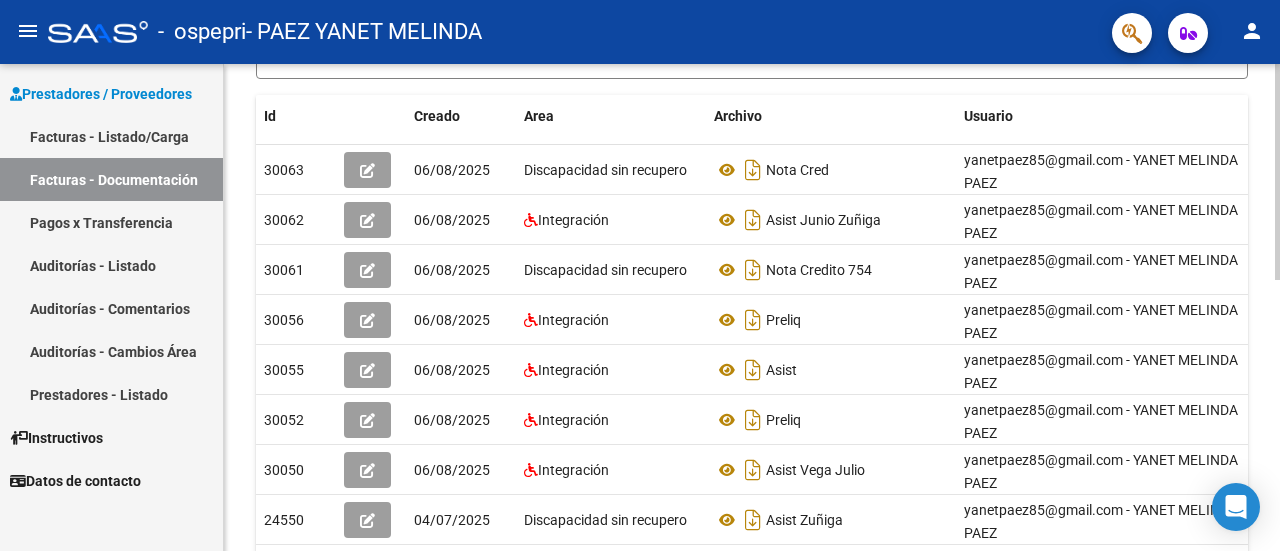 click 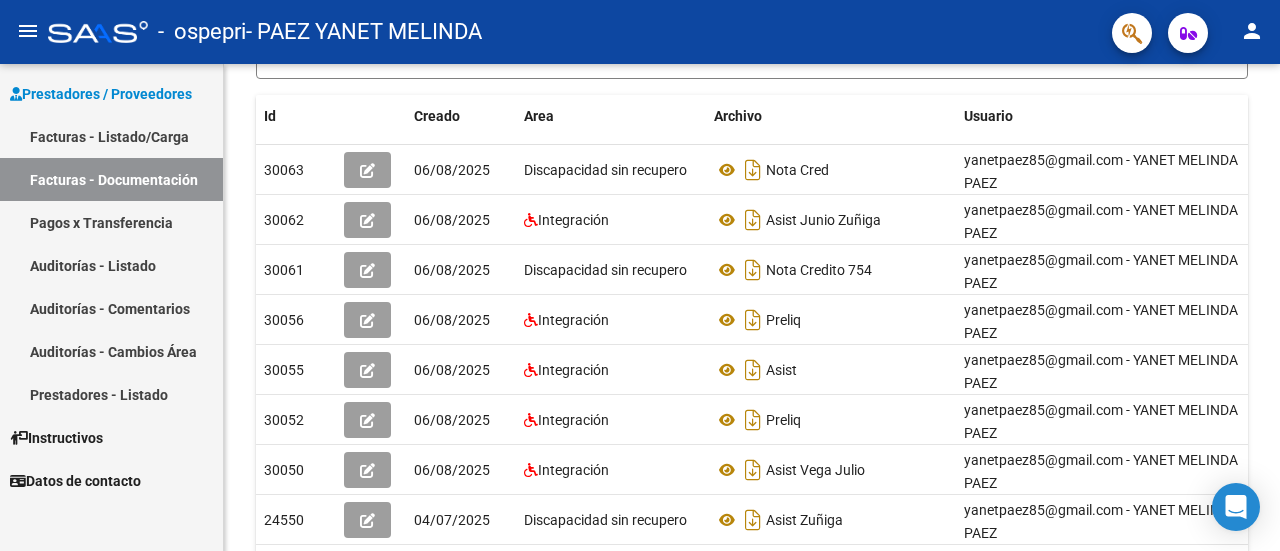 click on "Facturas - Listado/Carga" at bounding box center [111, 136] 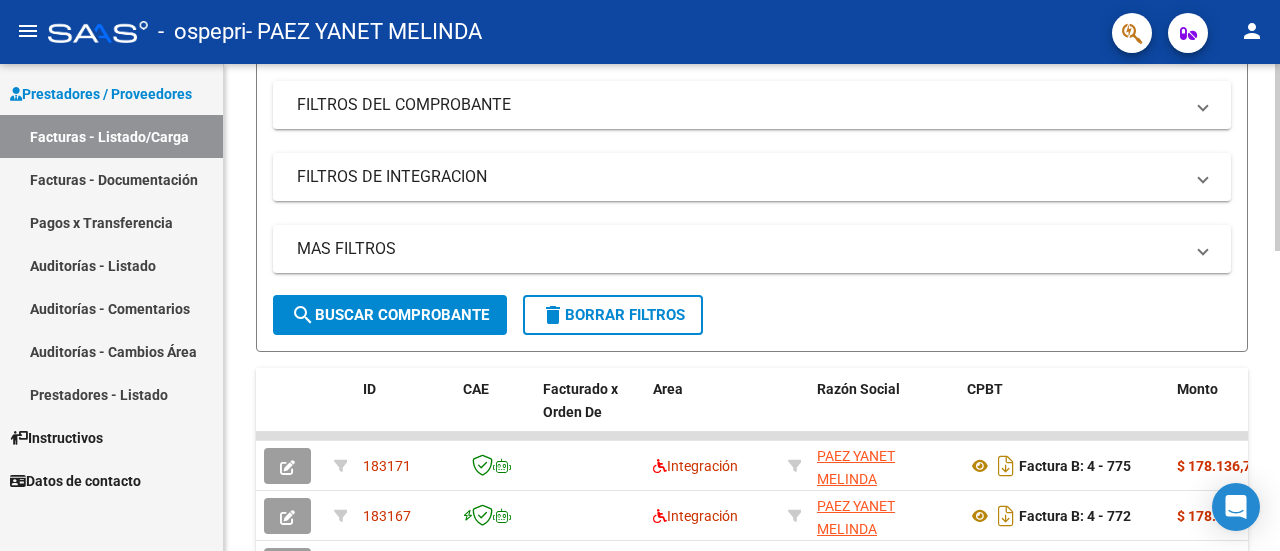 scroll, scrollTop: 382, scrollLeft: 0, axis: vertical 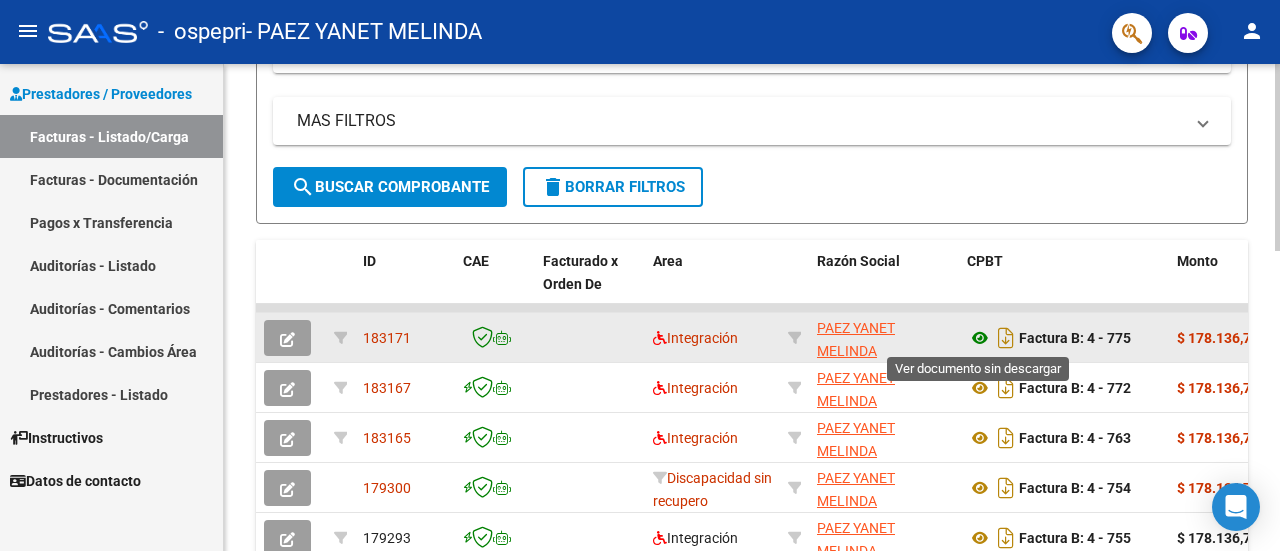 click 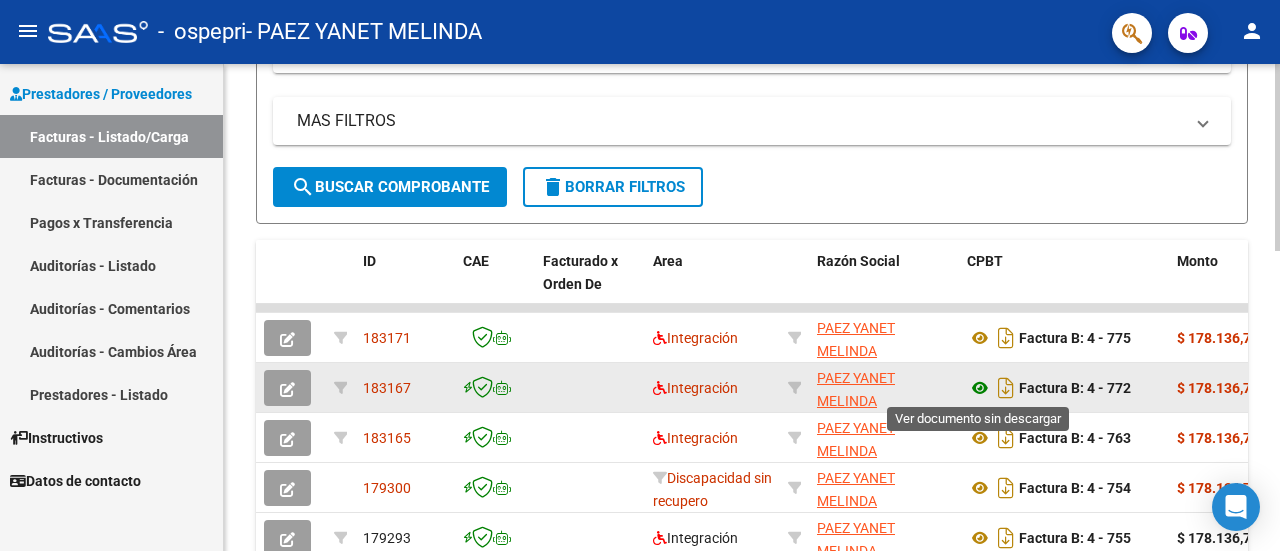 click 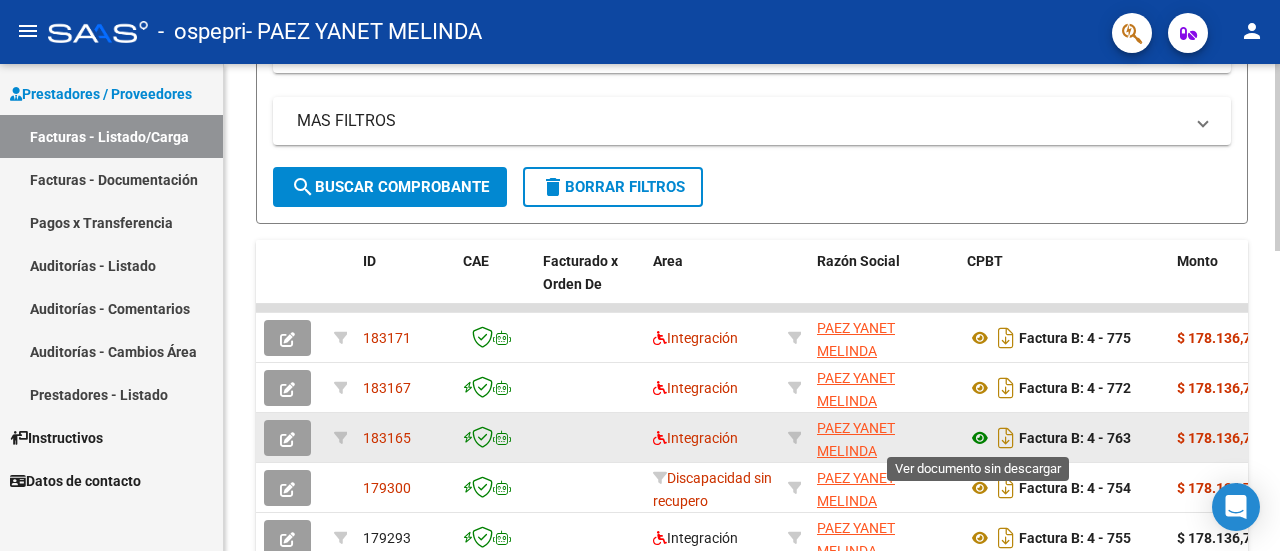 click 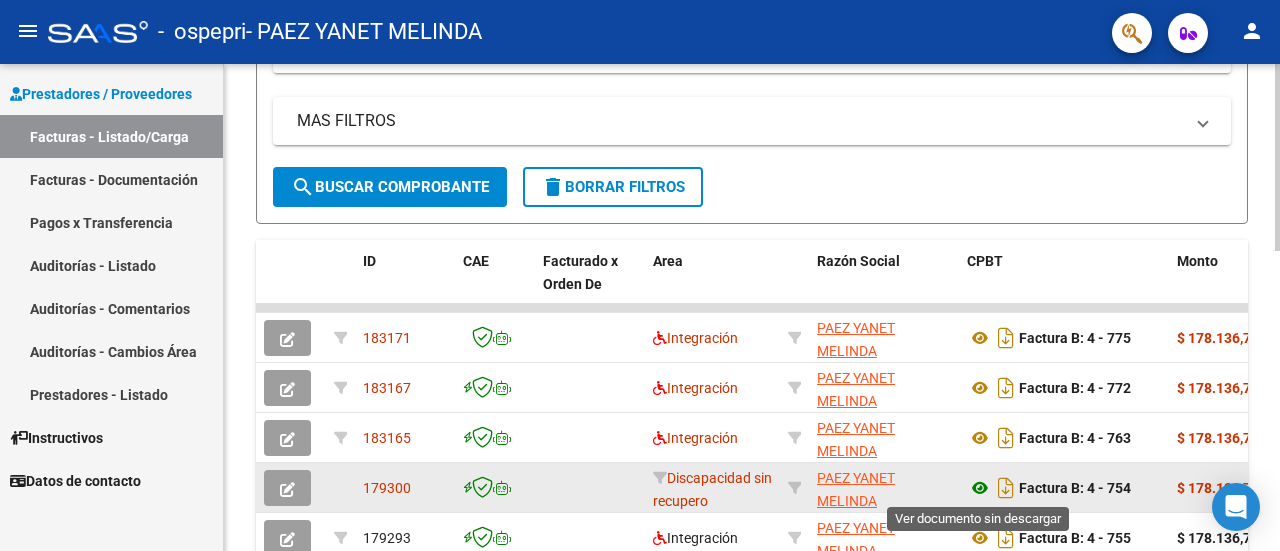 click 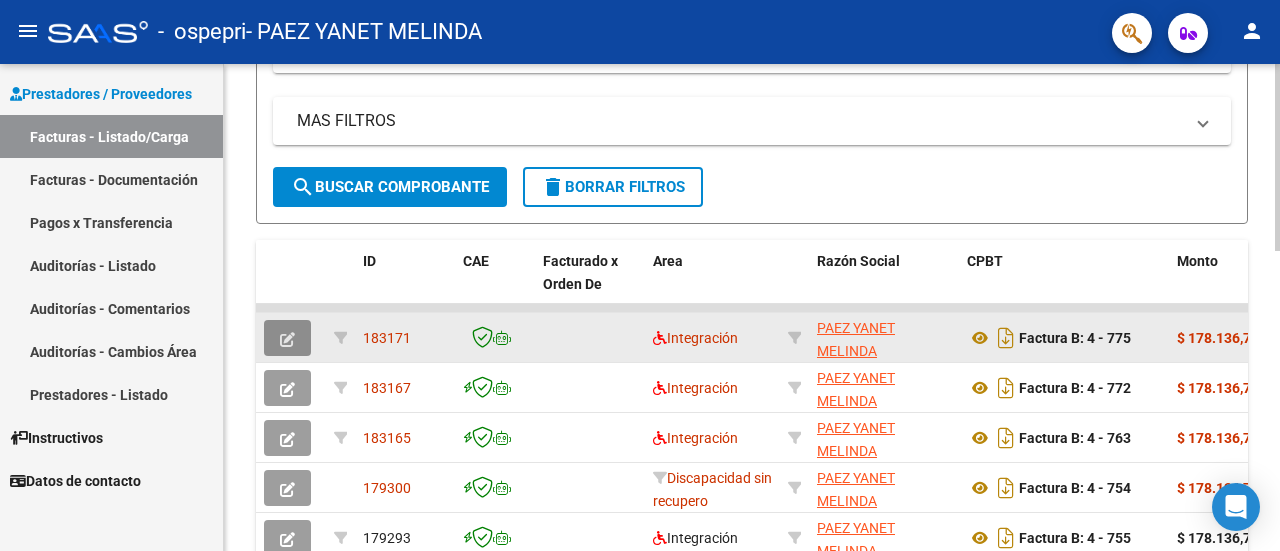 click 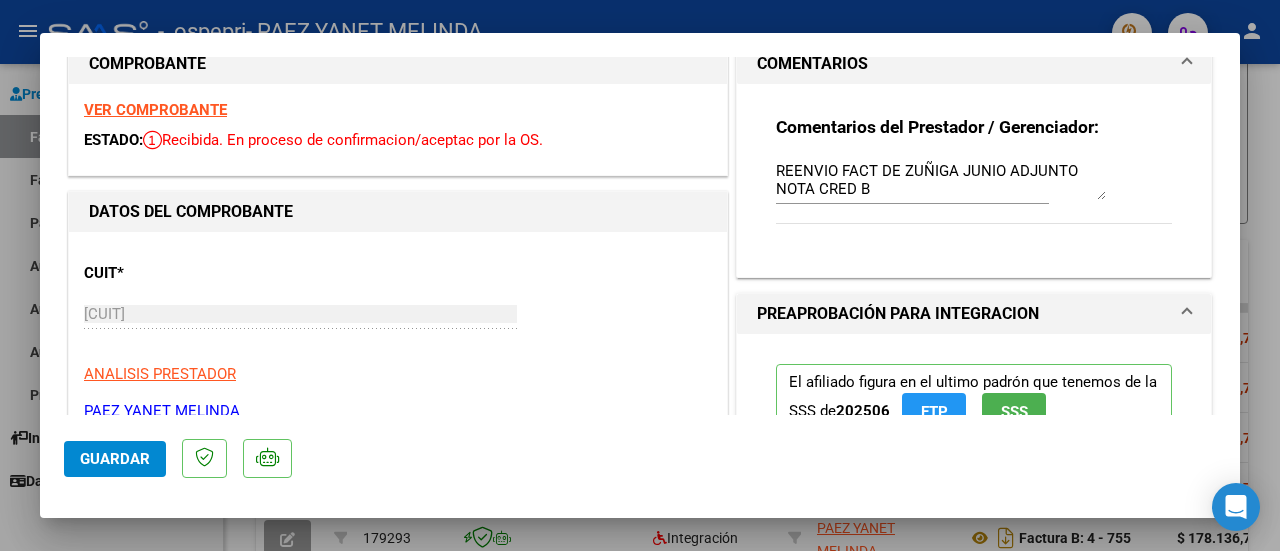 scroll, scrollTop: 16, scrollLeft: 0, axis: vertical 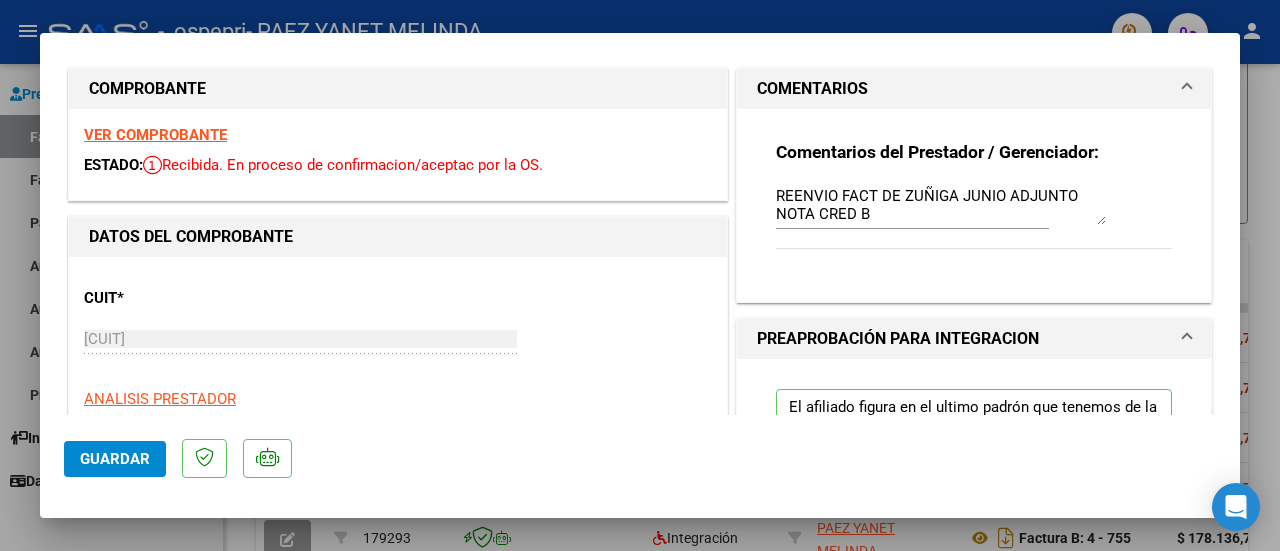 click at bounding box center (640, 275) 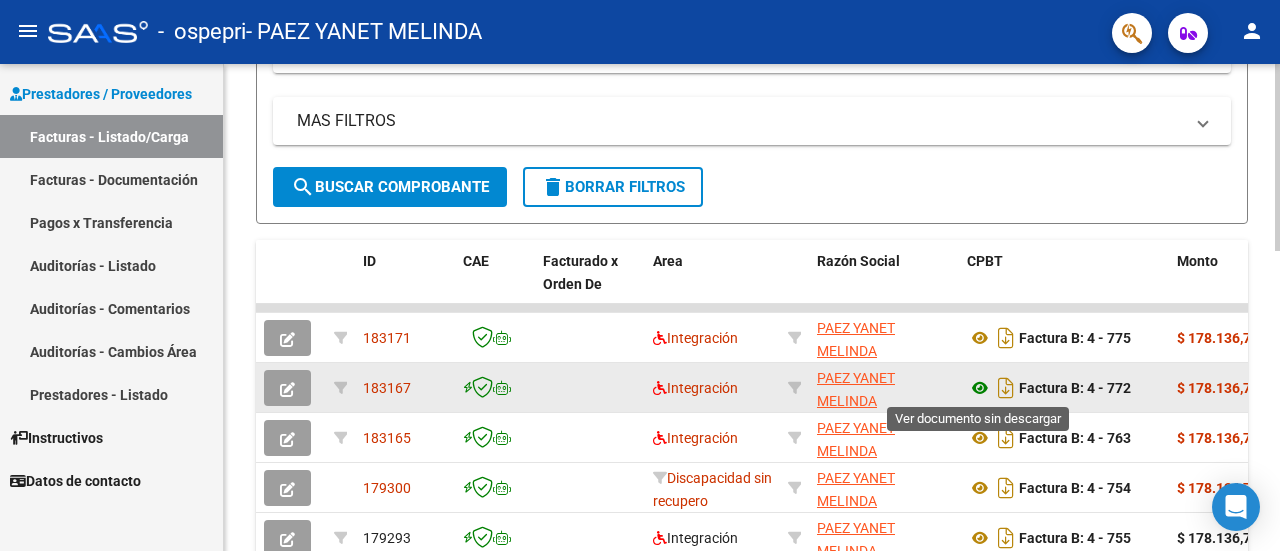 click 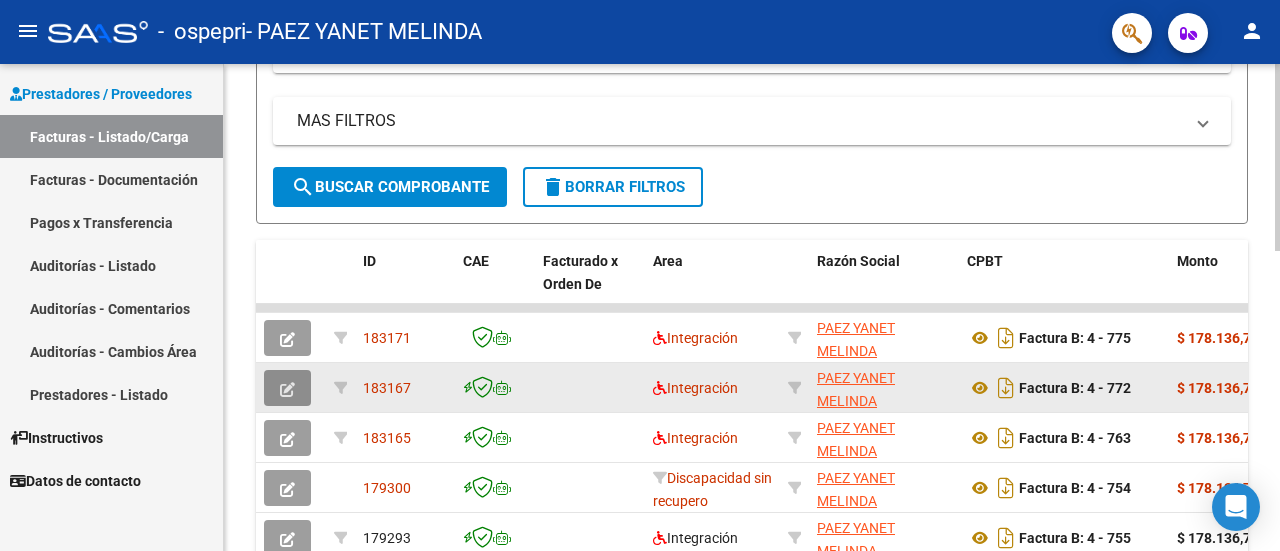 click 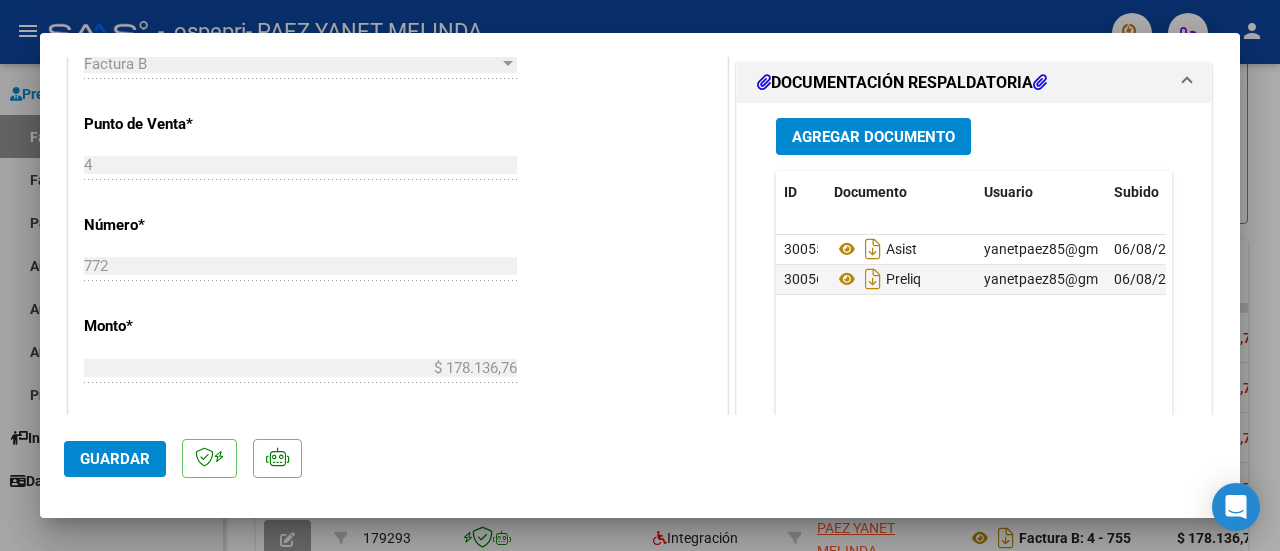 scroll, scrollTop: 780, scrollLeft: 0, axis: vertical 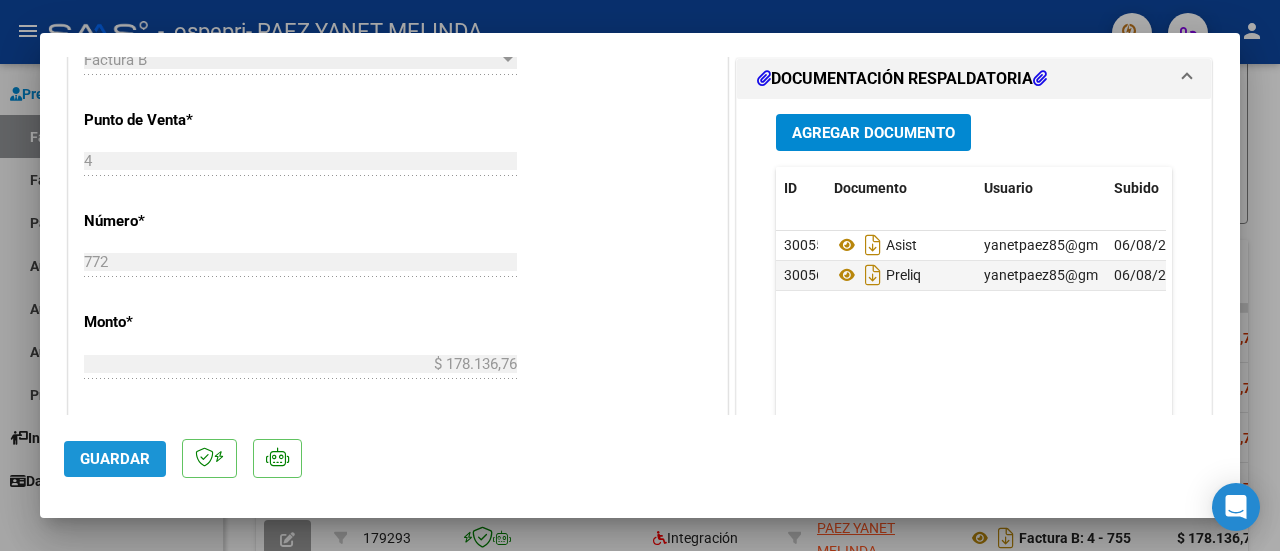 click on "Guardar" 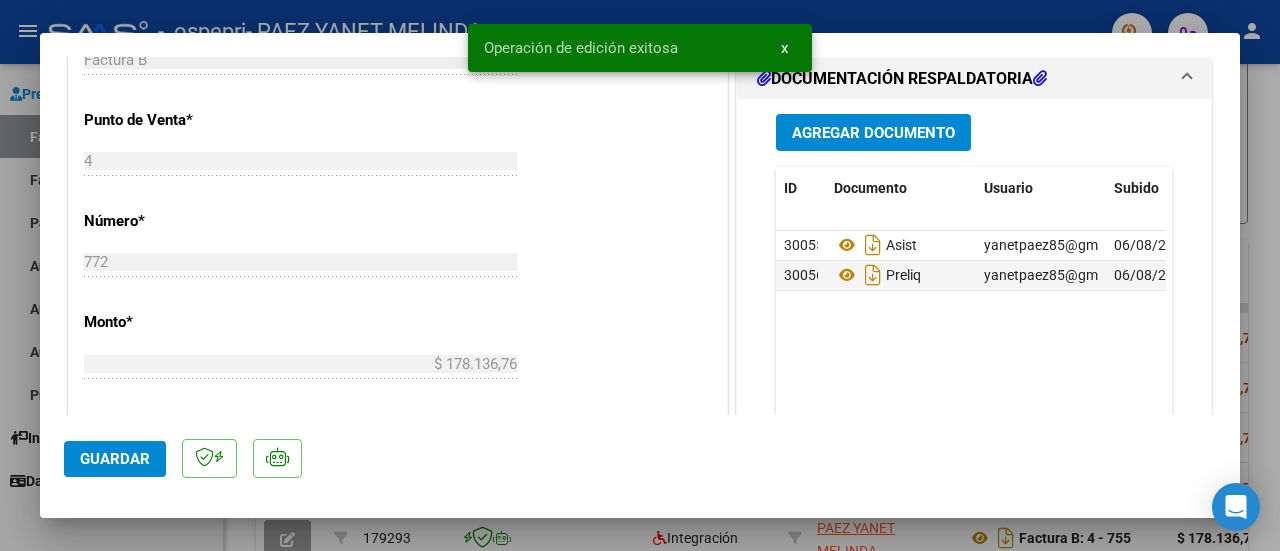 click at bounding box center (640, 275) 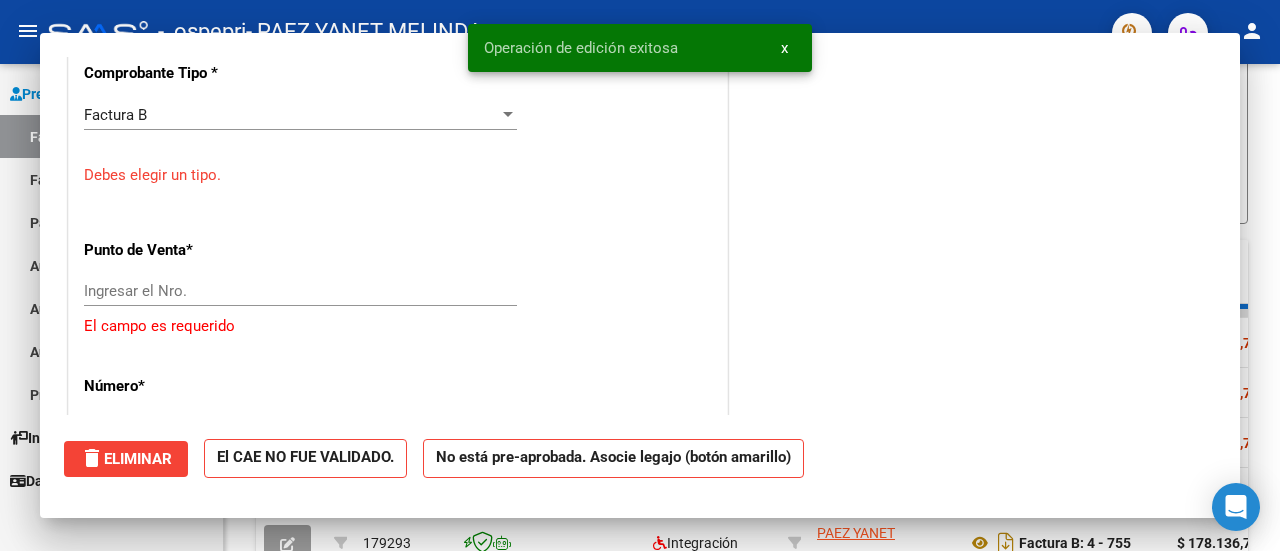 scroll, scrollTop: 0, scrollLeft: 0, axis: both 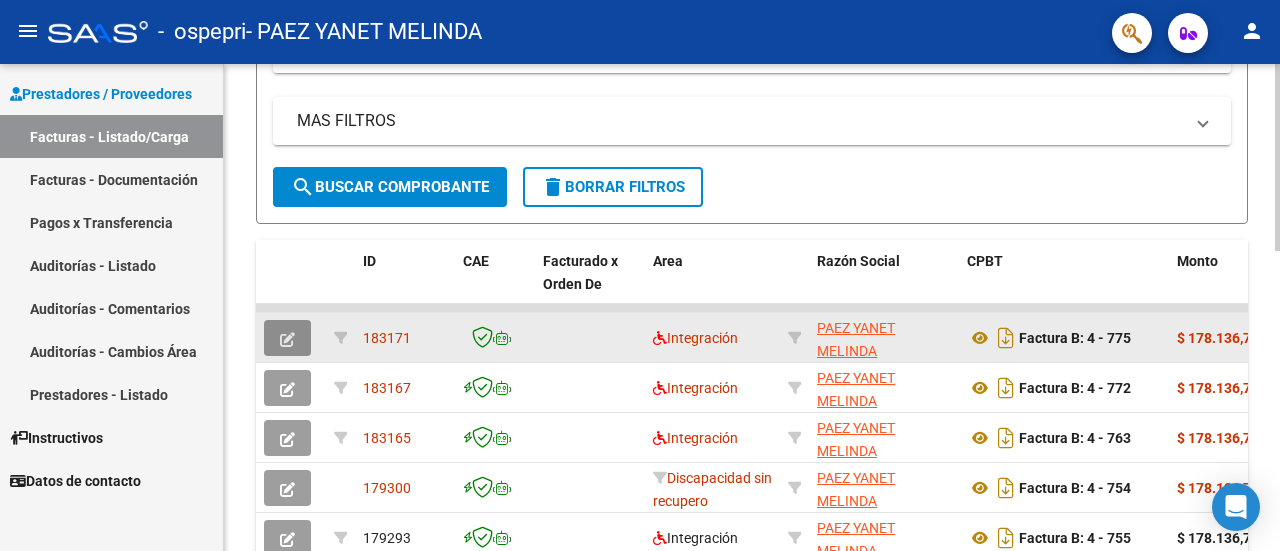 click 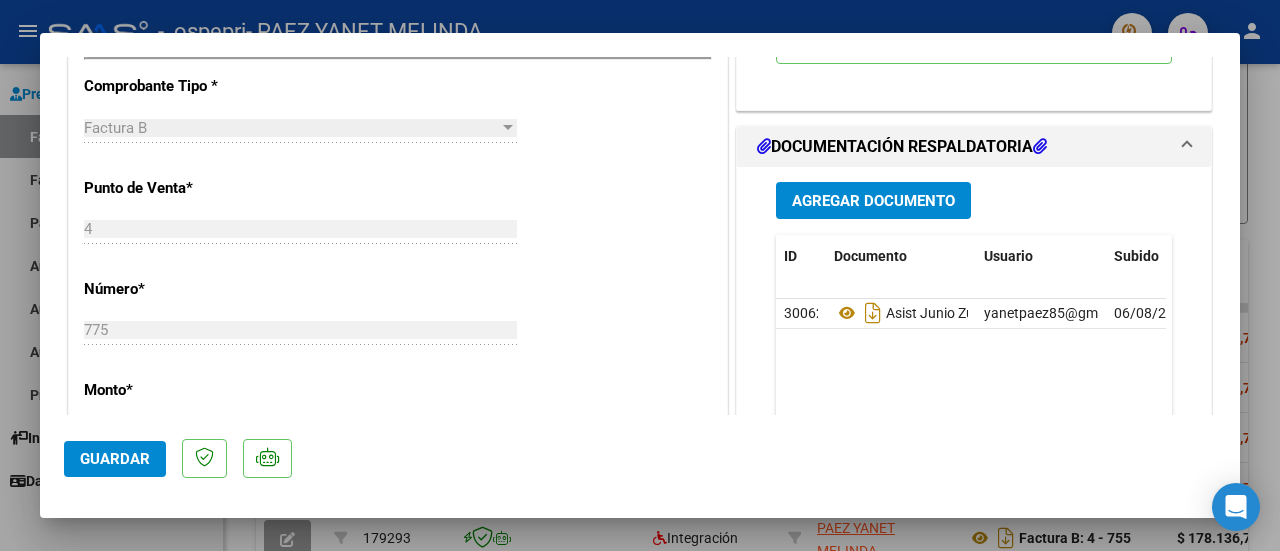 scroll, scrollTop: 708, scrollLeft: 0, axis: vertical 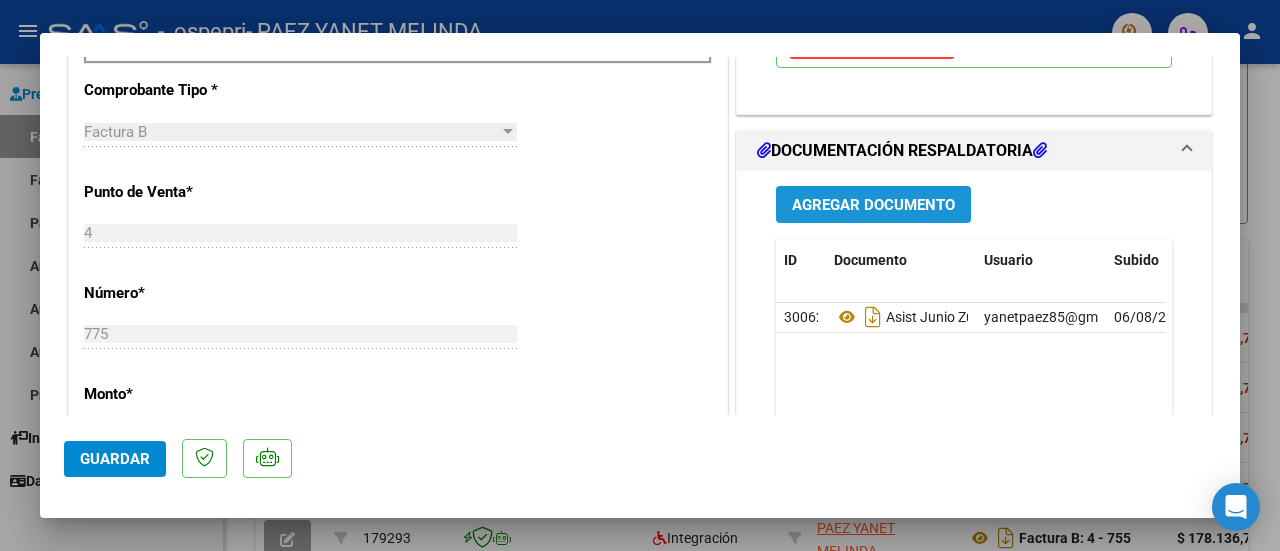 click on "Agregar Documento" at bounding box center (873, 204) 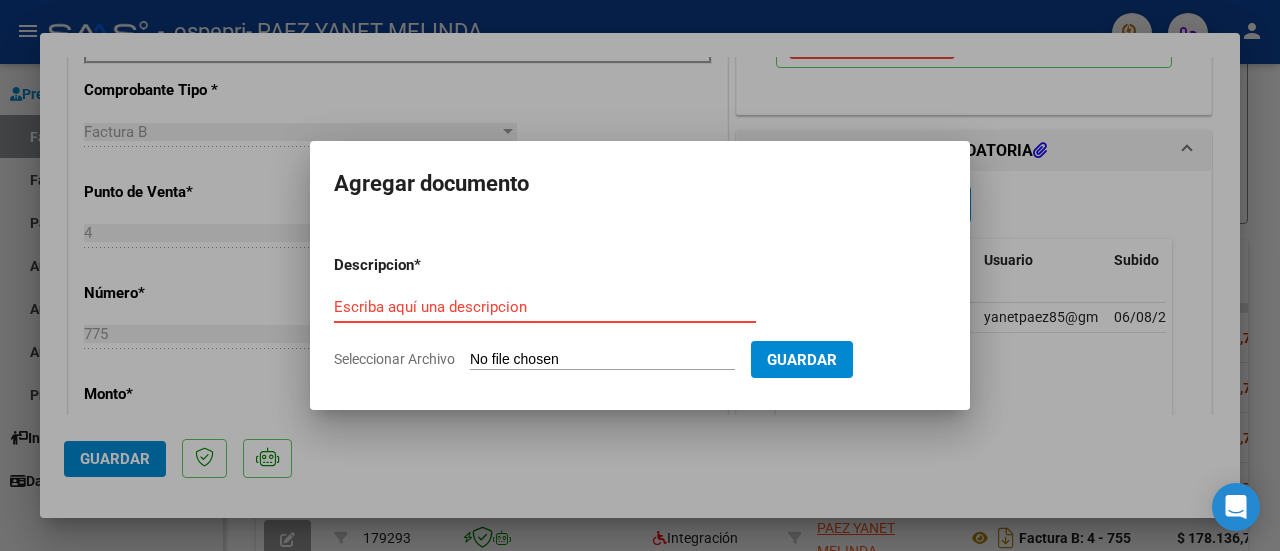 type on "C:\fakepath\27313279532_008_00004_00000040.pdf" 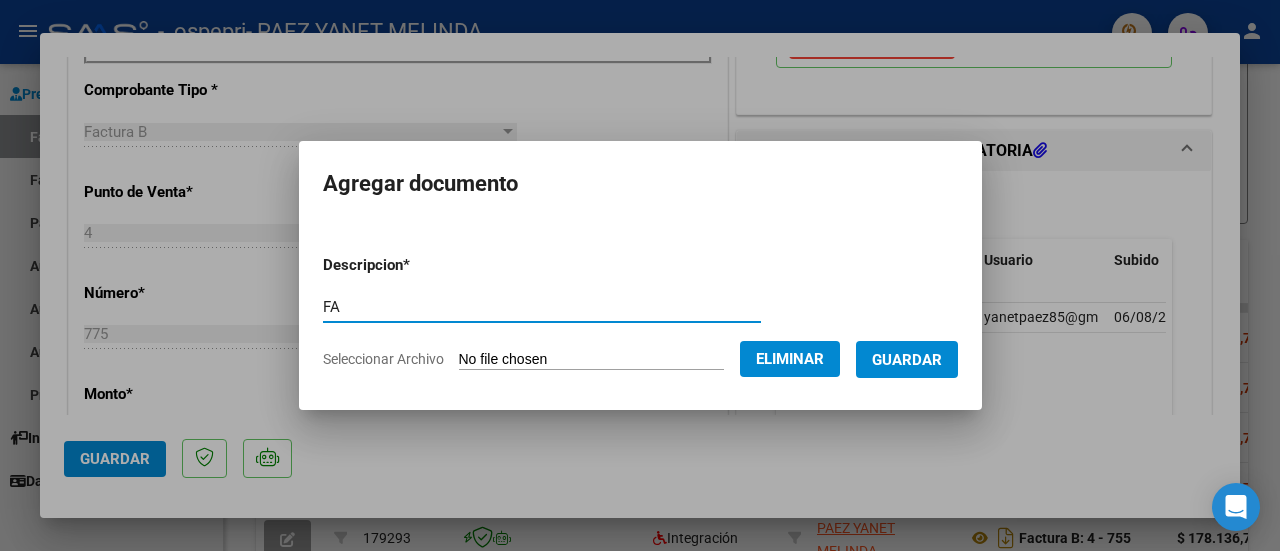 type on "F" 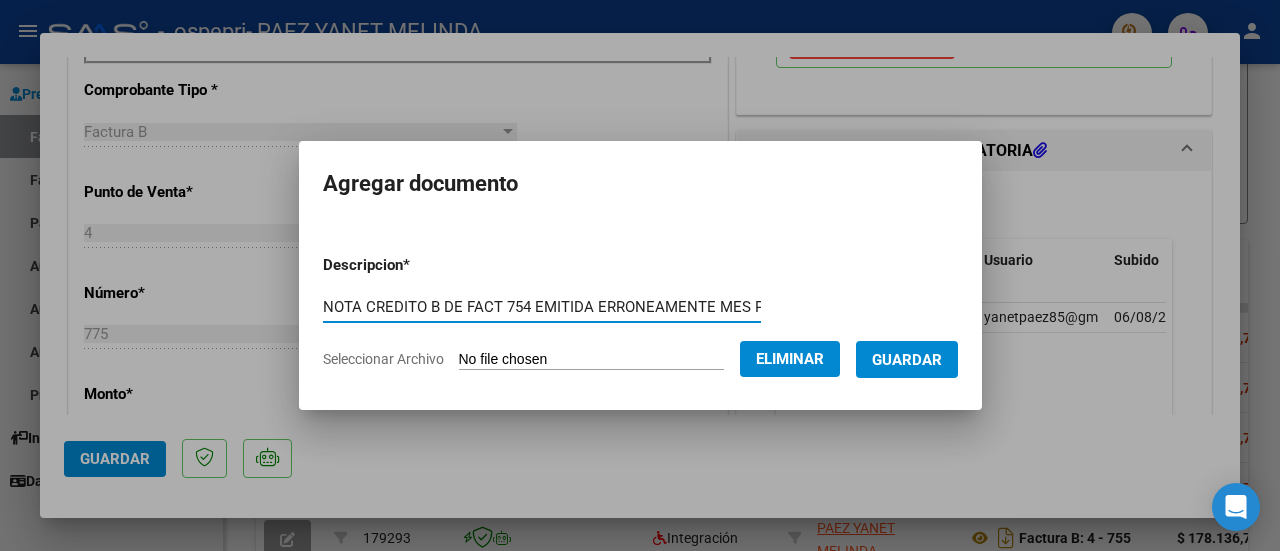 scroll, scrollTop: 0, scrollLeft: 14, axis: horizontal 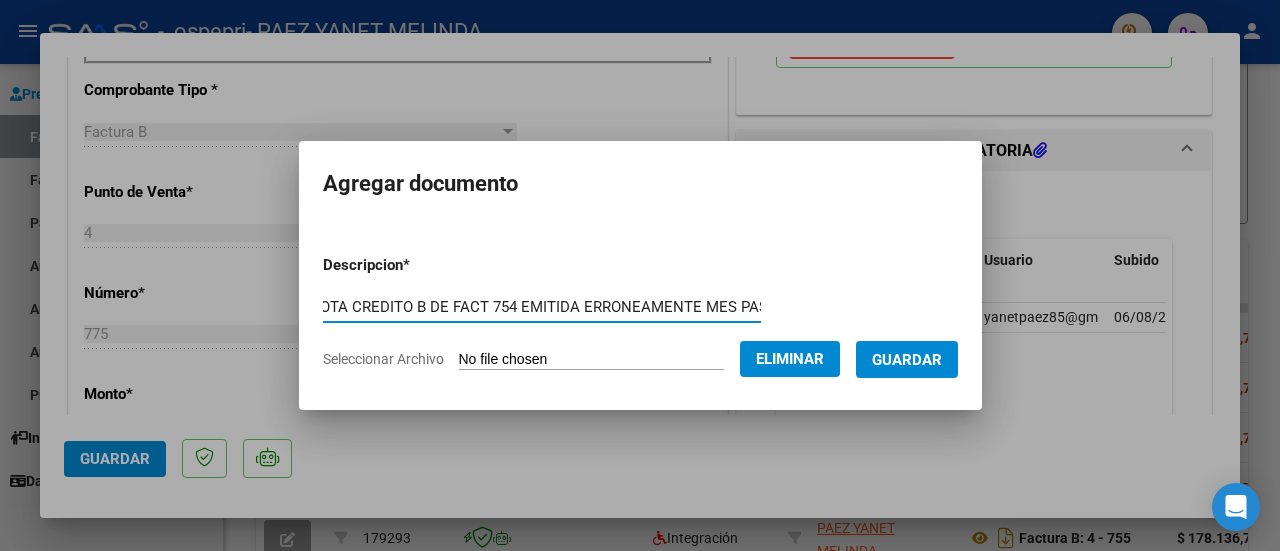 type on "NOTA CREDITO B DE FACT 754 EMITIDA ERRONEAMENTE MES PASADO" 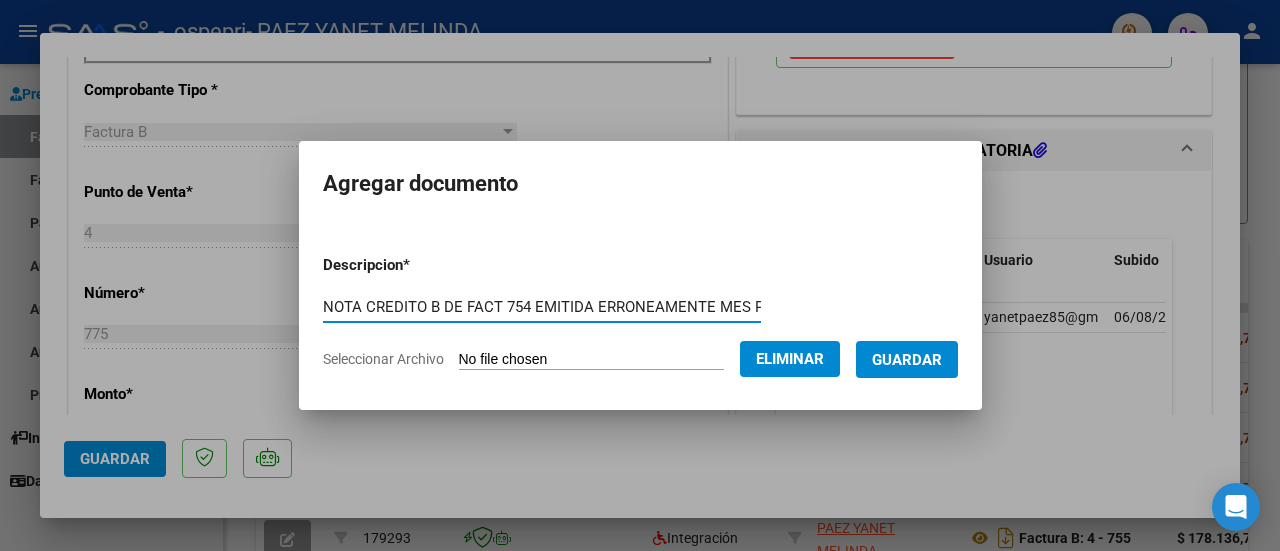 click on "Guardar" at bounding box center (907, 360) 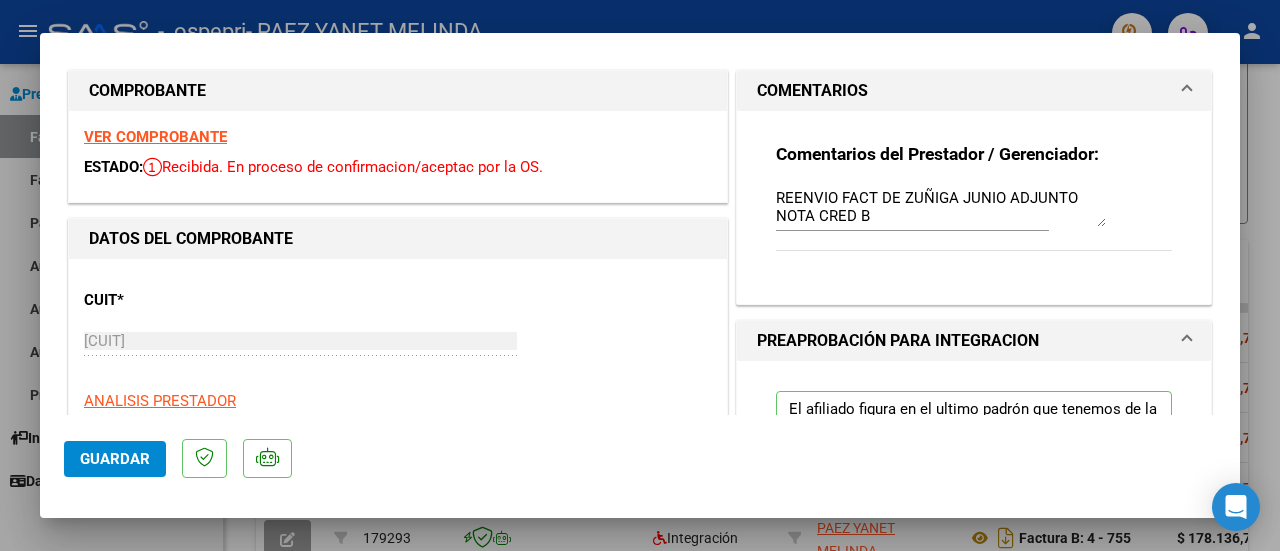 scroll, scrollTop: 0, scrollLeft: 0, axis: both 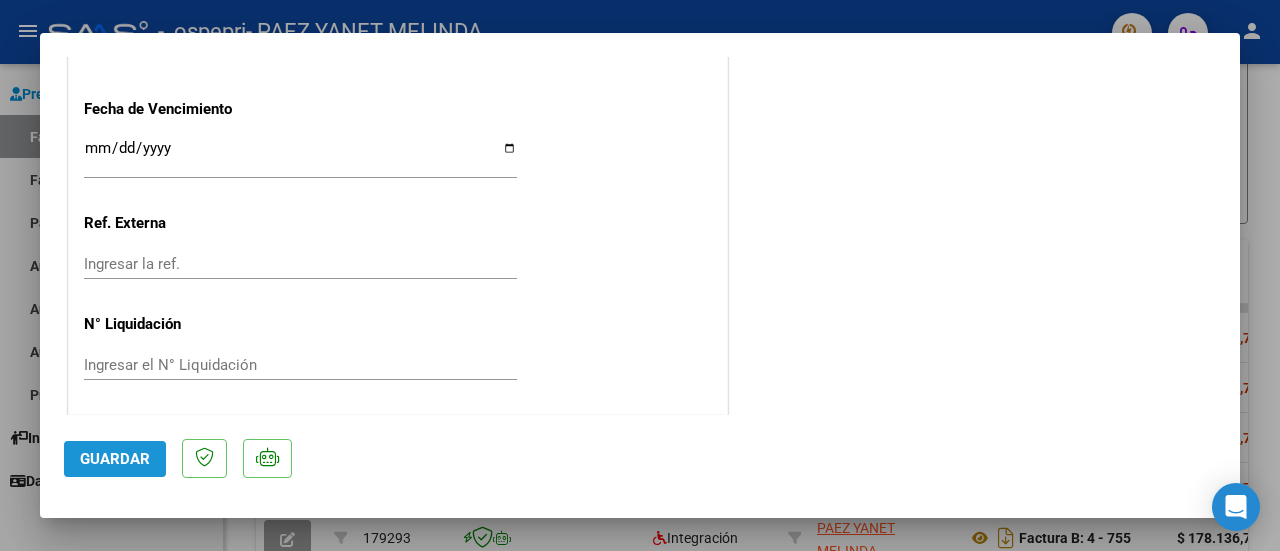 click on "Guardar" 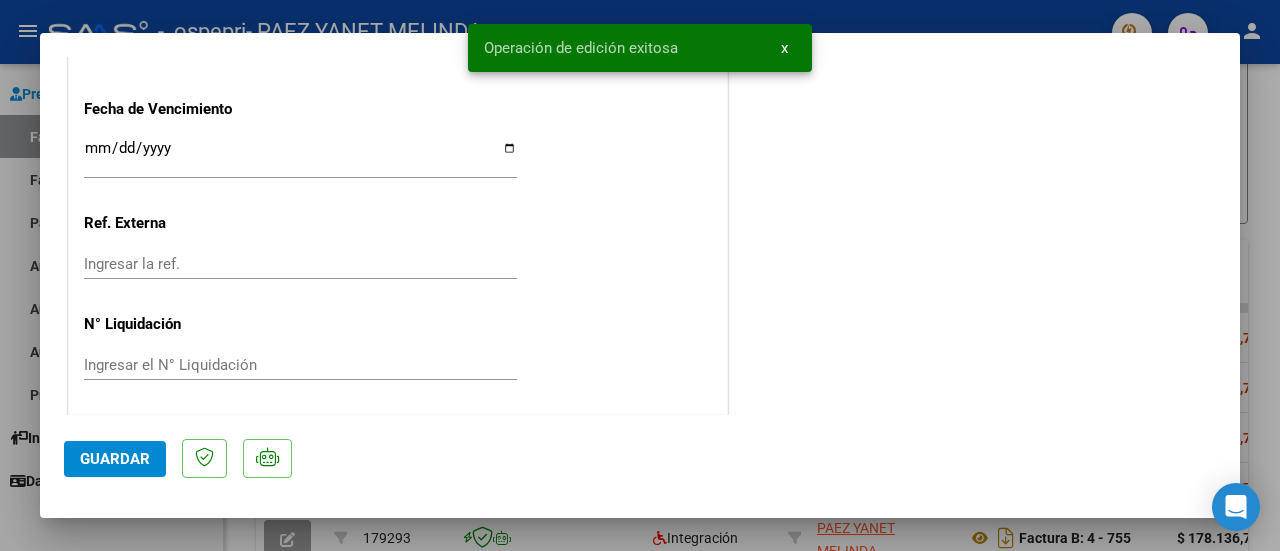 click at bounding box center (640, 275) 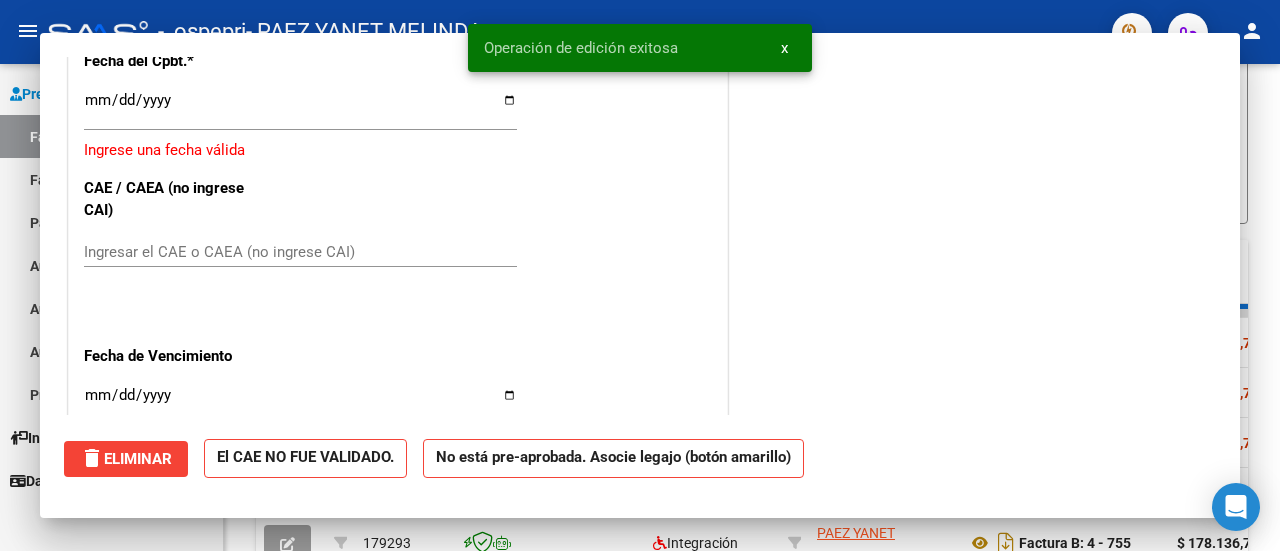 scroll, scrollTop: 0, scrollLeft: 0, axis: both 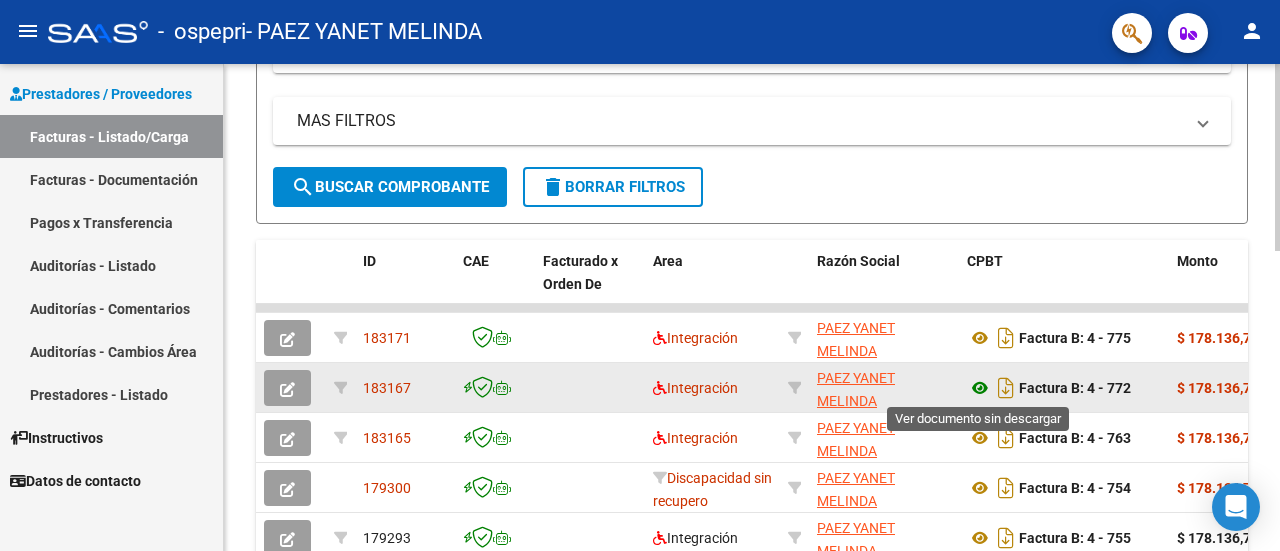 click 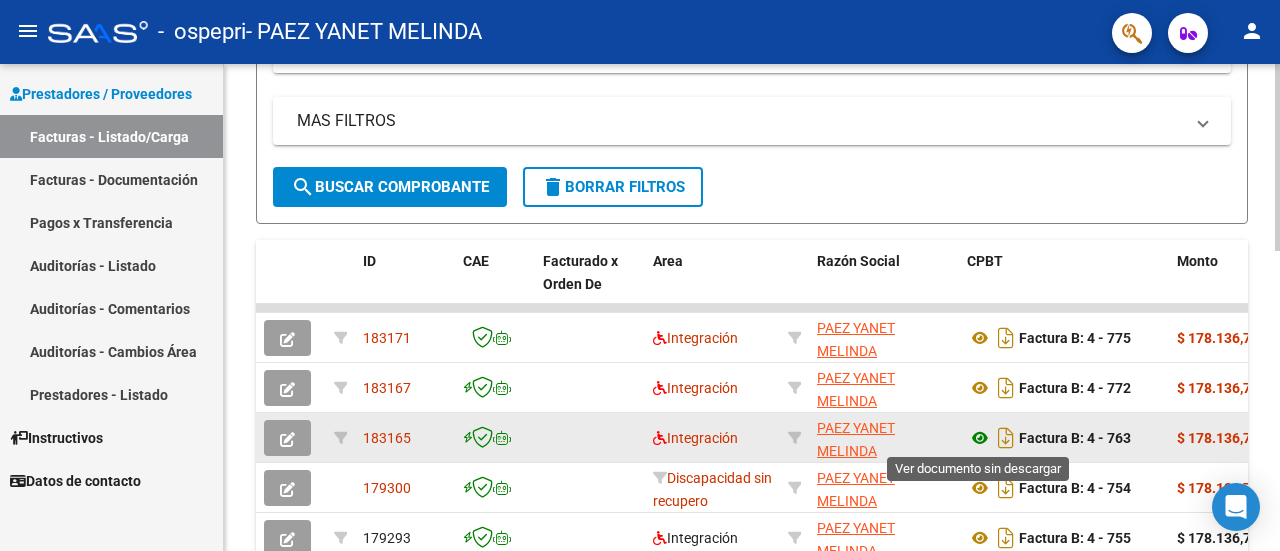click 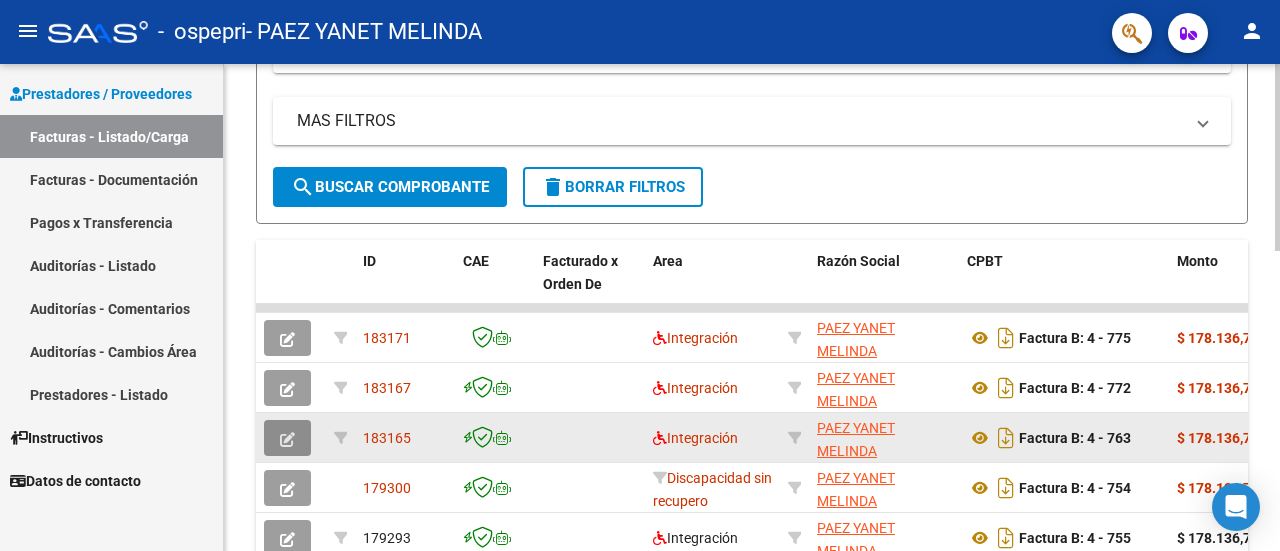 click 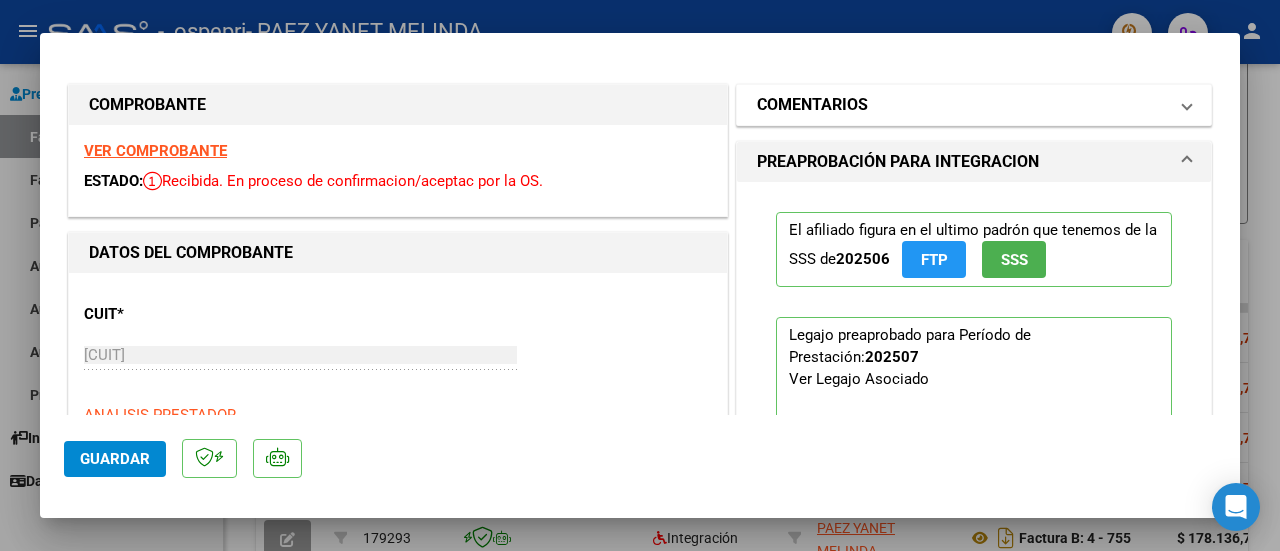 click on "COMENTARIOS" at bounding box center [970, 105] 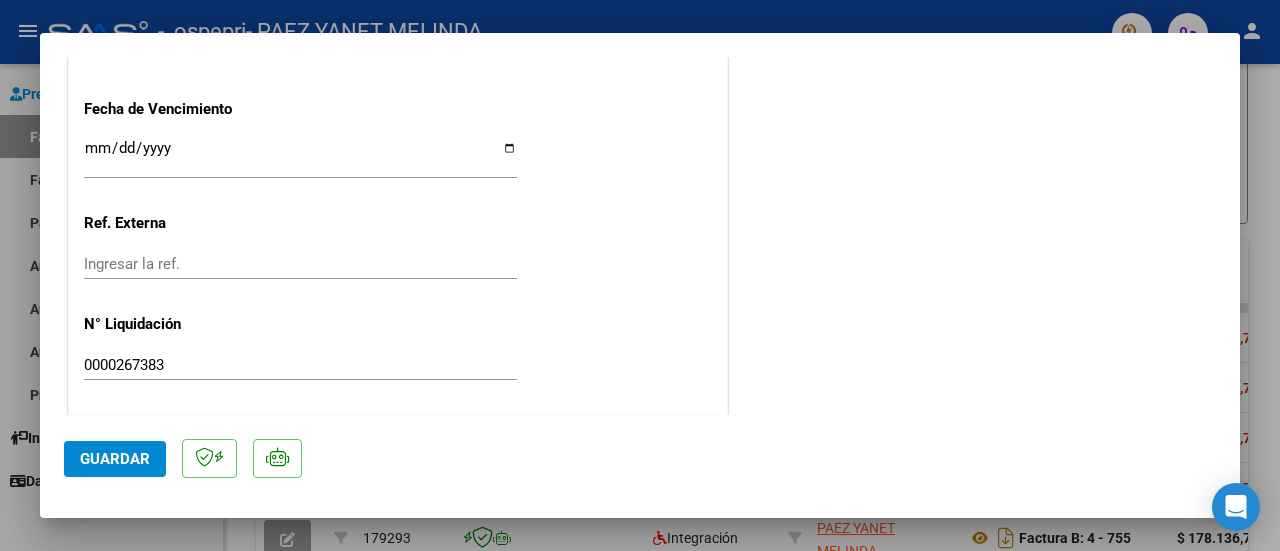 scroll, scrollTop: 0, scrollLeft: 0, axis: both 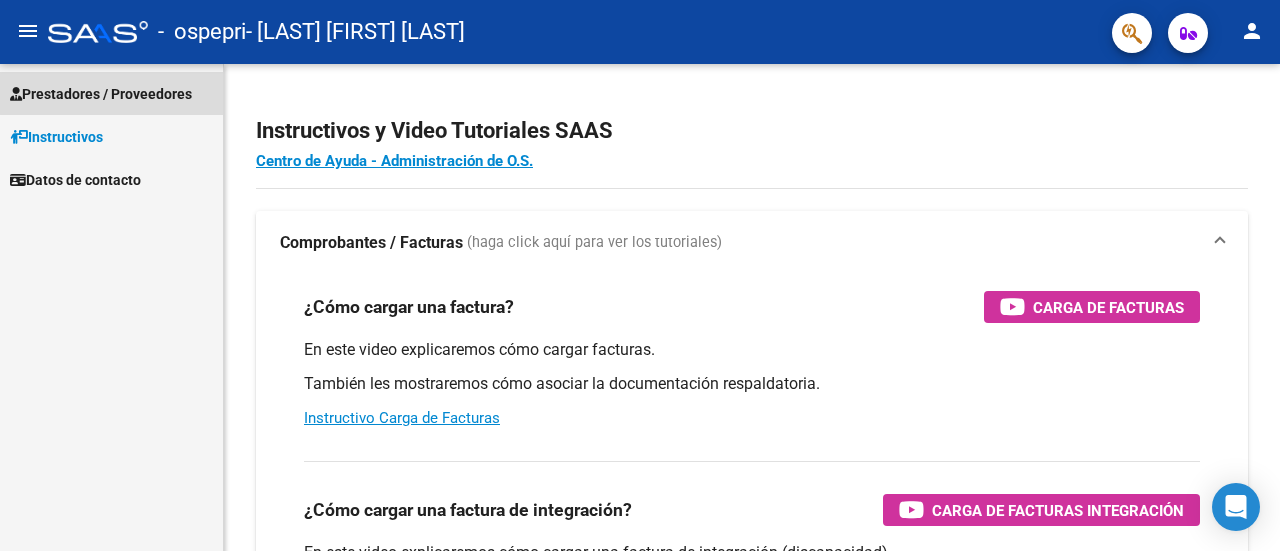 click on "Prestadores / Proveedores" at bounding box center (101, 94) 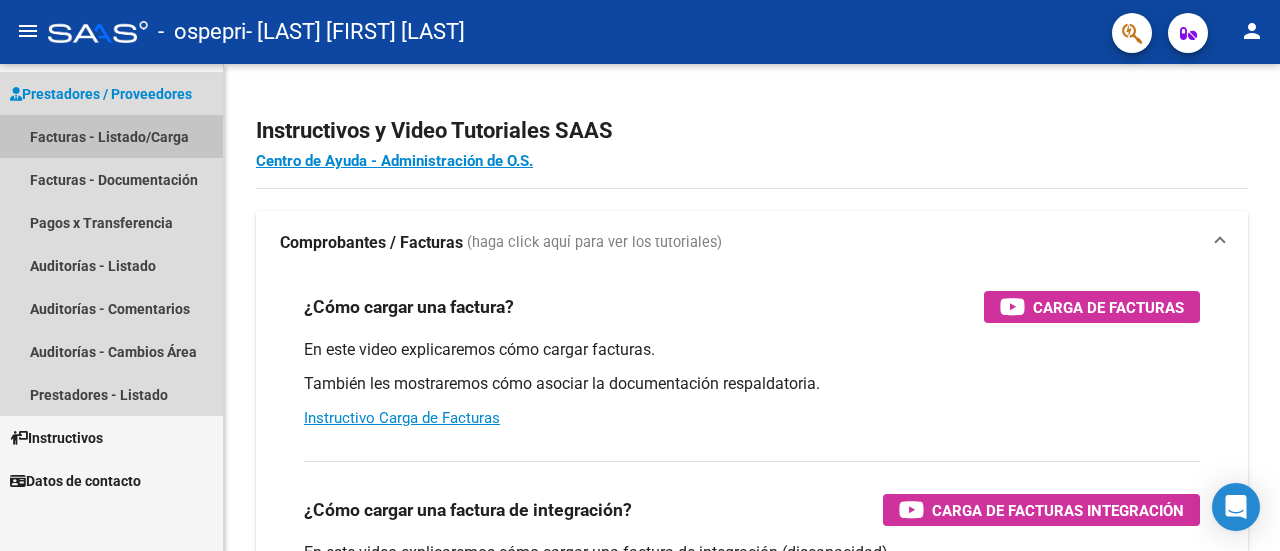 click on "Facturas - Listado/Carga" at bounding box center (111, 136) 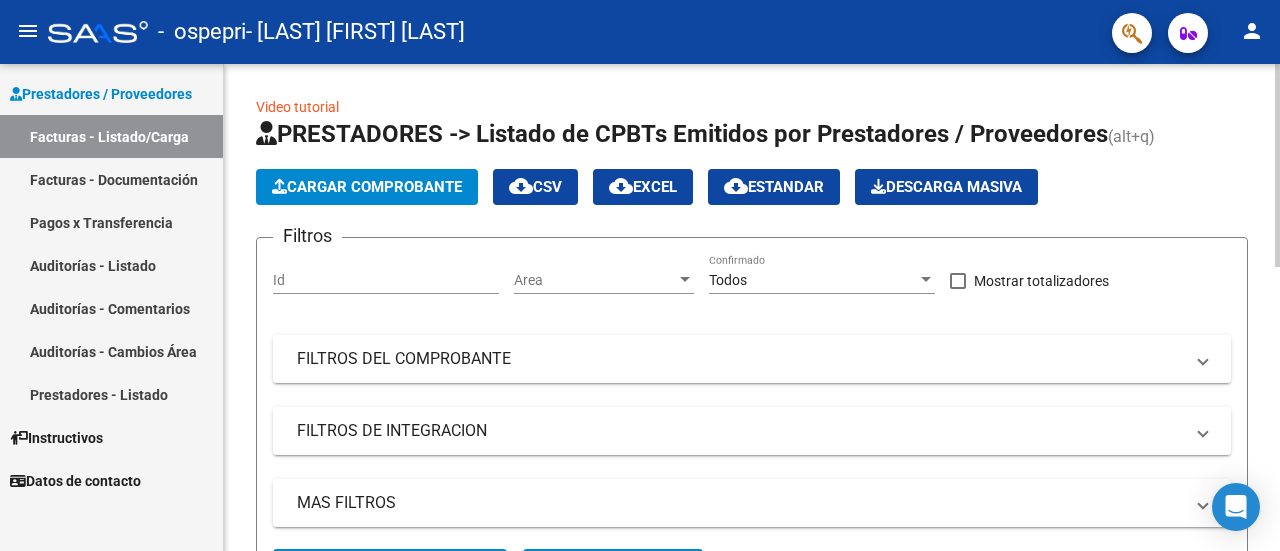 scroll, scrollTop: 487, scrollLeft: 0, axis: vertical 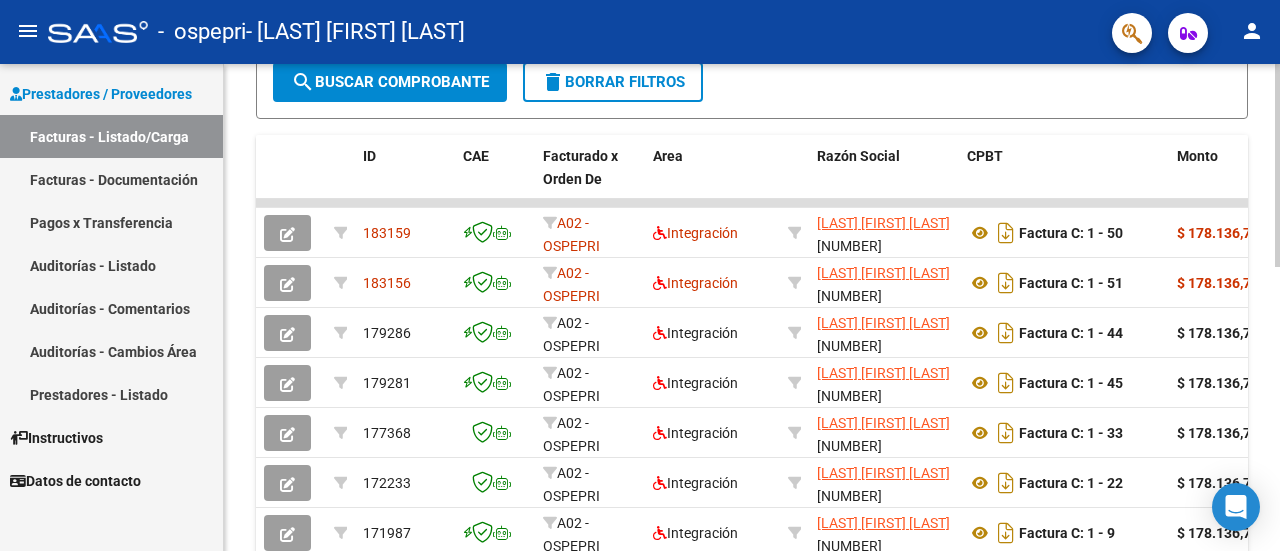 click 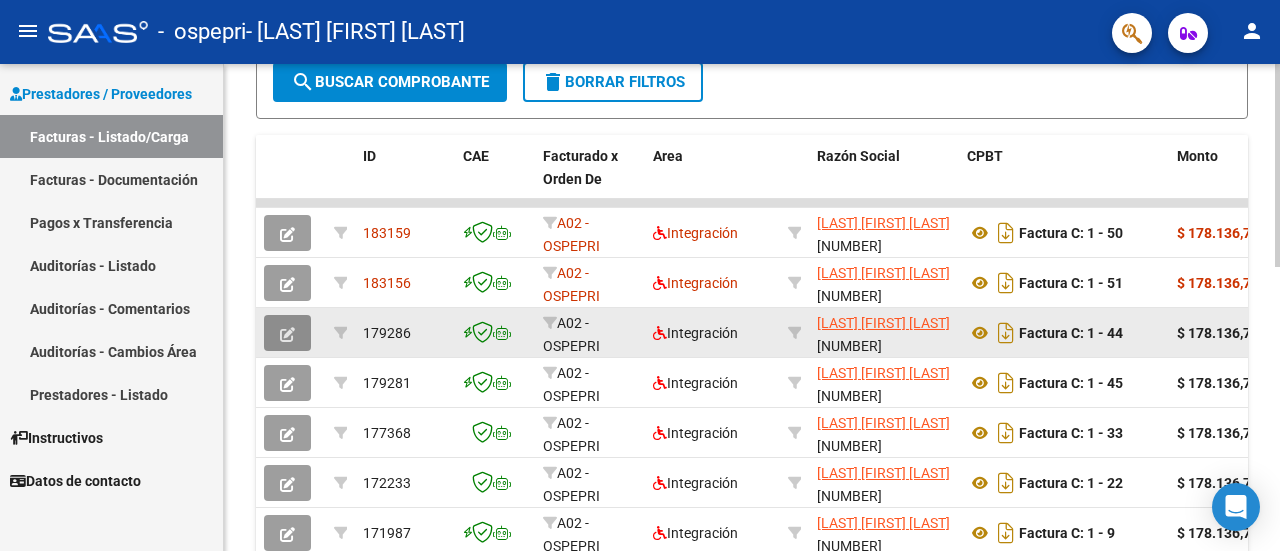 click 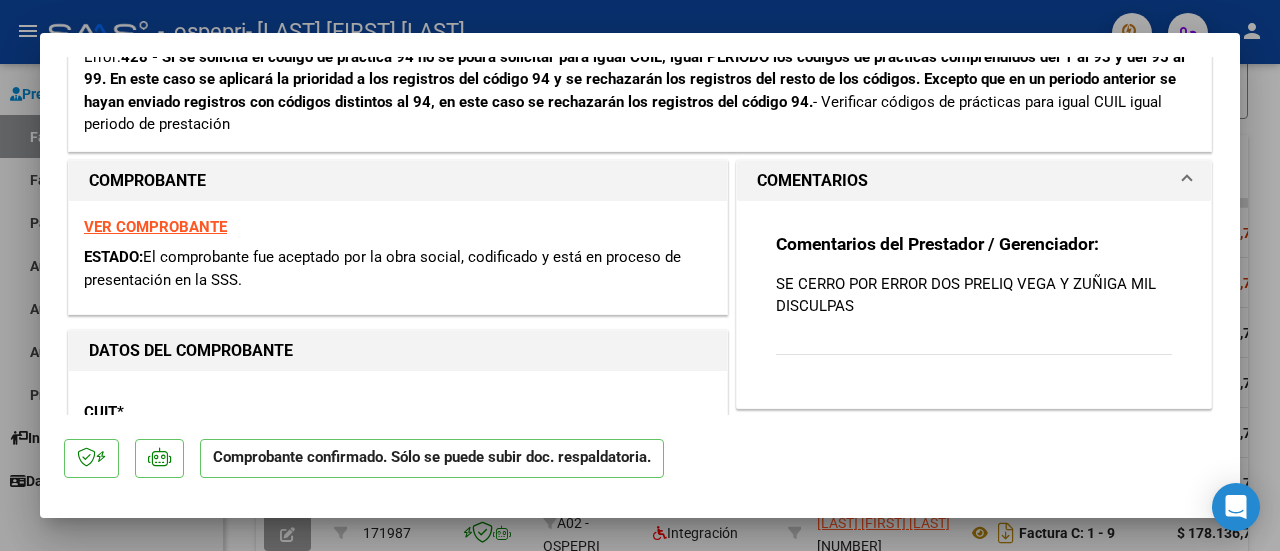 scroll, scrollTop: 539, scrollLeft: 0, axis: vertical 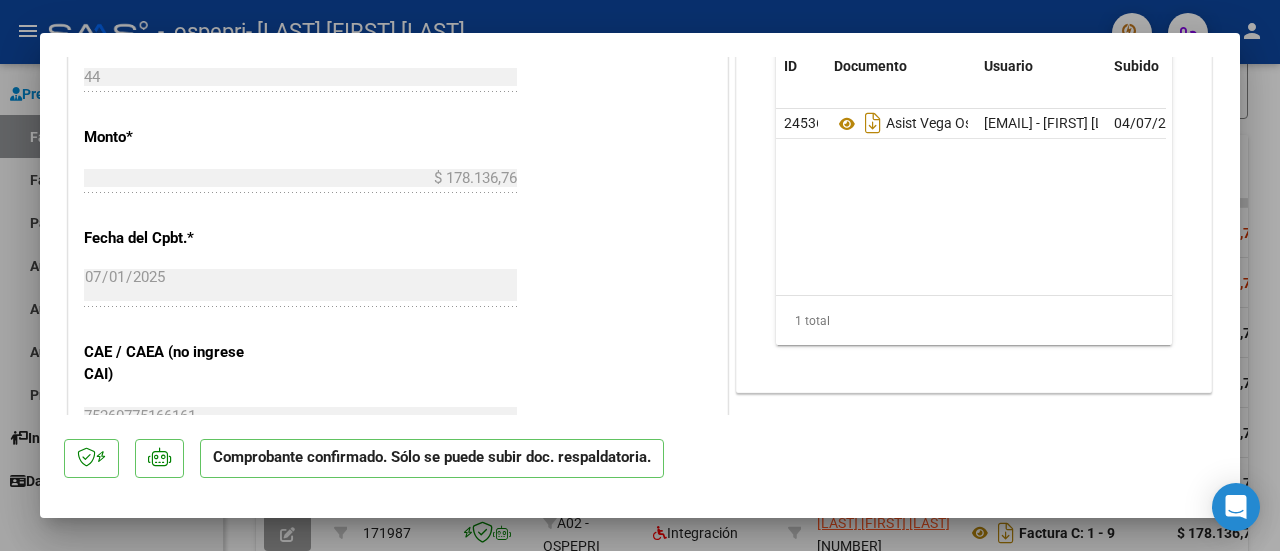click at bounding box center [640, 275] 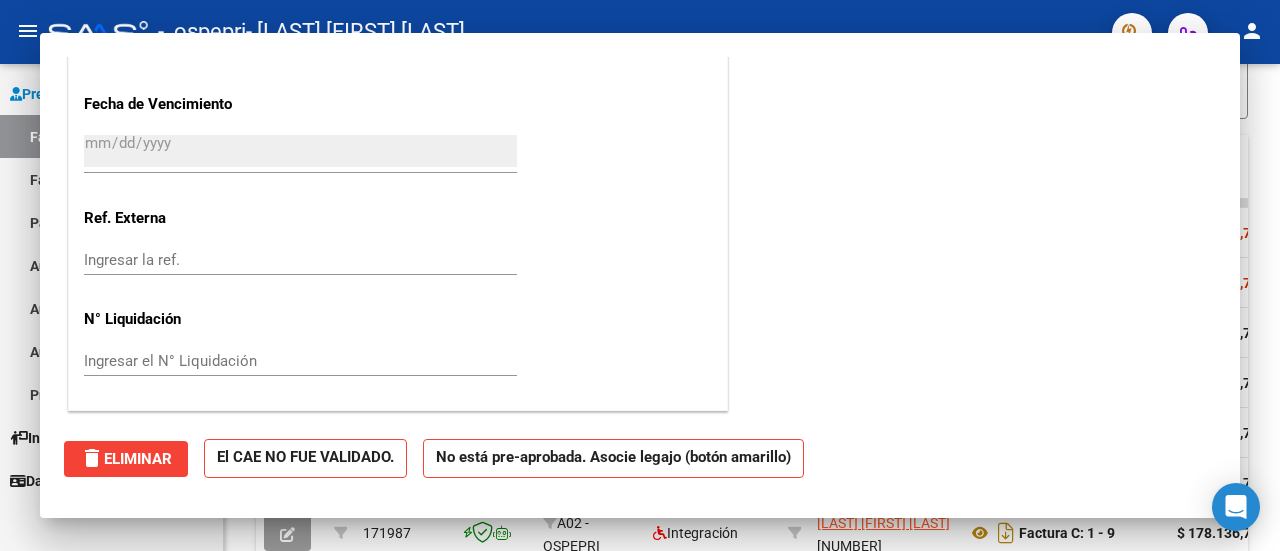 scroll, scrollTop: 900, scrollLeft: 0, axis: vertical 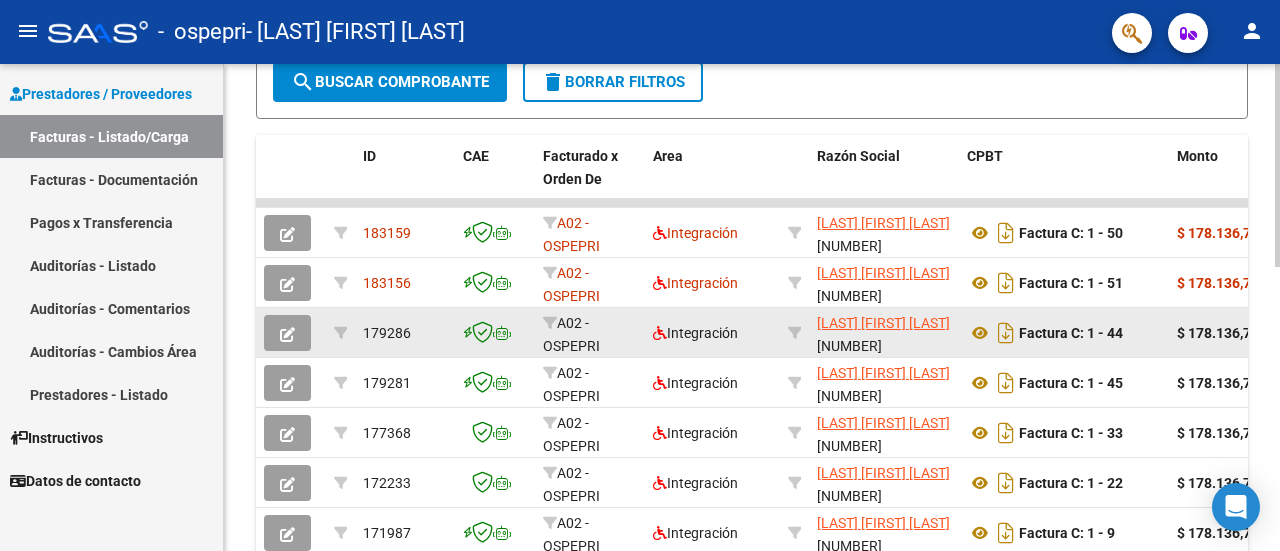 click 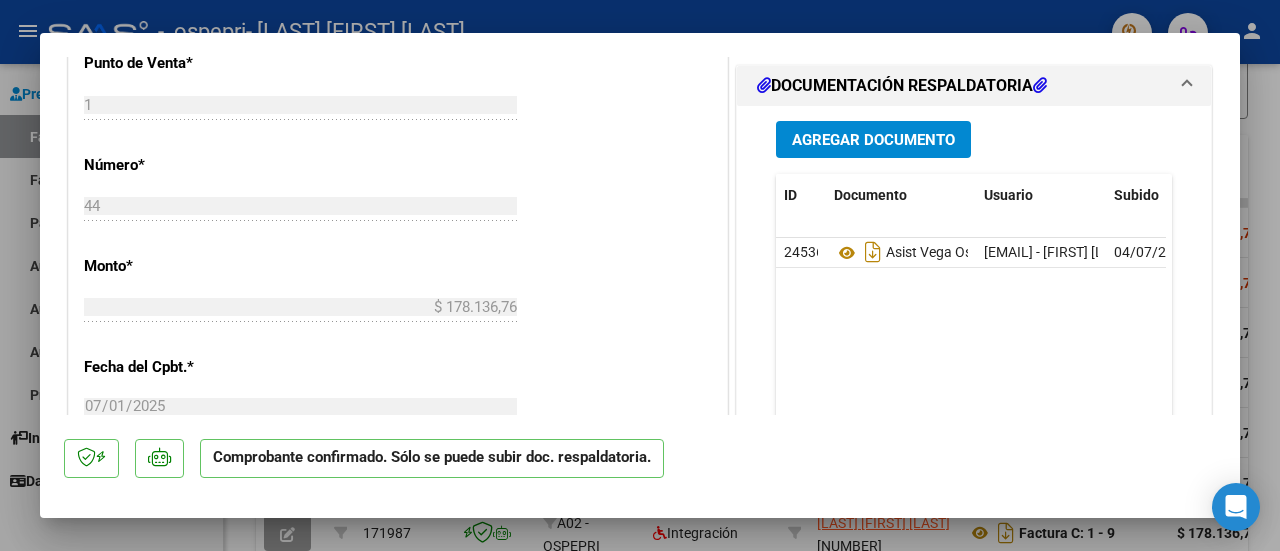 scroll, scrollTop: 1340, scrollLeft: 0, axis: vertical 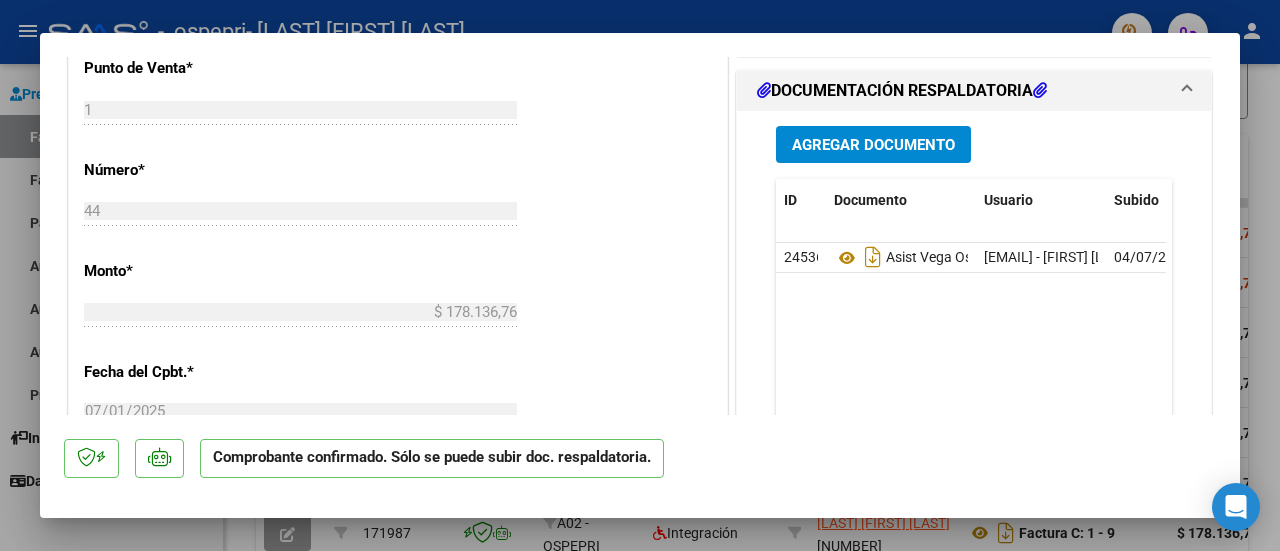 click at bounding box center (640, 275) 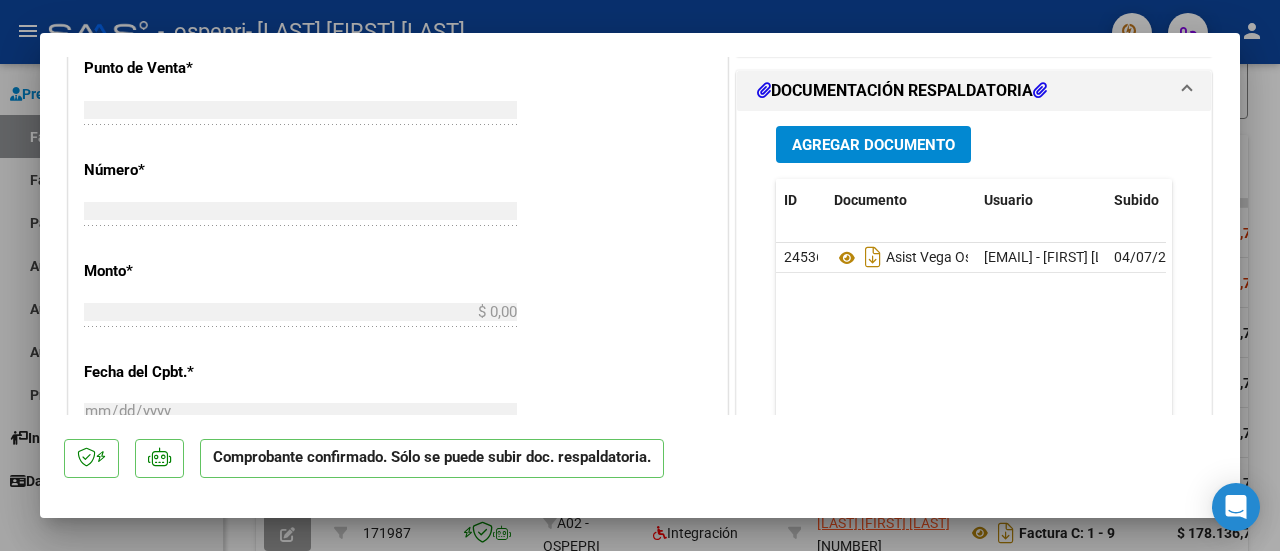 scroll, scrollTop: 766, scrollLeft: 0, axis: vertical 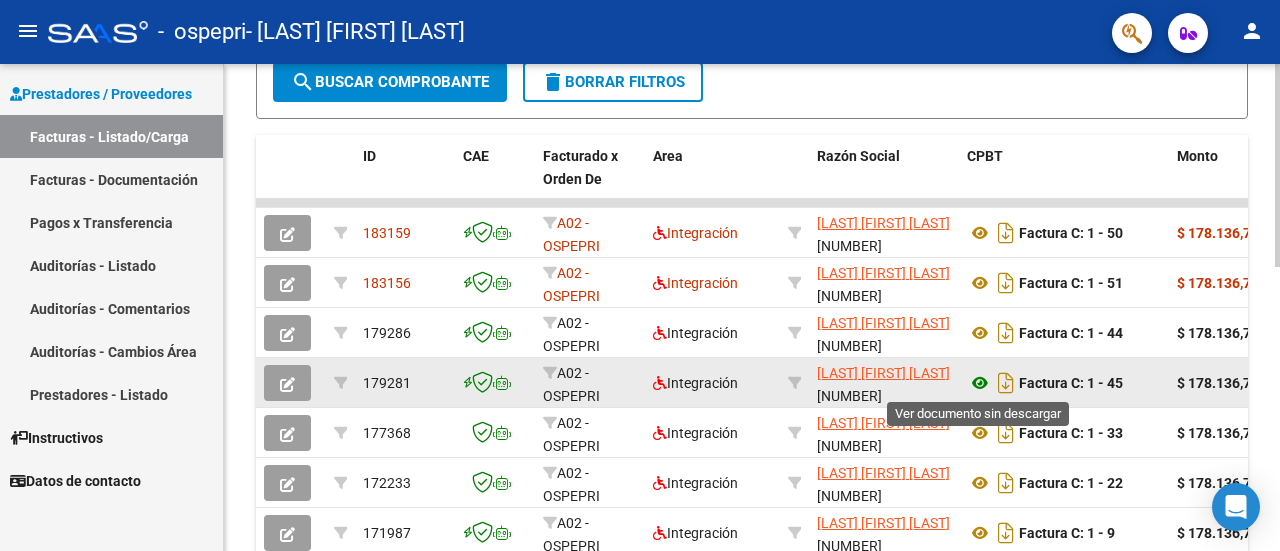 click 